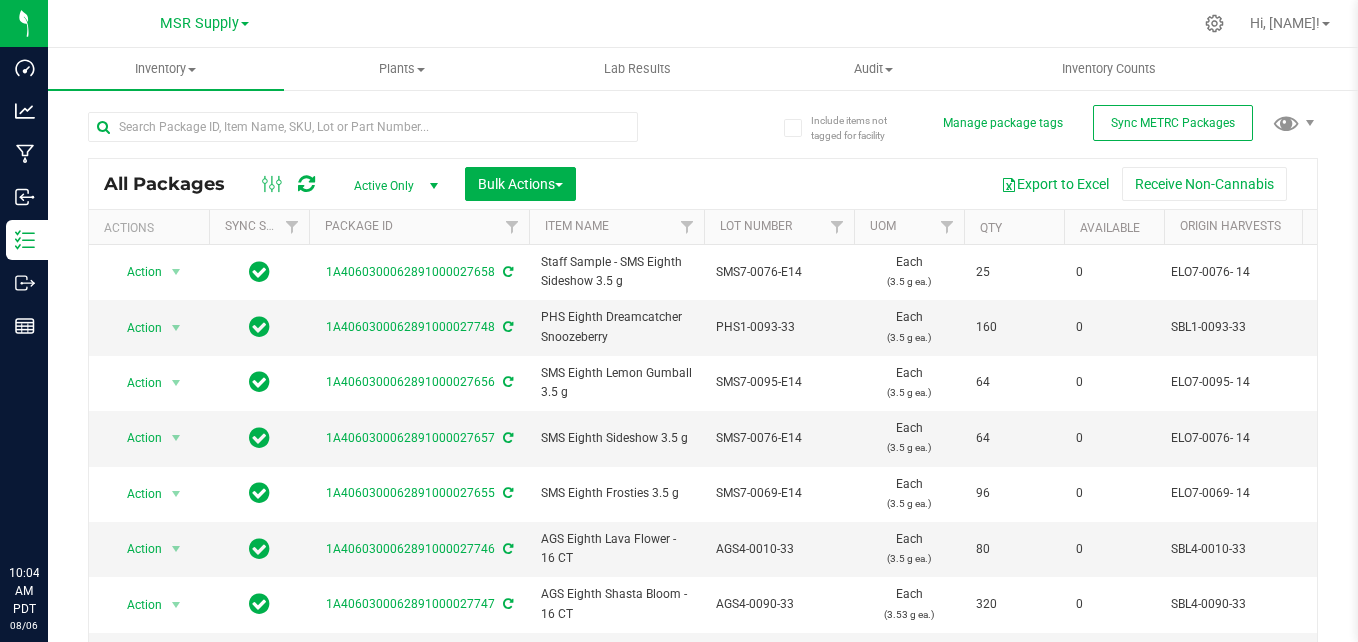 scroll, scrollTop: 0, scrollLeft: 0, axis: both 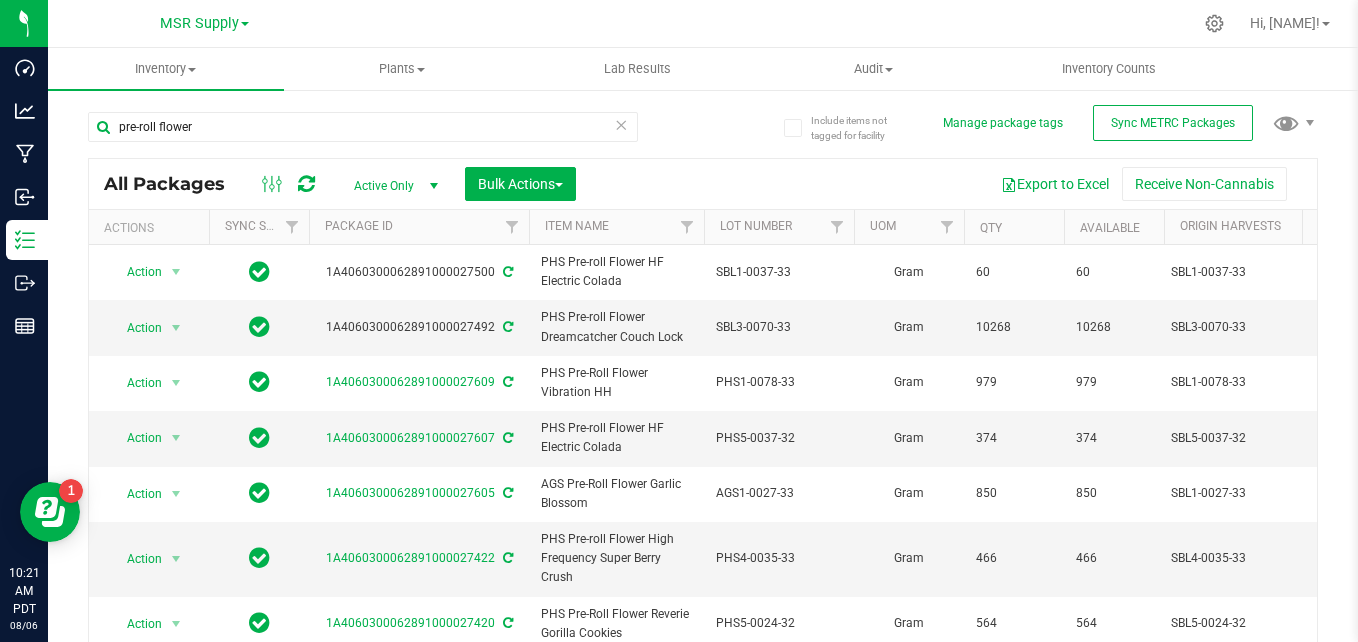 type on "pre-roll flower" 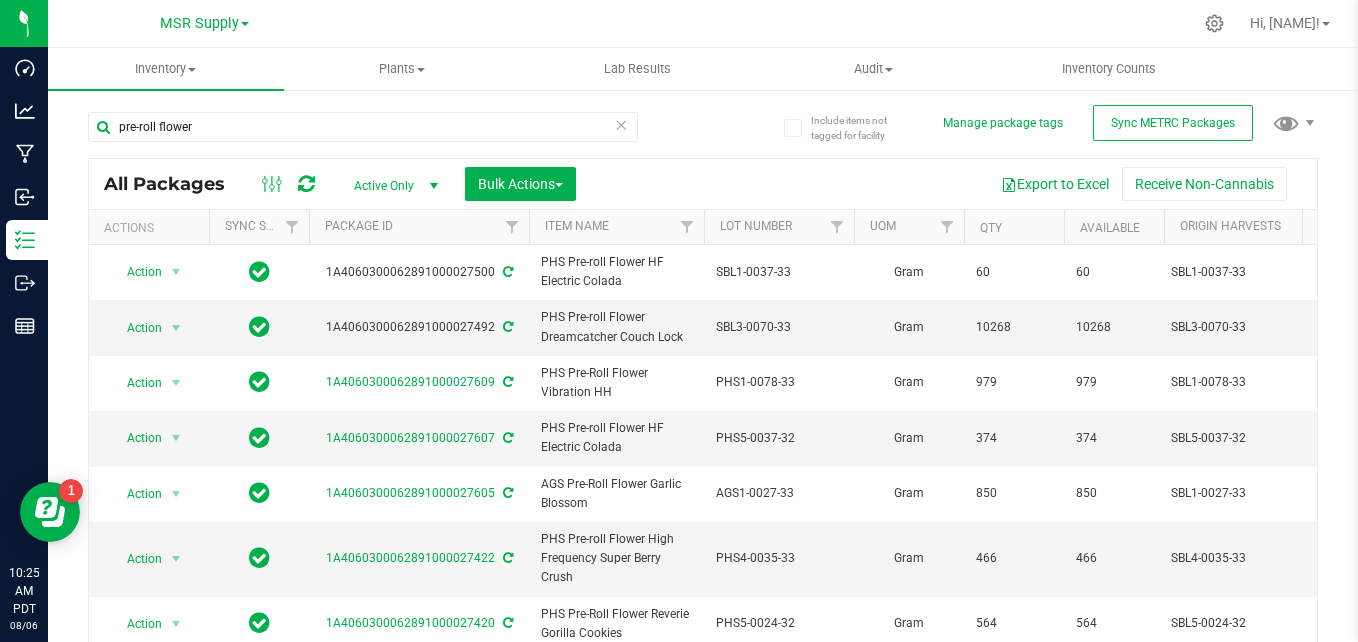 click at bounding box center [621, 124] 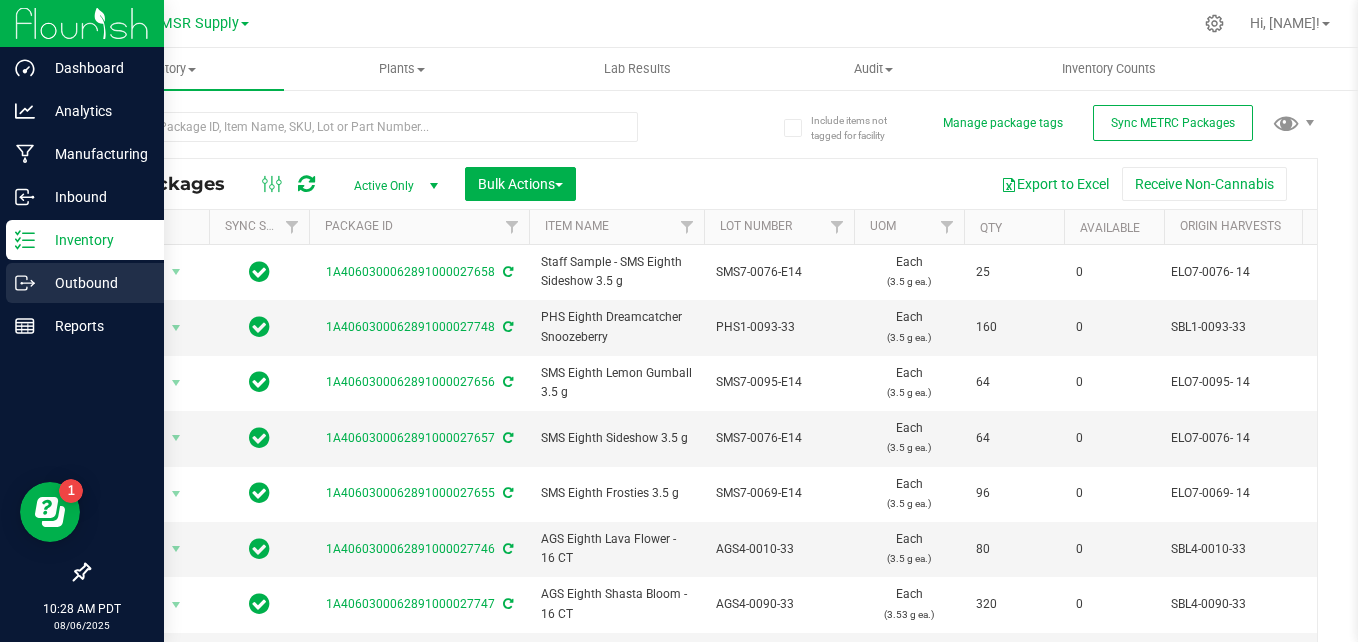 click on "Outbound" at bounding box center (95, 283) 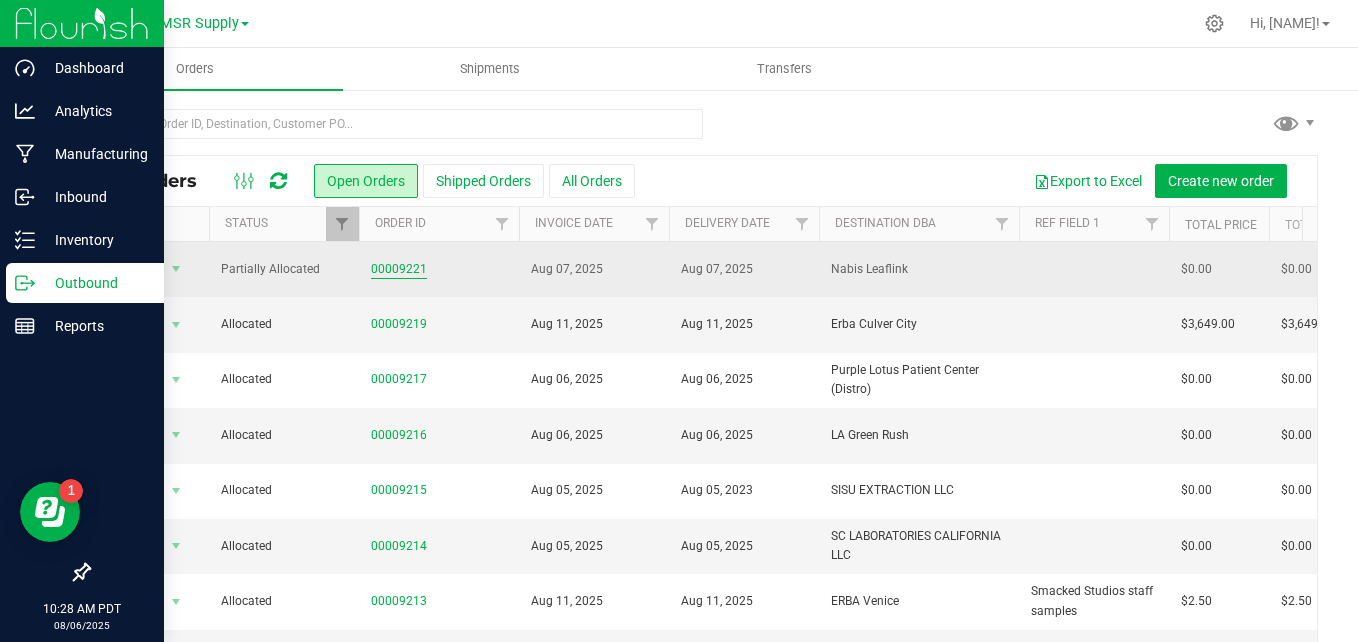 click on "00009221" at bounding box center (399, 269) 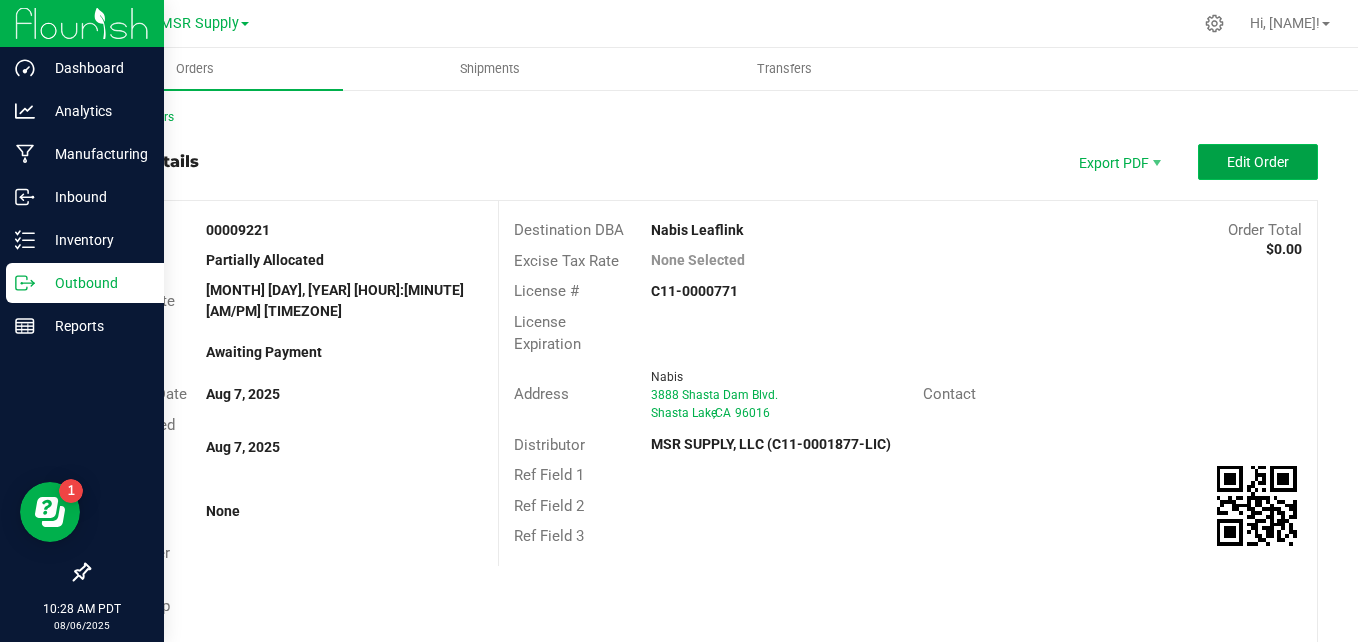 click on "Edit Order" at bounding box center (1258, 162) 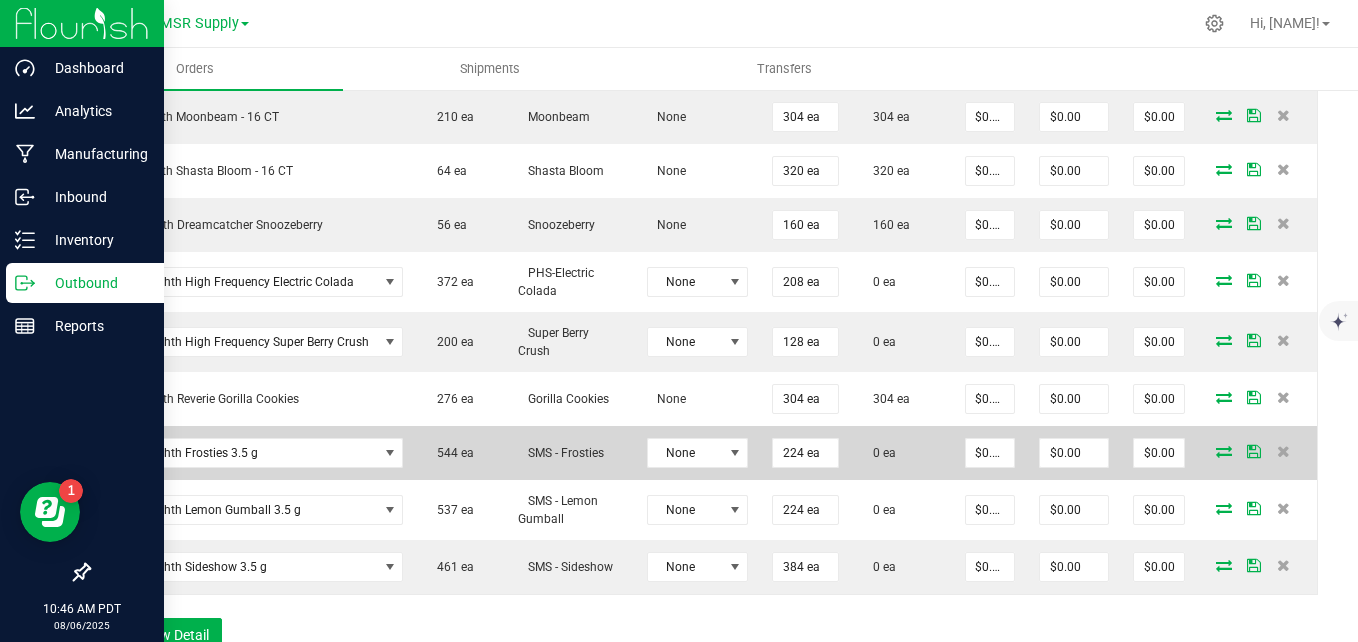 scroll, scrollTop: 900, scrollLeft: 0, axis: vertical 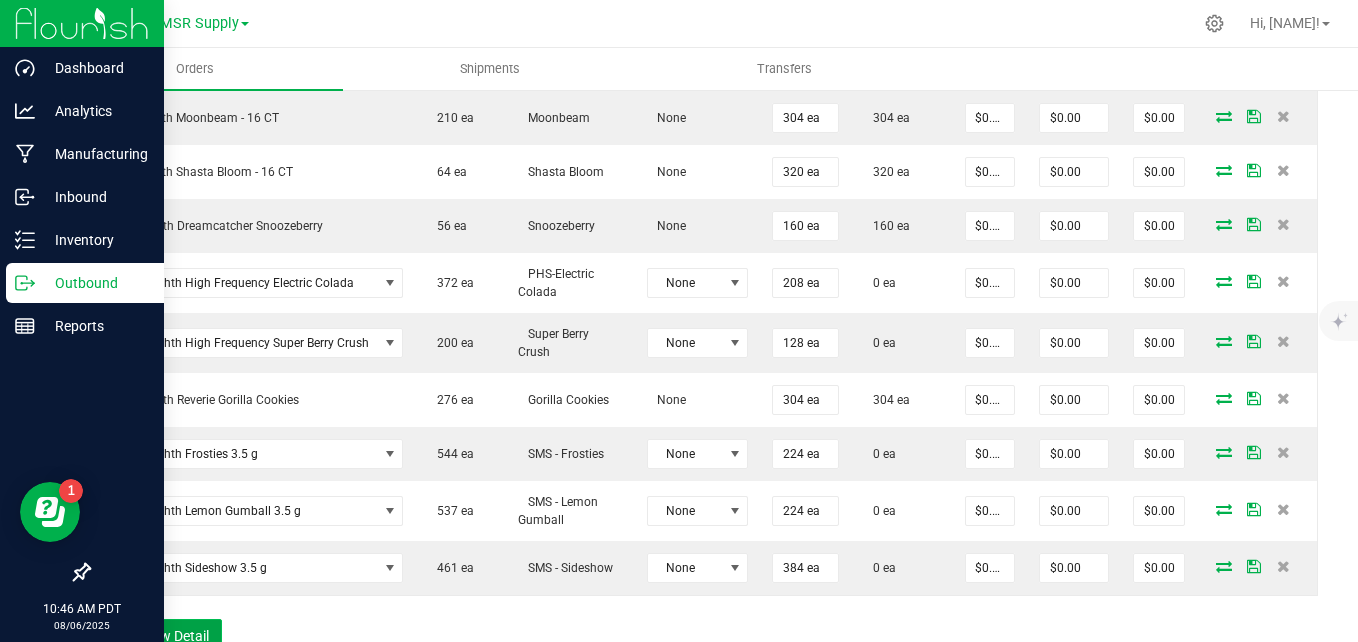 click on "Add New Detail" at bounding box center (155, 636) 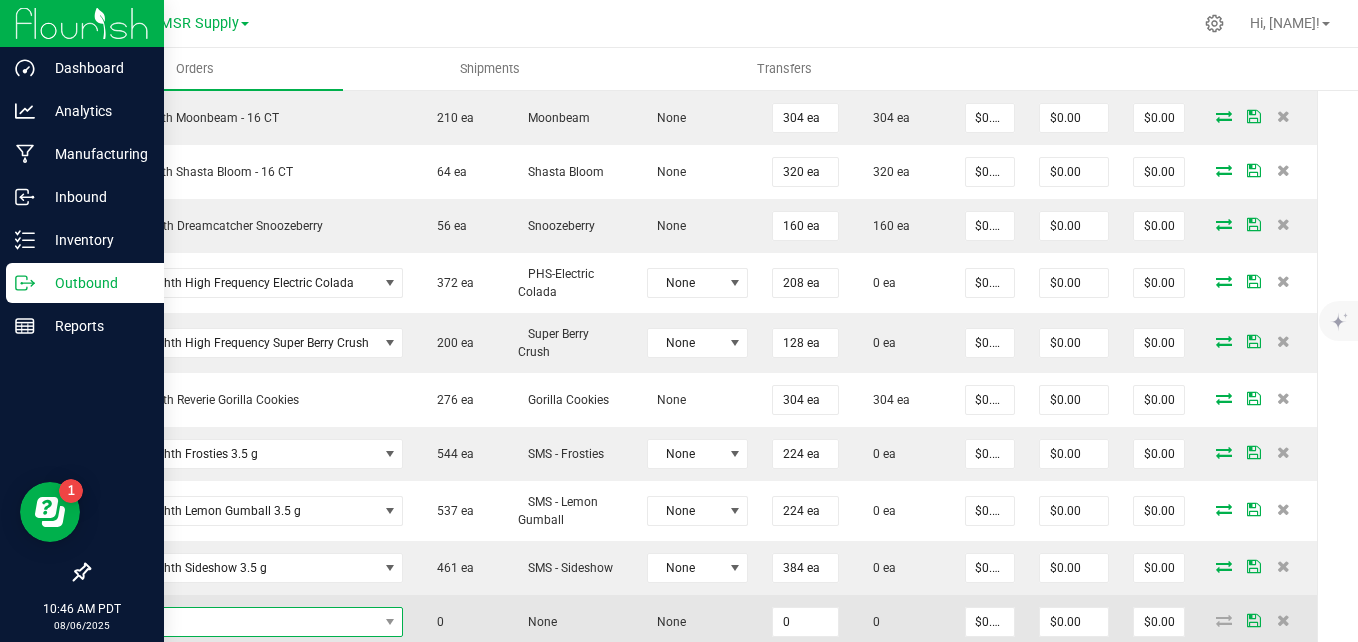 click at bounding box center [240, 622] 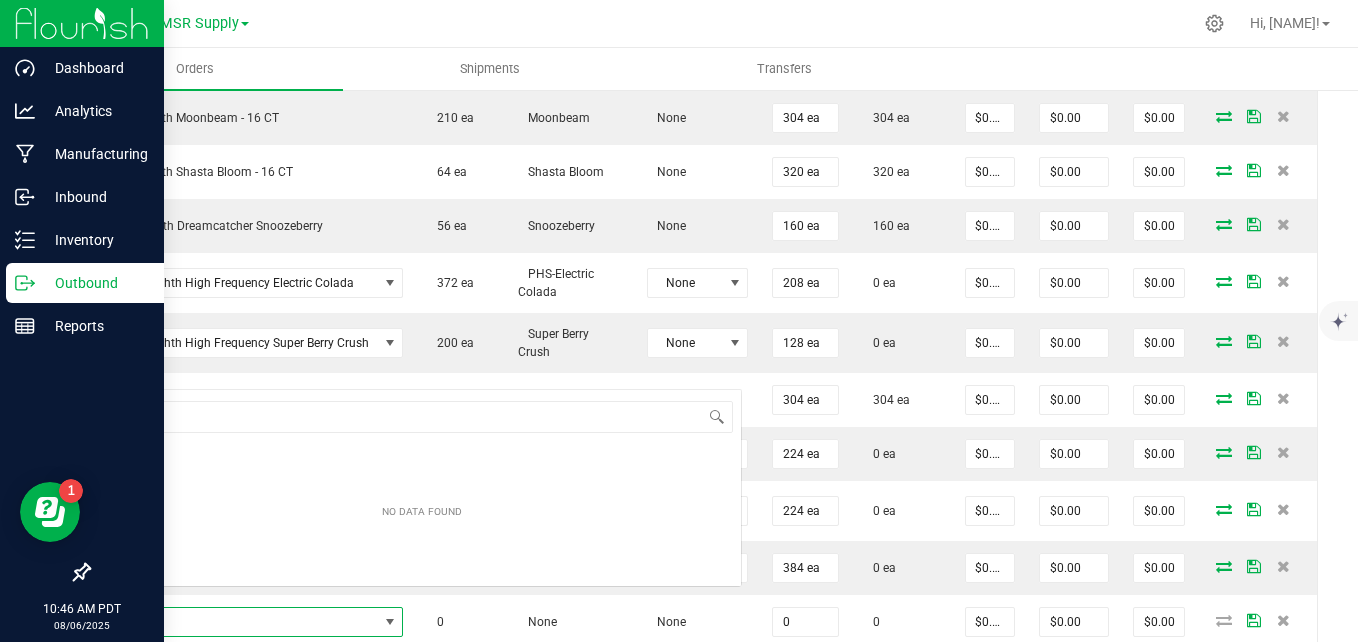 scroll, scrollTop: 0, scrollLeft: 0, axis: both 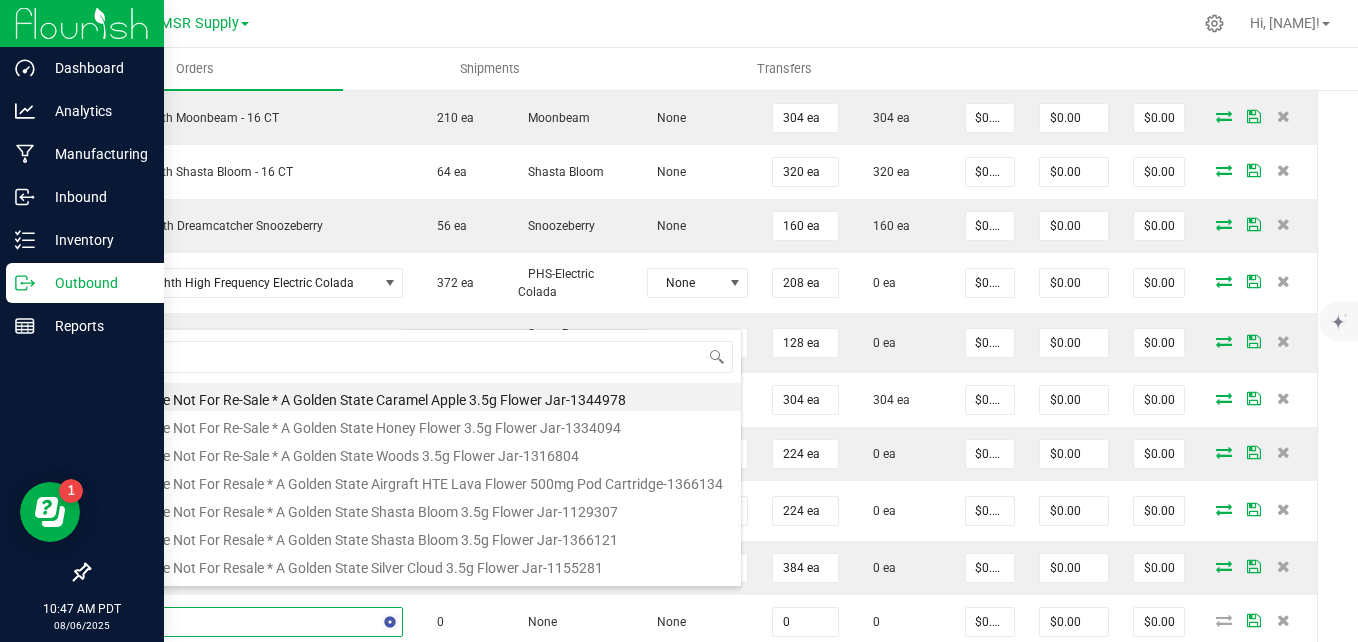 type on "flight" 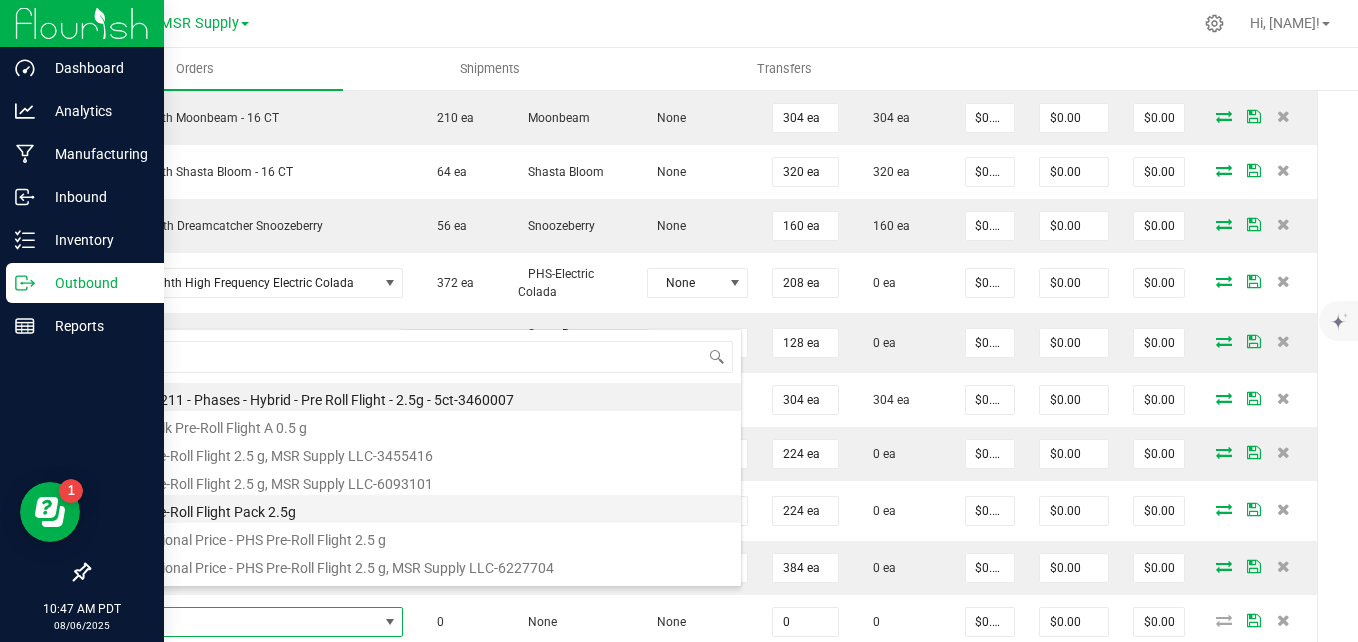 click on "PHS Pre-Roll Flight Pack 2.5g" at bounding box center (422, 509) 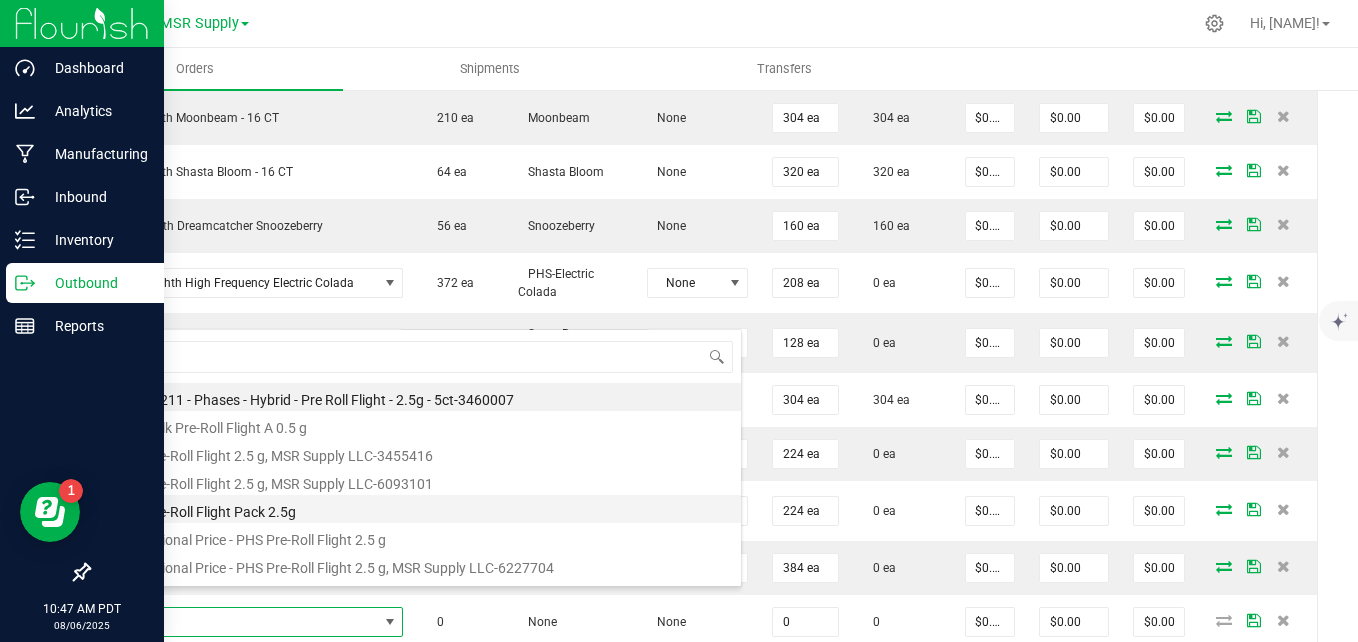type on "0 ea" 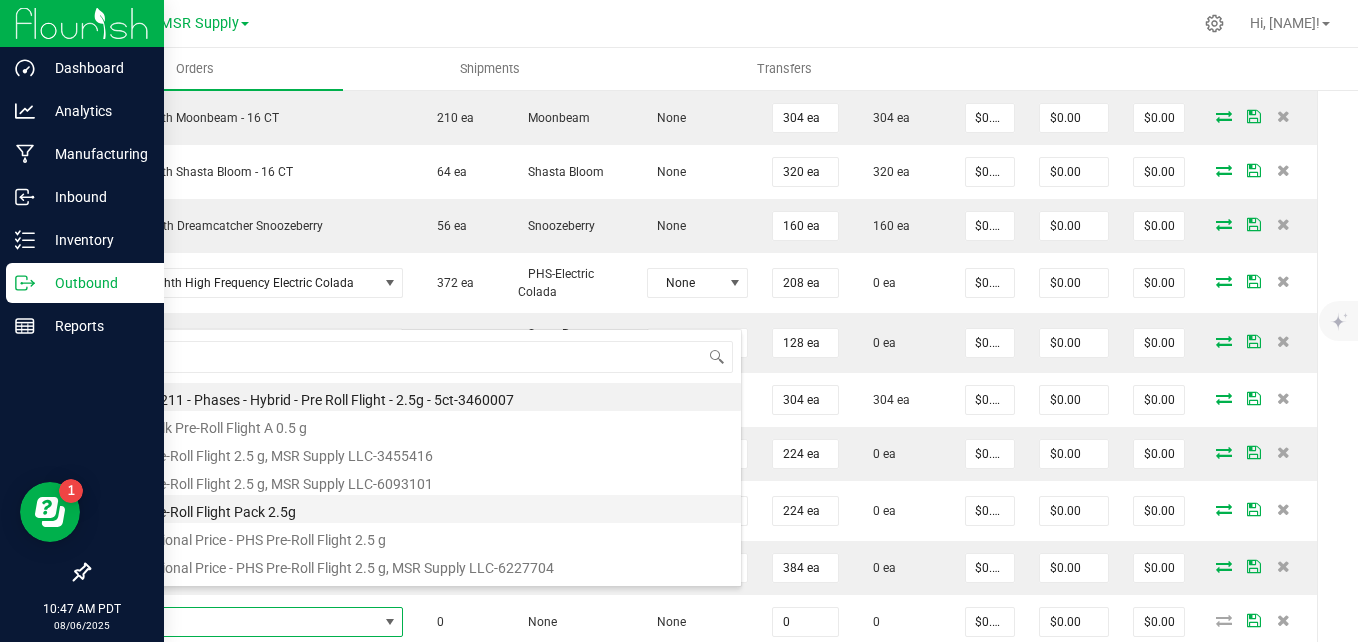 type on "$20.00000" 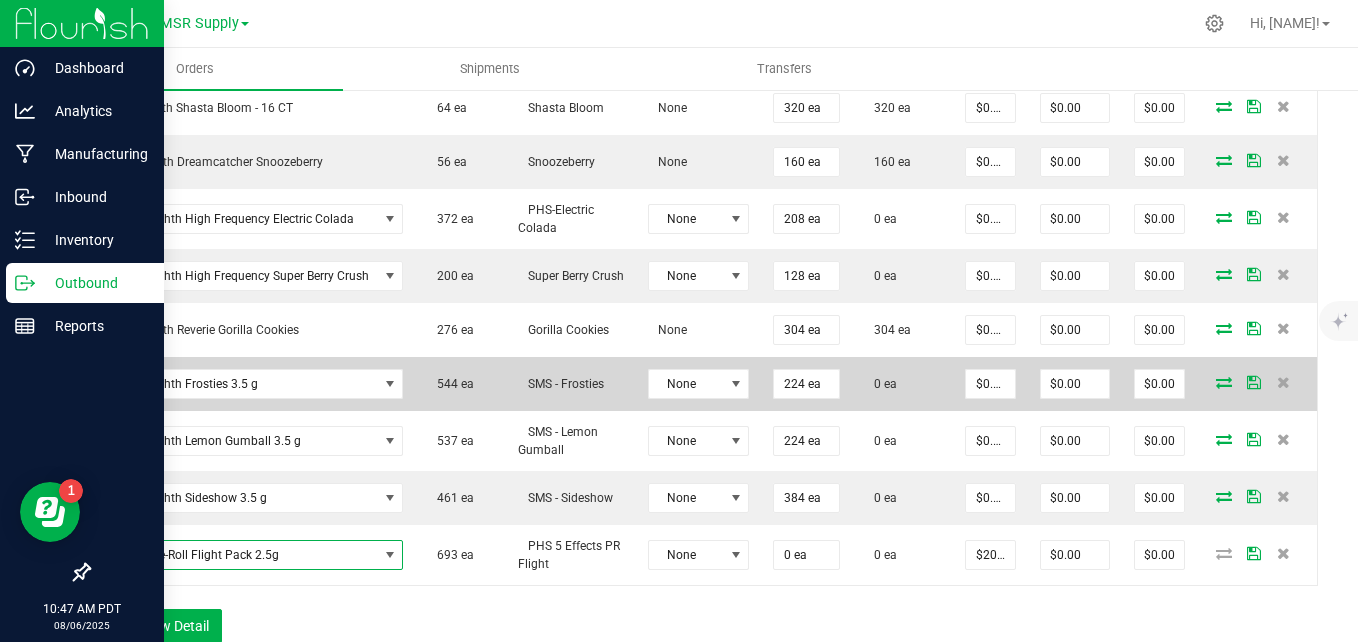 scroll, scrollTop: 1000, scrollLeft: 0, axis: vertical 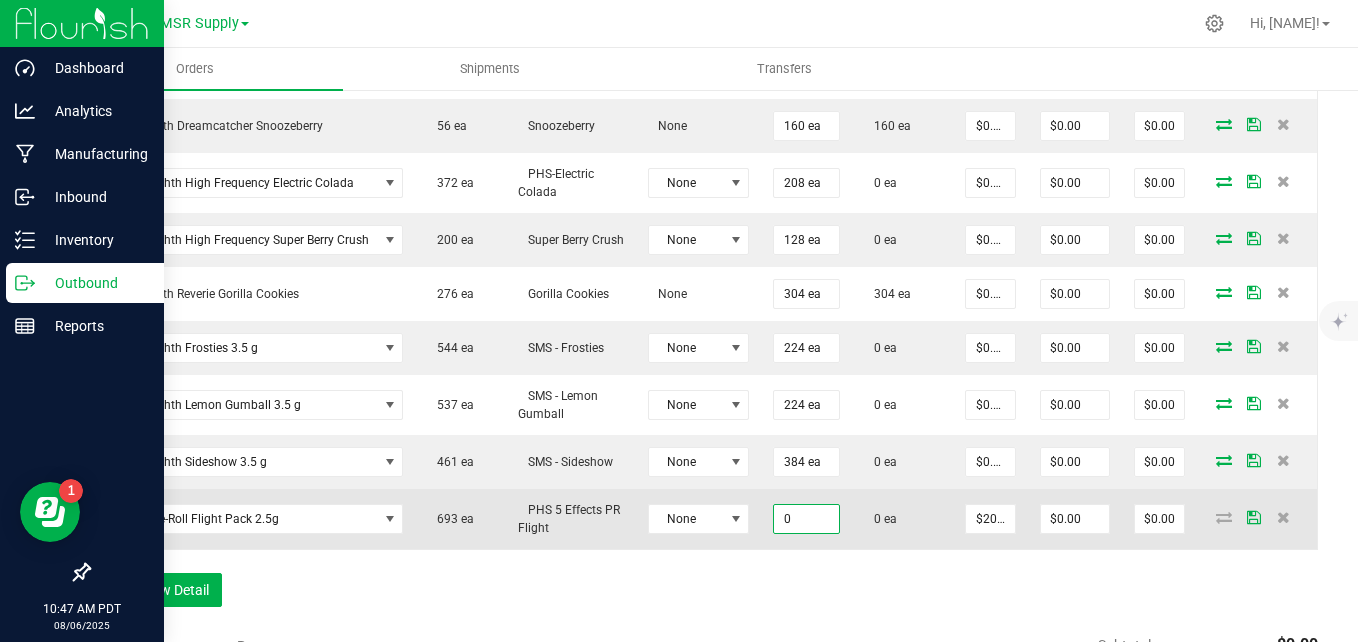 click on "0" at bounding box center [806, 519] 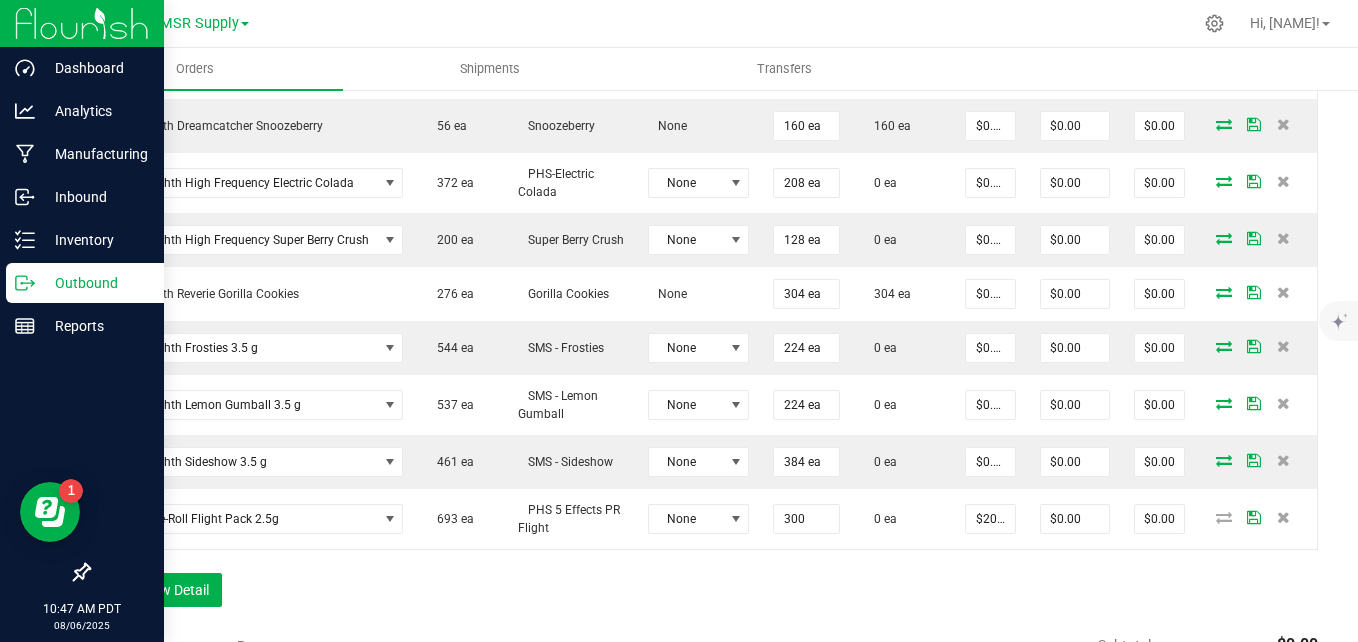 type on "300 ea" 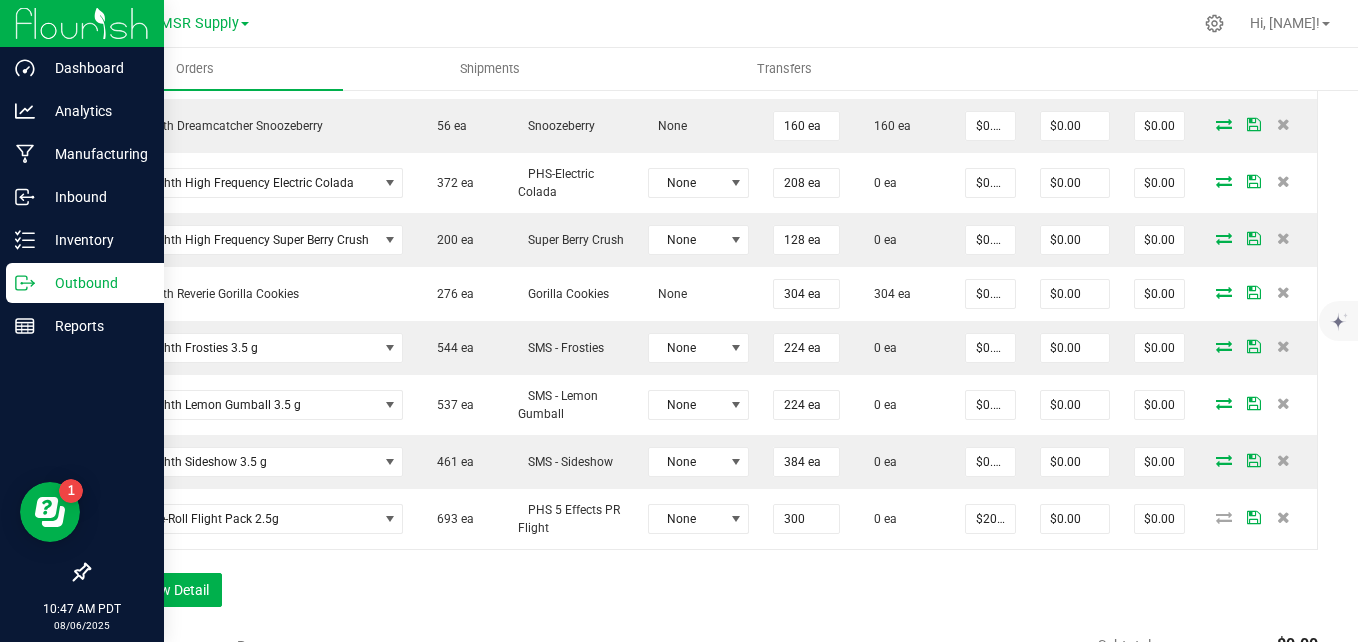 type on "$6,000.00" 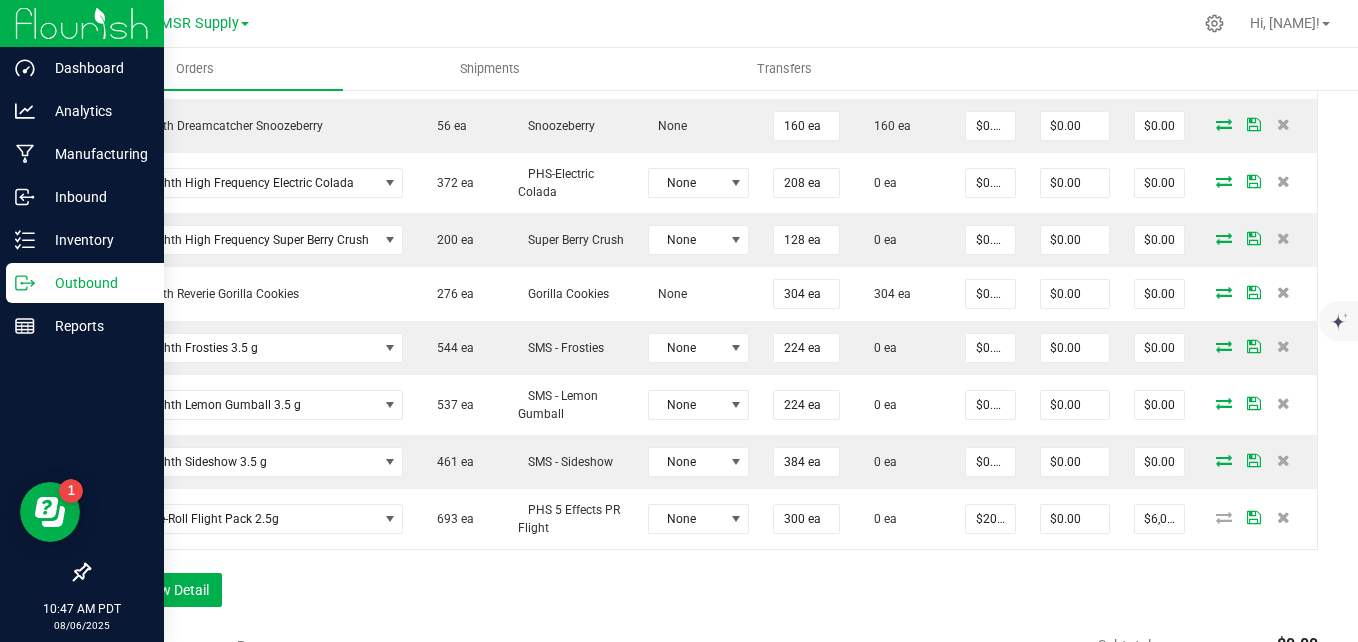 click on "Order Details Print All Labels Item  Sellable  Strain  Lot Number  Qty Ordered Qty Allocated Unit Price Line Discount Total Actions  AGS Eighth Alpine Sunrise - 16 CT   38 ea   Alpine Sunrise   None  224 ea  224 ea  $0.00000 $0.00 $0.00  AGS Eighth Garlic Blossom - 16 CT   151 ea   Garlic Blossom   None  320 ea  320 ea  $0.00000 $0.00 $0.00  AGS Eighth Lava Flower - 16 CT   24 ea   Lava Flower   None  80 ea  80 ea  $0.00000 $0.00 $0.00  AGS Eighth Moonbeam - 16 CT   210 ea   Moonbeam   None  304 ea  304 ea  $0.00000 $0.00 $0.00  AGS Eighth Shasta Bloom - 16 CT   64 ea   Shasta Bloom   None  320 ea  320 ea  $0.00000 $0.00 $0.00  PHS Eighth Dreamcatcher Snoozeberry   56 ea   Snoozeberry   None  160 ea  160 ea  $0.00000 $0.00 $0.00 PHS Eighth High Frequency Electric Colada  372 ea   PHS-Electric Colada  None 208 ea  0 ea  $0.00000 $0.00 $0.00 PHS Eighth High Frequency Super Berry Crush  200 ea   Super Berry Crush  None 128 ea  0 ea  $0.00000 $0.00 $0.00  276 ea   None  304 ea" at bounding box center [703, 175] 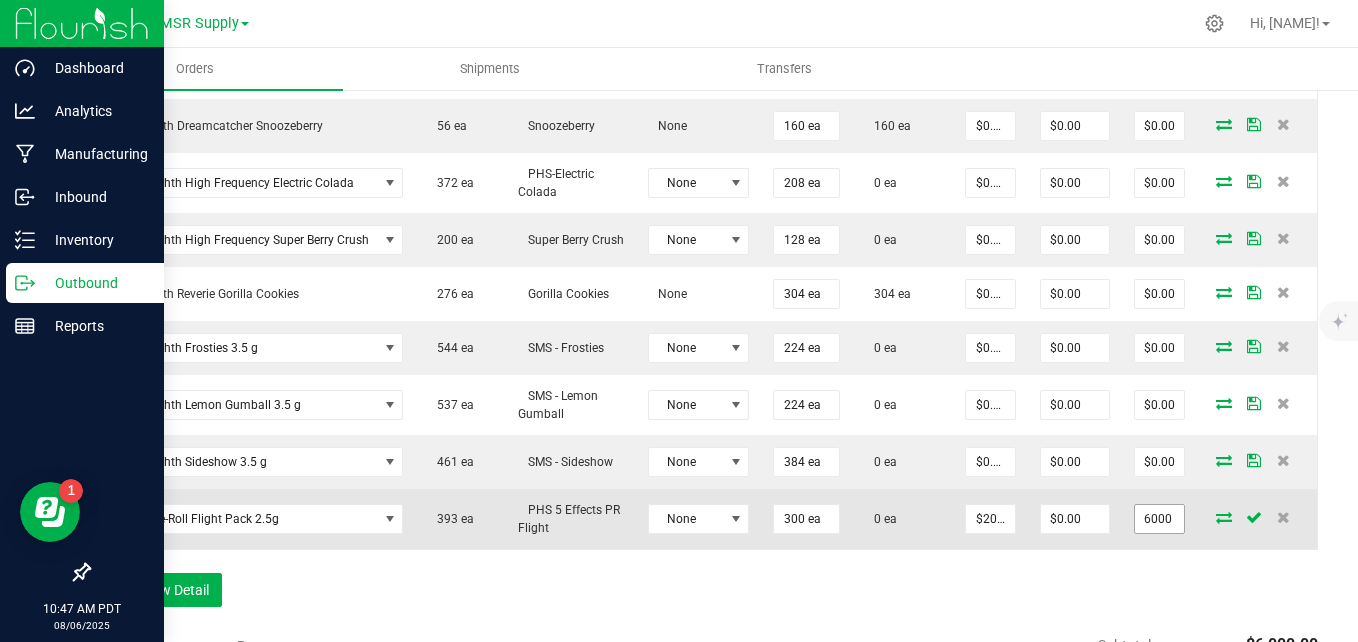 click on "6000" at bounding box center [1159, 519] 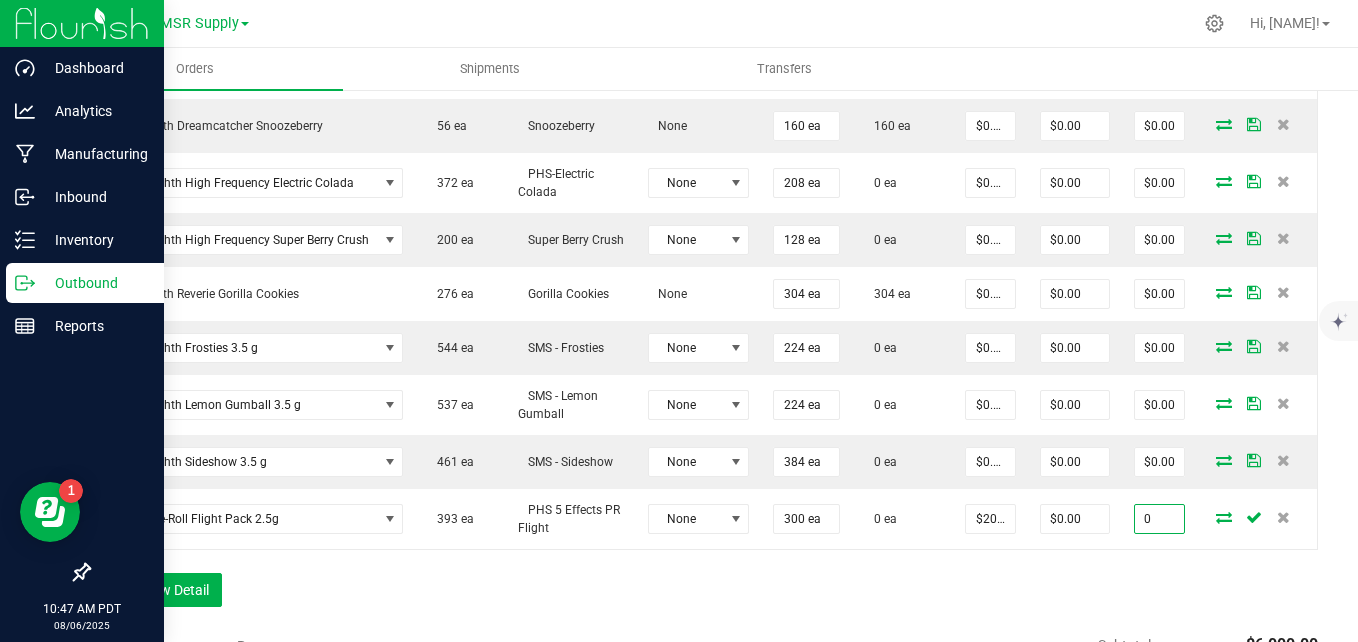 type on "0" 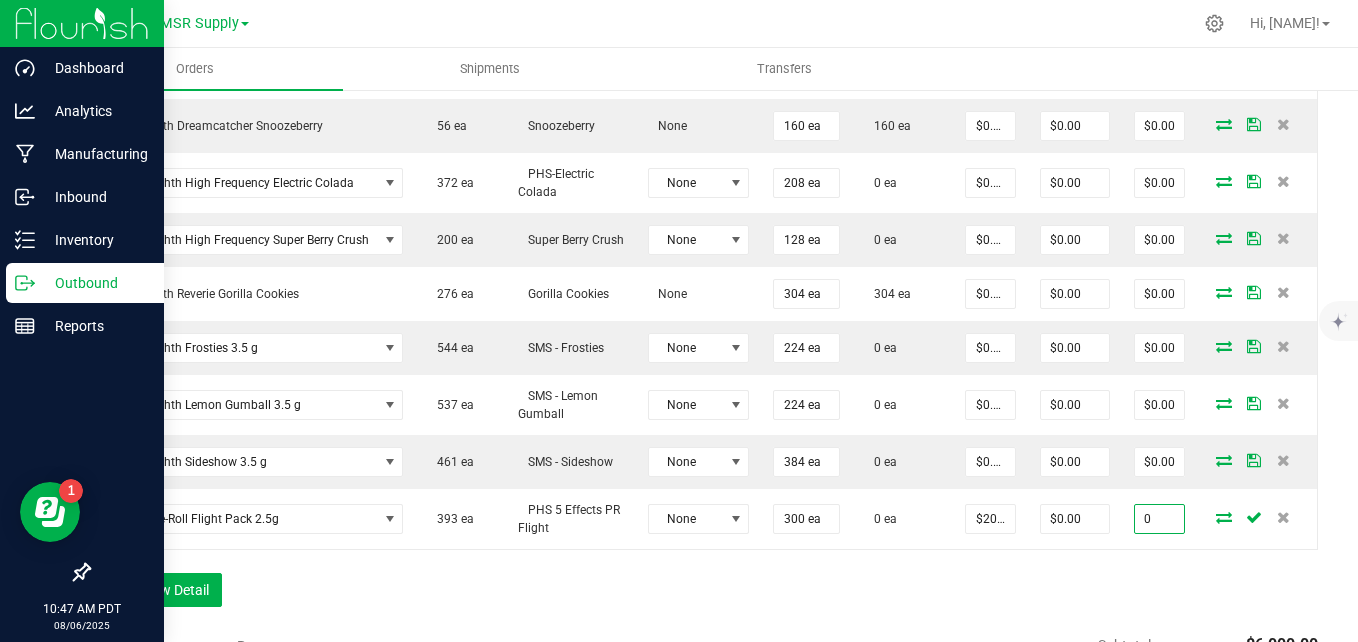 type on "$0.00000" 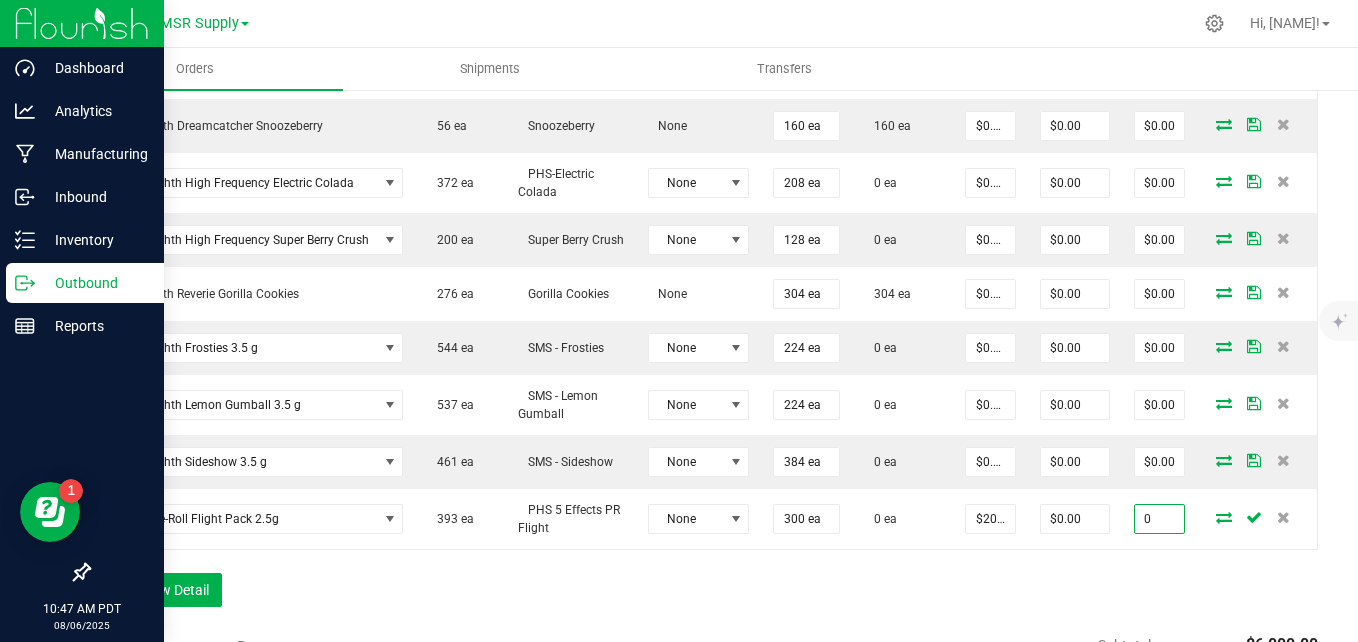 type on "$0.00" 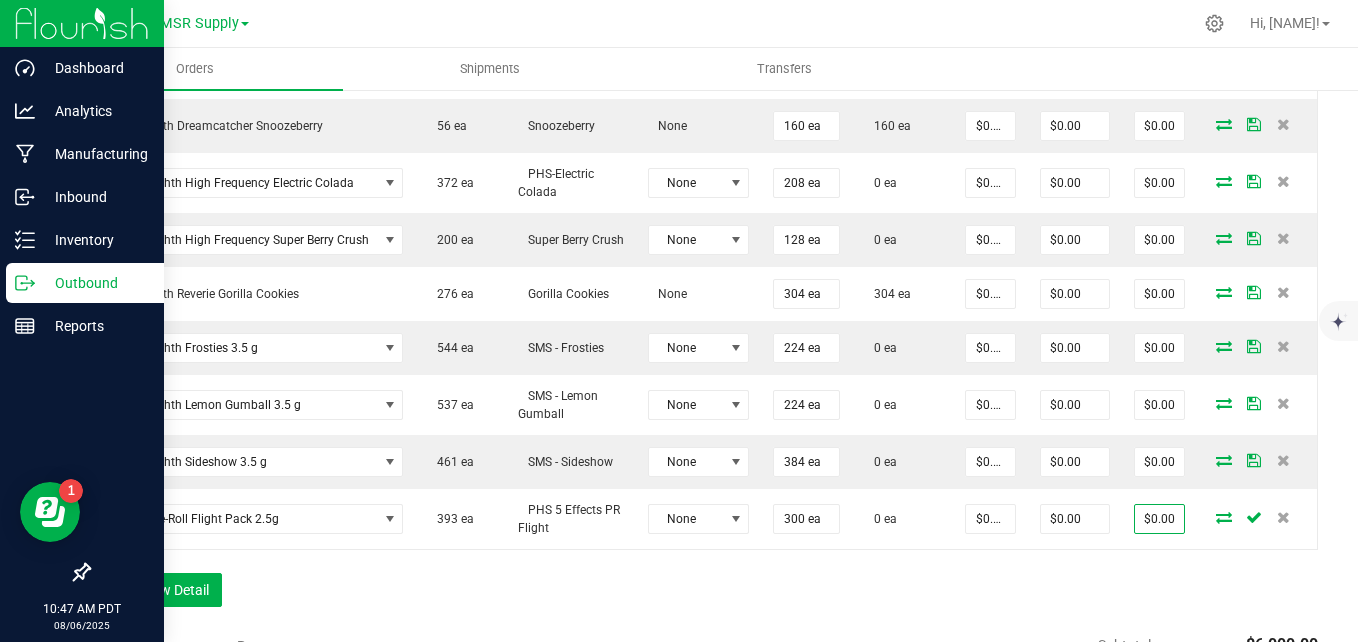 click on "Subtotal
$6,000.00
Est.  Tax" at bounding box center [1113, 753] 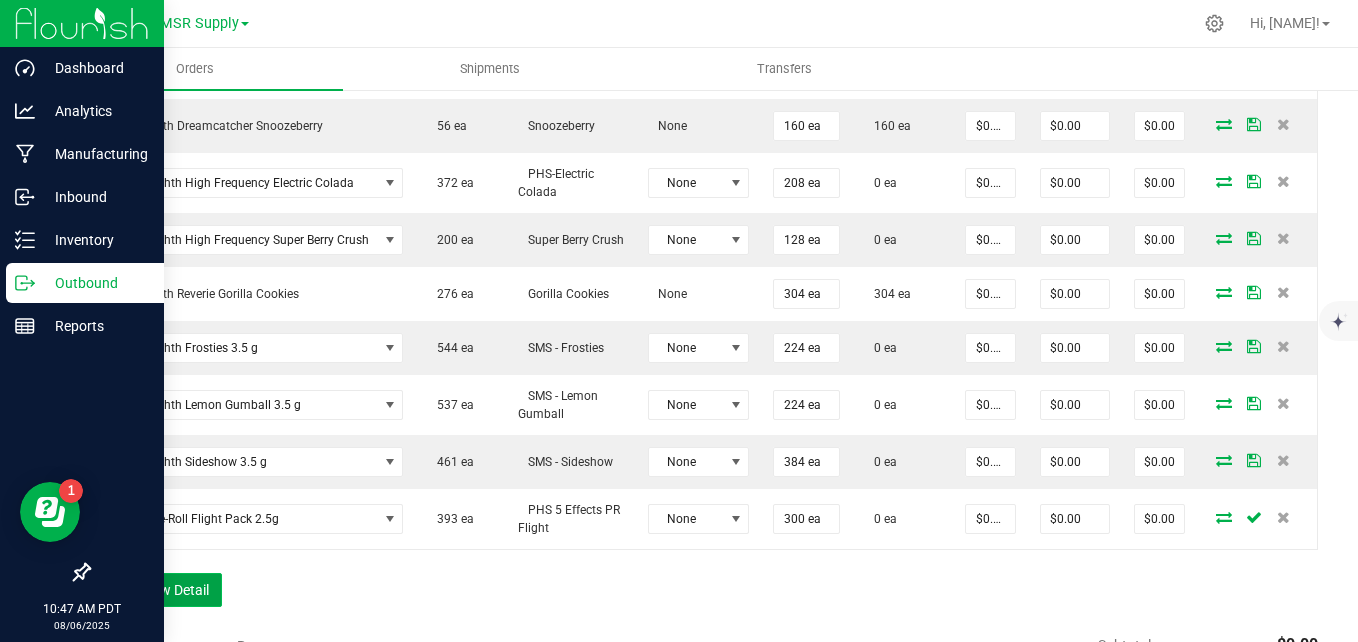 click on "Add New Detail" at bounding box center [155, 590] 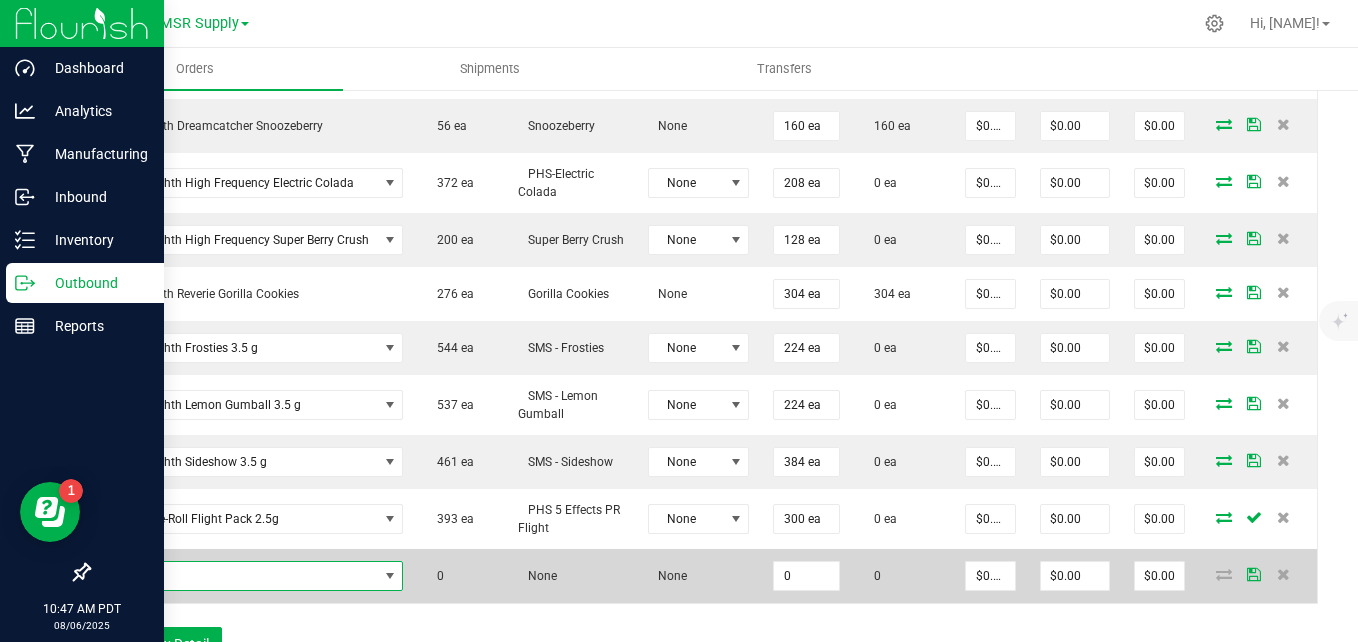 click at bounding box center [240, 576] 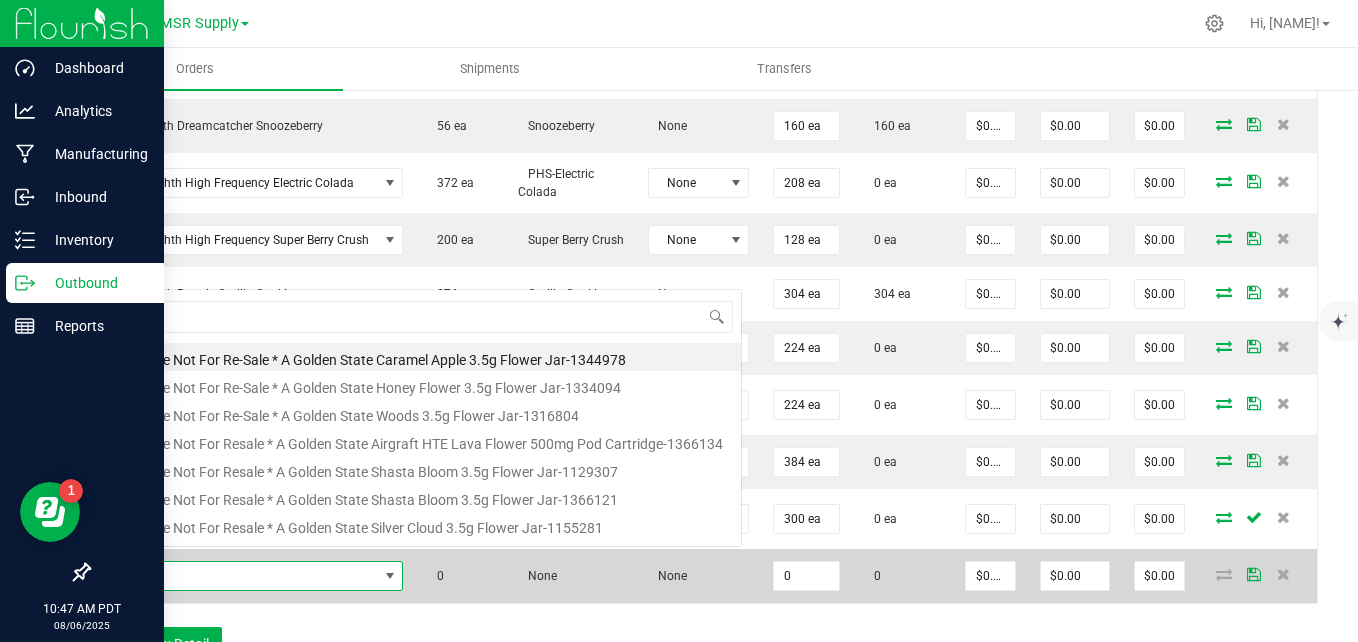 scroll, scrollTop: 0, scrollLeft: 0, axis: both 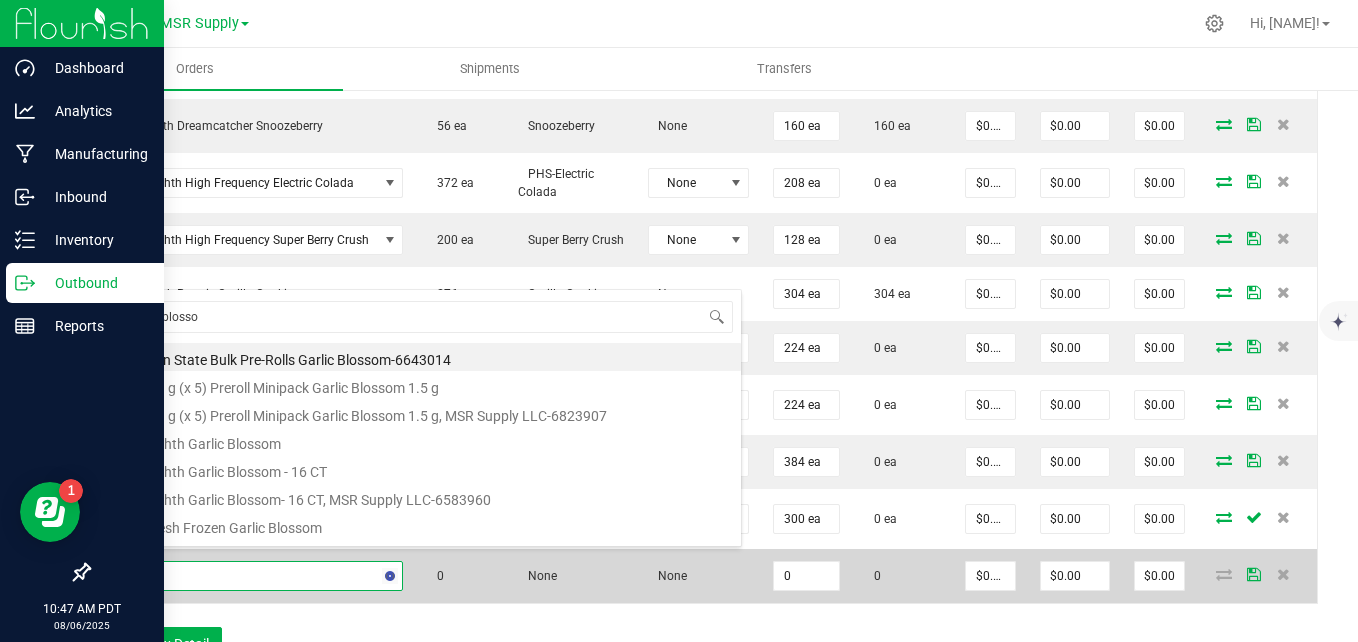type on "garlic blossom" 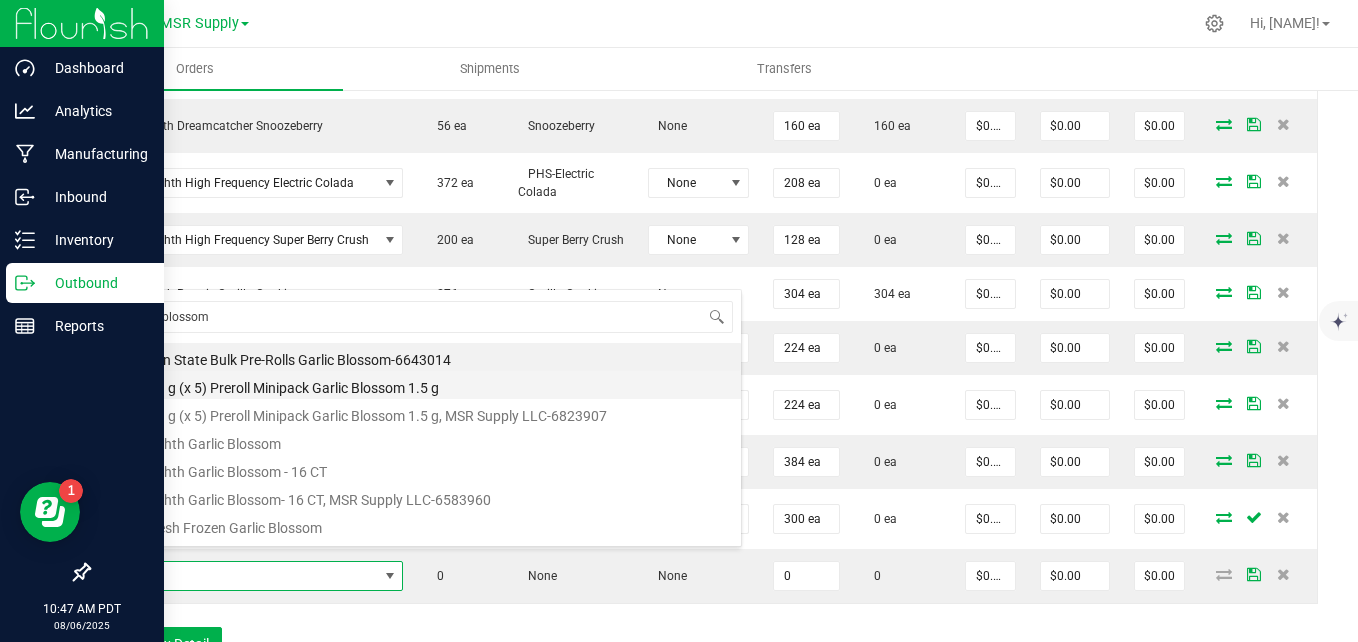 click on "AGS 0.3 g (x 5) Preroll Minipack Garlic Blossom 1.5 g" at bounding box center [422, 385] 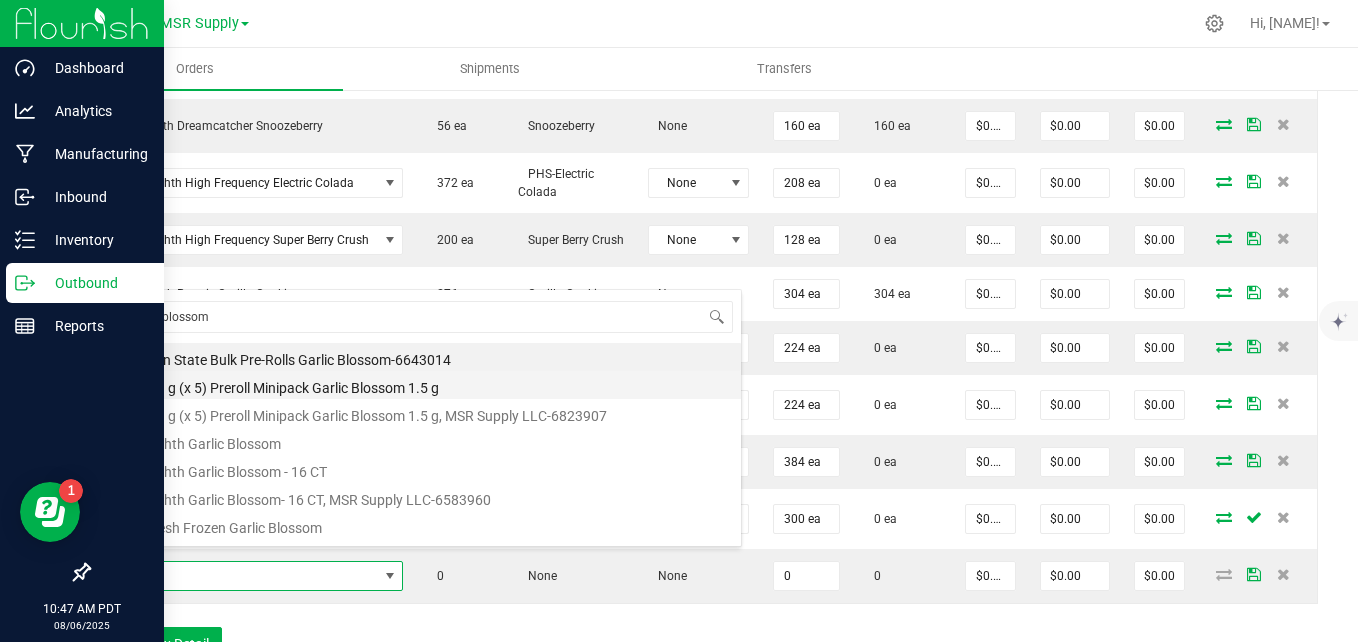 type on "0 ea" 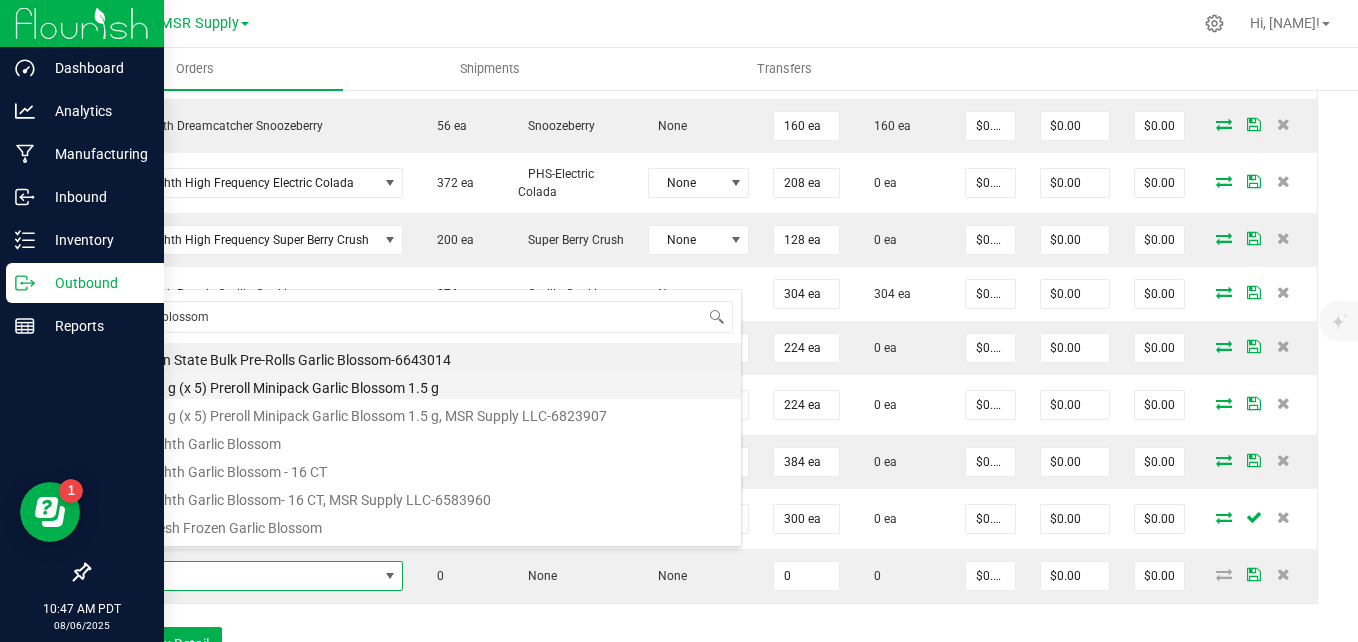 type on "$12.75000" 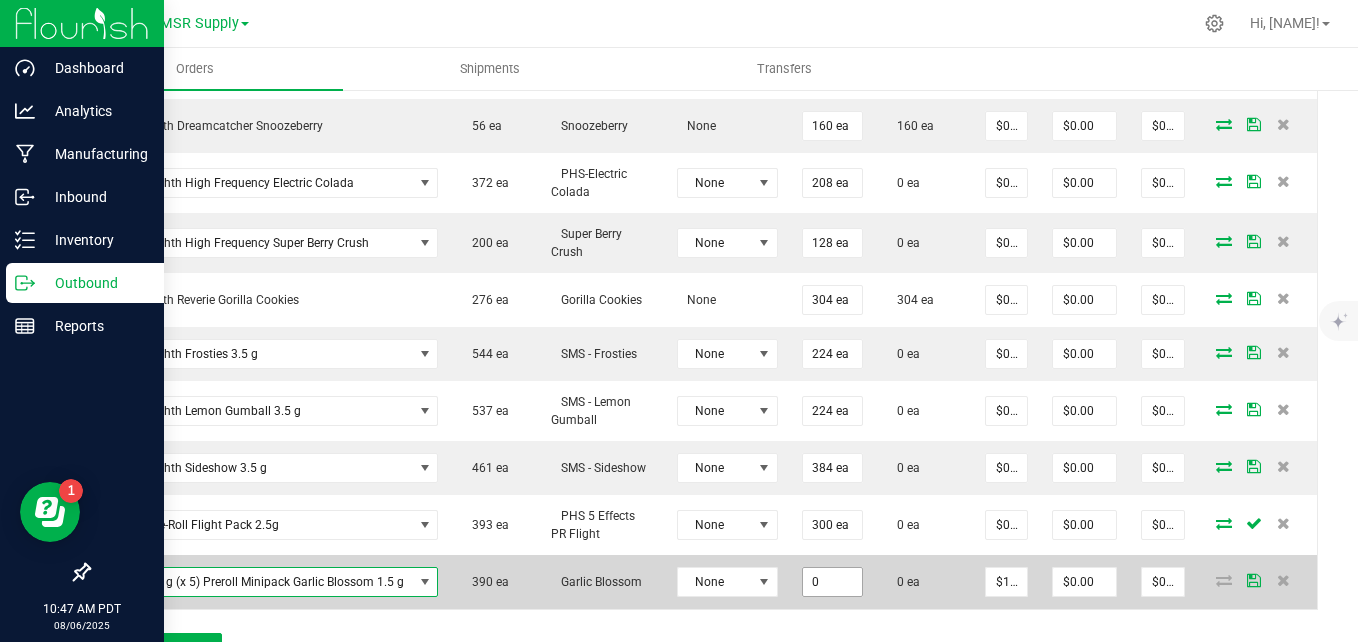 click on "0" at bounding box center [832, 582] 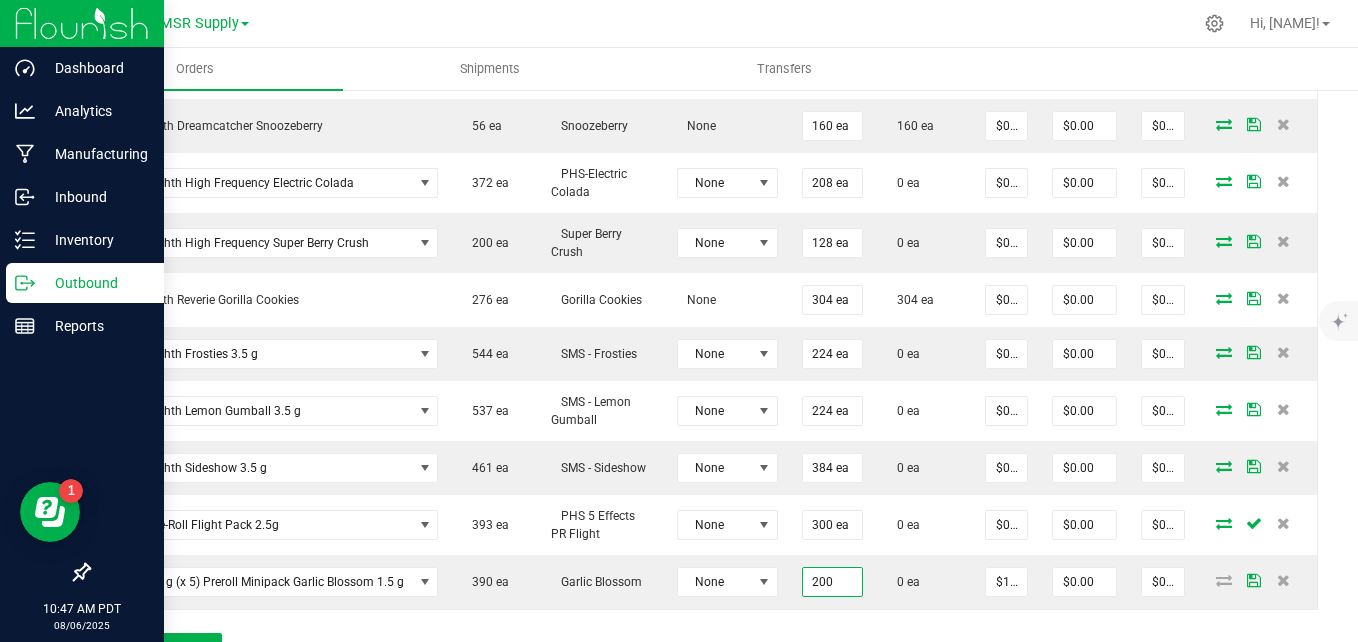 type on "200 ea" 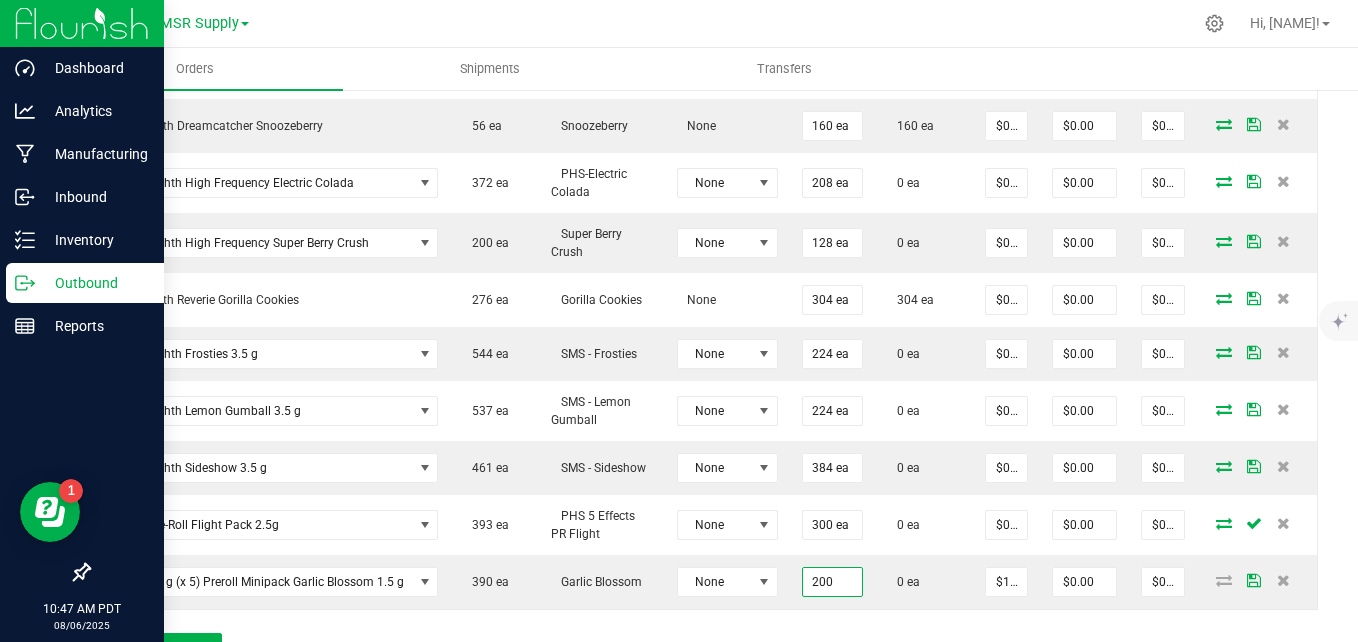 type on "$2,550.00" 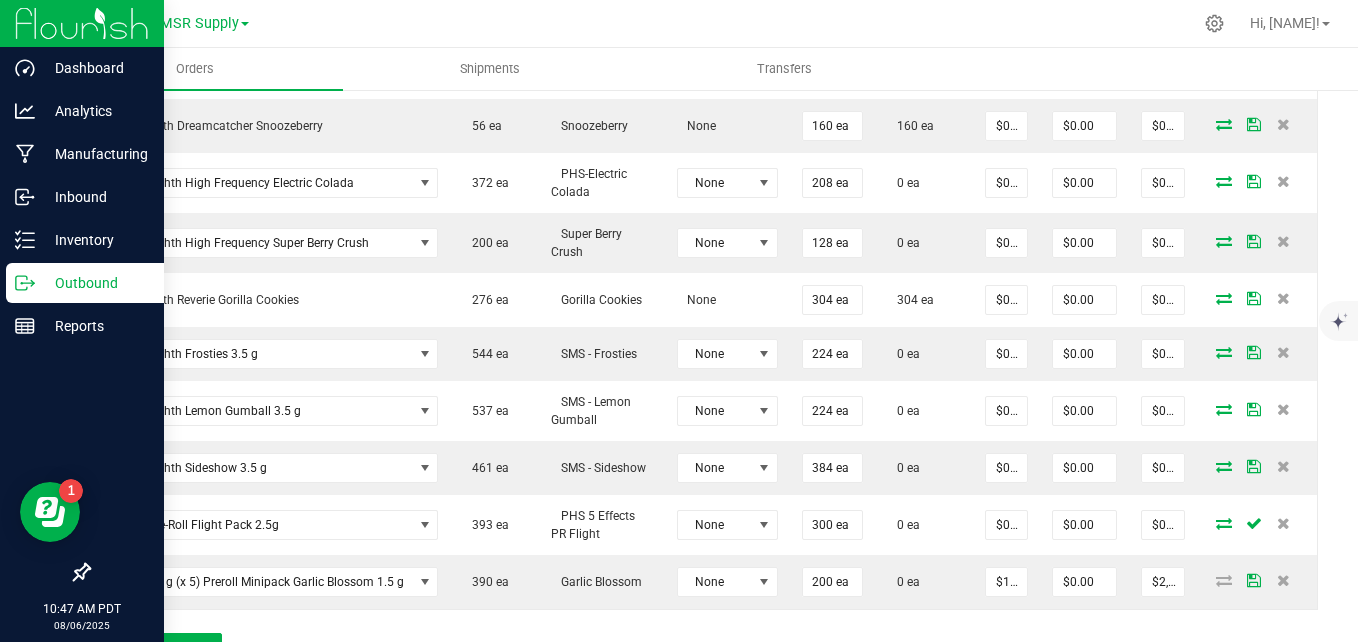 click on "Order Details Print All Labels Item  Sellable  Strain  Lot Number  Qty Ordered Qty Allocated Unit Price Line Discount Total Actions  AGS Eighth Alpine Sunrise - 16 CT   38 ea   Alpine Sunrise   None  224 ea  224 ea  $0.00000 $0.00 $0.00  AGS Eighth Garlic Blossom - 16 CT   151 ea   Garlic Blossom   None  320 ea  320 ea  $0.00000 $0.00 $0.00  AGS Eighth Lava Flower - 16 CT   24 ea   Lava Flower   None  80 ea  80 ea  $0.00000 $0.00 $0.00  AGS Eighth Moonbeam - 16 CT   210 ea   Moonbeam   None  304 ea  304 ea  $0.00000 $0.00 $0.00  AGS Eighth Shasta Bloom - 16 CT   64 ea   Shasta Bloom   None  320 ea  320 ea  $0.00000 $0.00 $0.00  PHS Eighth Dreamcatcher Snoozeberry   56 ea   Snoozeberry   None  160 ea  160 ea  $0.00000 $0.00 $0.00 PHS Eighth High Frequency Electric Colada  372 ea   PHS-Electric Colada  None 208 ea  0 ea  $0.00000 $0.00 $0.00 PHS Eighth High Frequency Super Berry Crush  200 ea   Super Berry Crush  None 128 ea  0 ea  $0.00000 $0.00 $0.00  276 ea   None  304 ea" at bounding box center [703, 205] 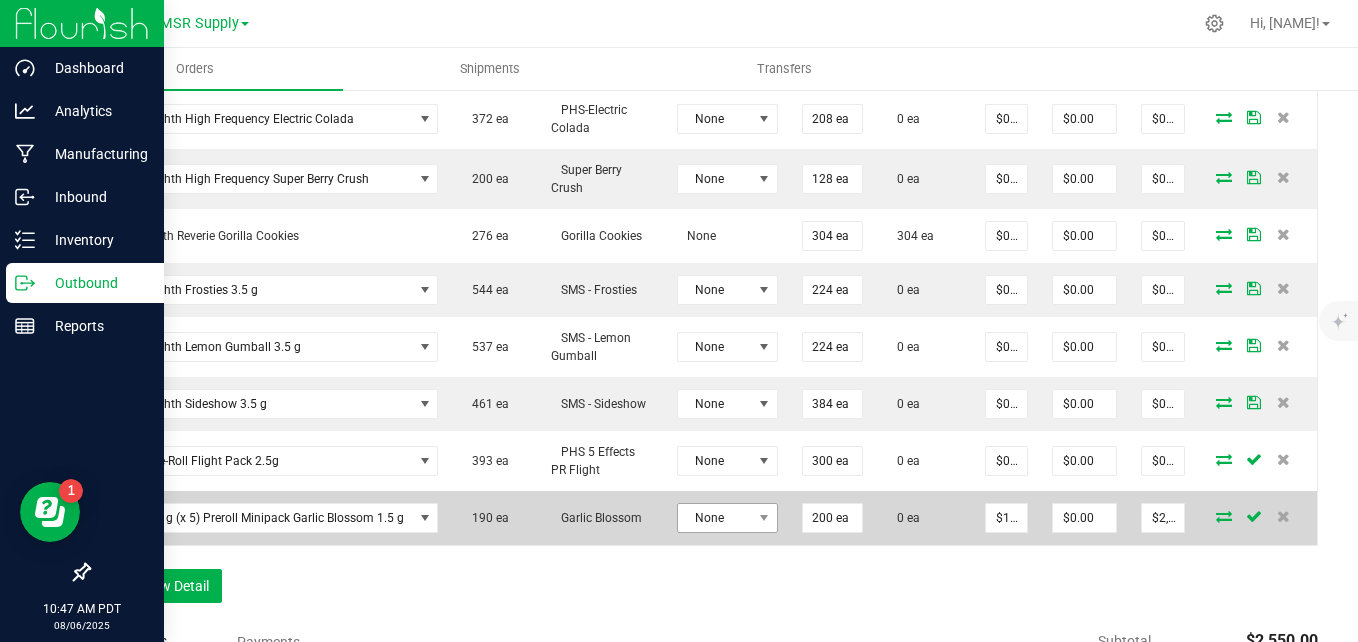 scroll, scrollTop: 1100, scrollLeft: 0, axis: vertical 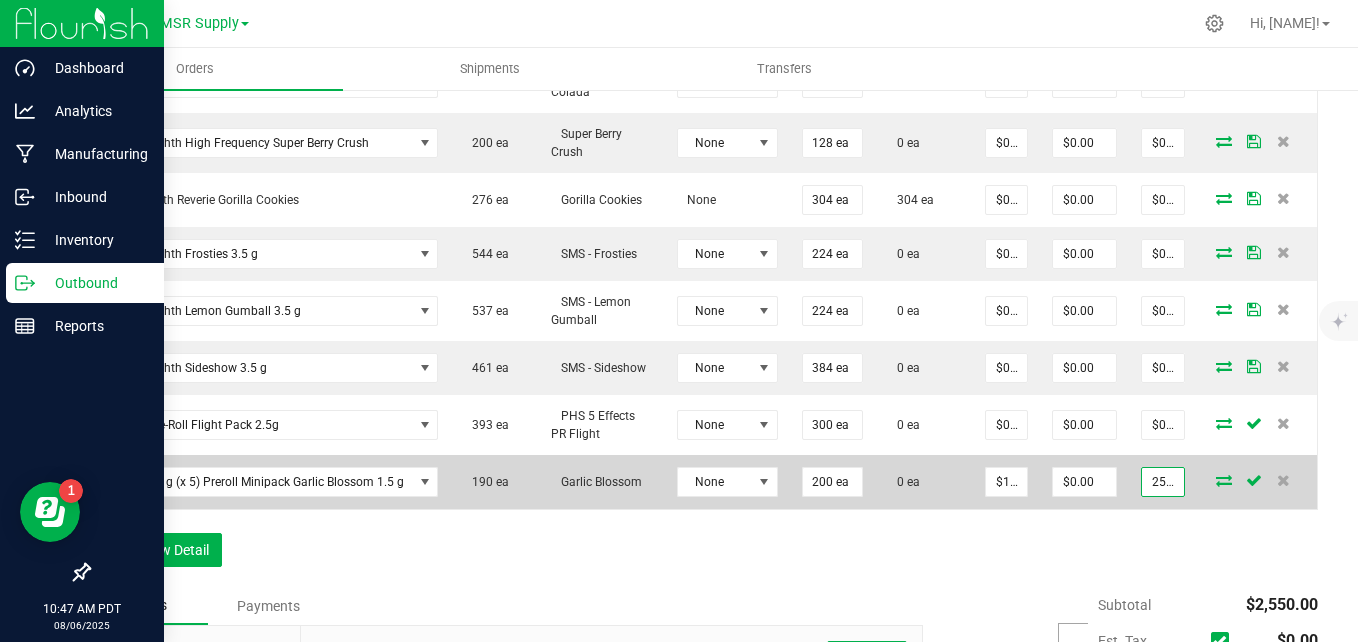 click on "2550" at bounding box center (1163, 482) 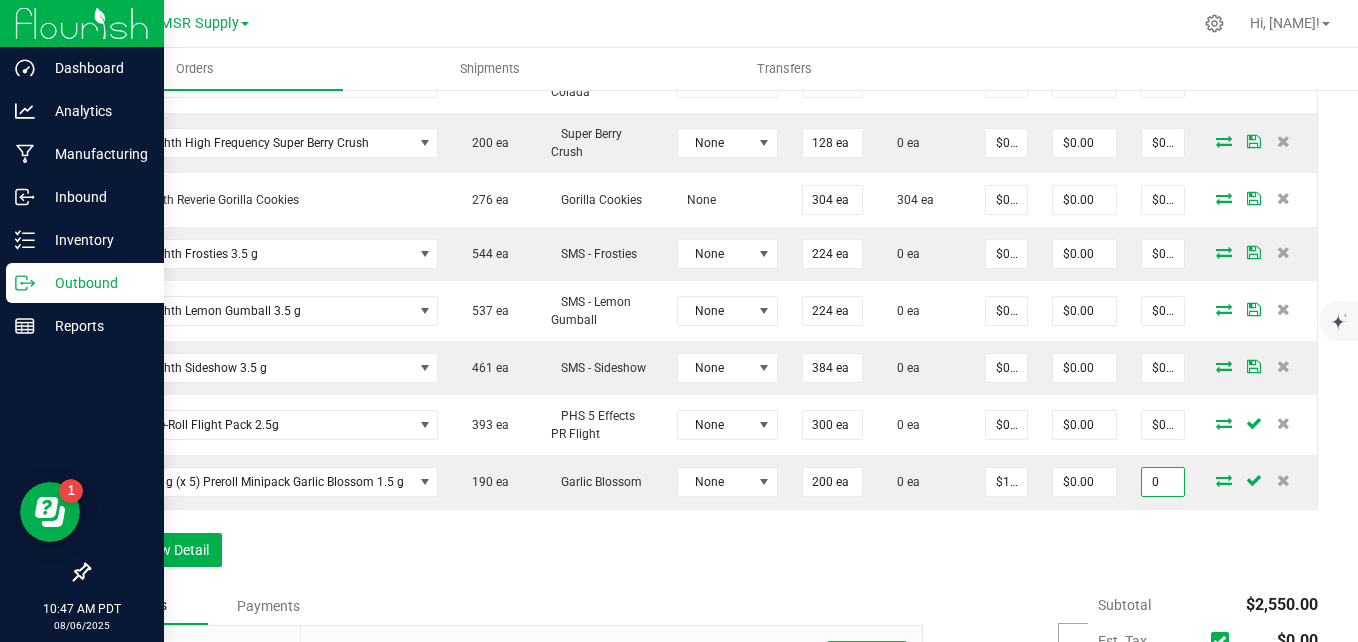 type on "0" 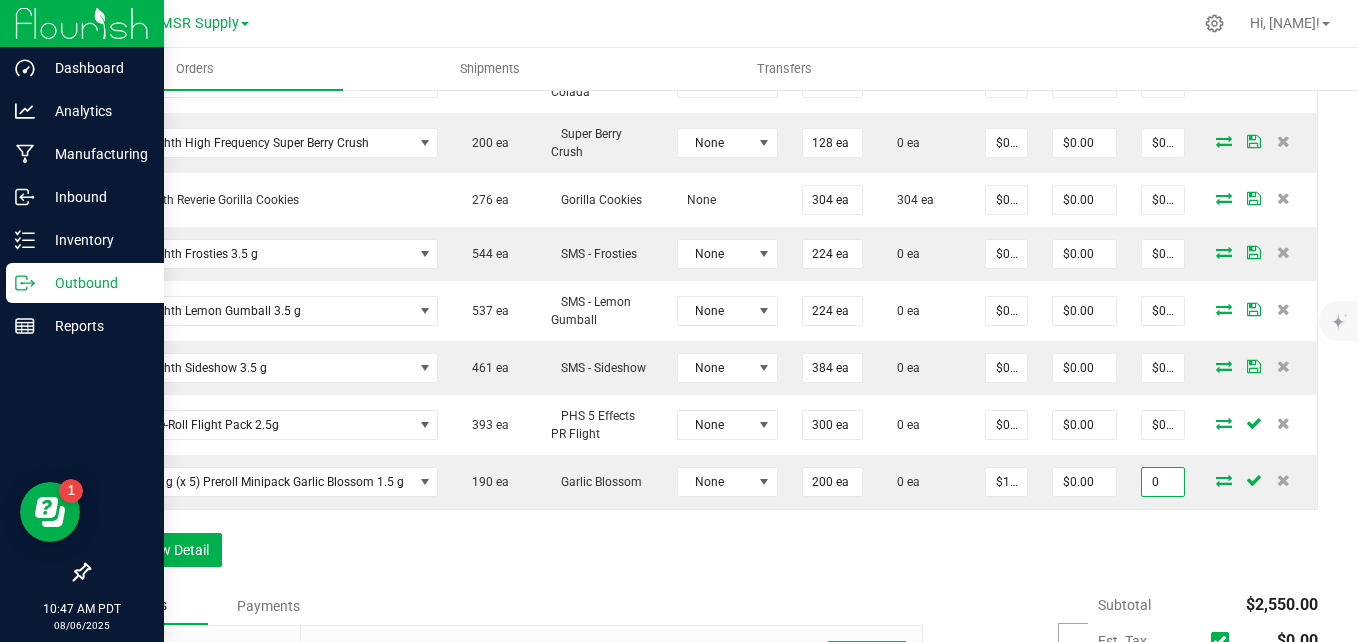 type on "$0.00000" 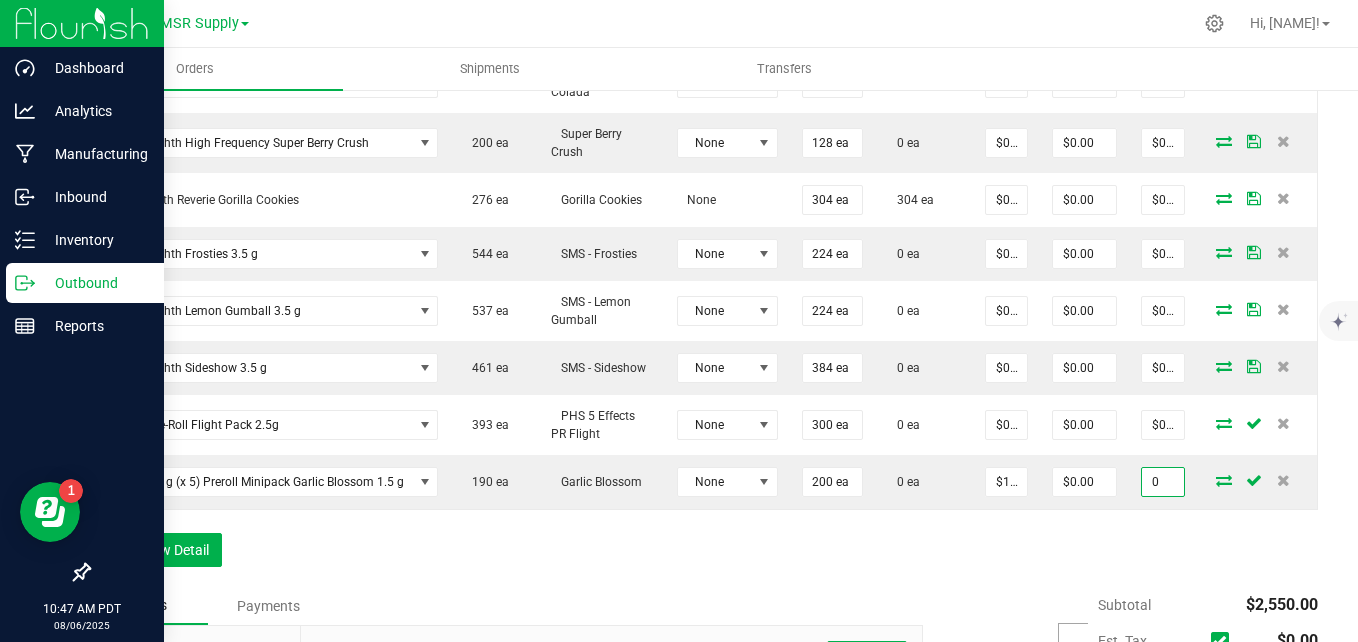 type on "$0.00" 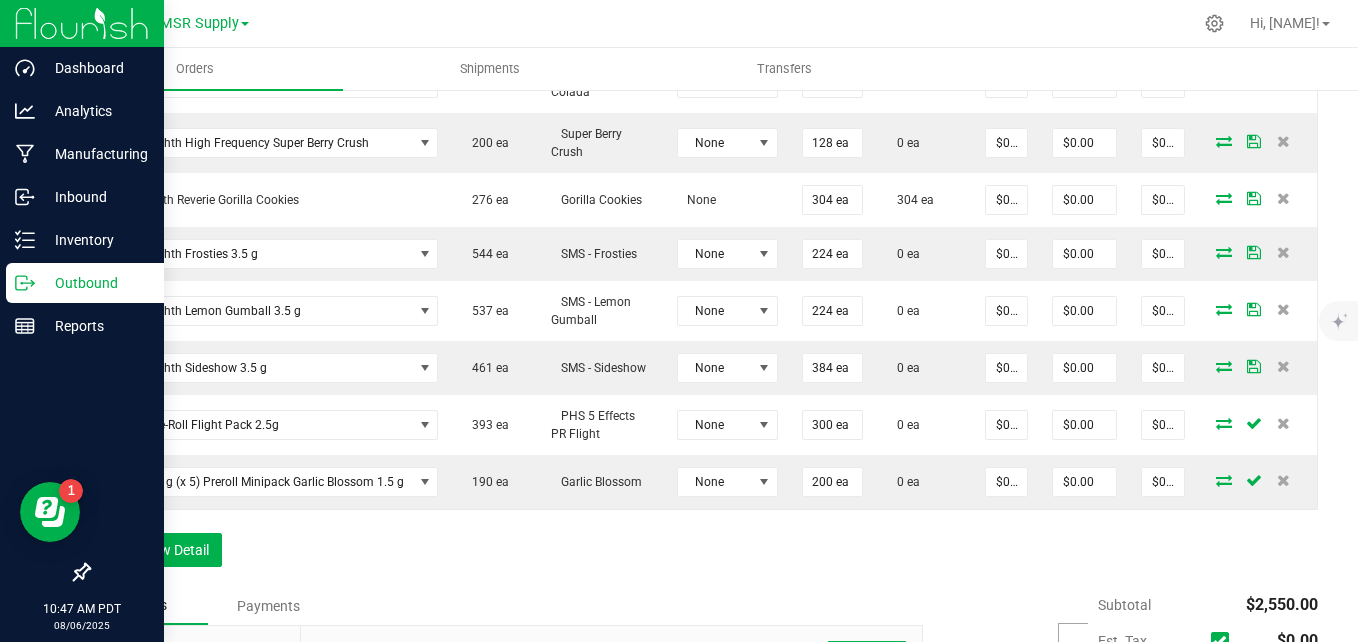 click on "Order Details Print All Labels Item  Sellable  Strain  Lot Number  Qty Ordered Qty Allocated Unit Price Line Discount Total Actions  AGS Eighth Alpine Sunrise - 16 CT   38 ea   Alpine Sunrise   None  224 ea  224 ea  $0.00000 $0.00 $0.00  AGS Eighth Garlic Blossom - 16 CT   151 ea   Garlic Blossom   None  320 ea  320 ea  $0.00000 $0.00 $0.00  AGS Eighth Lava Flower - 16 CT   24 ea   Lava Flower   None  80 ea  80 ea  $0.00000 $0.00 $0.00  AGS Eighth Moonbeam - 16 CT   210 ea   Moonbeam   None  304 ea  304 ea  $0.00000 $0.00 $0.00  AGS Eighth Shasta Bloom - 16 CT   64 ea   Shasta Bloom   None  320 ea  320 ea  $0.00000 $0.00 $0.00  PHS Eighth Dreamcatcher Snoozeberry   56 ea   Snoozeberry   None  160 ea  160 ea  $0.00000 $0.00 $0.00 PHS Eighth High Frequency Electric Colada  372 ea   PHS-Electric Colada  None 208 ea  0 ea  $0.00000 $0.00 $0.00 PHS Eighth High Frequency Super Berry Crush  200 ea   Super Berry Crush  None 128 ea  0 ea  $0.00000 $0.00 $0.00  276 ea   None  304 ea" at bounding box center [703, 105] 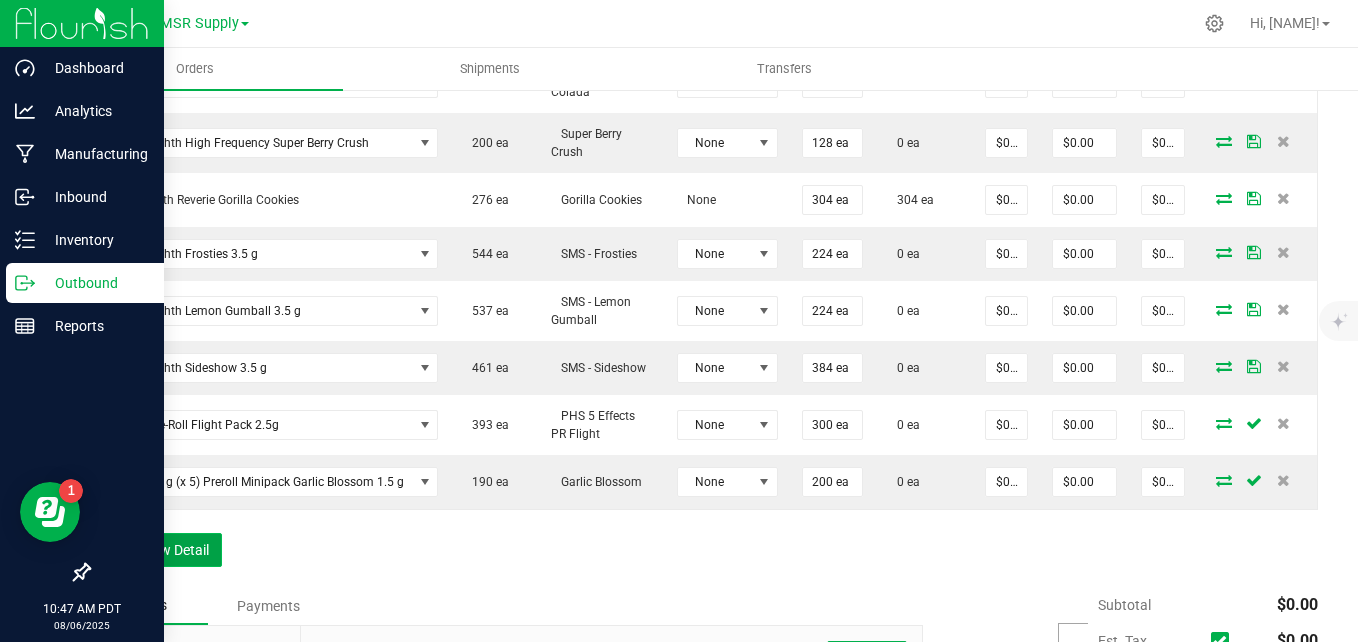 click on "Add New Detail" at bounding box center (155, 550) 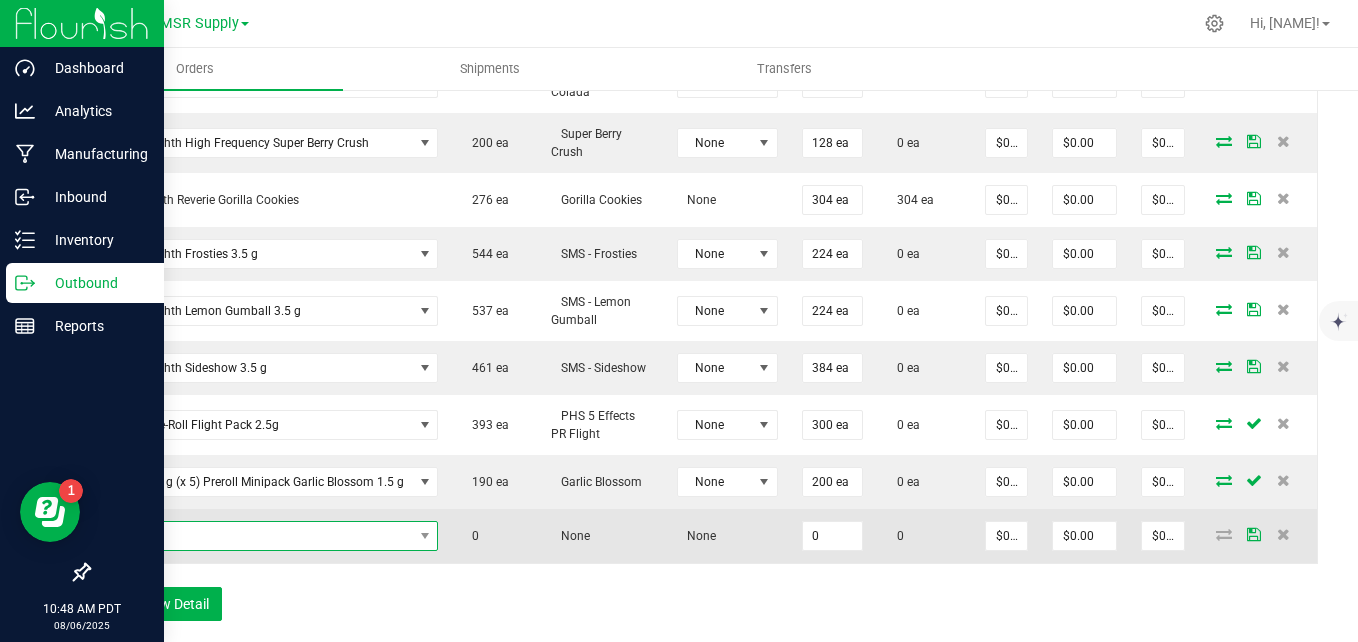 click at bounding box center [258, 536] 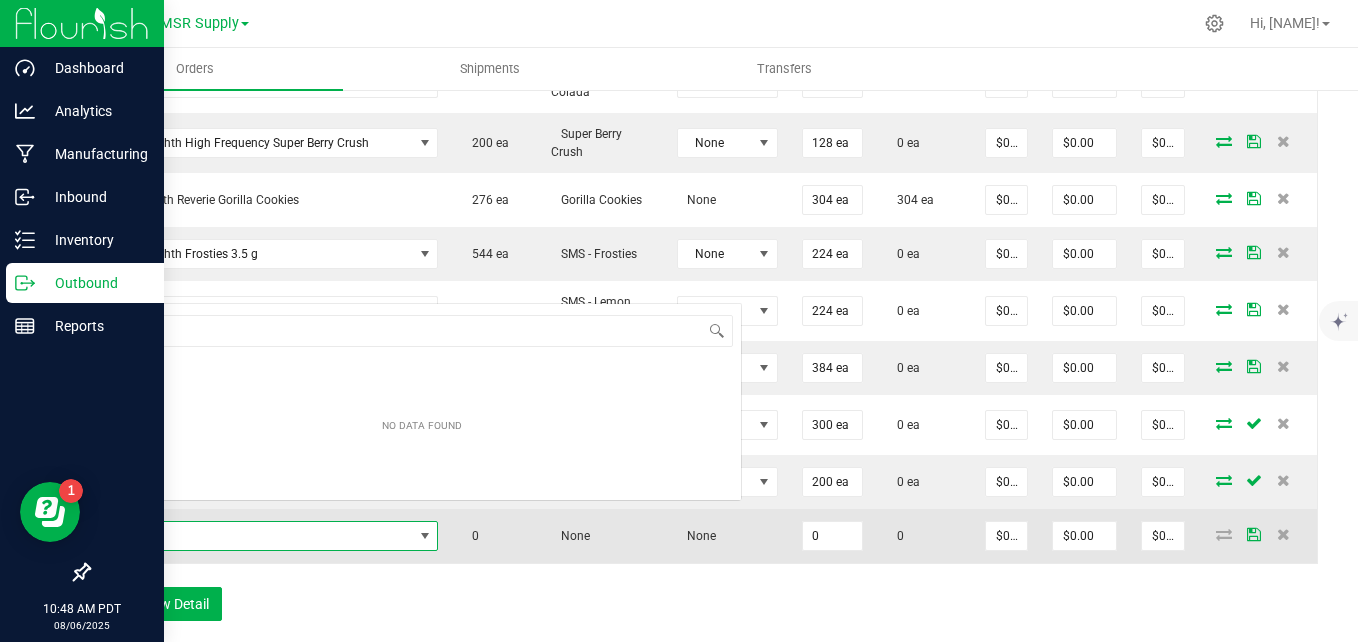 scroll, scrollTop: 0, scrollLeft: 0, axis: both 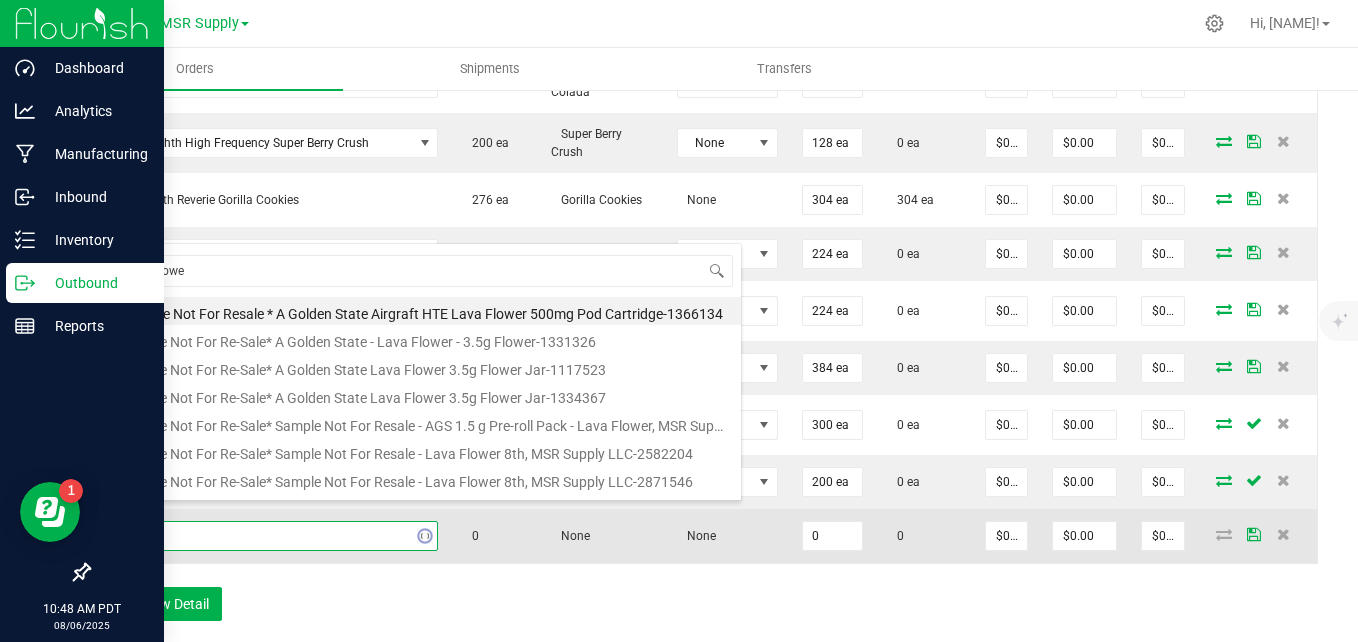 type on "lava flower" 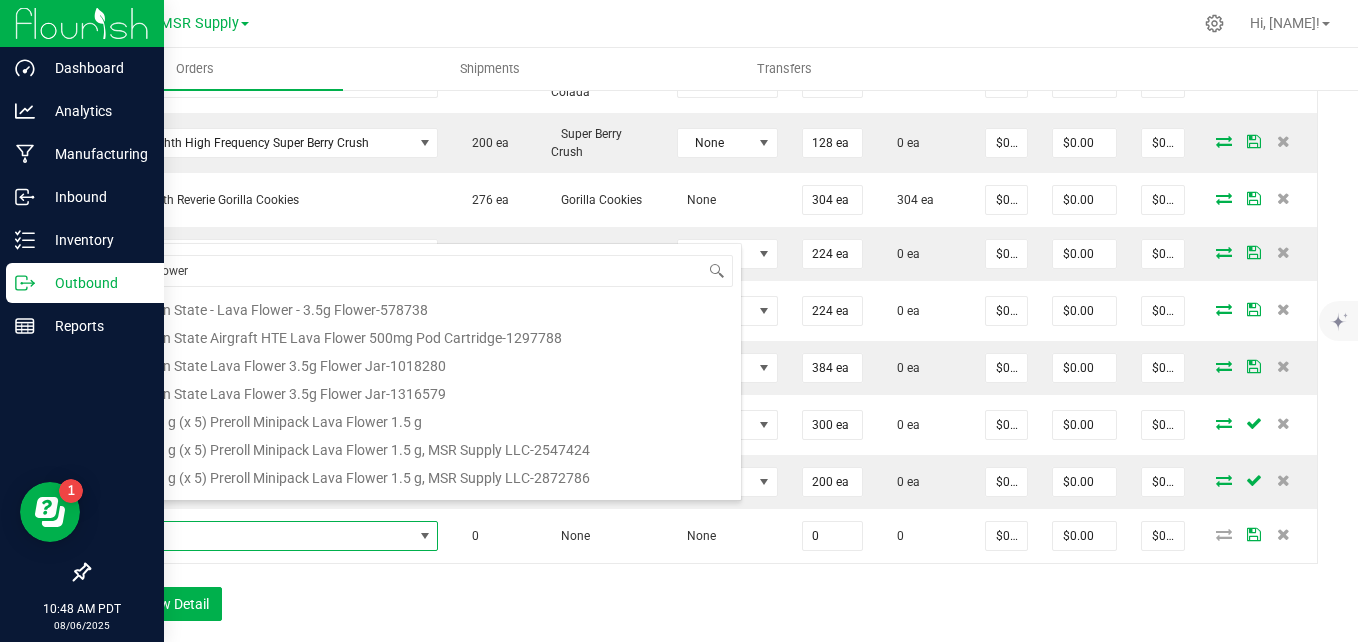 scroll, scrollTop: 300, scrollLeft: 0, axis: vertical 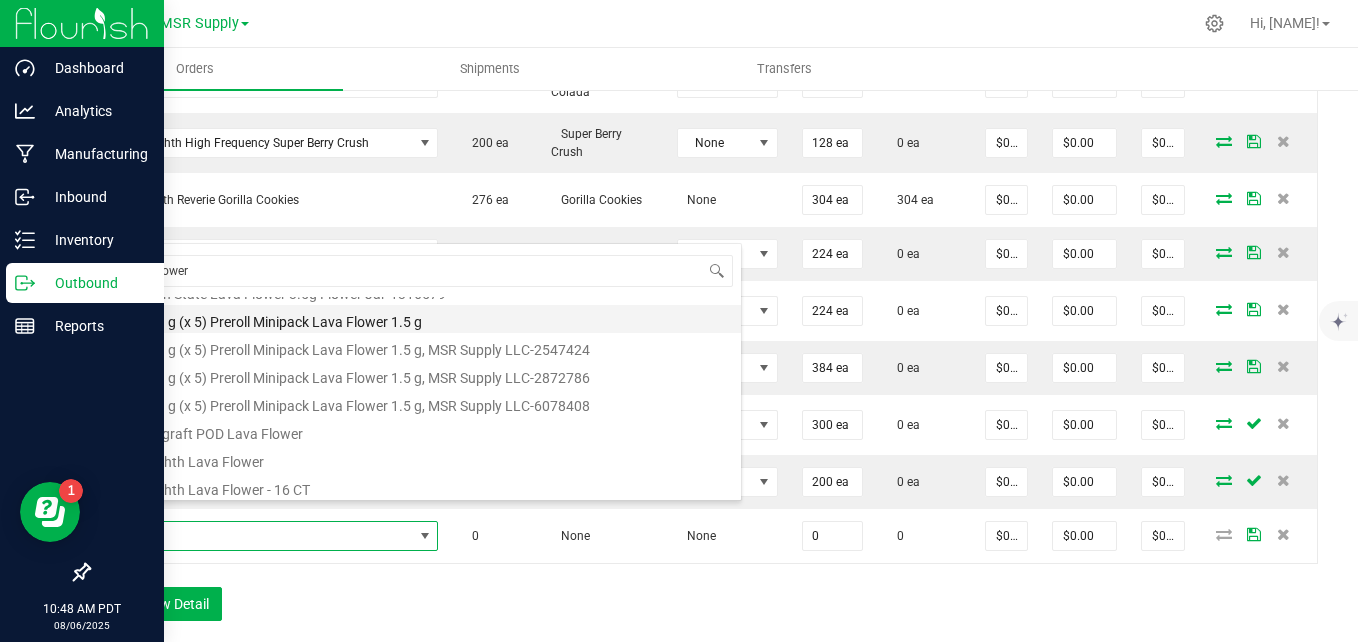 click on "AGS 0.3 g (x 5) Preroll Minipack Lava Flower 1.5 g" at bounding box center [422, 319] 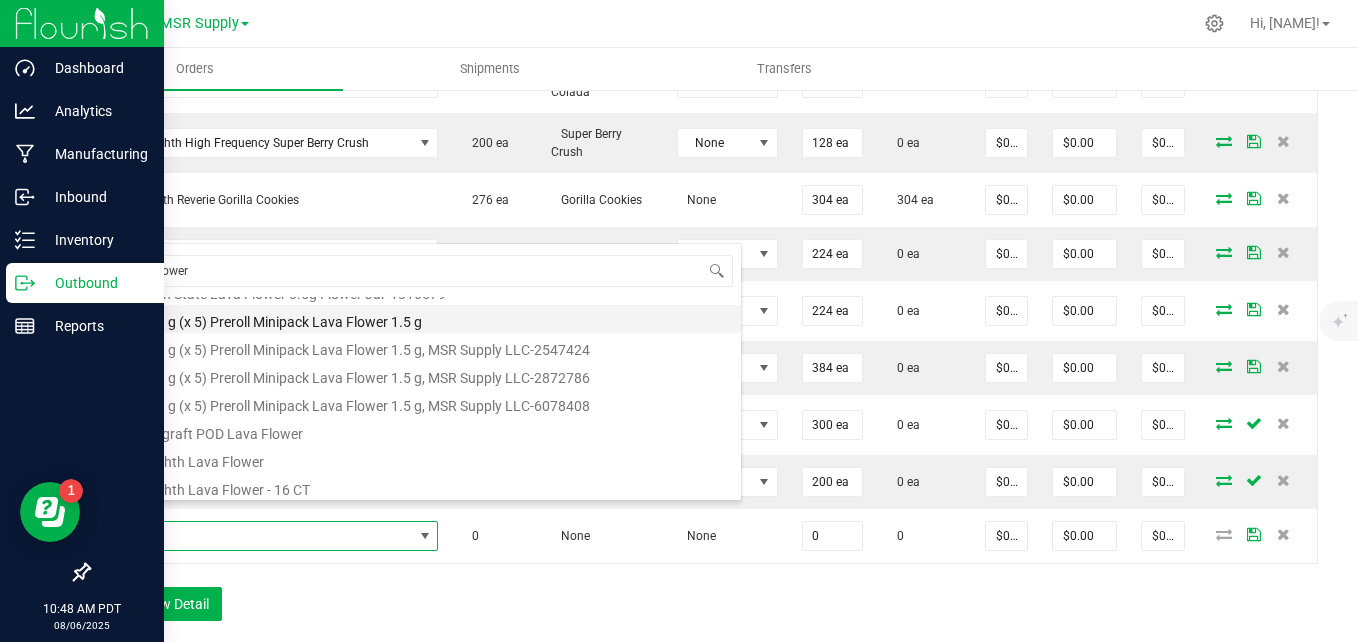 type on "0 ea" 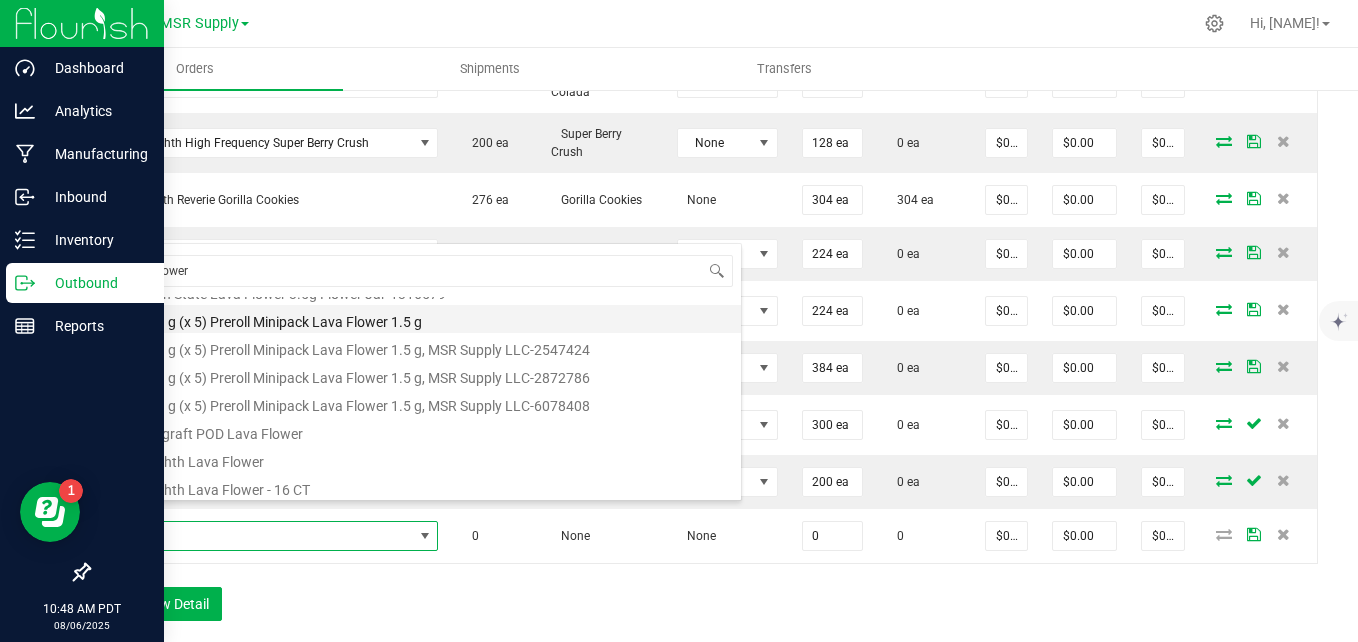 type on "$12.75000" 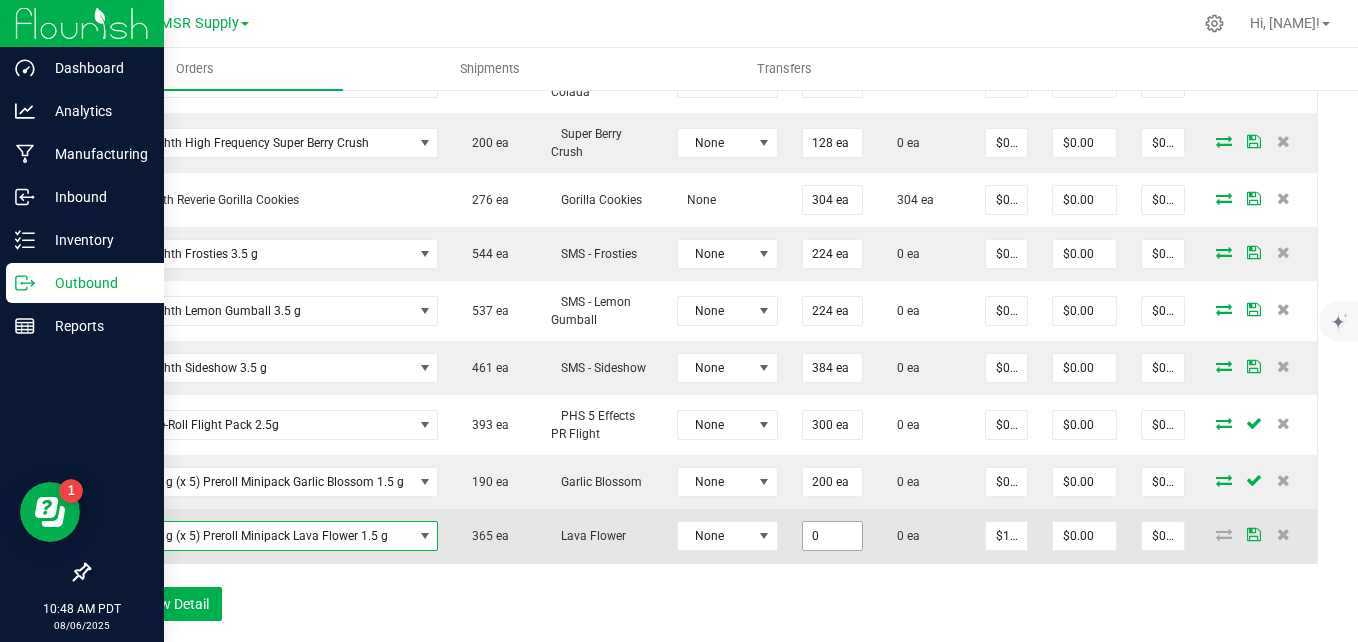 click on "0" at bounding box center (832, 536) 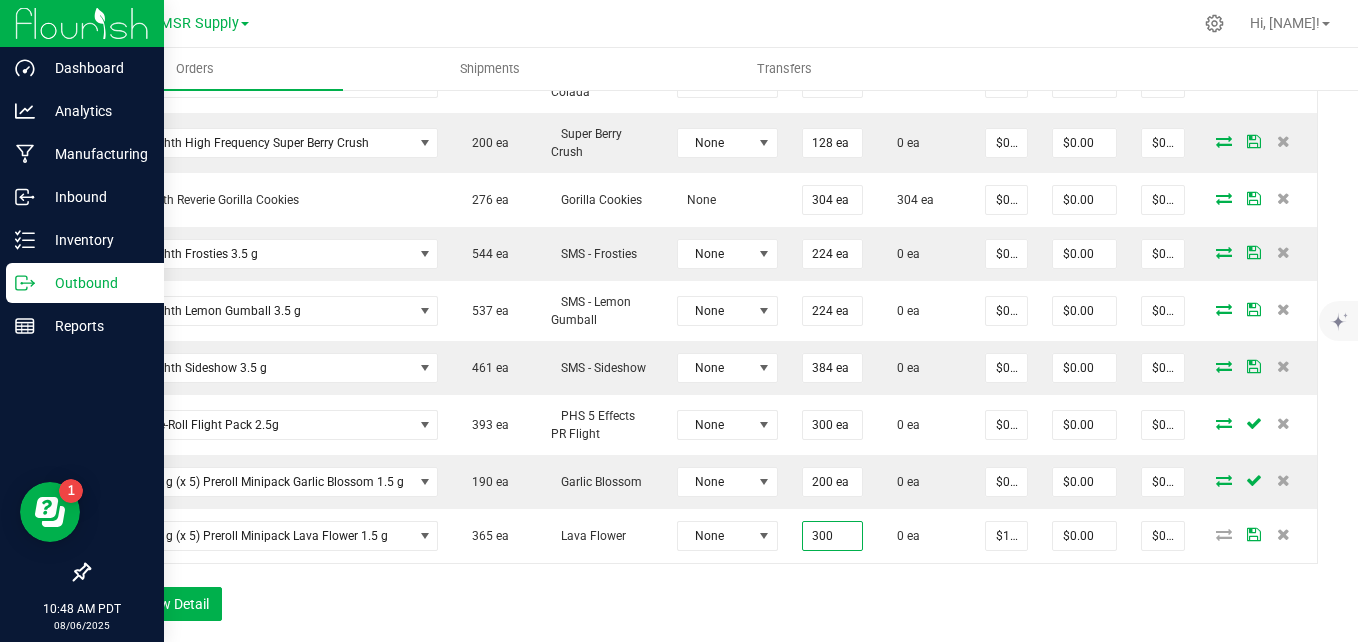 type on "300 ea" 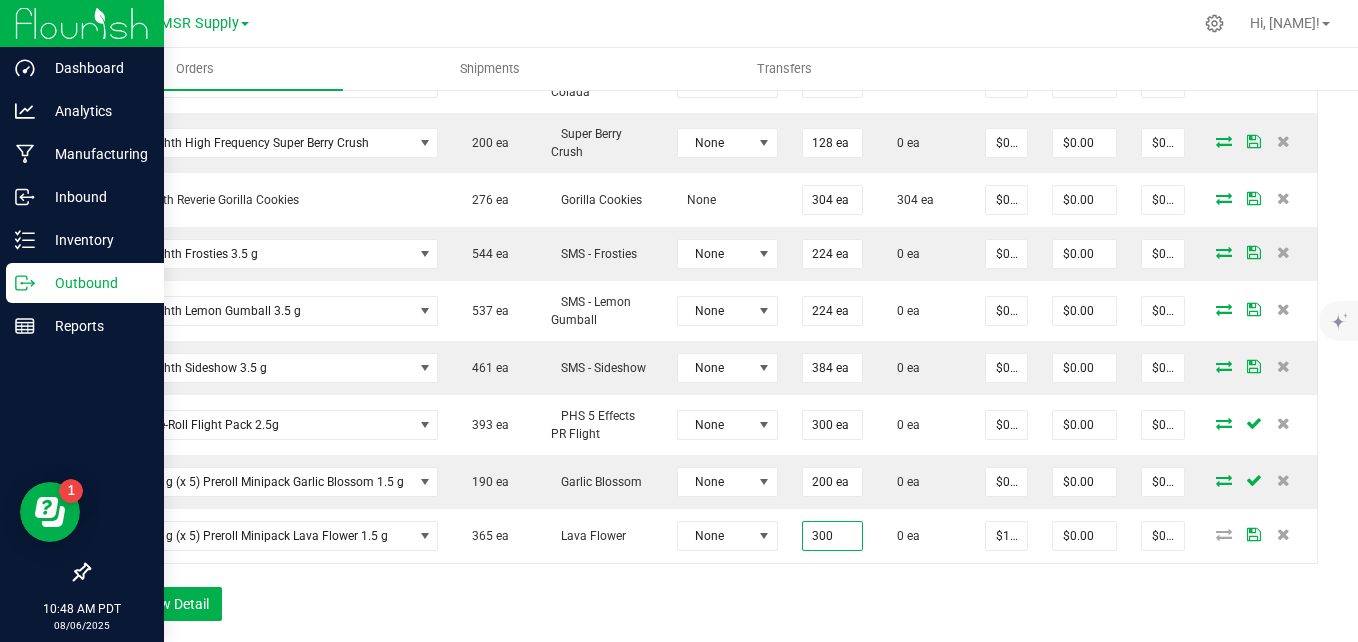 type on "$3,825.00" 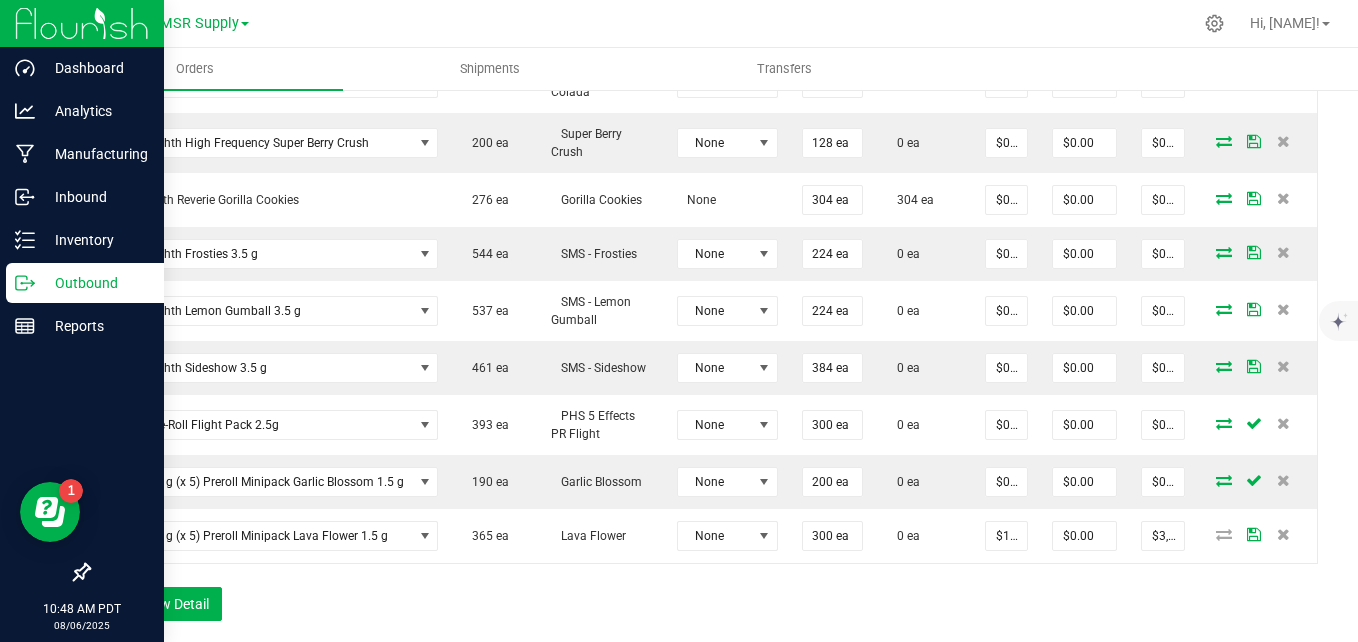 click on "Order Details Print All Labels Item  Sellable  Strain  Lot Number  Qty Ordered Qty Allocated Unit Price Line Discount Total Actions  AGS Eighth Alpine Sunrise - 16 CT   38 ea   Alpine Sunrise   None  224 ea  224 ea  $0.00000 $0.00 $0.00  AGS Eighth Garlic Blossom - 16 CT   151 ea   Garlic Blossom   None  320 ea  320 ea  $0.00000 $0.00 $0.00  AGS Eighth Lava Flower - 16 CT   24 ea   Lava Flower   None  80 ea  80 ea  $0.00000 $0.00 $0.00  AGS Eighth Moonbeam - 16 CT   210 ea   Moonbeam   None  304 ea  304 ea  $0.00000 $0.00 $0.00  AGS Eighth Shasta Bloom - 16 CT   64 ea   Shasta Bloom   None  320 ea  320 ea  $0.00000 $0.00 $0.00  PHS Eighth Dreamcatcher Snoozeberry   56 ea   Snoozeberry   None  160 ea  160 ea  $0.00000 $0.00 $0.00 PHS Eighth High Frequency Electric Colada  372 ea   PHS-Electric Colada  None 208 ea  0 ea  $0.00000 $0.00 $0.00 PHS Eighth High Frequency Super Berry Crush  200 ea   Super Berry Crush  None 128 ea  0 ea  $0.00000 $0.00 $0.00  276 ea   None  304 ea" at bounding box center (703, 132) 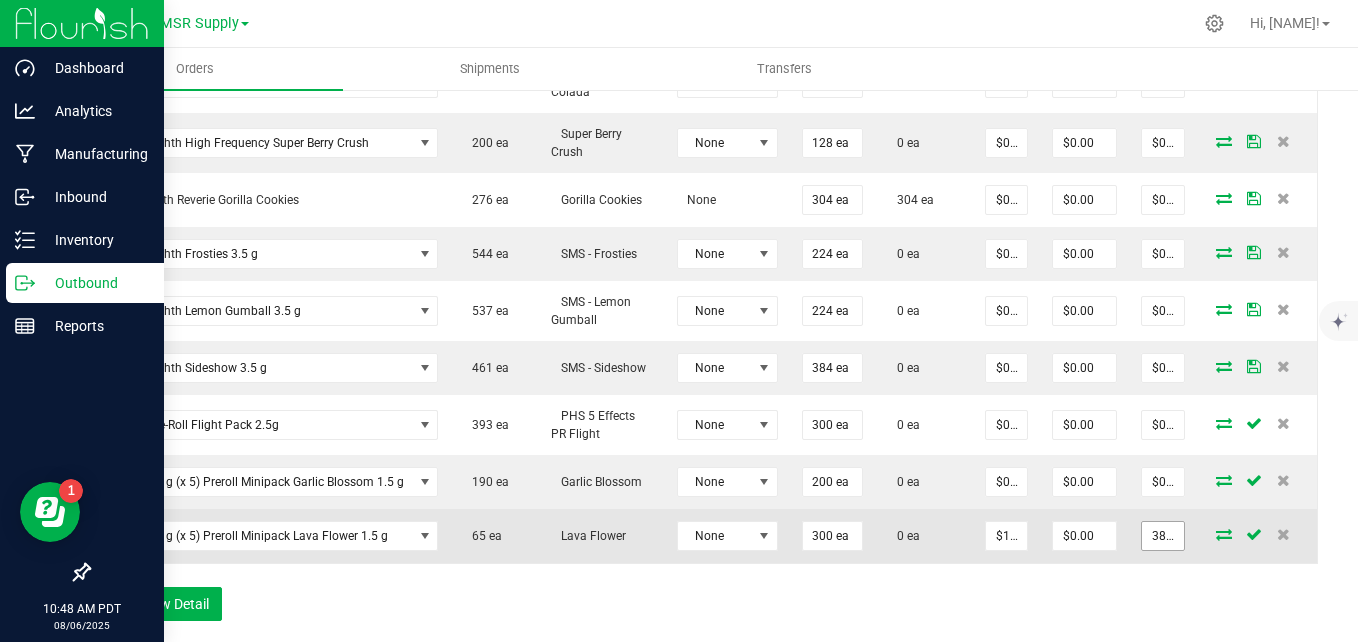 click on "3825" at bounding box center (1163, 536) 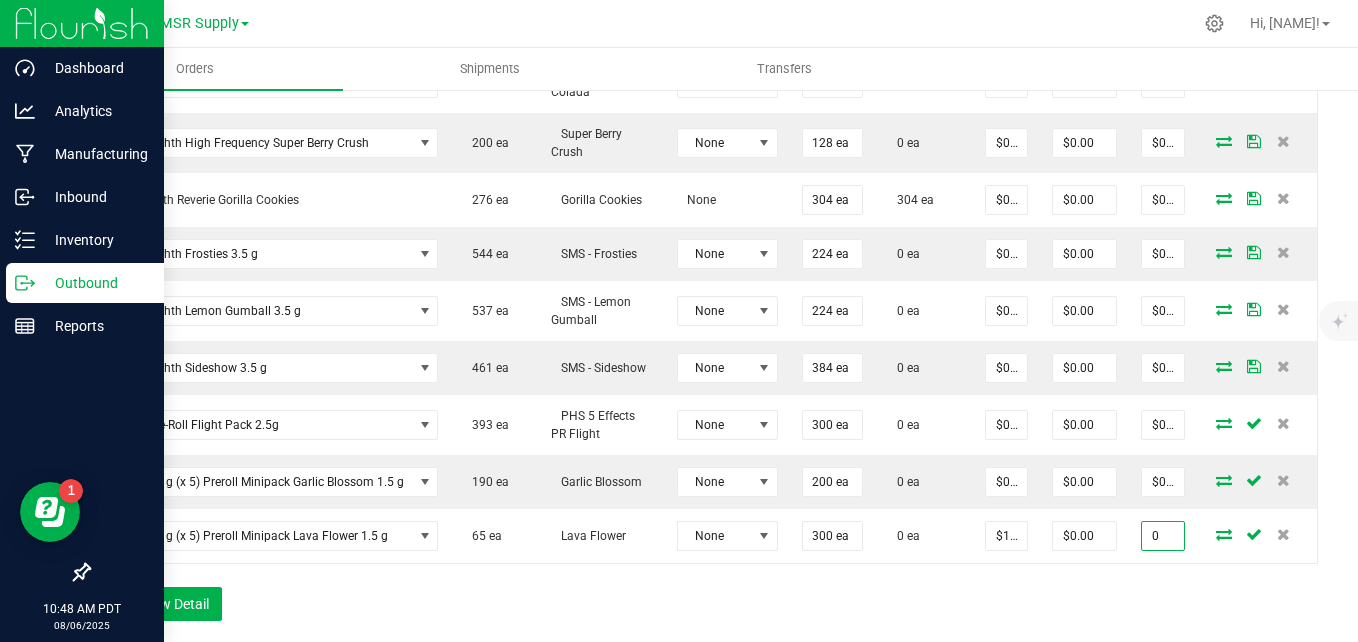 type on "0" 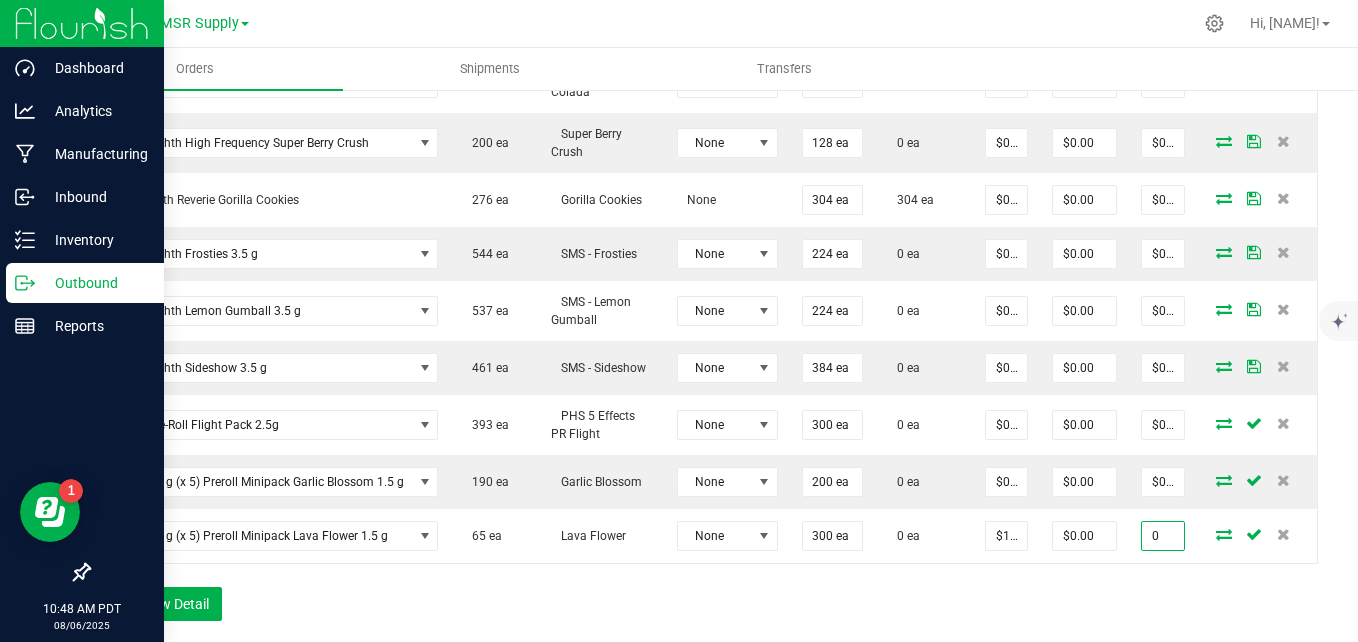 type on "$0.00000" 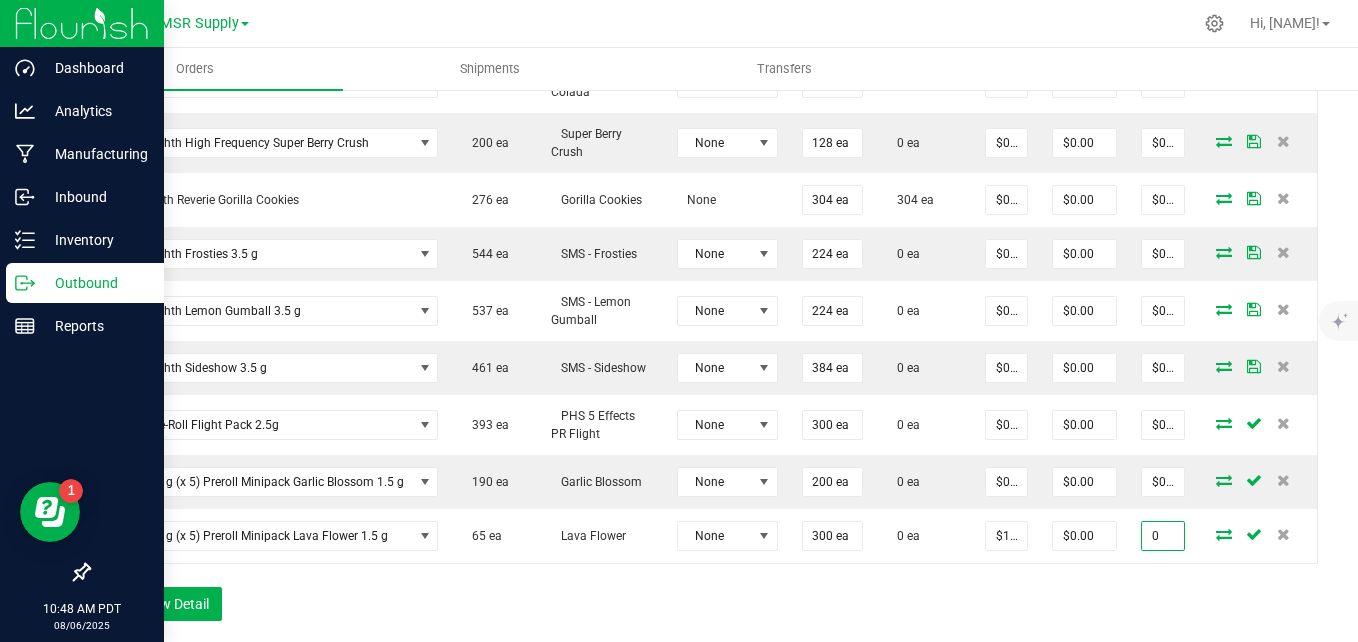 type on "$0.00" 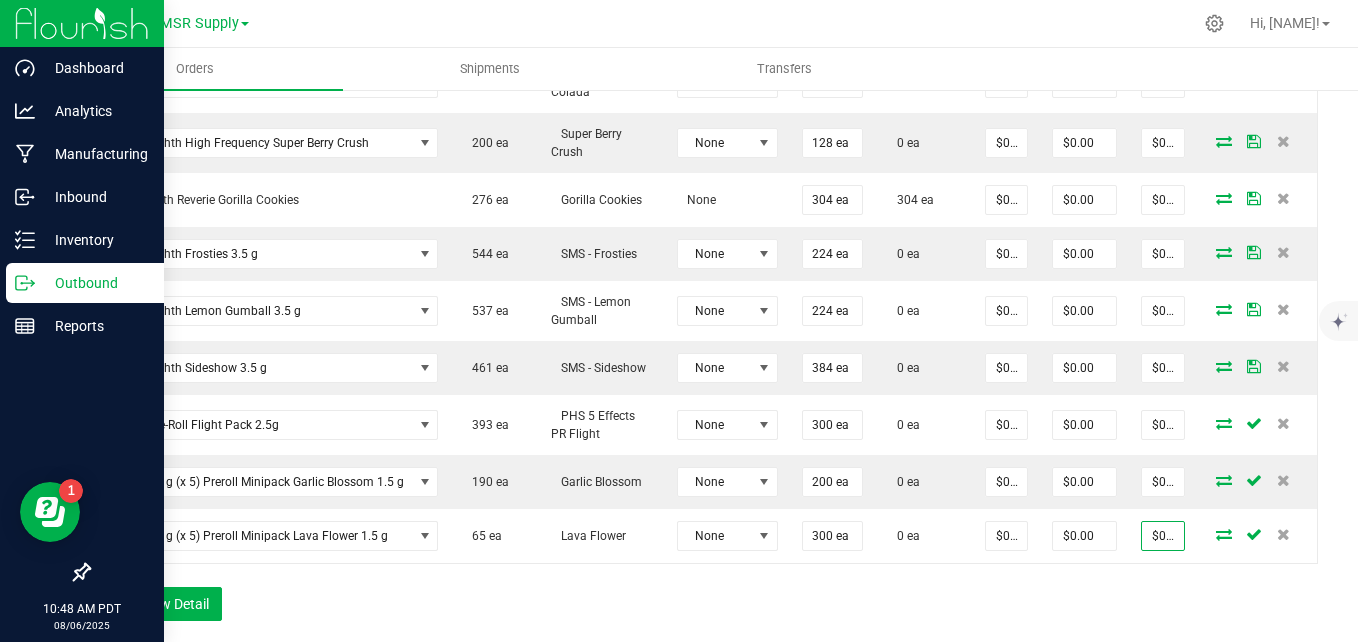 click on "Order Details Print All Labels Item  Sellable  Strain  Lot Number  Qty Ordered Qty Allocated Unit Price Line Discount Total Actions  AGS Eighth Alpine Sunrise - 16 CT   38 ea   Alpine Sunrise   None  224 ea  224 ea  $0.00000 $0.00 $0.00  AGS Eighth Garlic Blossom - 16 CT   151 ea   Garlic Blossom   None  320 ea  320 ea  $0.00000 $0.00 $0.00  AGS Eighth Lava Flower - 16 CT   24 ea   Lava Flower   None  80 ea  80 ea  $0.00000 $0.00 $0.00  AGS Eighth Moonbeam - 16 CT   210 ea   Moonbeam   None  304 ea  304 ea  $0.00000 $0.00 $0.00  AGS Eighth Shasta Bloom - 16 CT   64 ea   Shasta Bloom   None  320 ea  320 ea  $0.00000 $0.00 $0.00  PHS Eighth Dreamcatcher Snoozeberry   56 ea   Snoozeberry   None  160 ea  160 ea  $0.00000 $0.00 $0.00 PHS Eighth High Frequency Electric Colada  372 ea   PHS-Electric Colada  None 208 ea  0 ea  $0.00000 $0.00 $0.00 PHS Eighth High Frequency Super Berry Crush  200 ea   Super Berry Crush  None 128 ea  0 ea  $0.00000 $0.00 $0.00  276 ea   None  304 ea" at bounding box center (703, 132) 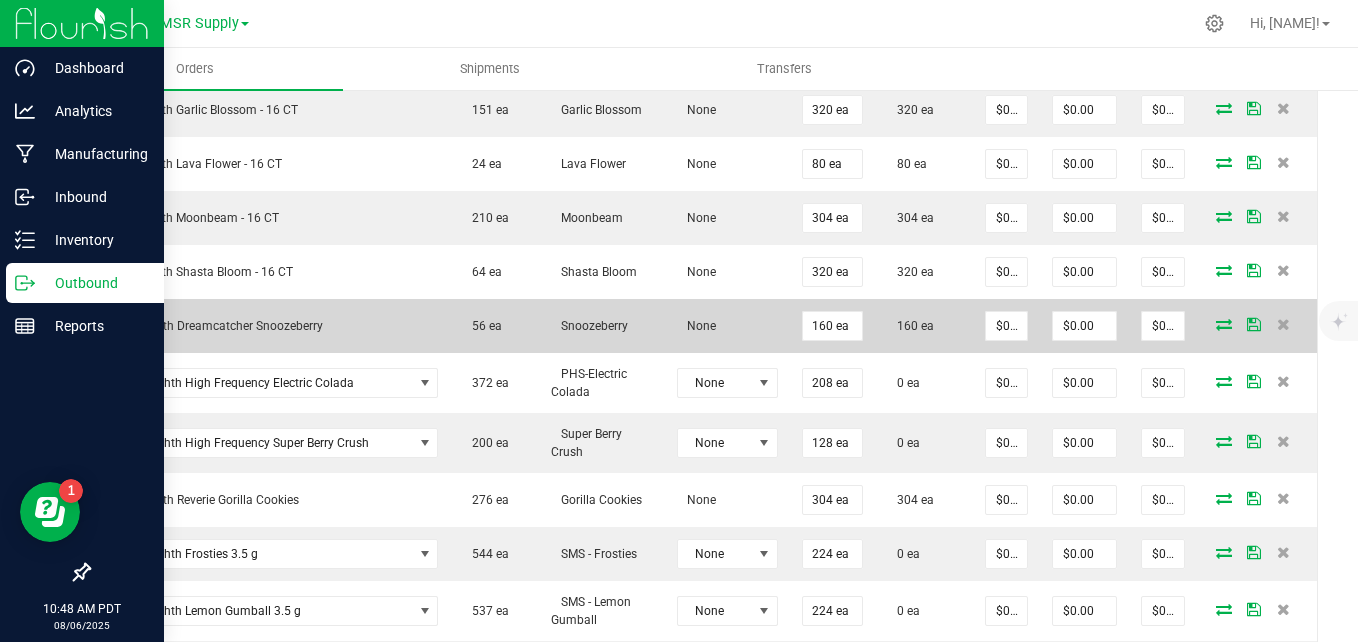 scroll, scrollTop: 900, scrollLeft: 0, axis: vertical 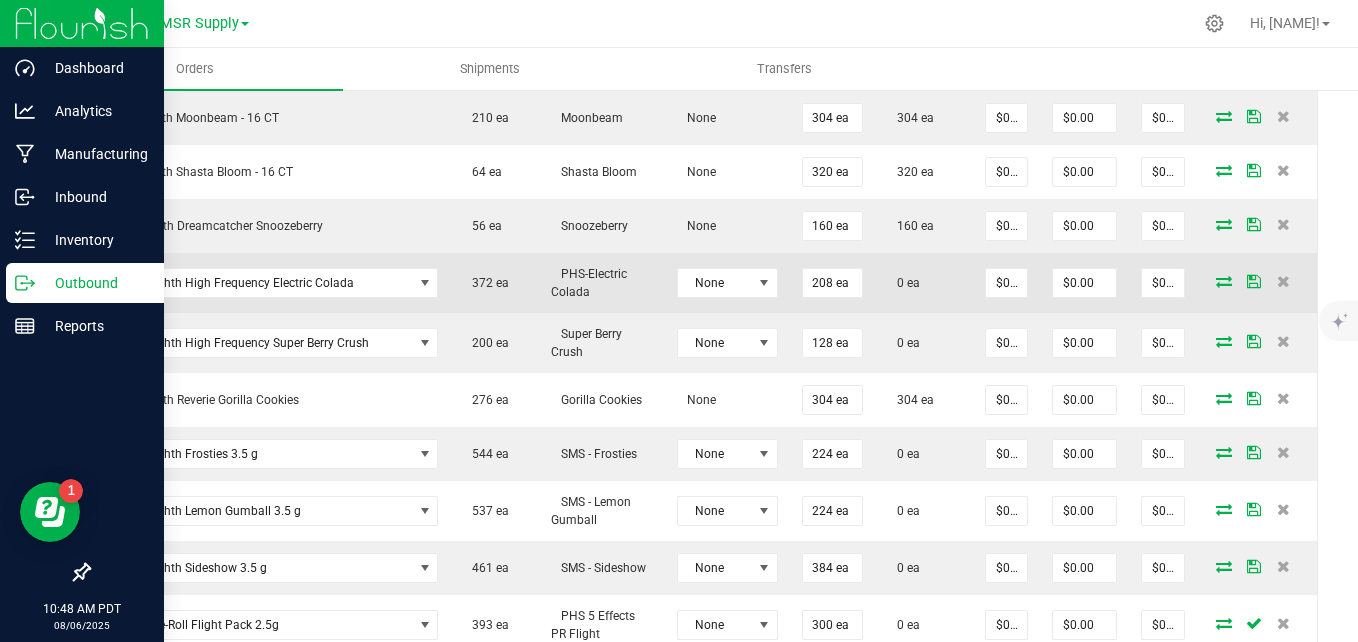 click at bounding box center (1224, 281) 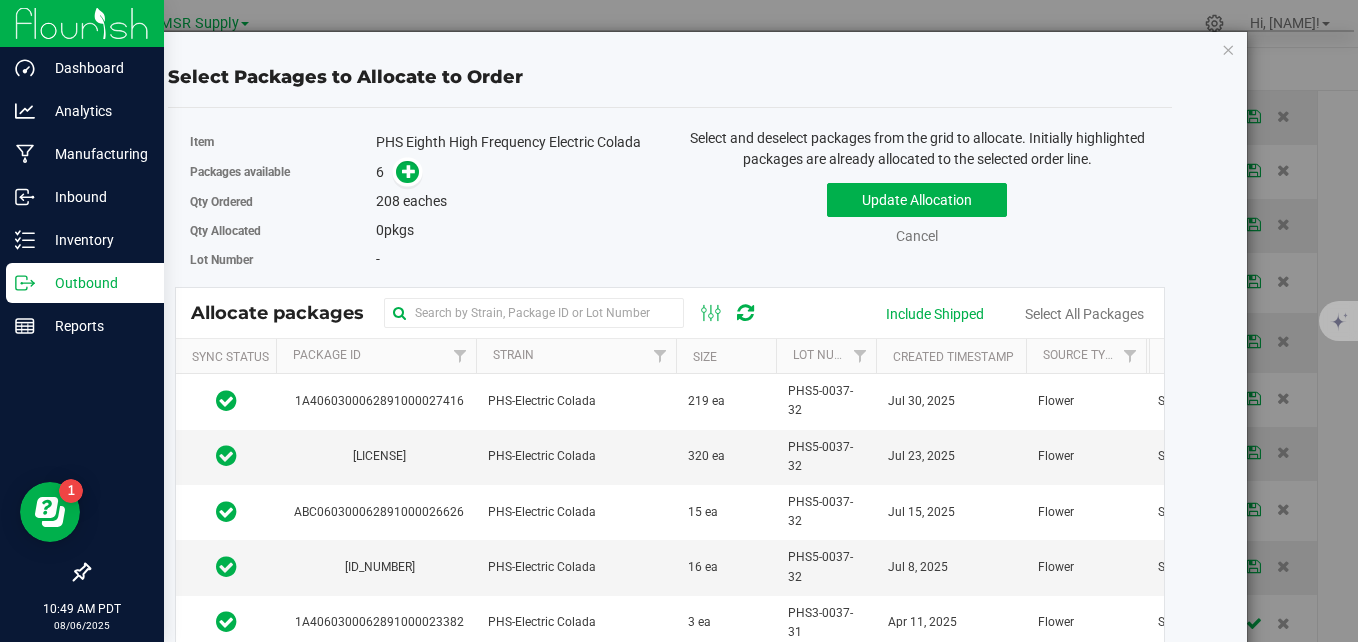 scroll, scrollTop: 100, scrollLeft: 0, axis: vertical 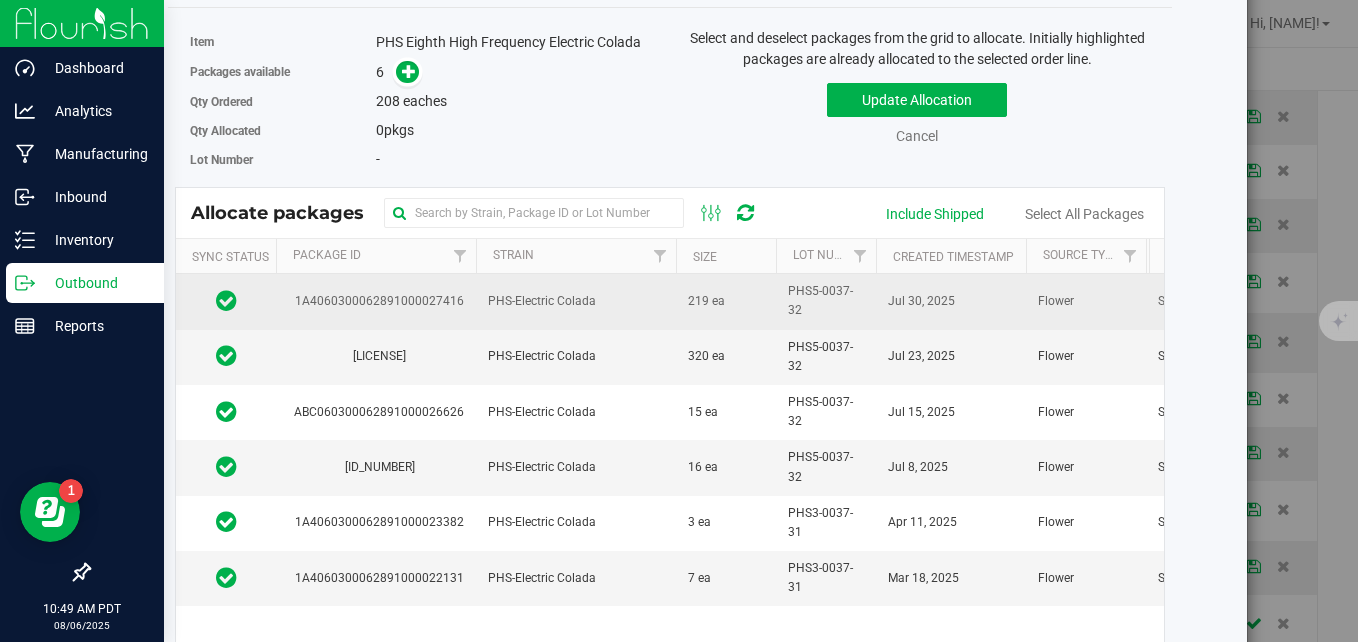 click on "PHS-Electric Colada" at bounding box center [576, 301] 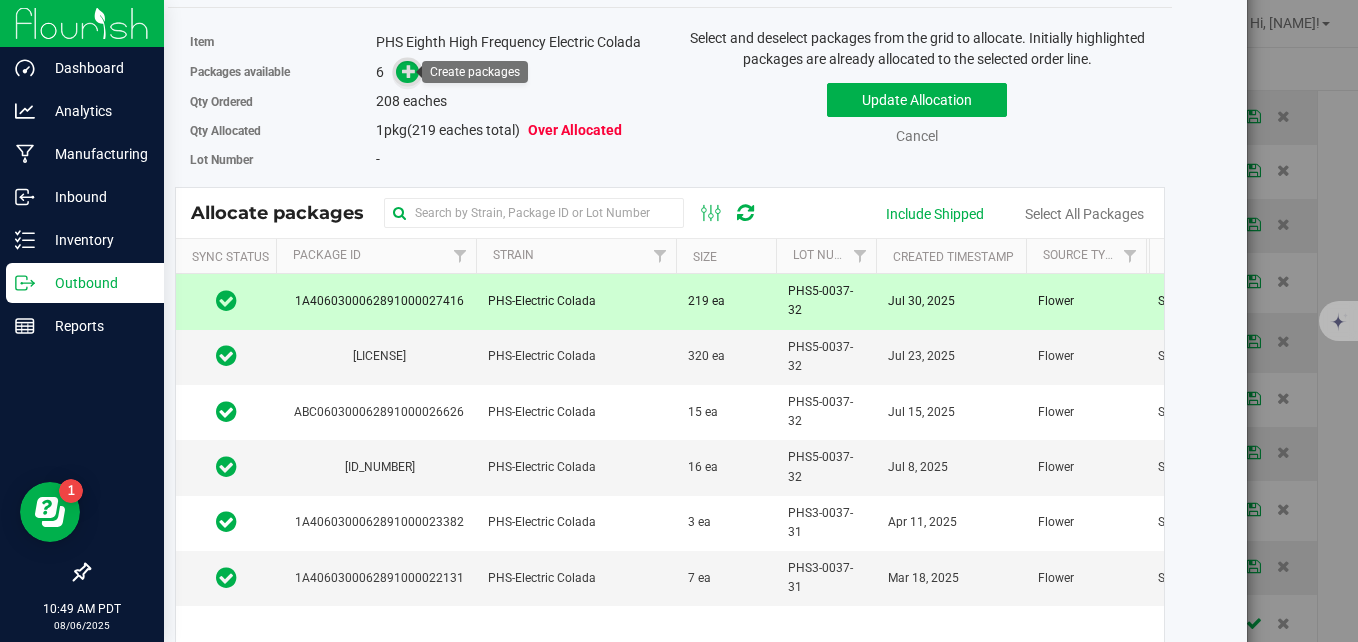 click at bounding box center (409, 70) 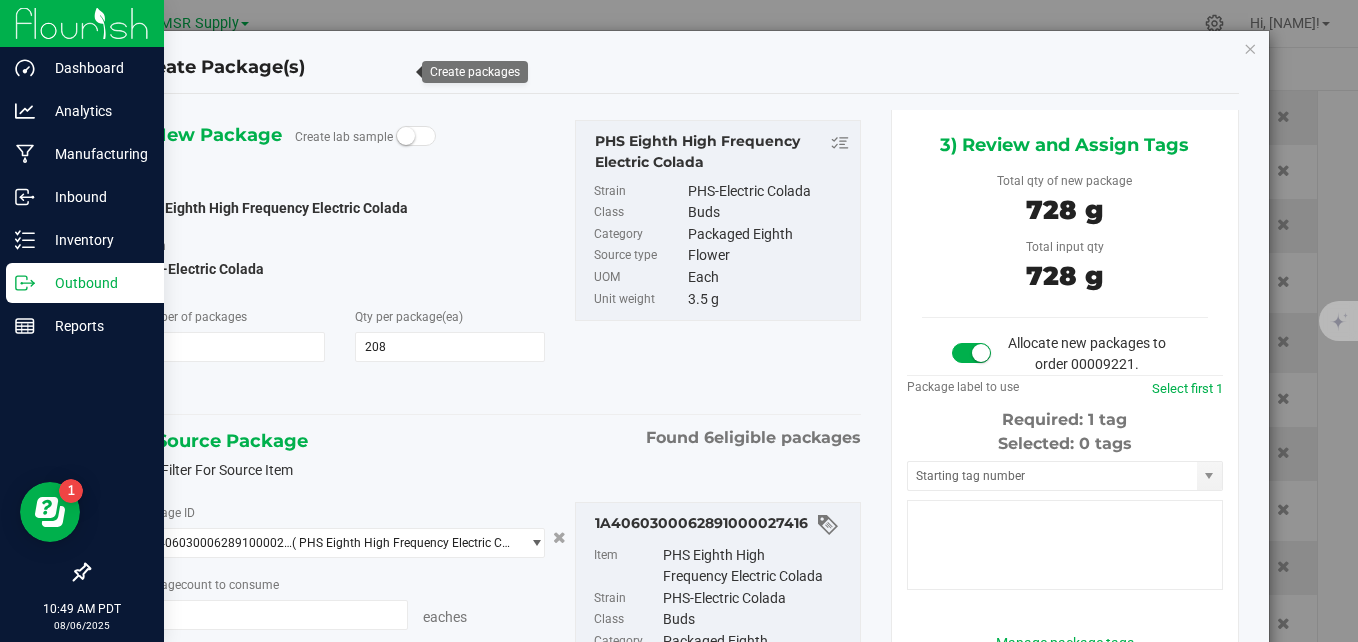 type on "208 ea" 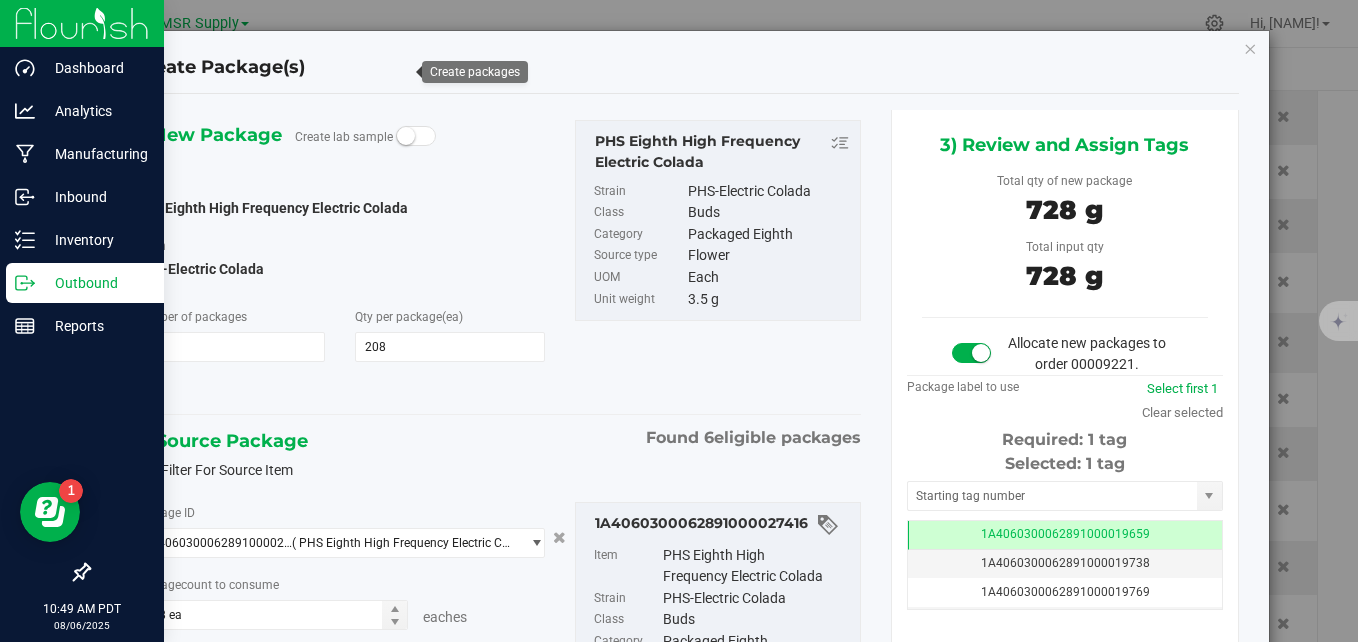 scroll, scrollTop: 0, scrollLeft: -1, axis: horizontal 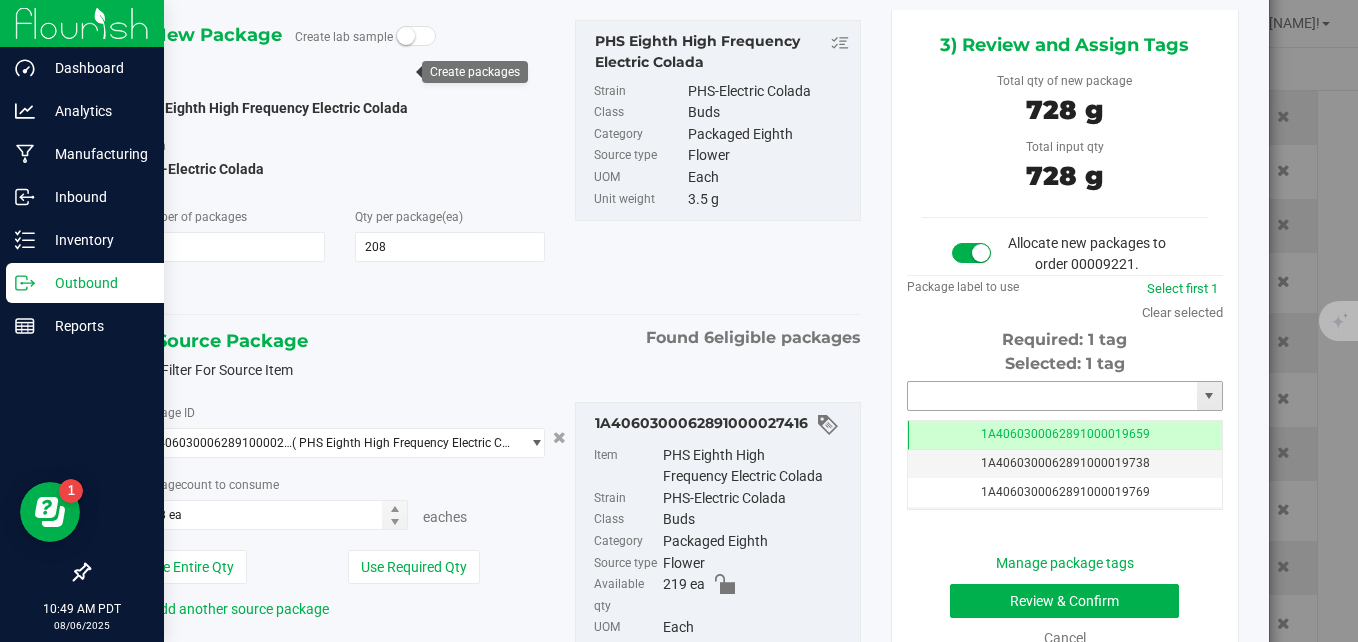click at bounding box center [1052, 396] 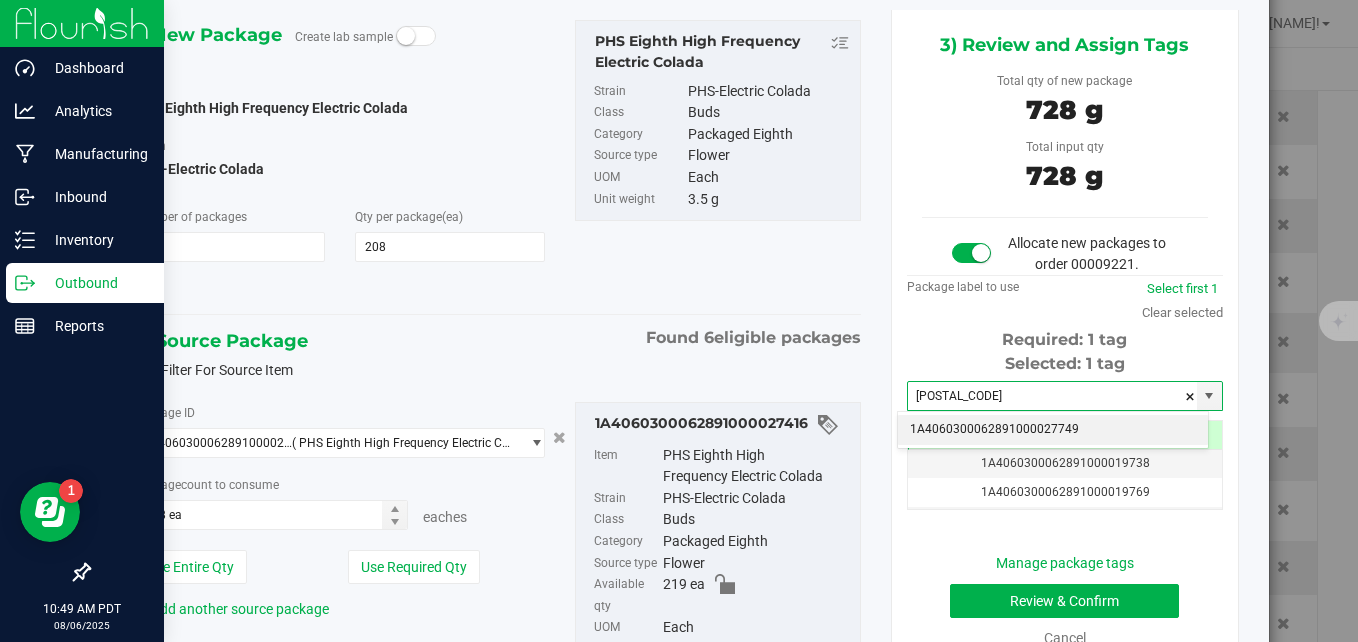 click on "1A4060300062891000027749" at bounding box center [1053, 430] 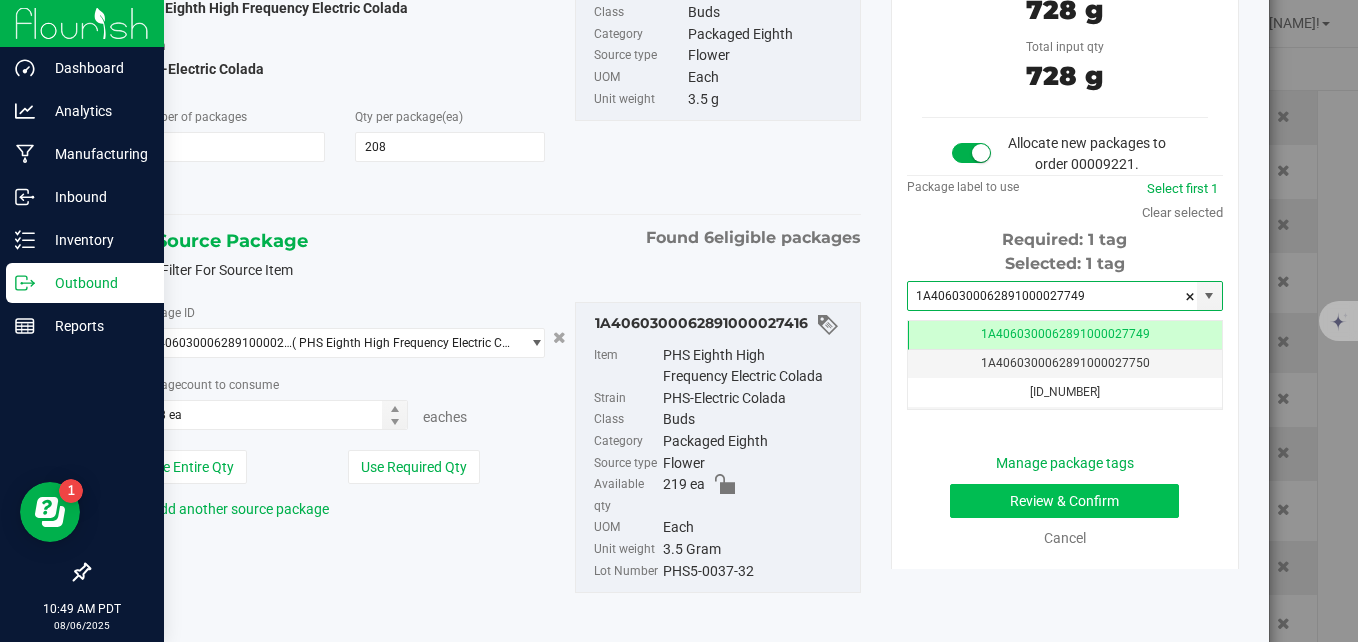 type on "1A4060300062891000027749" 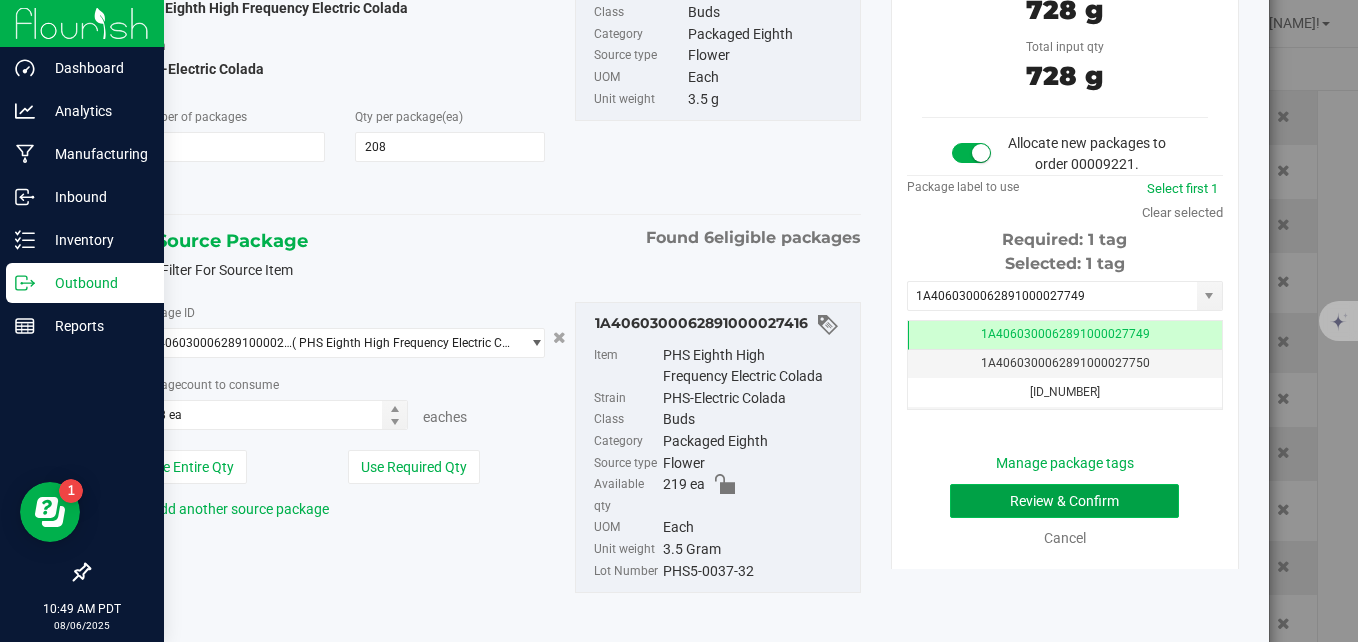 click on "Review & Confirm" at bounding box center (1064, 501) 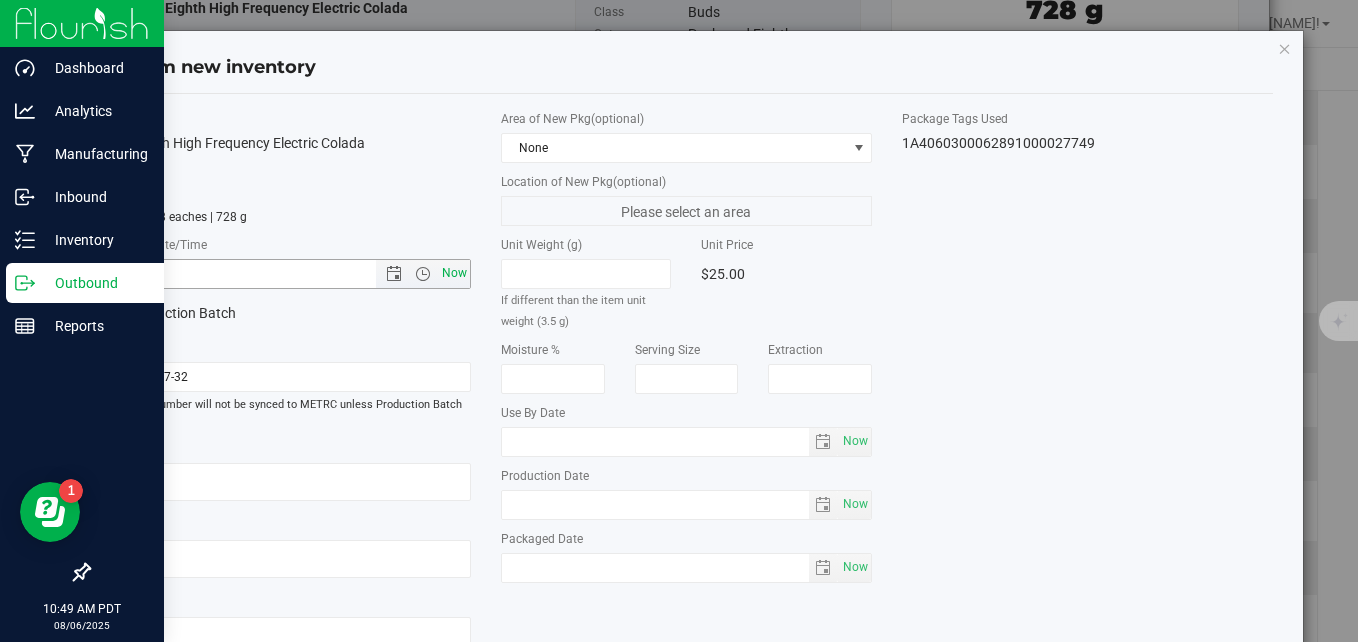click on "Now" at bounding box center [455, 273] 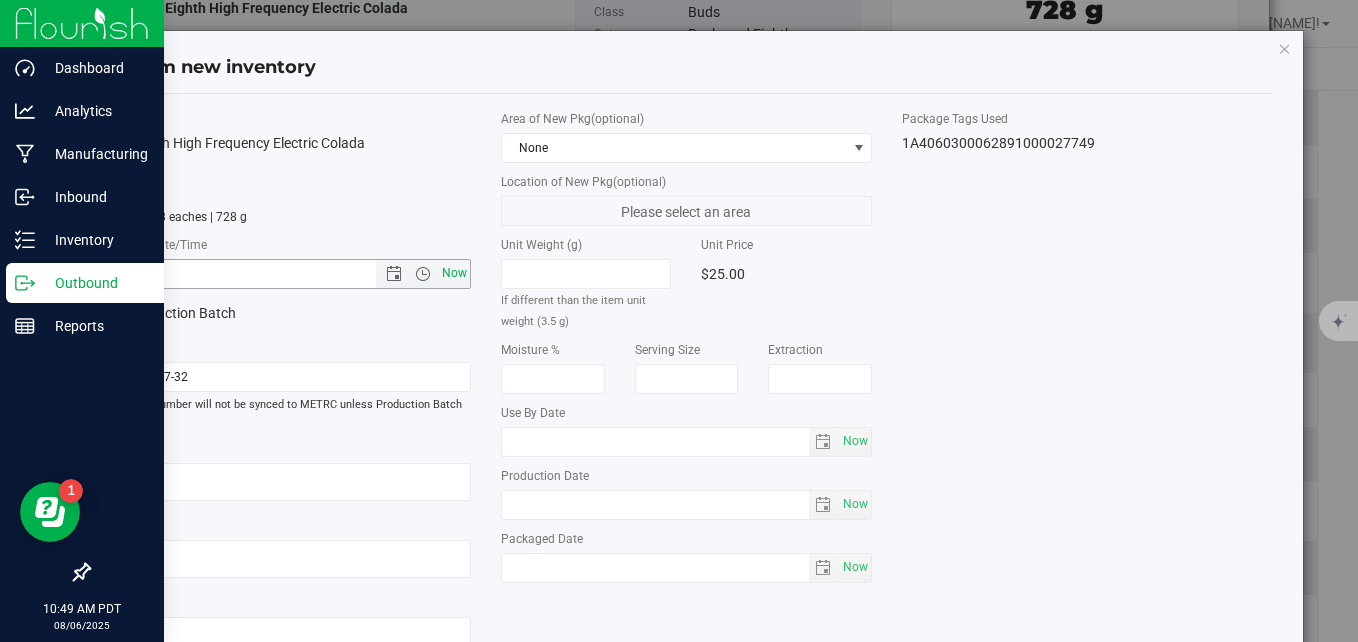type on "[DATE] [TIME] [TIME]" 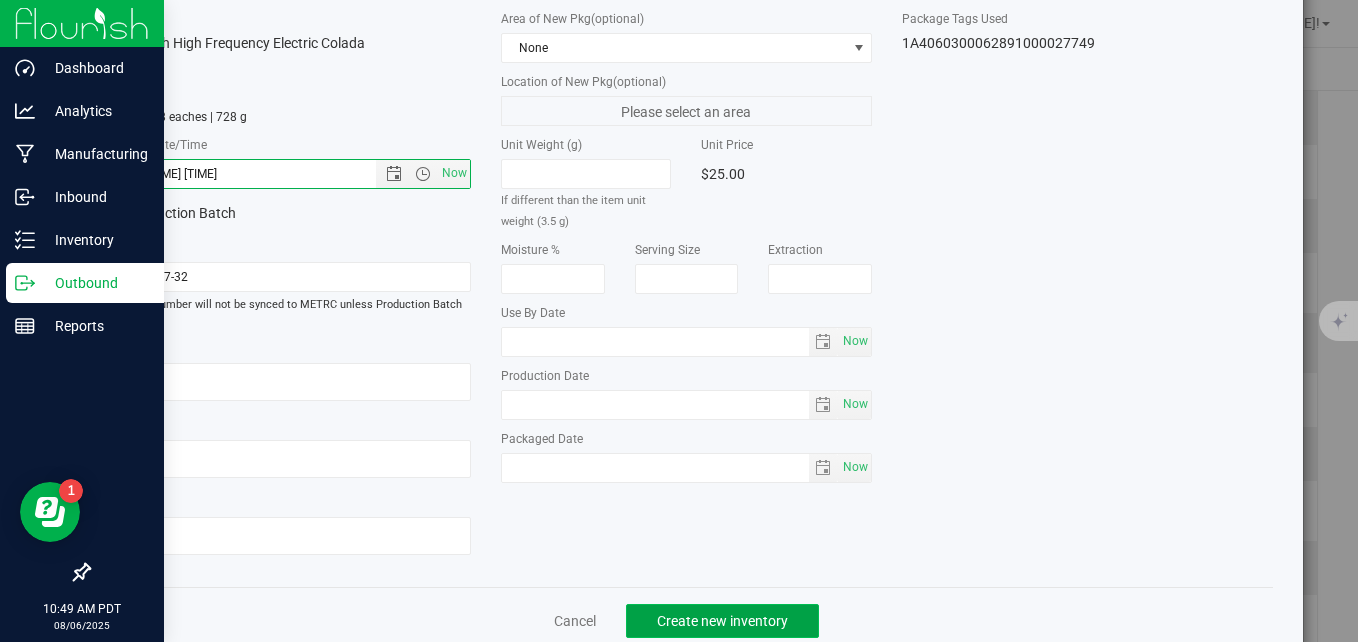 click on "Create new inventory" 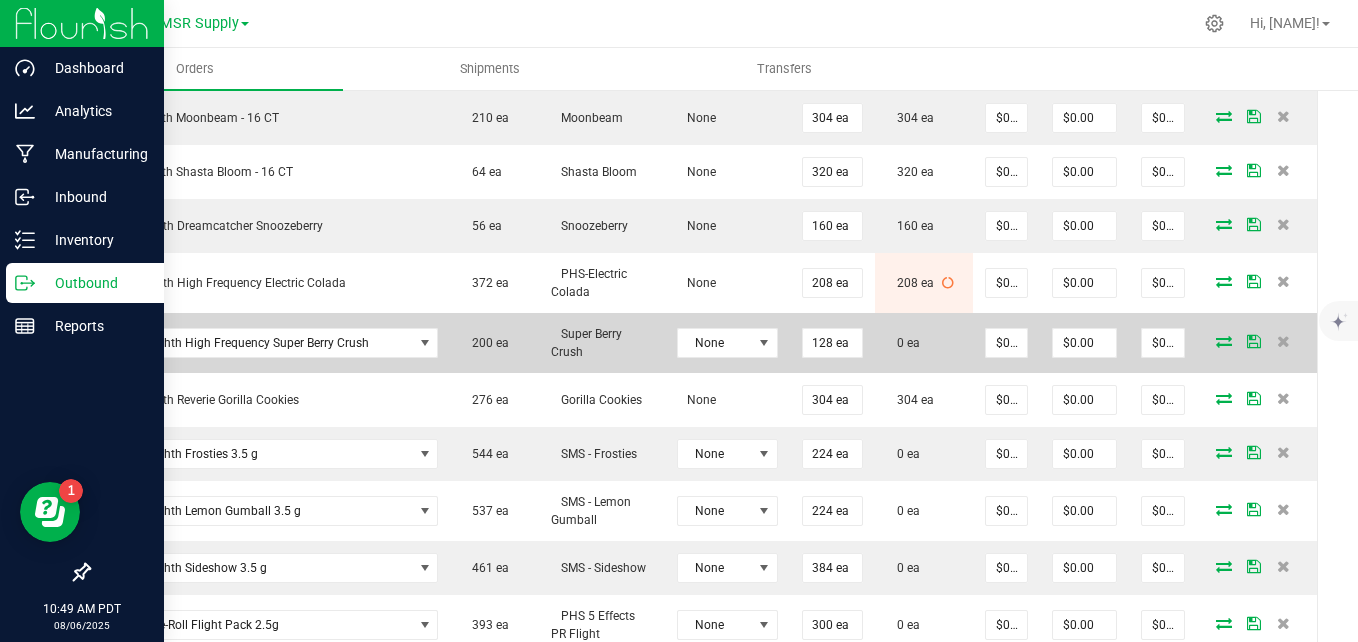 click at bounding box center [1224, 341] 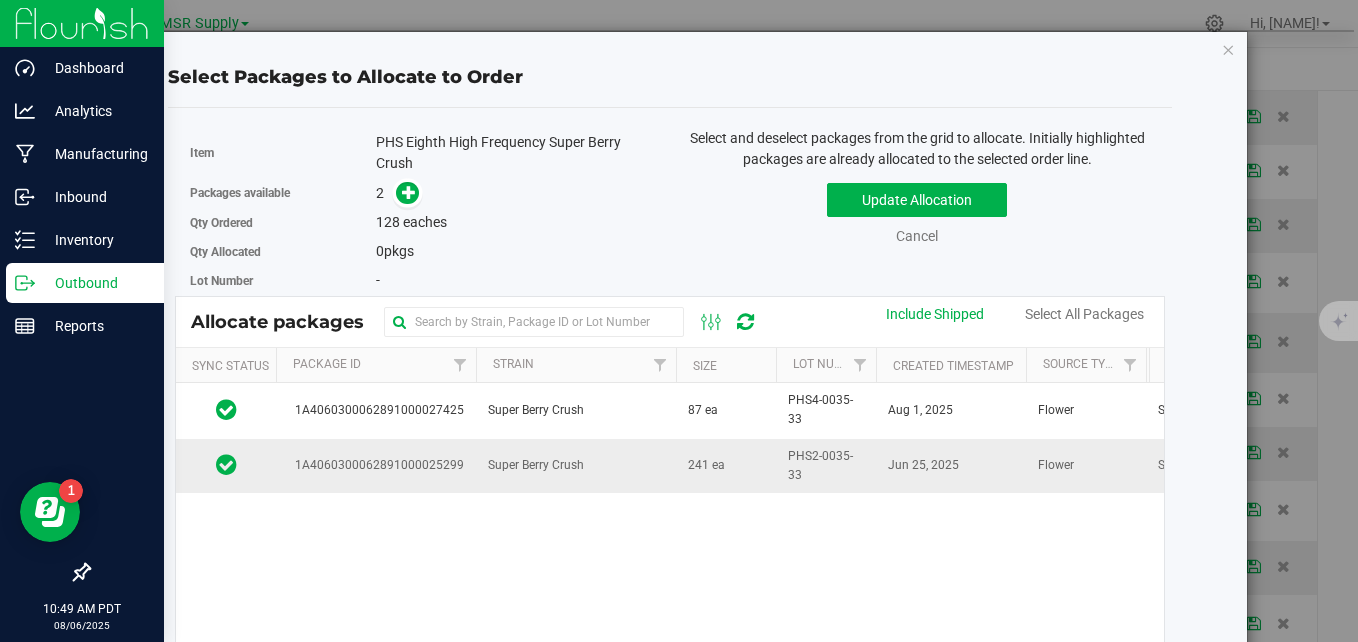 click on "Super Berry Crush" at bounding box center (576, 466) 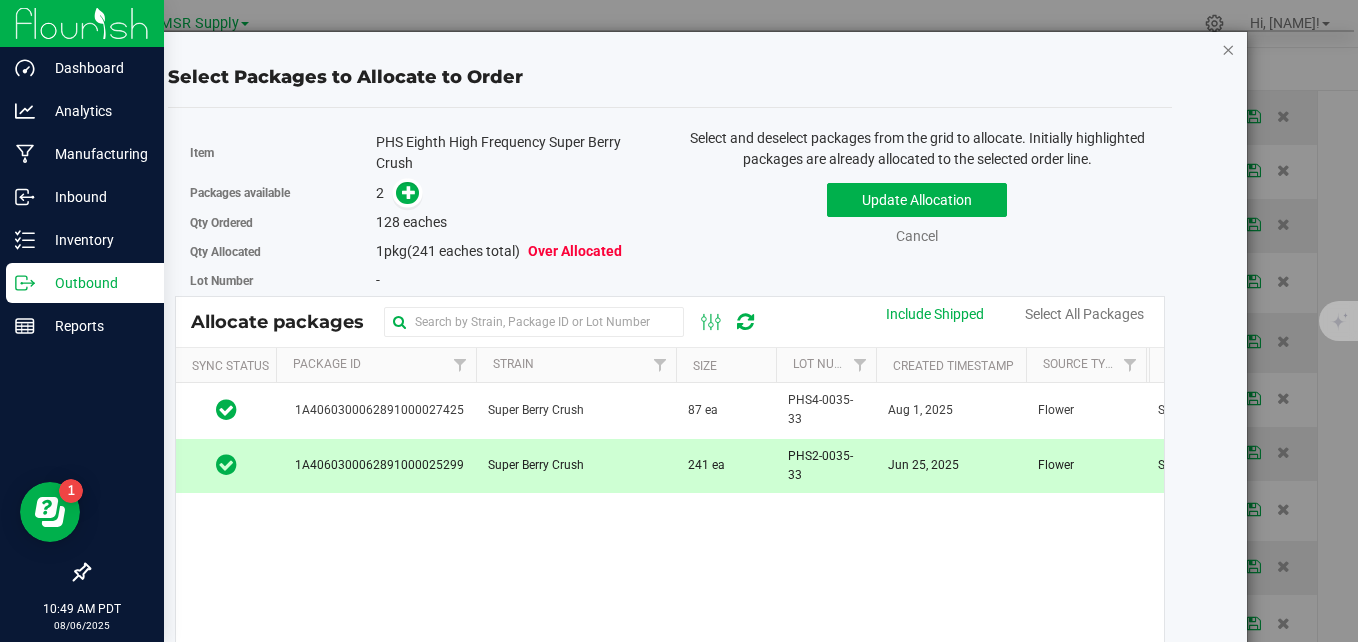 click at bounding box center [1228, 49] 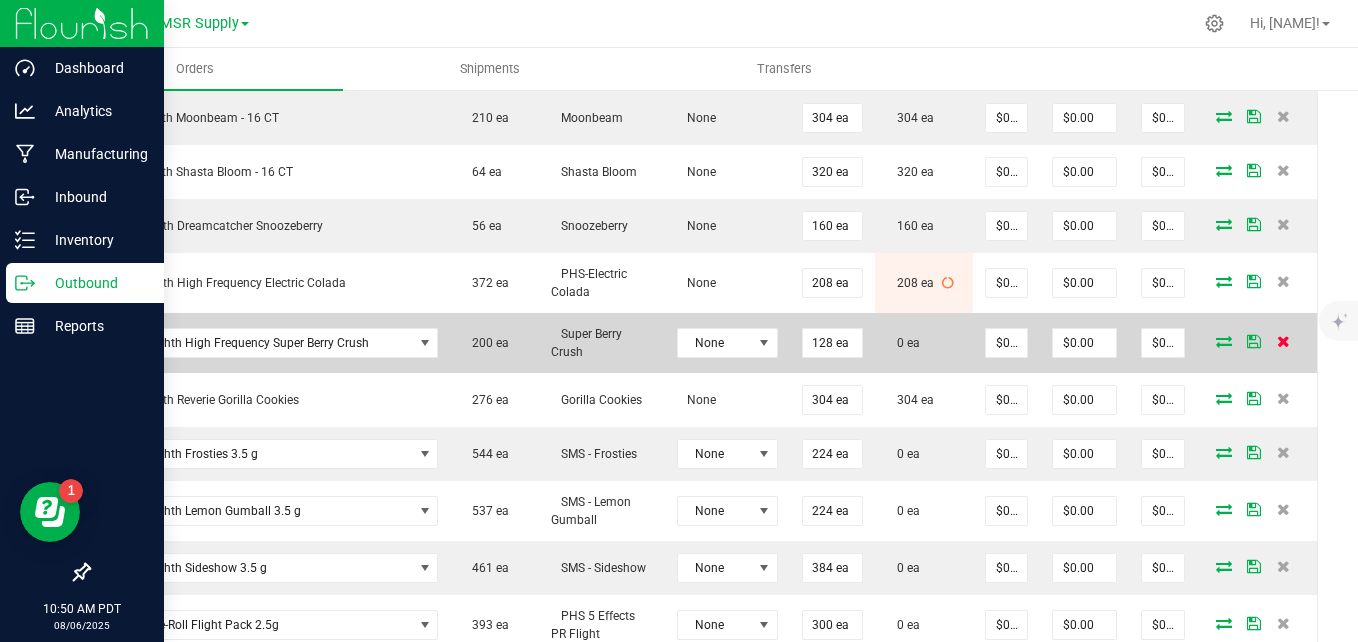 click at bounding box center [1283, 341] 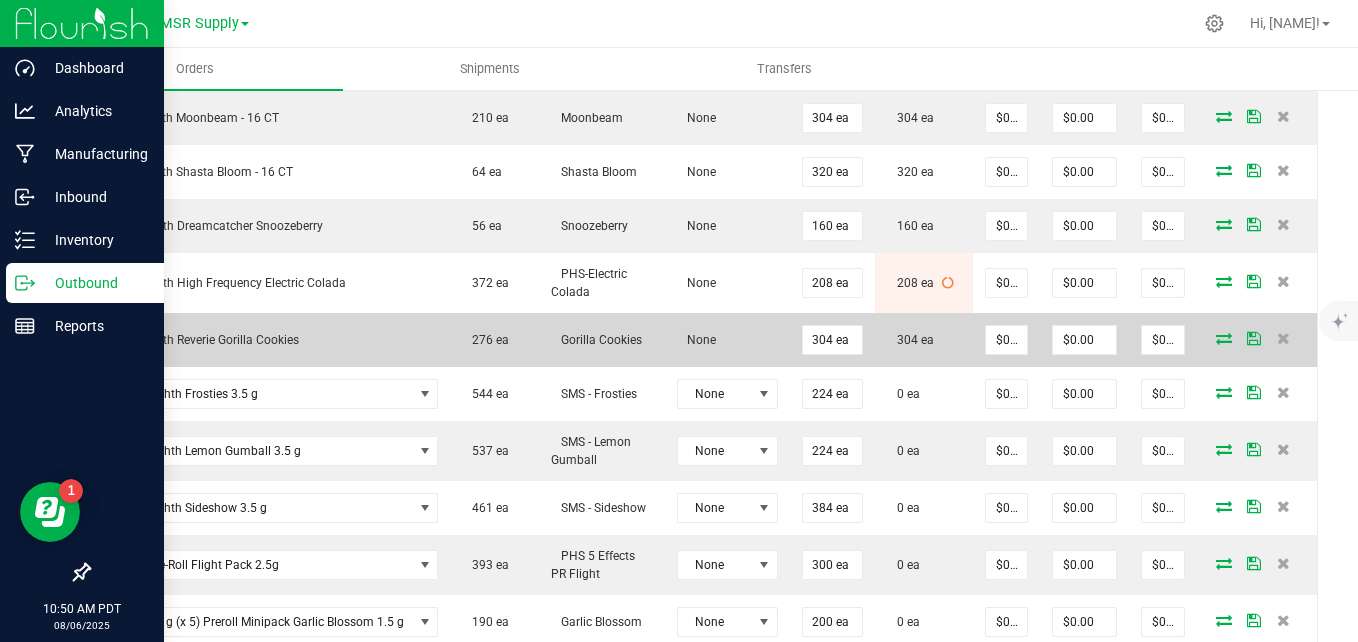 click at bounding box center [1224, 338] 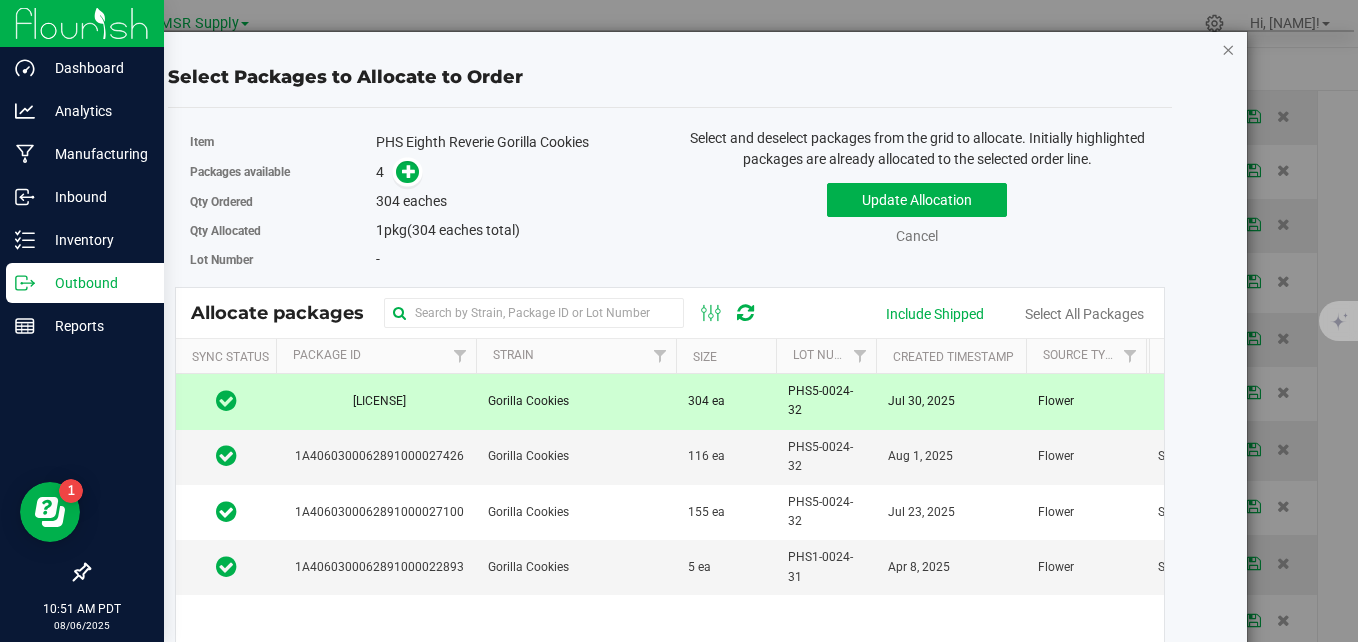 click at bounding box center (1228, 49) 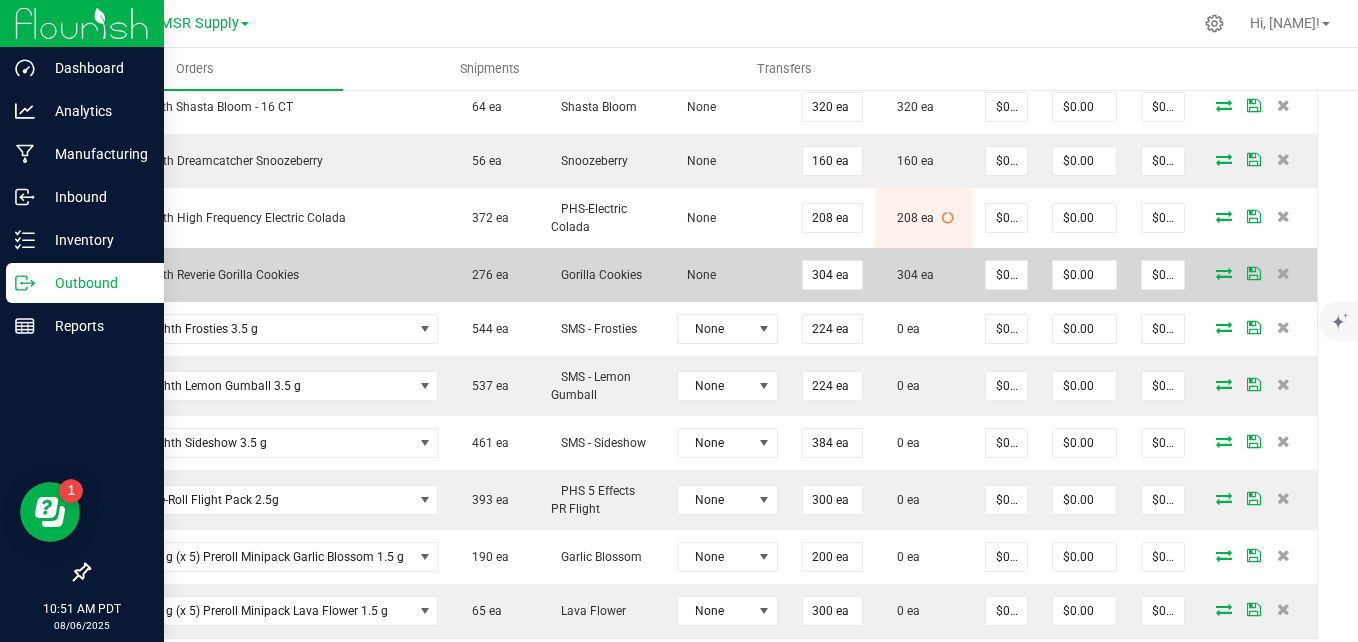 scroll, scrollTop: 1000, scrollLeft: 0, axis: vertical 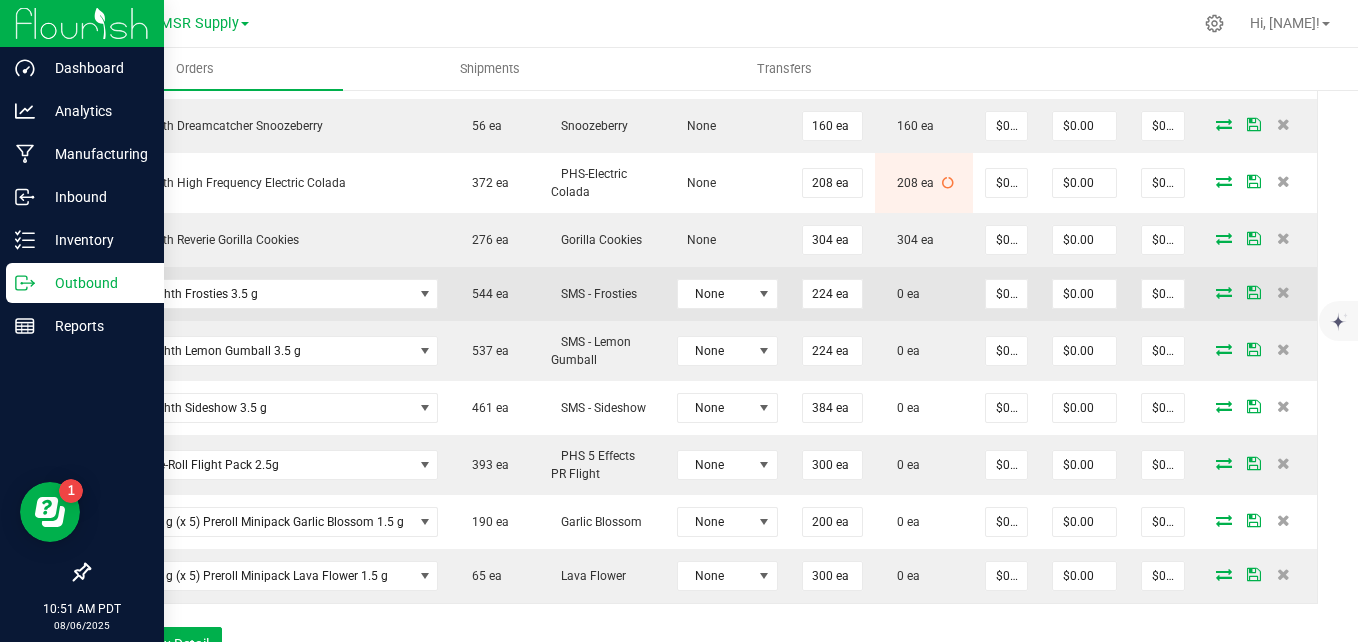 click at bounding box center (1224, 292) 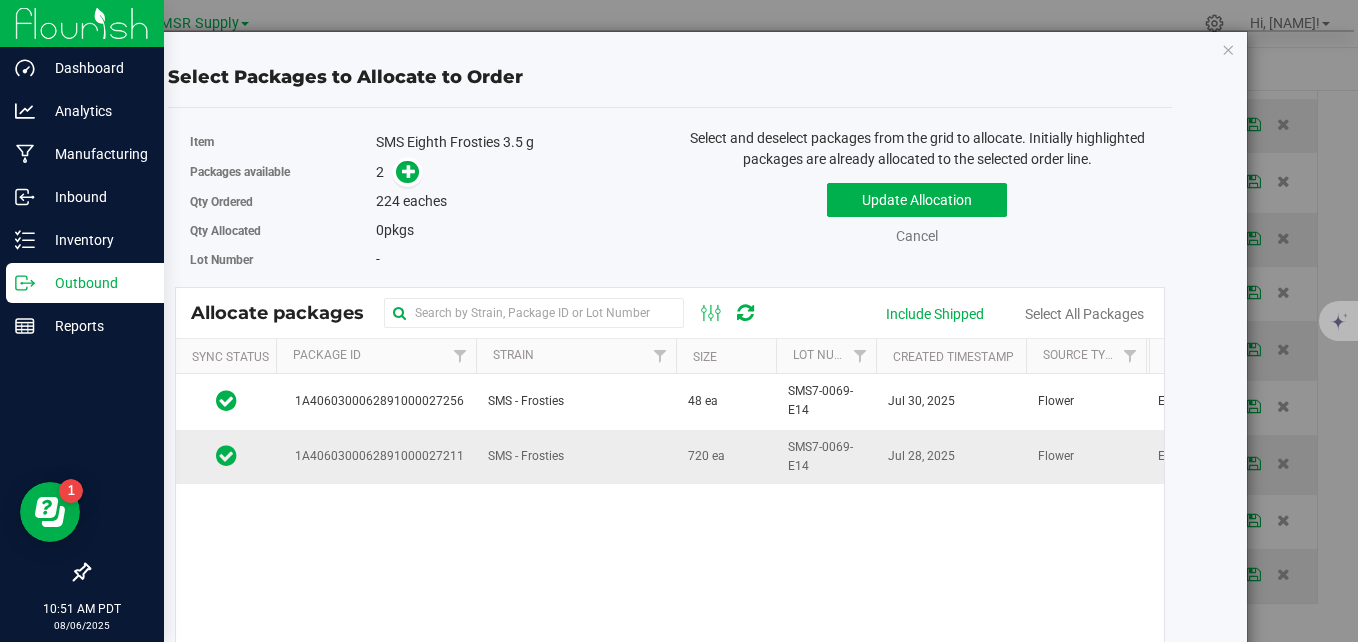 click on "SMS - Frosties" at bounding box center [576, 457] 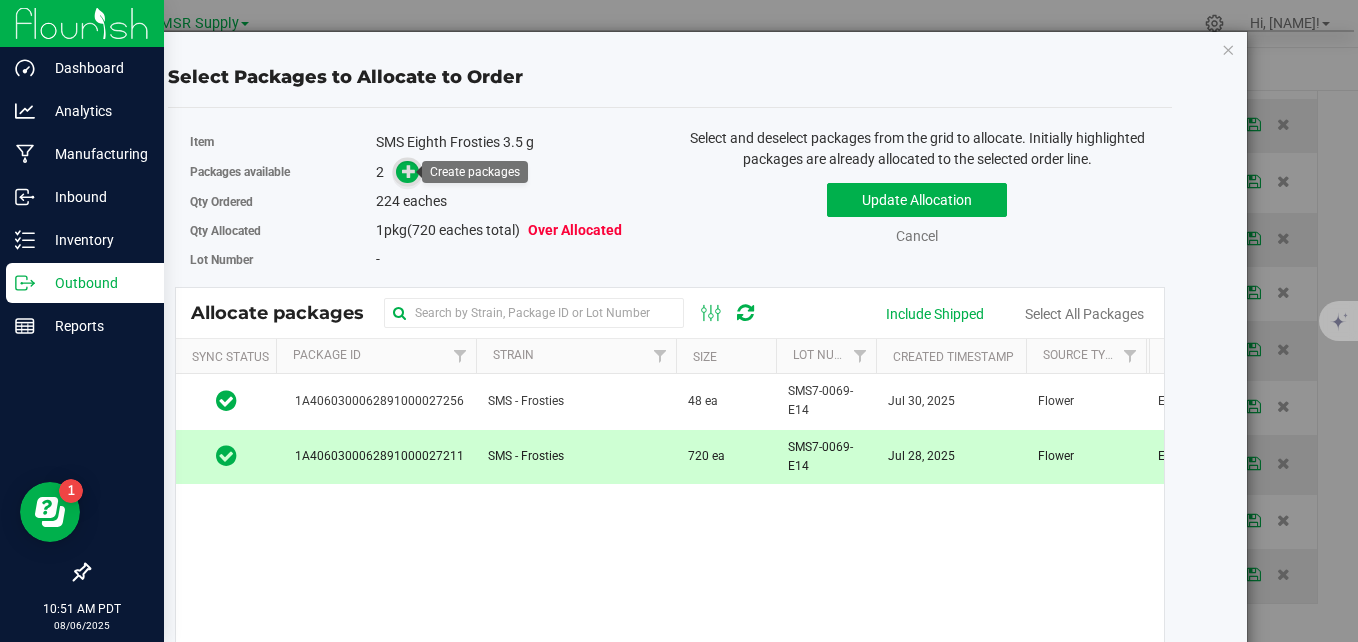 click at bounding box center [409, 171] 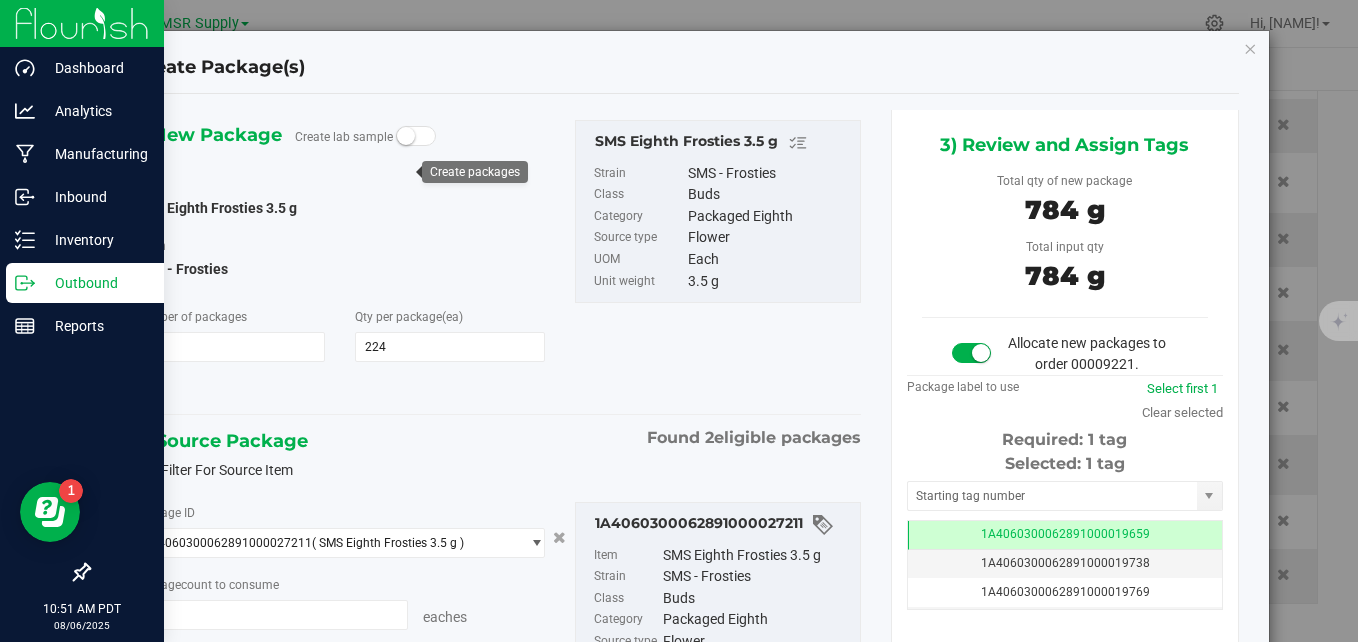 type on "224 ea" 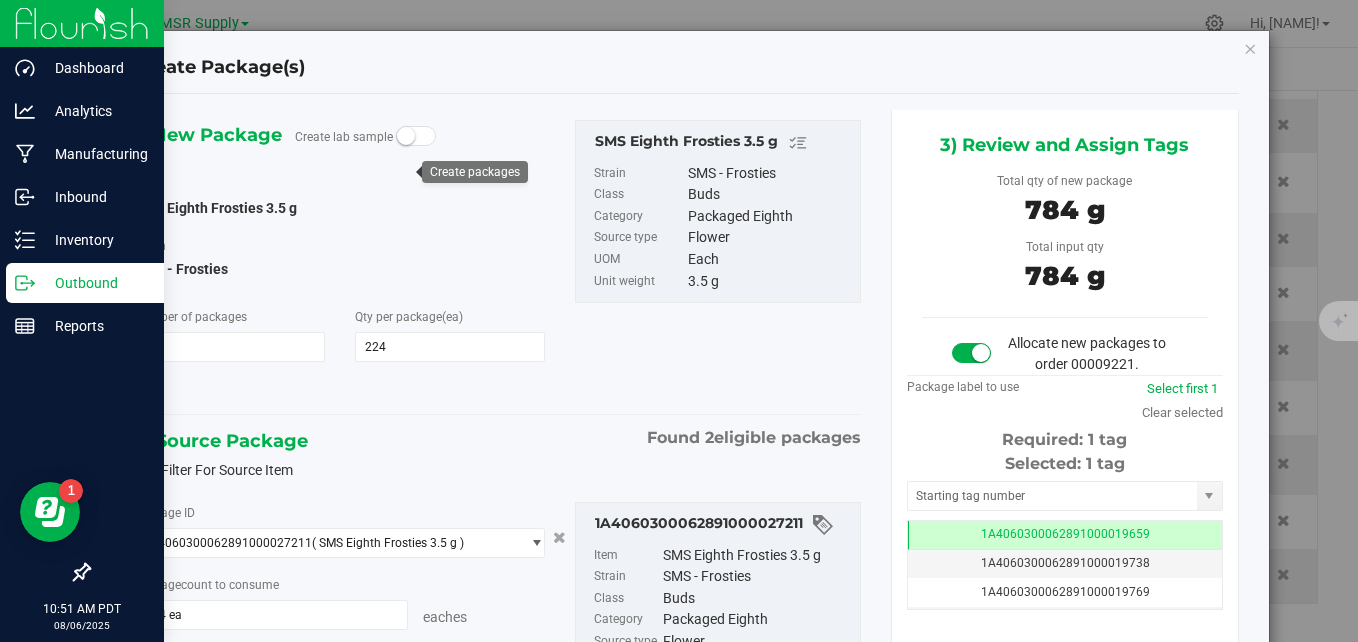 scroll, scrollTop: 0, scrollLeft: -1, axis: horizontal 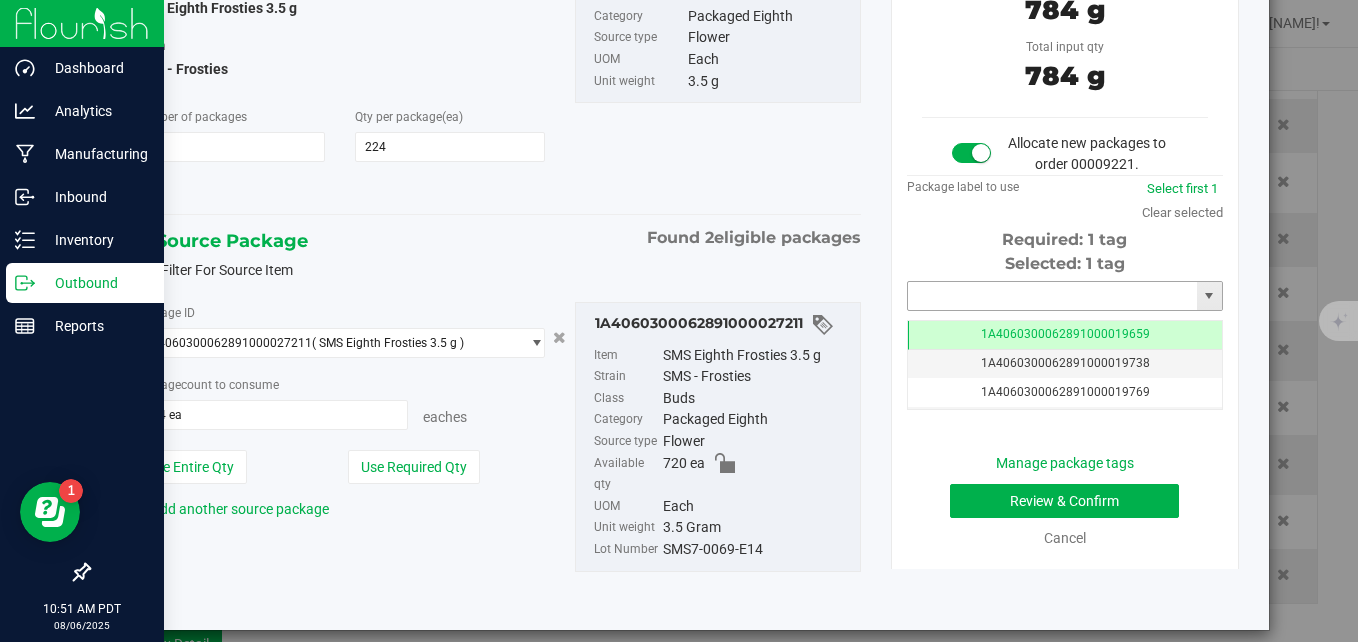 click at bounding box center [1052, 296] 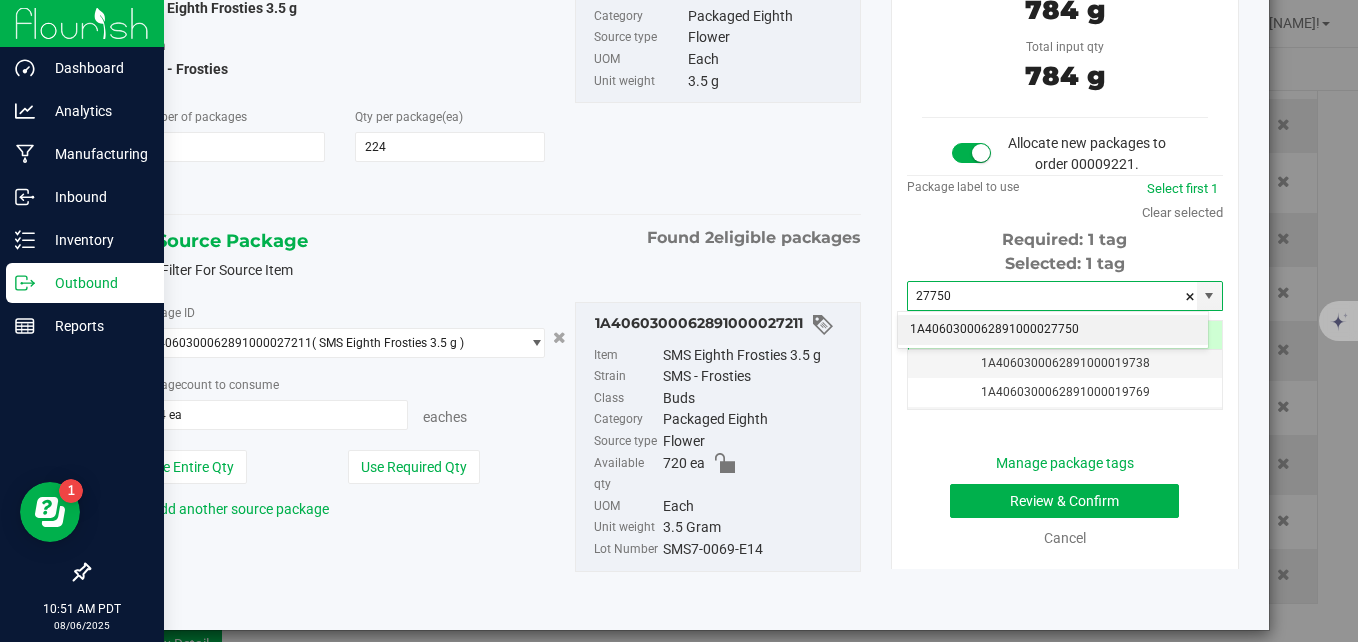 click on "1A4060300062891000027750" at bounding box center [1053, 330] 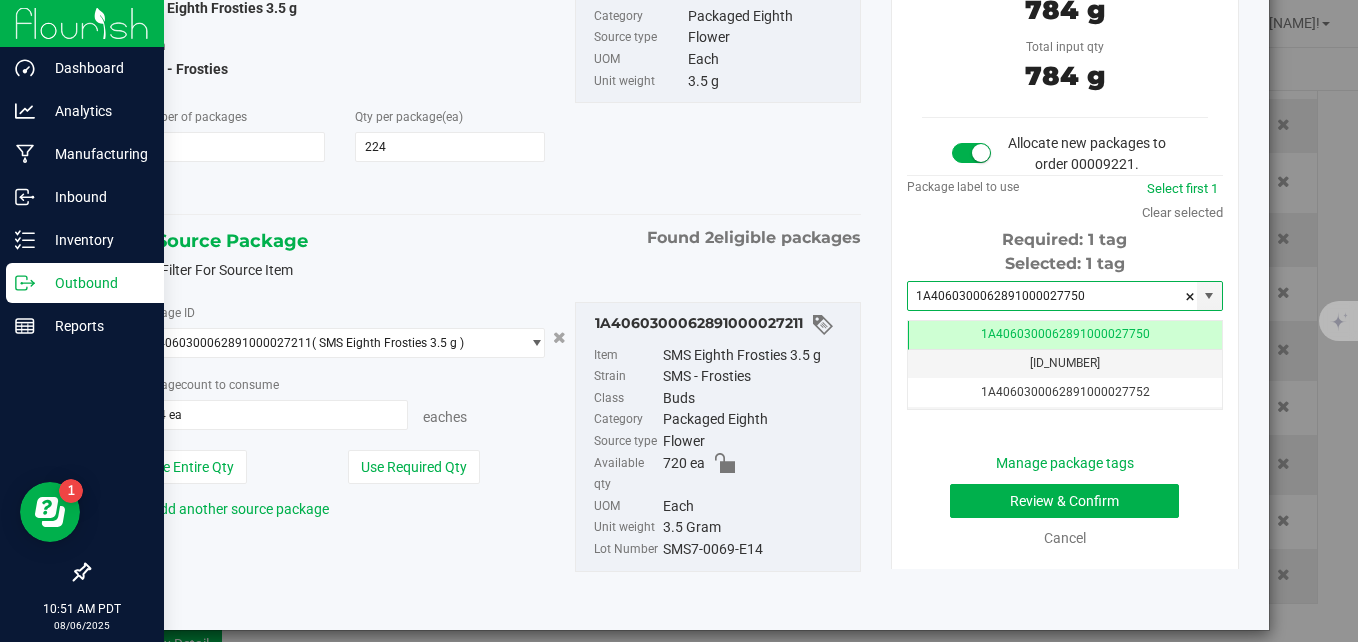 scroll, scrollTop: 0, scrollLeft: -1, axis: horizontal 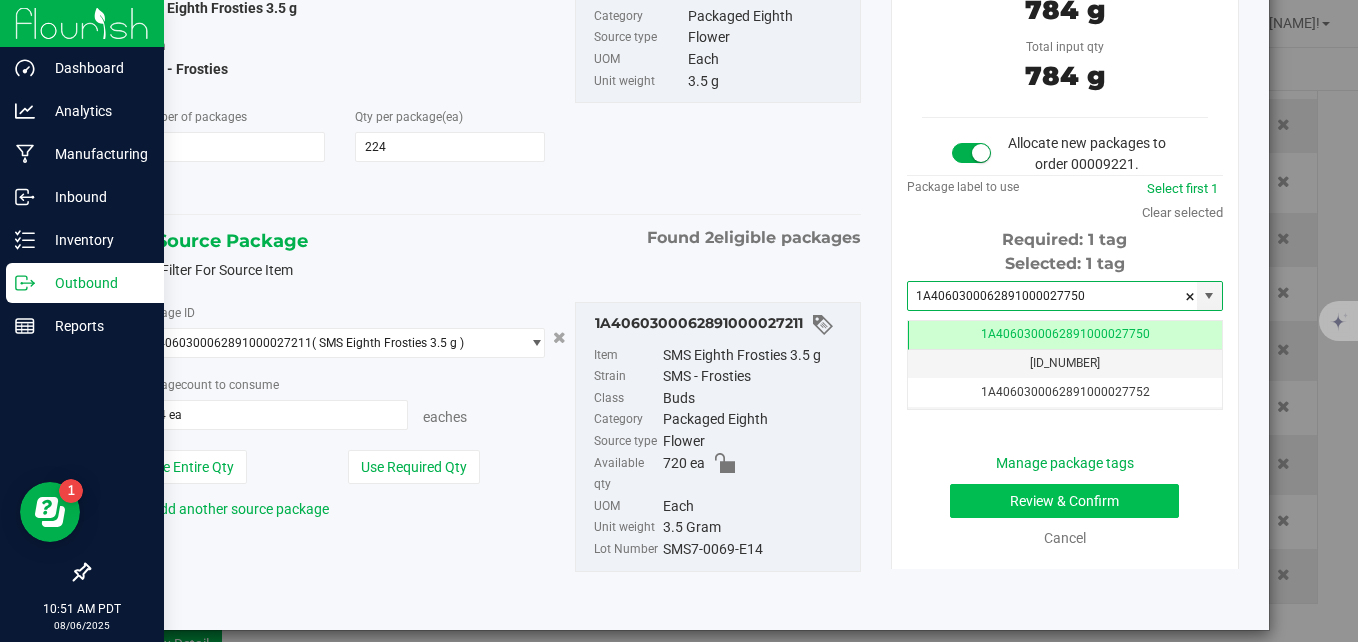 type on "1A4060300062891000027750" 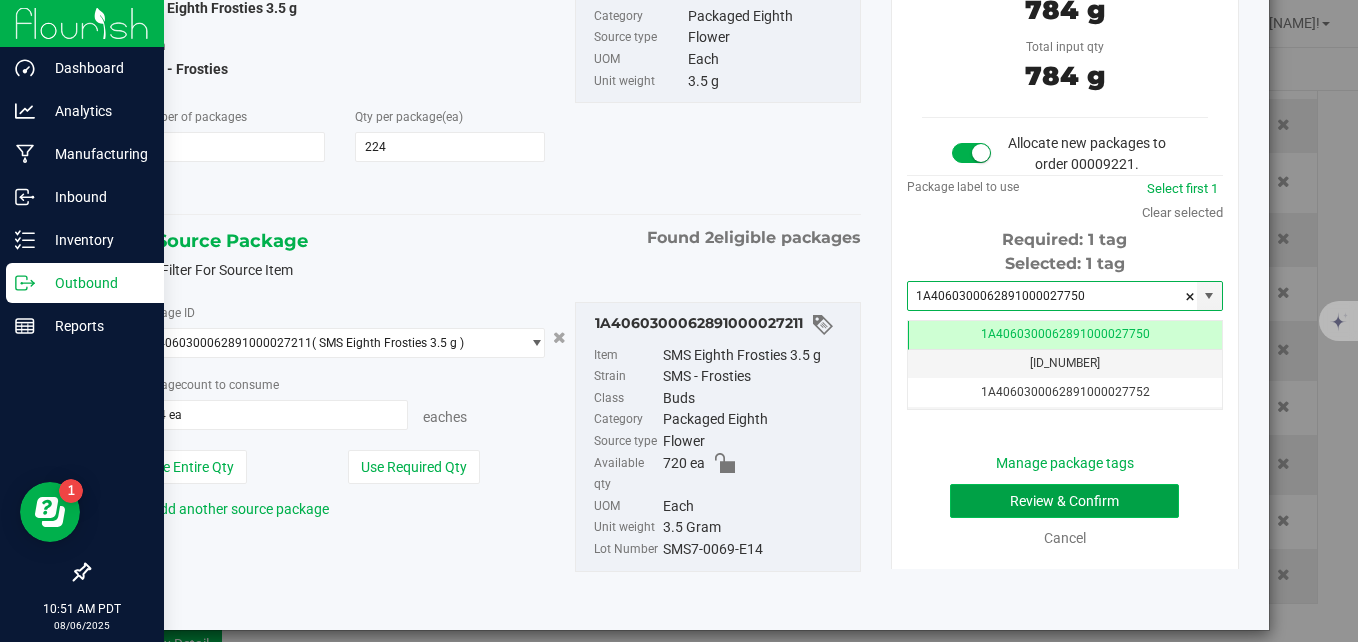 click on "Review & Confirm" at bounding box center (1064, 501) 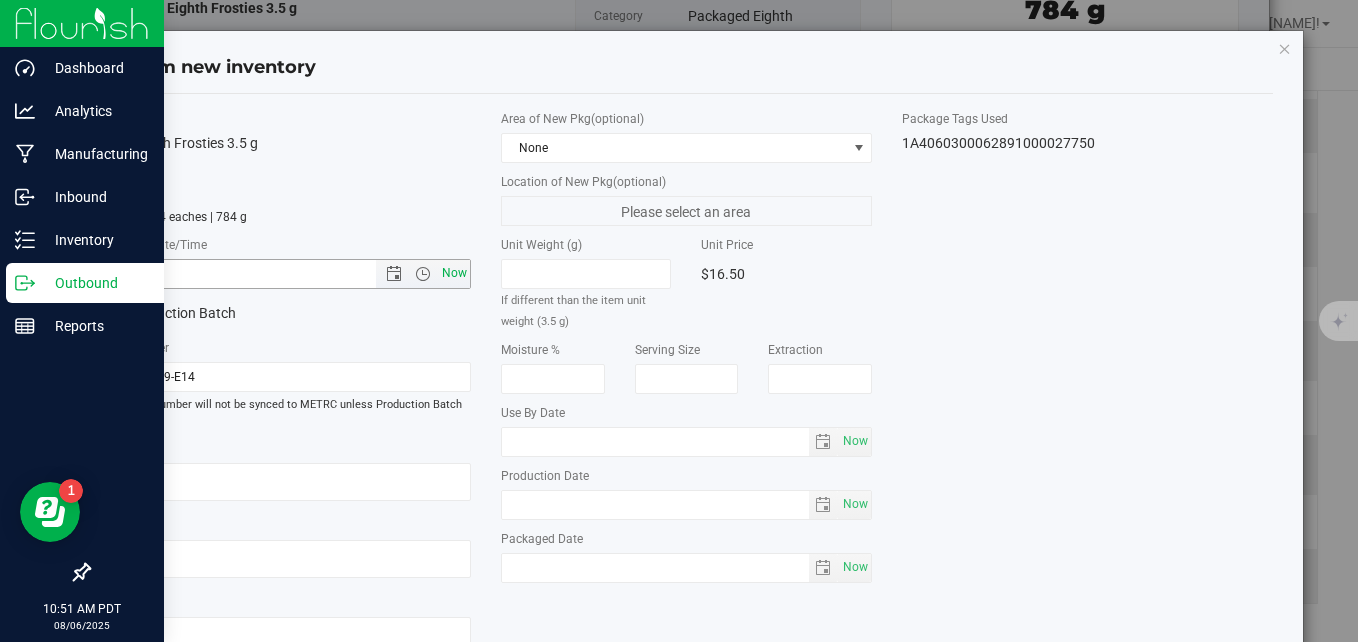click on "Now" at bounding box center [455, 273] 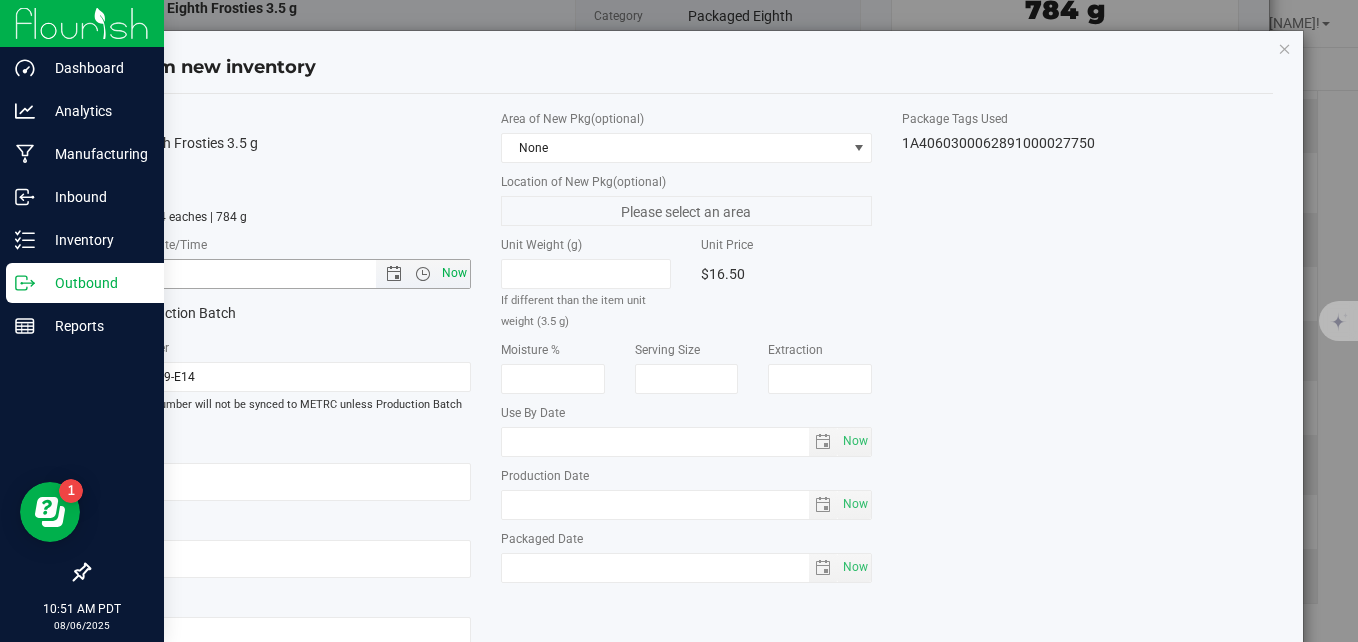 type on "[MONTH]/[DAY]/[YEAR] [HOUR]:[MINUTE] [AM/PM]" 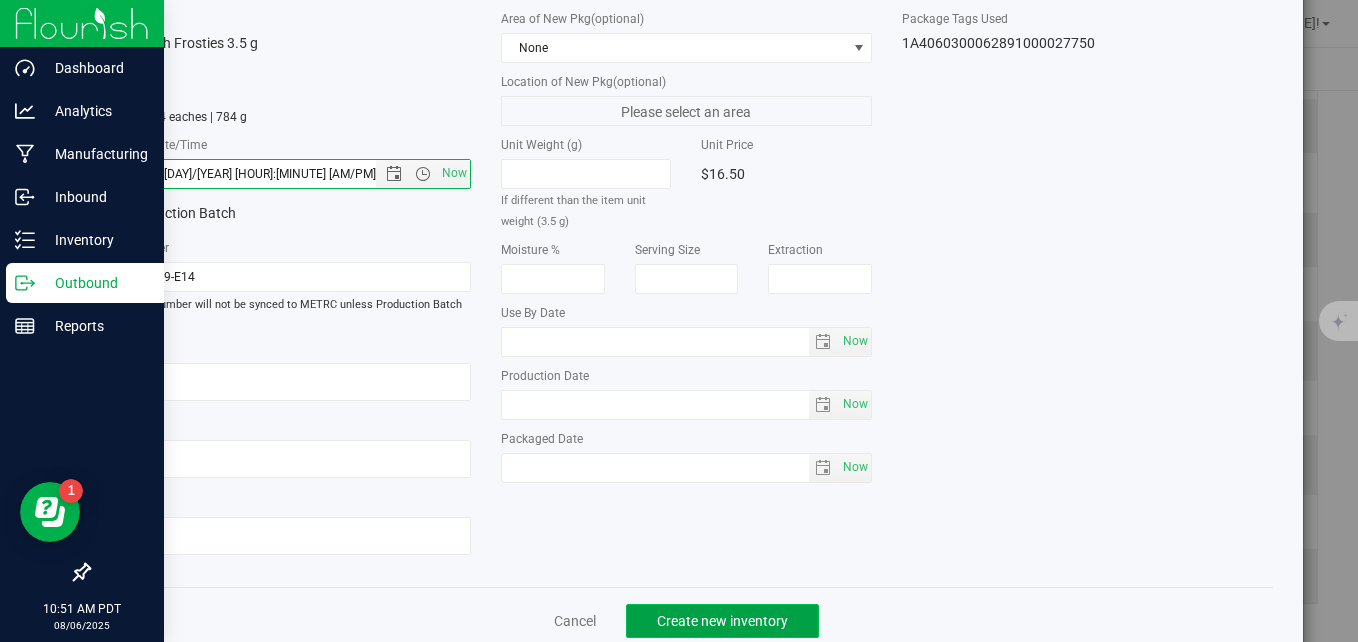 click on "Create new inventory" 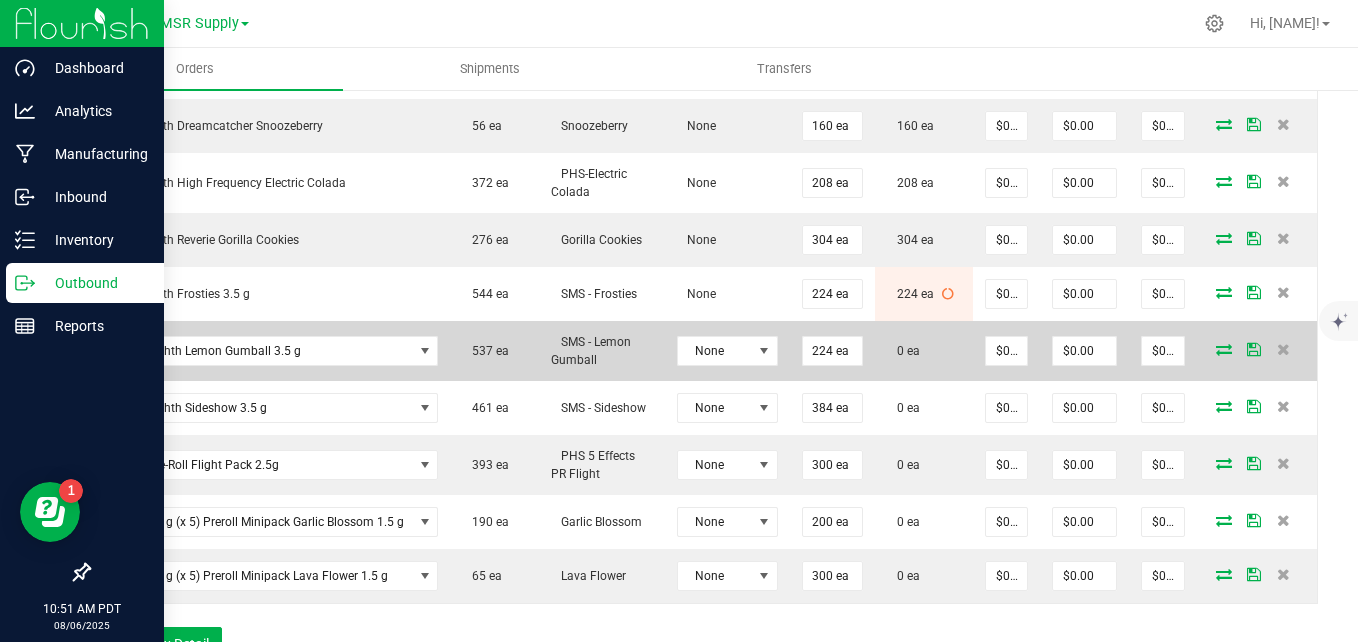 click at bounding box center [1224, 349] 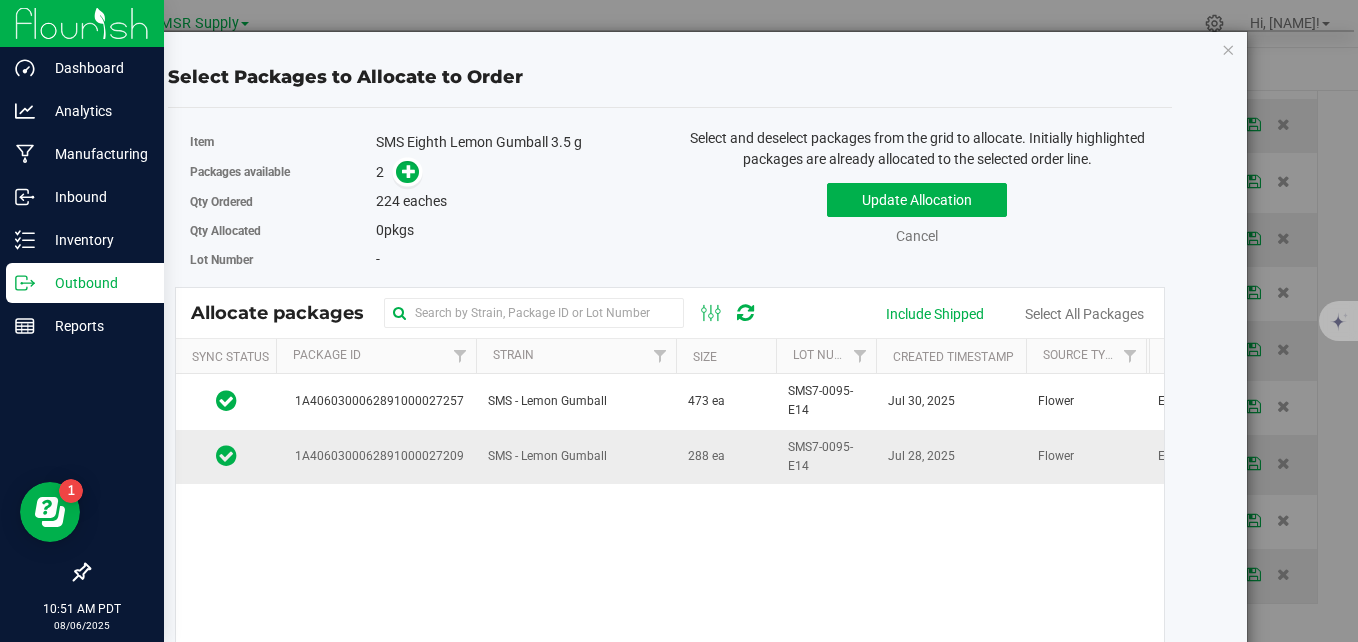 click on "SMS - Lemon Gumball" at bounding box center [576, 457] 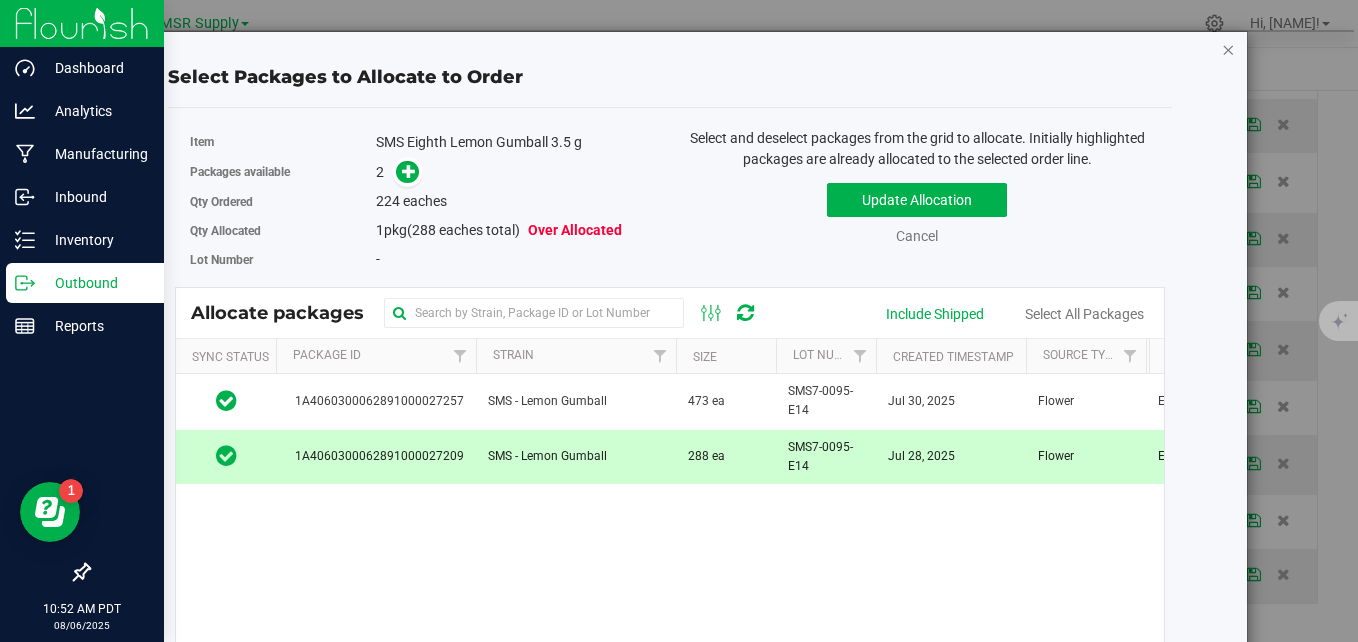 click at bounding box center (1228, 49) 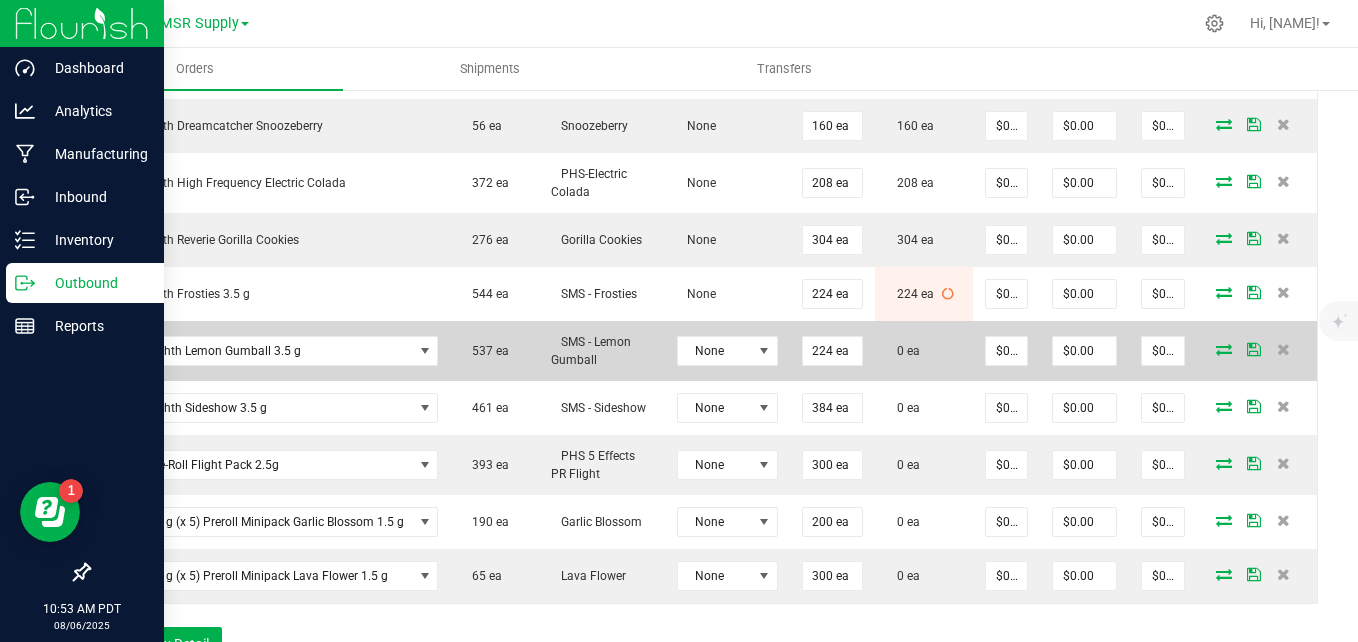 click at bounding box center (1224, 349) 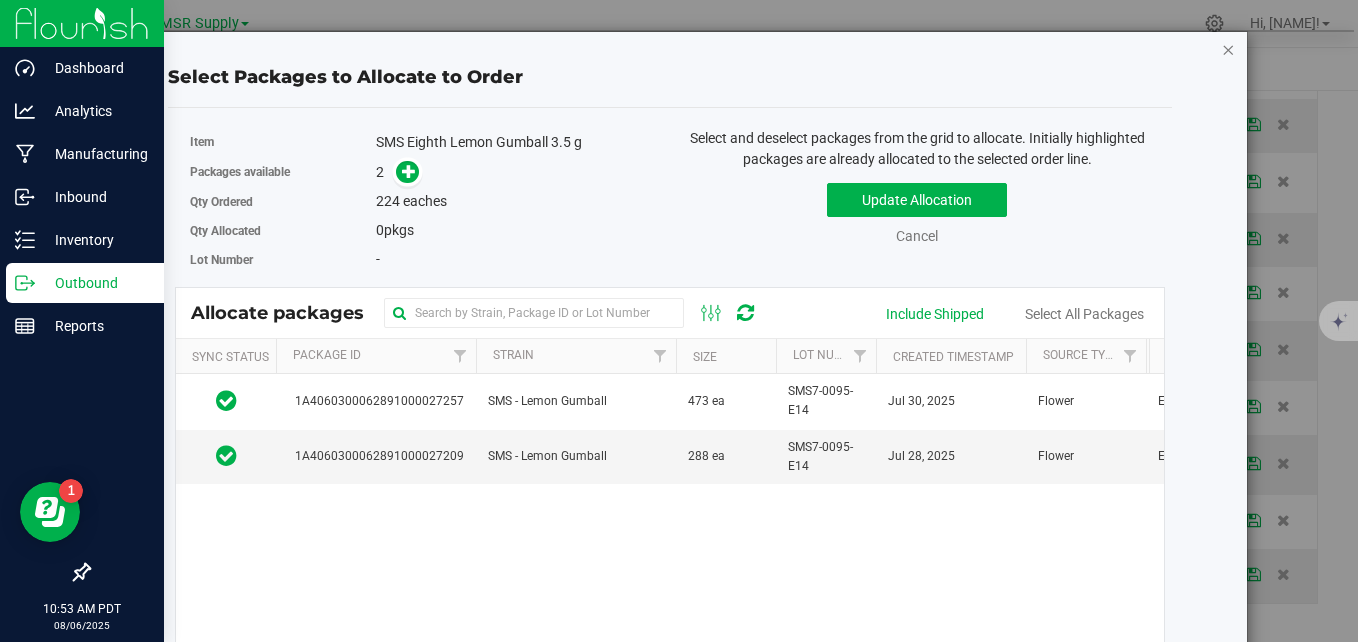 click at bounding box center [1228, 49] 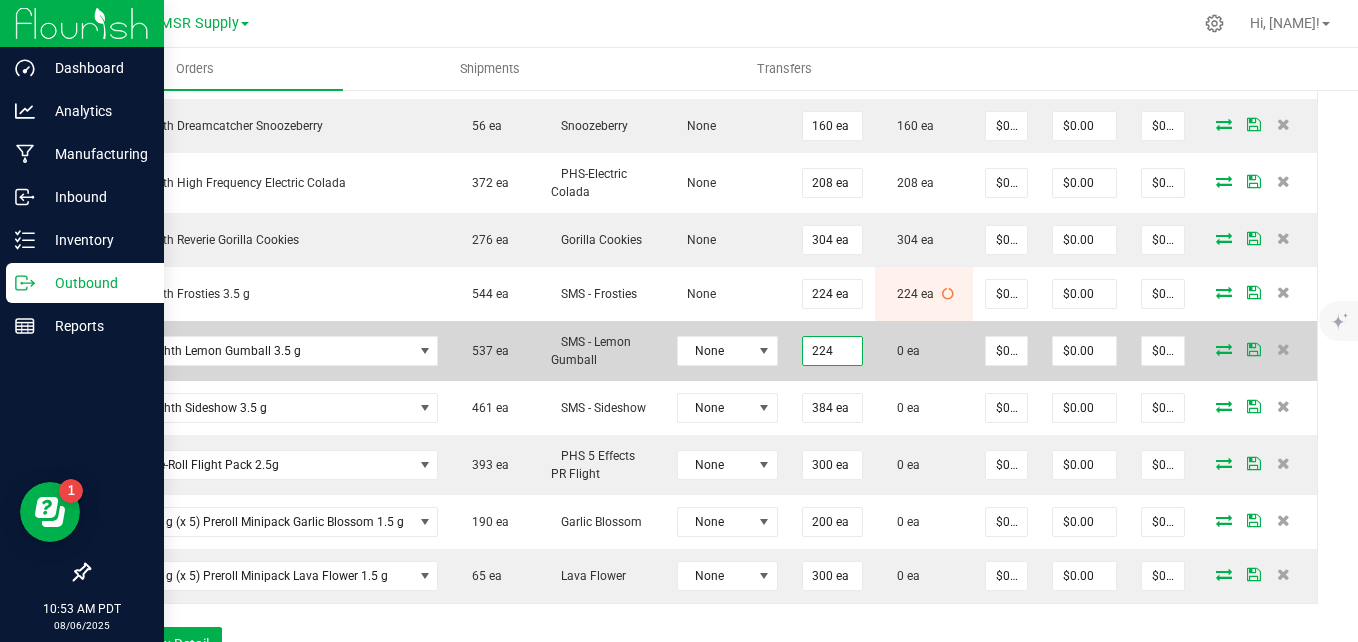 click on "224" at bounding box center [832, 351] 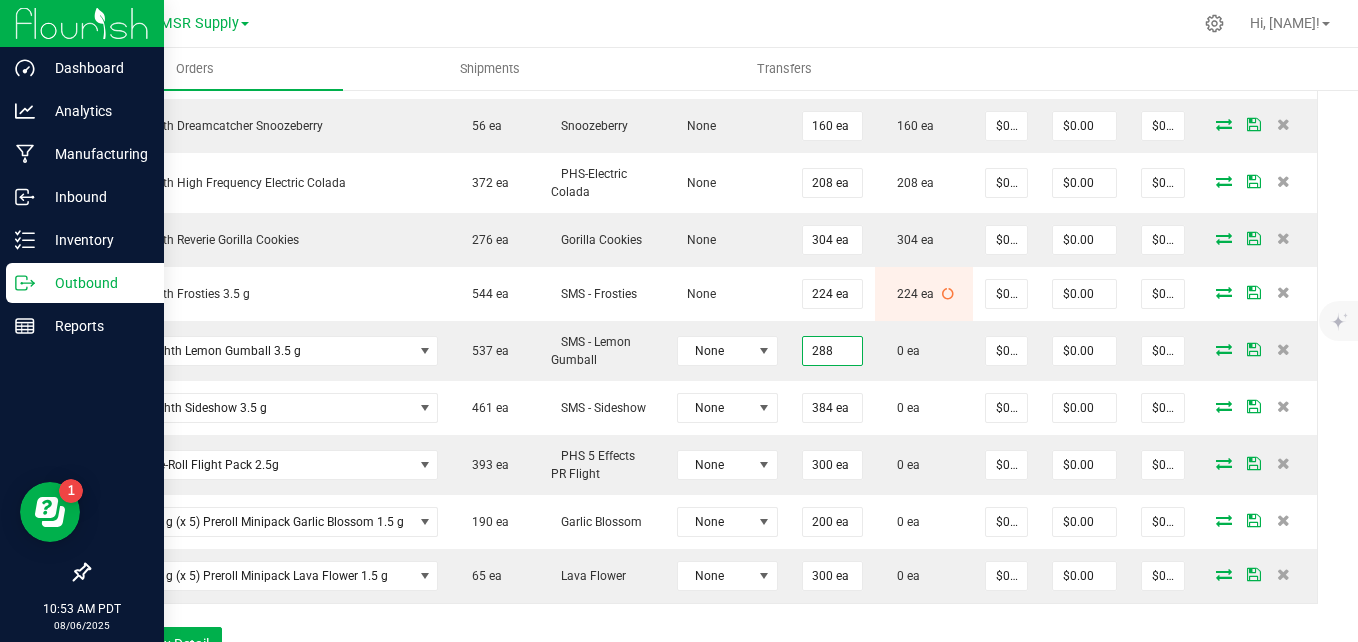 type on "288 ea" 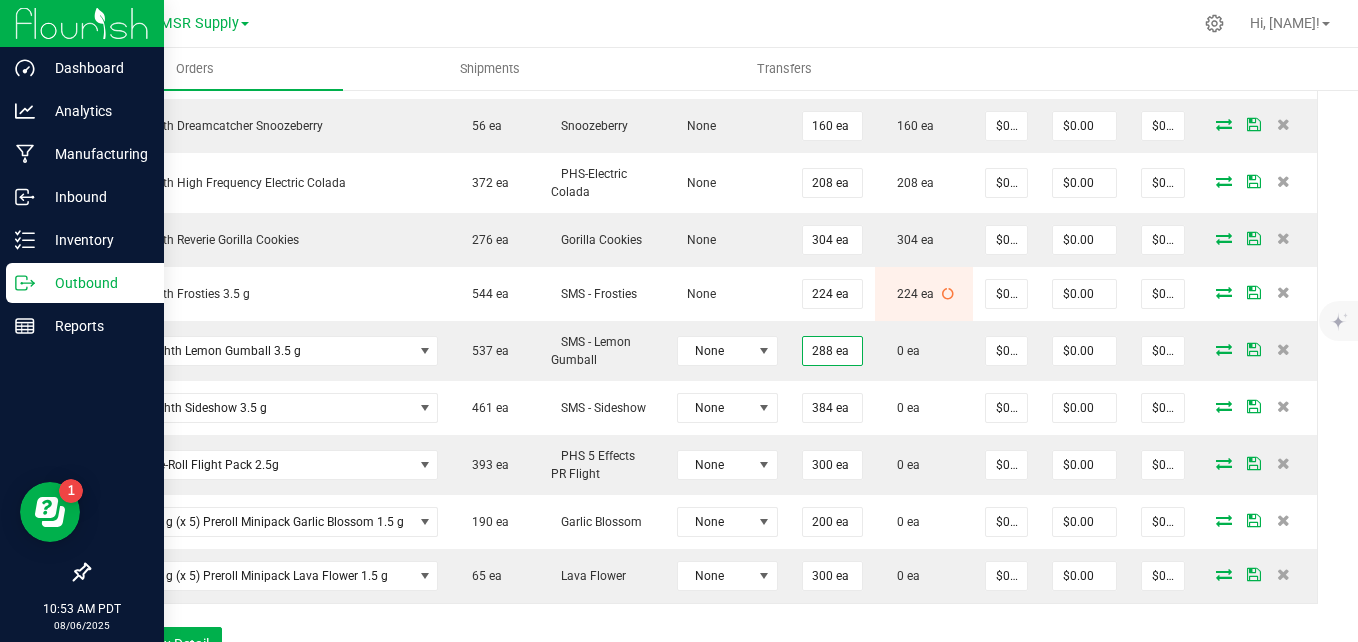 click on "Order # [ORDER_NUMBER] Order Date [MONTH] [DAY], [YEAR] [HOUR]:[MINUTE] [TIMEZONE] Invoice Date [MM]/[DD]/[YEAR] Requested Delivery Date [MM]/[DD]/[YEAR] License # [LICENSE] Address [ADDRESS] [CITY] , [STATE] [POSTAL_CODE] Distributor [COMPANY_NAME] ([LICENSE])" at bounding box center [703, 48] 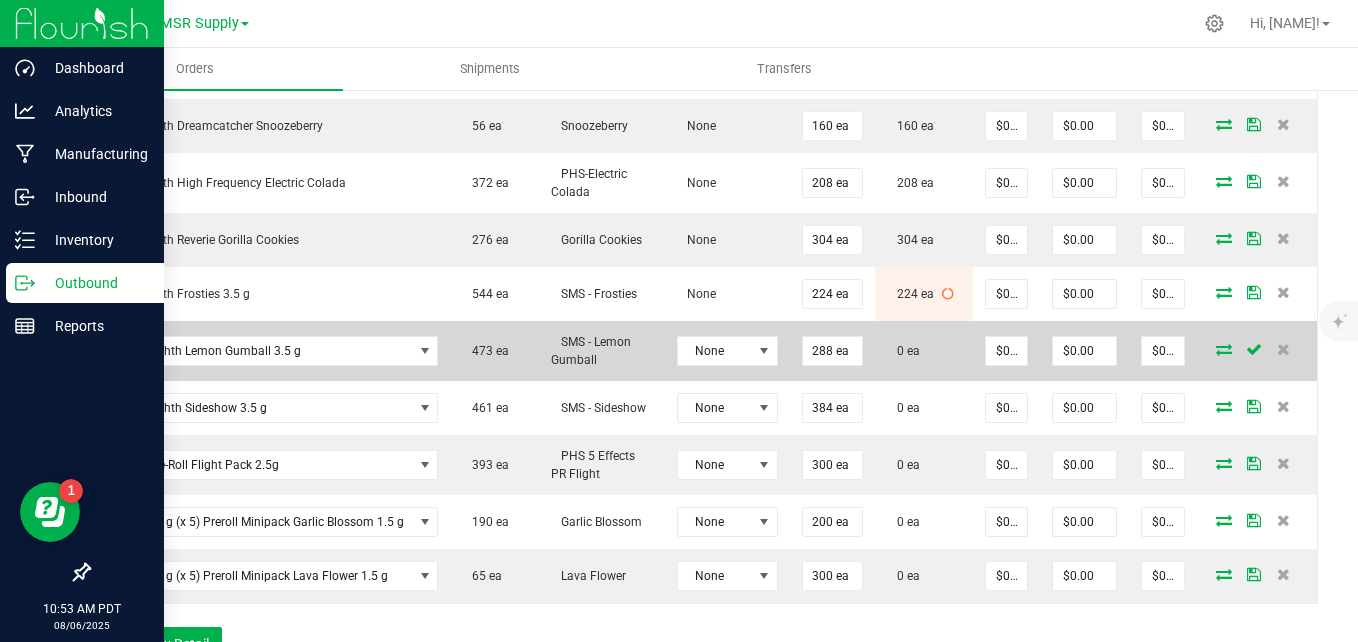 click at bounding box center (1224, 349) 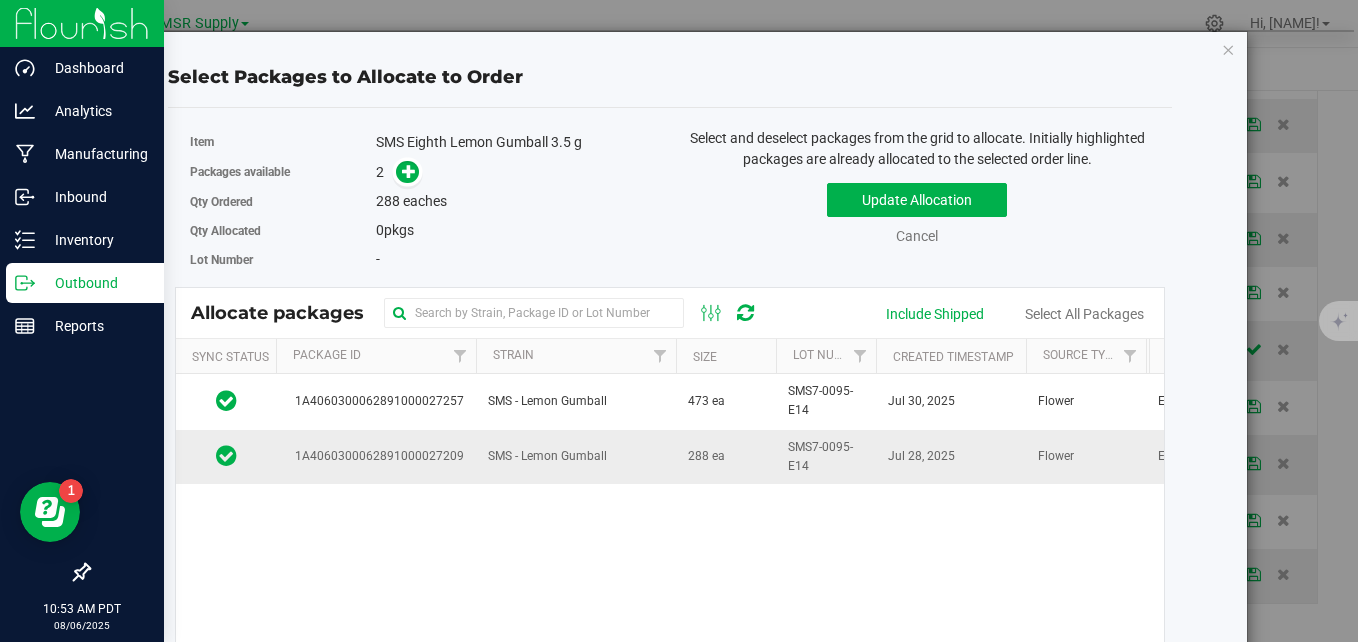 click on "SMS - Lemon Gumball" at bounding box center [547, 456] 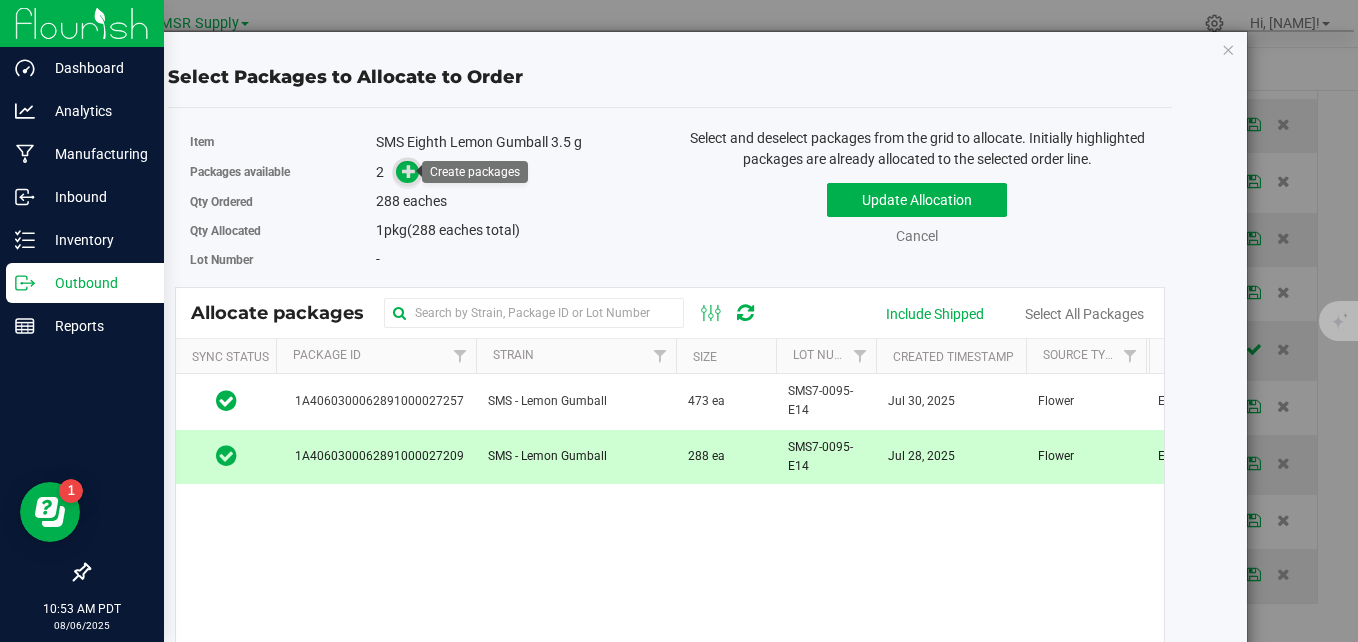 click at bounding box center [409, 171] 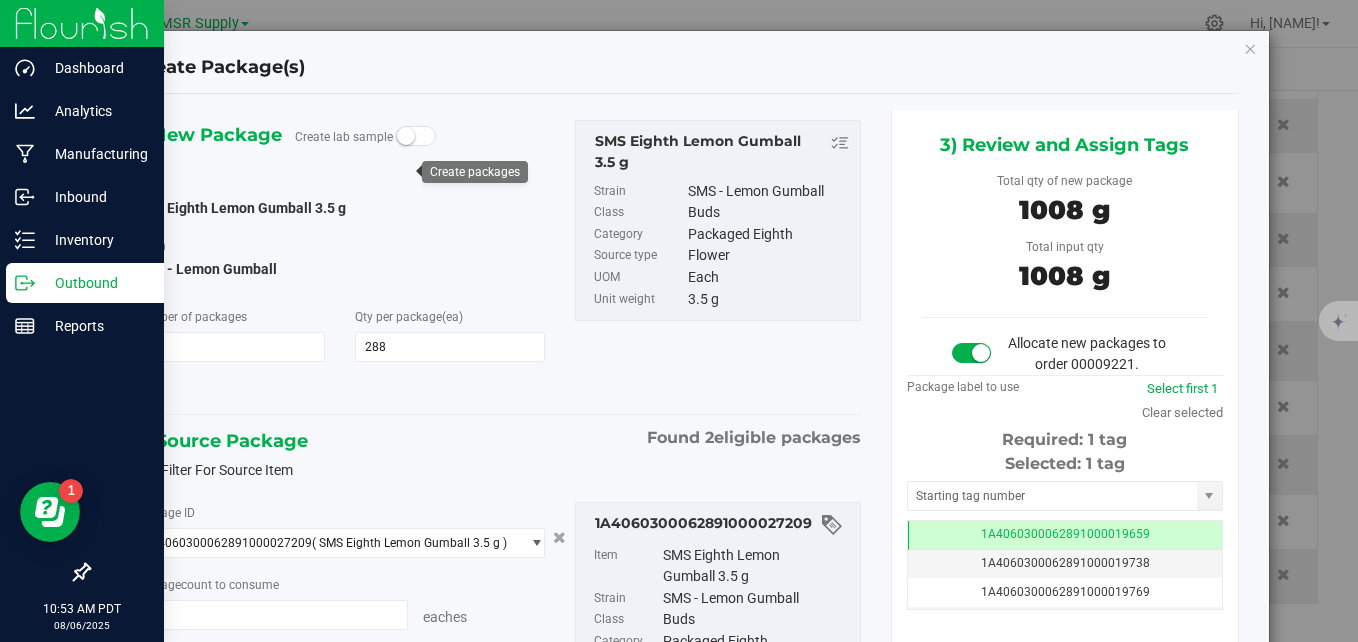type on "288 ea" 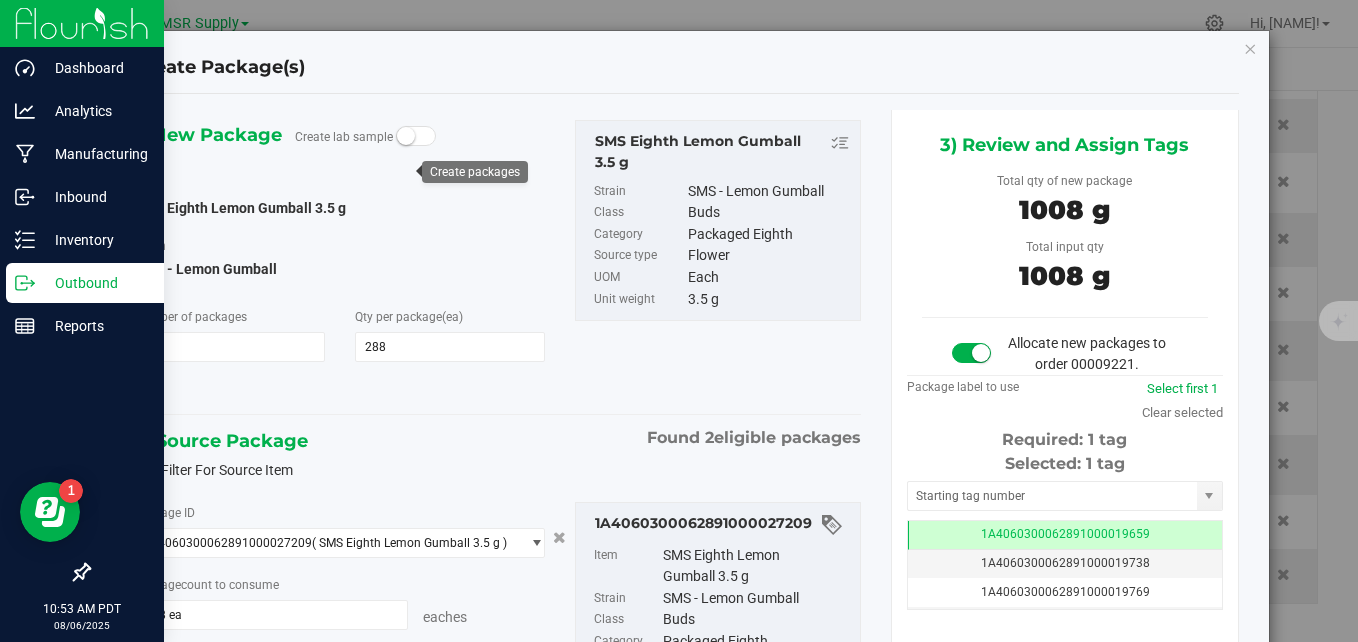 scroll, scrollTop: 0, scrollLeft: -1, axis: horizontal 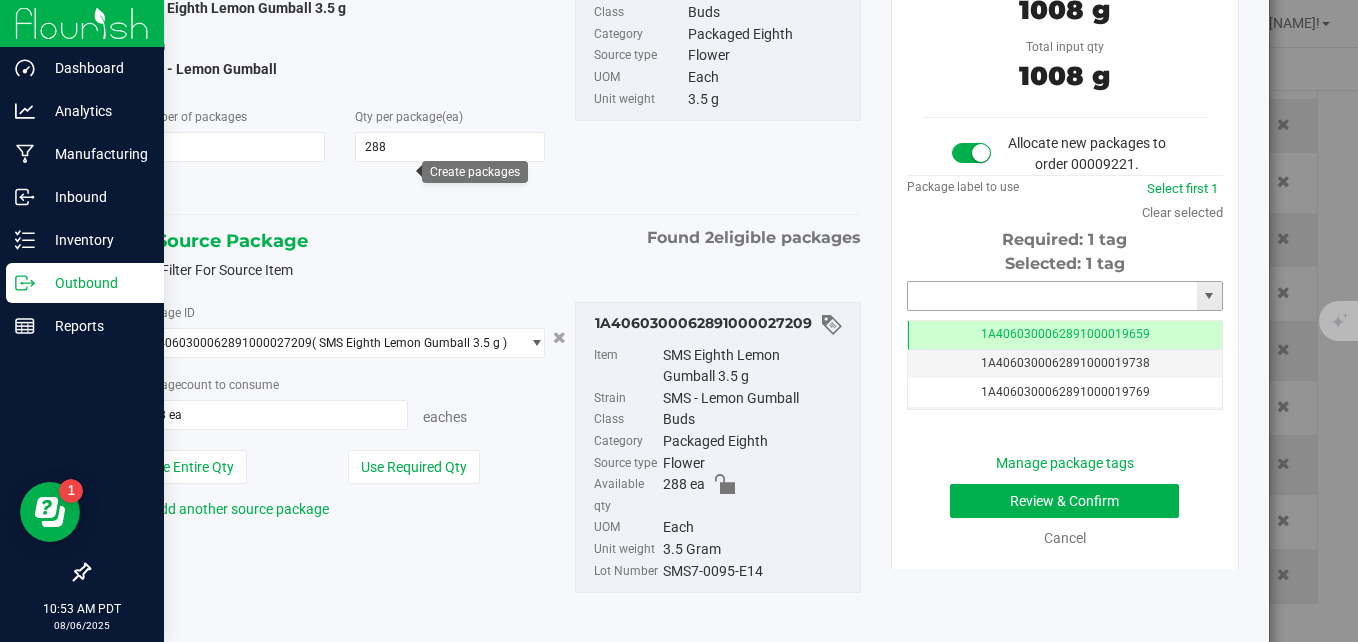 click at bounding box center (1052, 296) 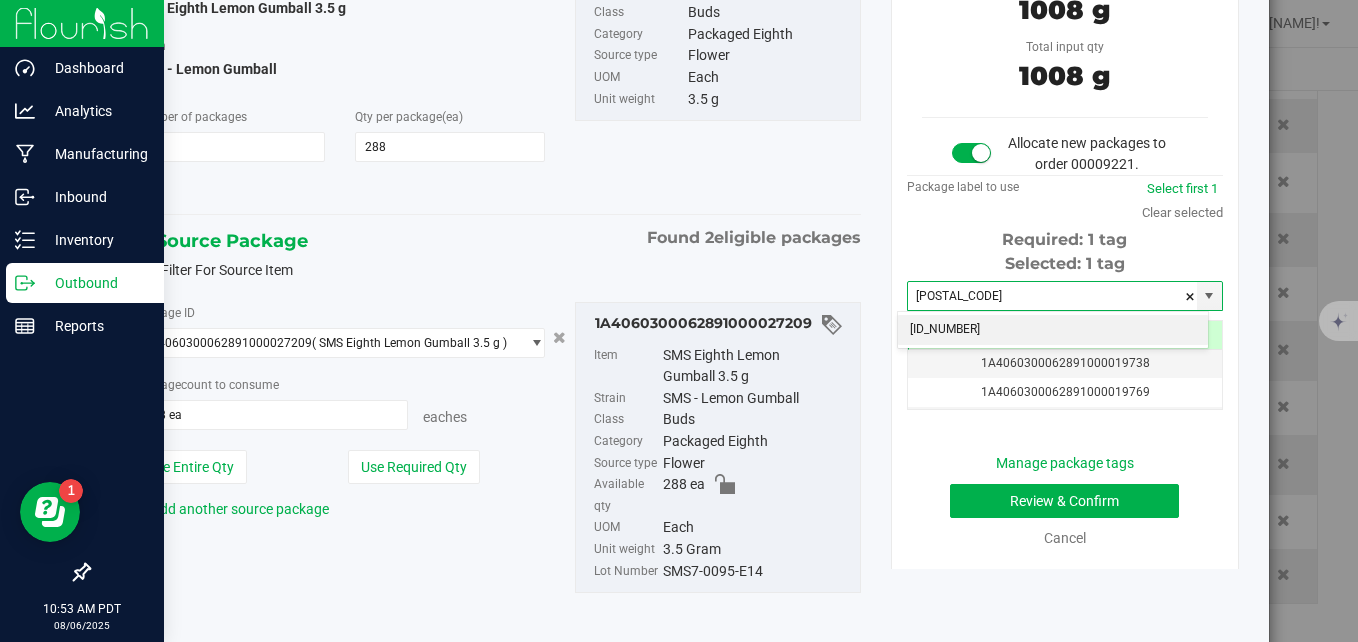 click on "[ID_NUMBER]" at bounding box center (1053, 330) 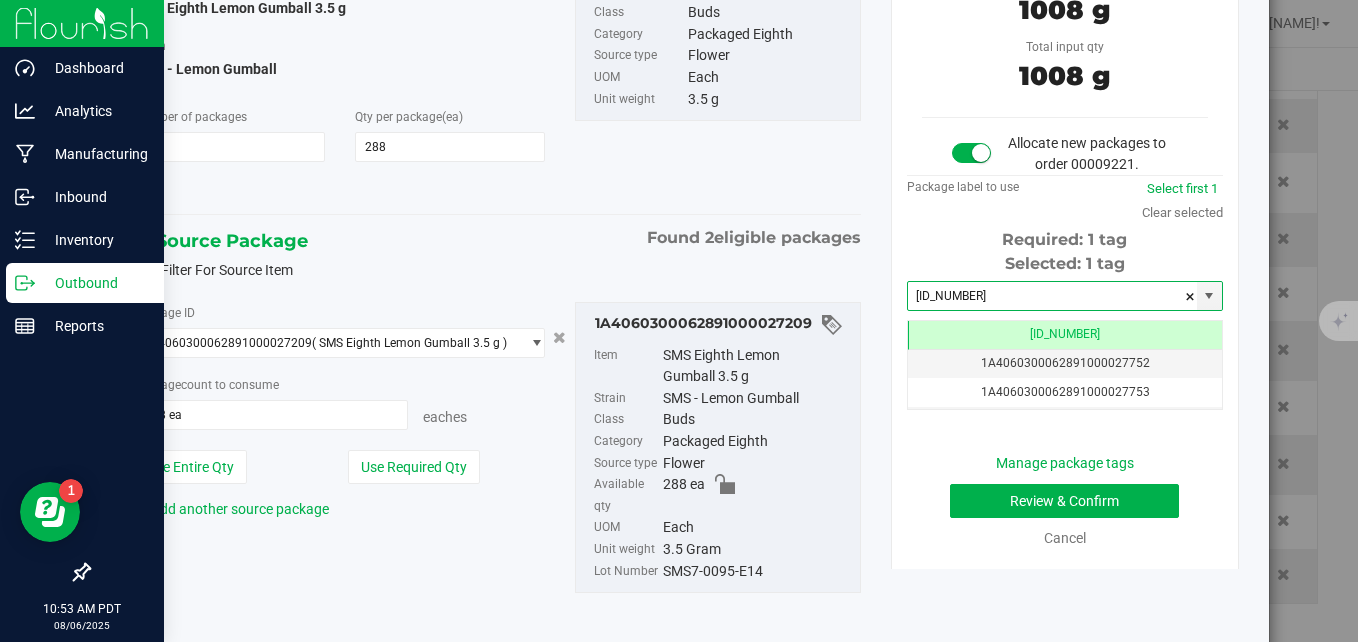 scroll, scrollTop: 0, scrollLeft: -1, axis: horizontal 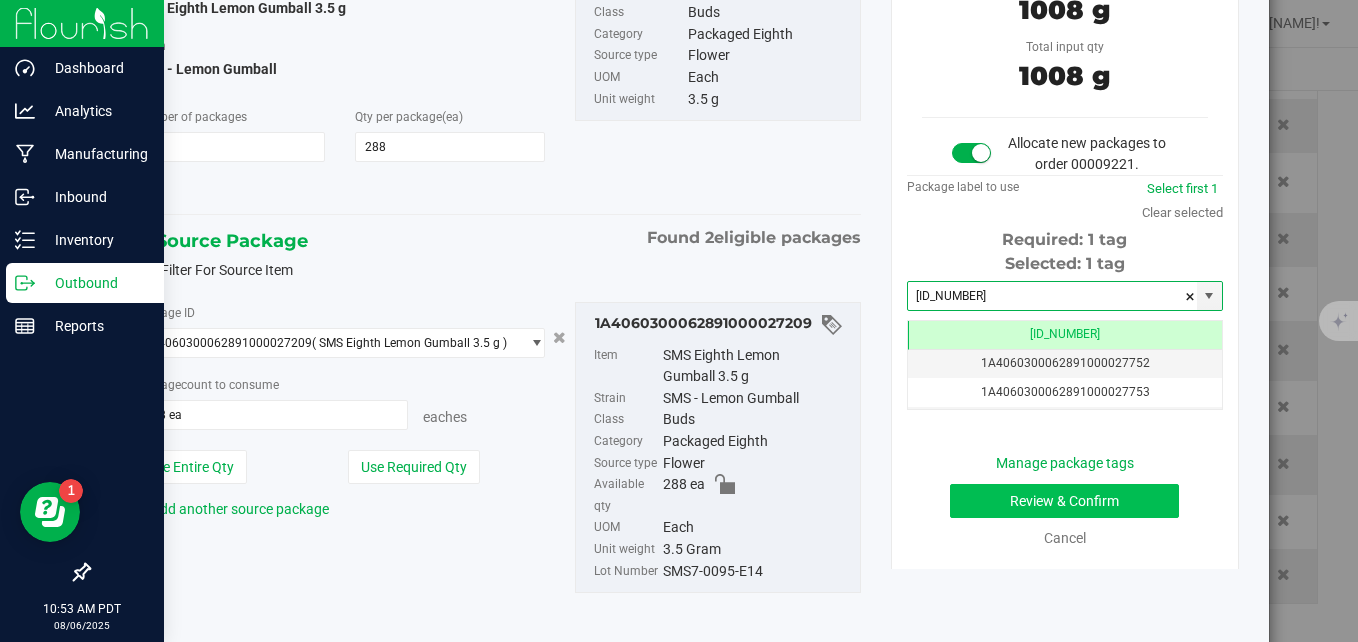 type on "[ID_NUMBER]" 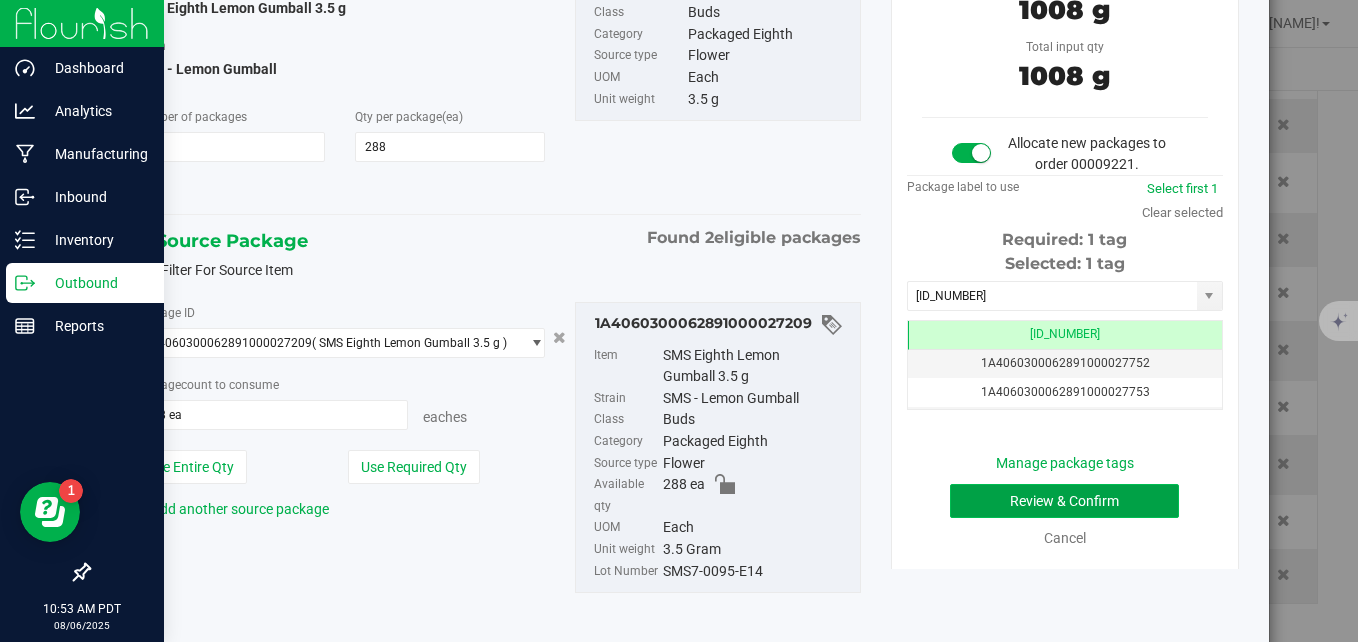 click on "Review & Confirm" at bounding box center [1064, 501] 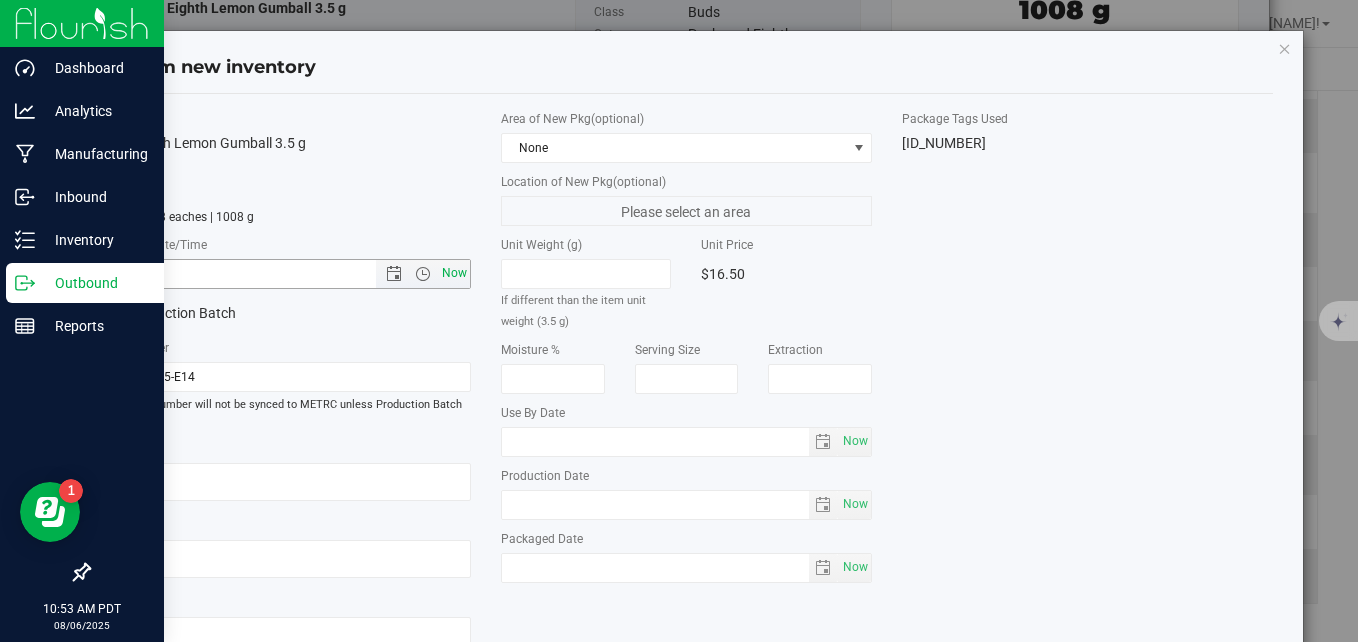 click on "Now" at bounding box center [455, 273] 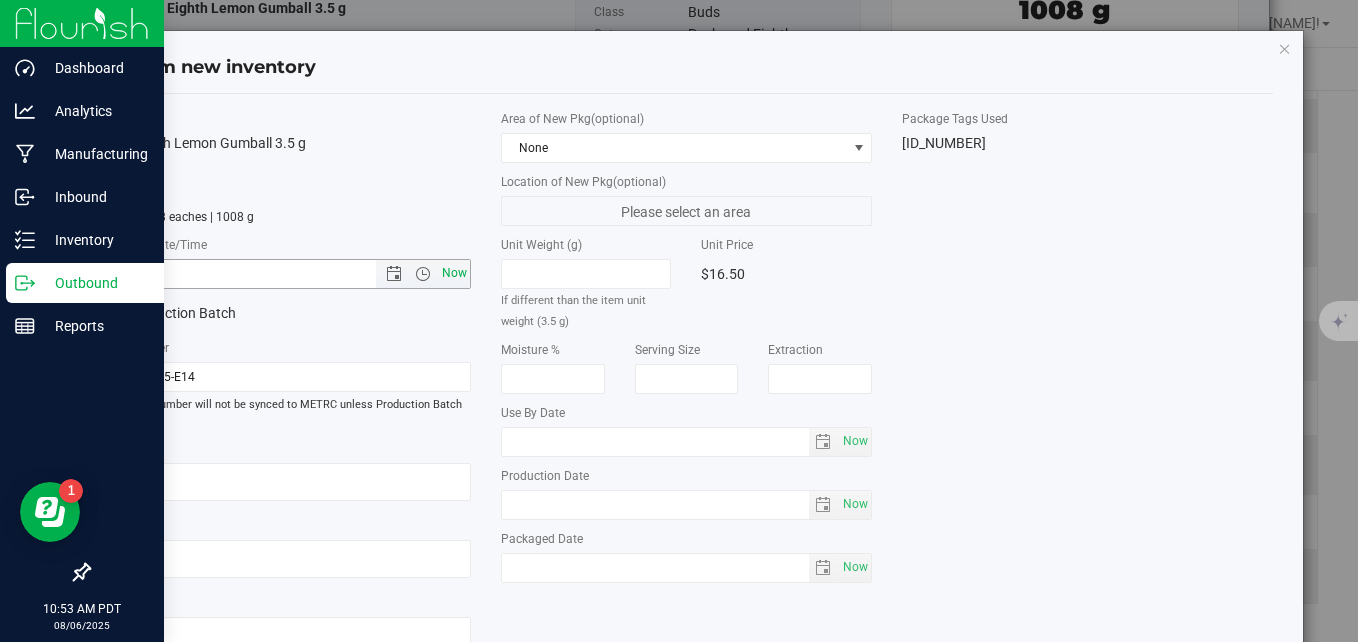 type on "8/6/2025 10:53 AM" 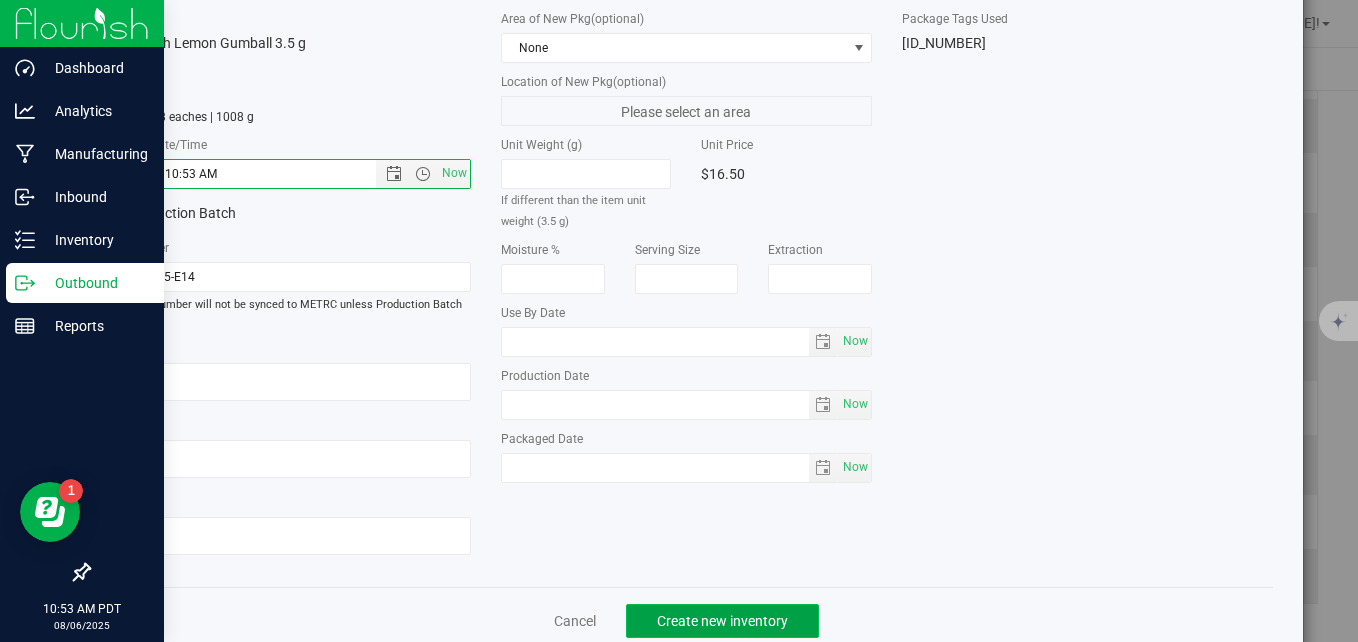 click on "Create new inventory" 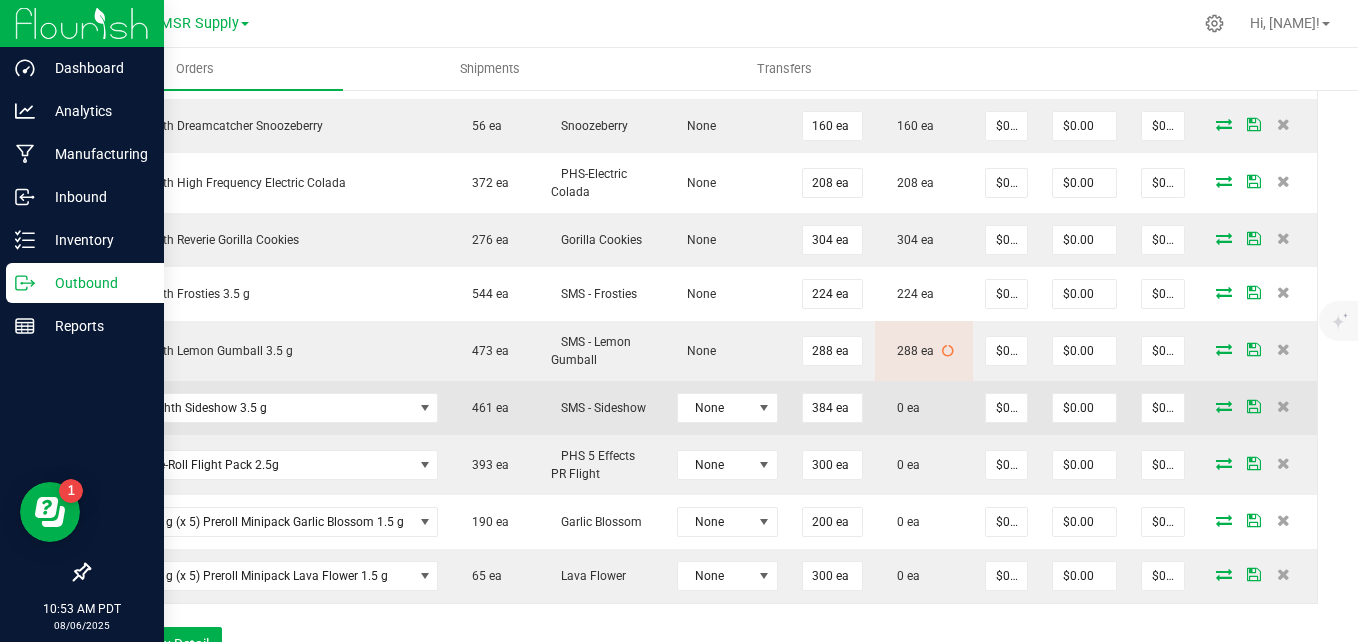 click at bounding box center (1224, 406) 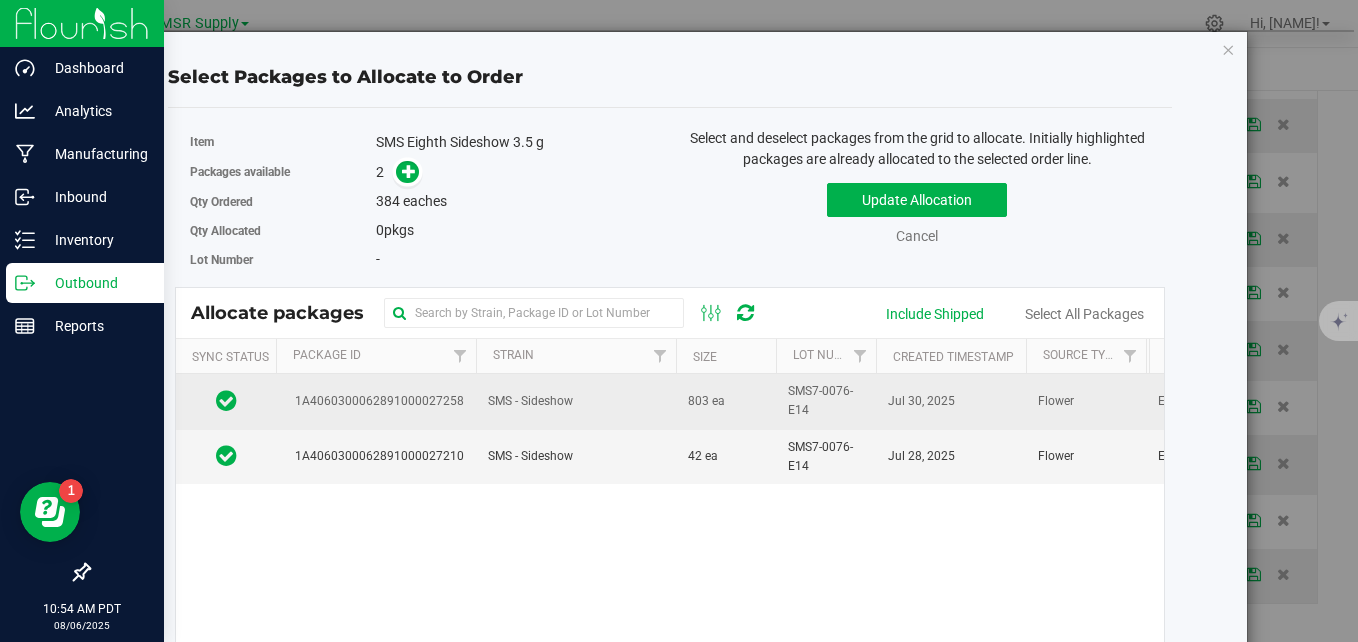 click on "SMS - Sideshow" at bounding box center (576, 401) 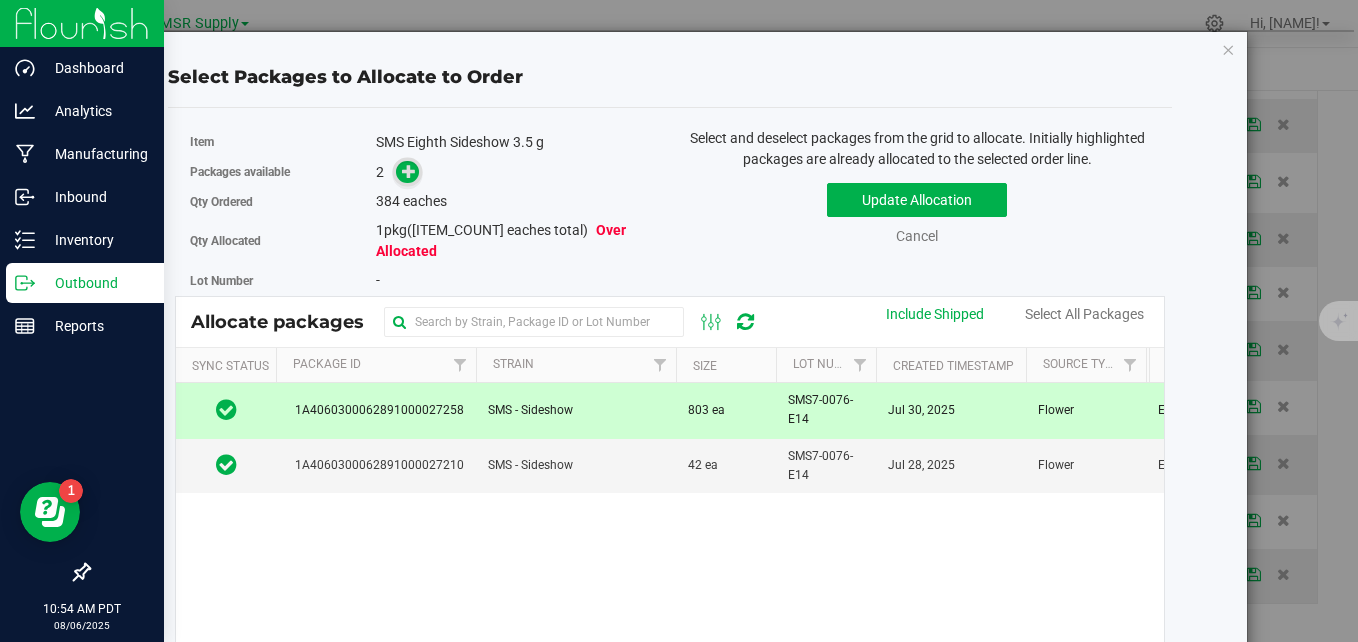 click at bounding box center [409, 171] 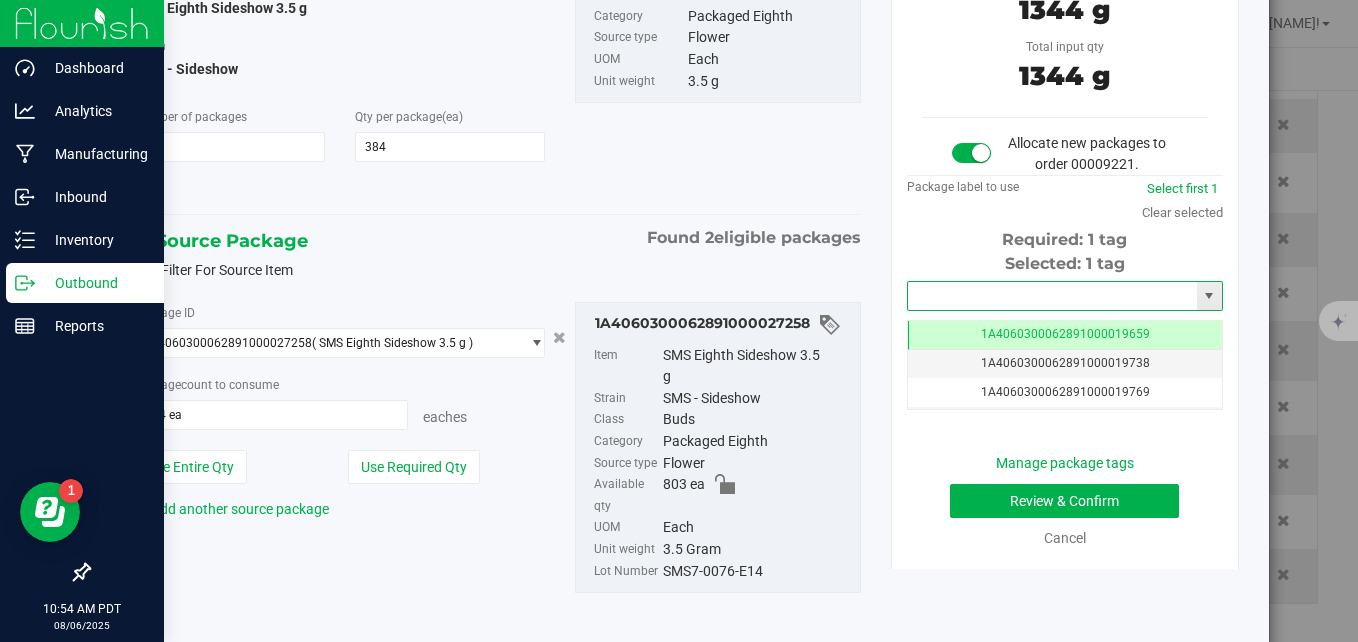 click at bounding box center [1052, 296] 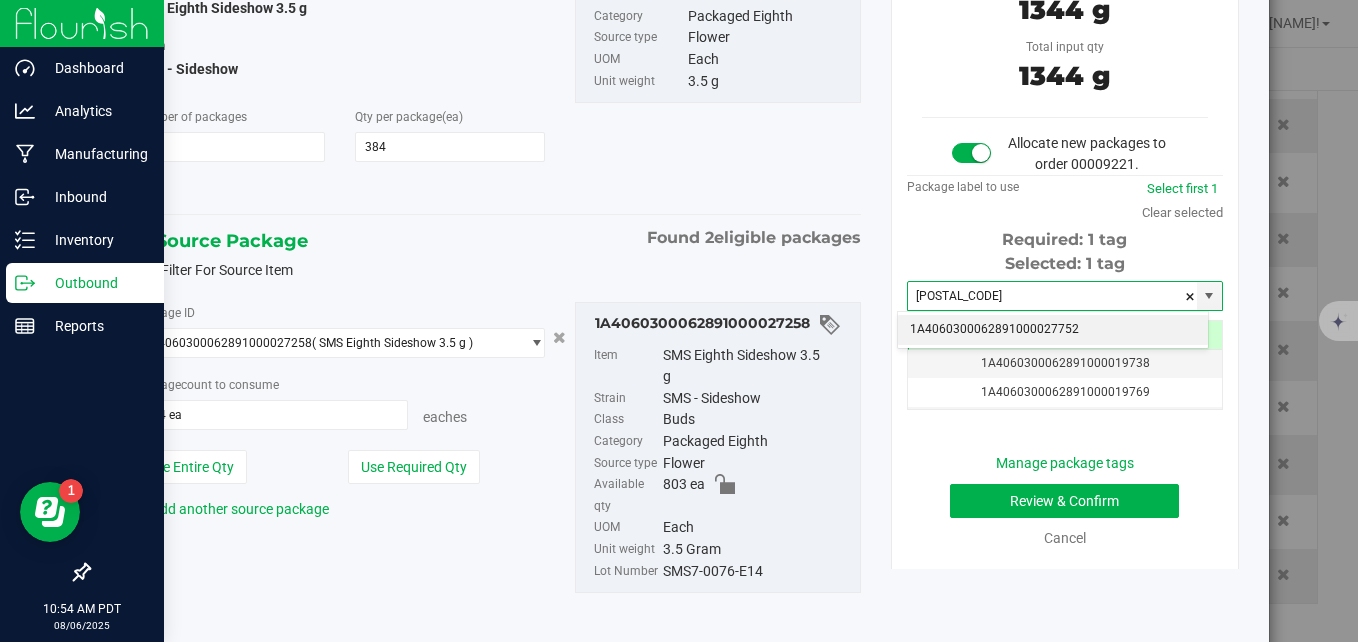 click on "1A4060300062891000027752" at bounding box center [1053, 330] 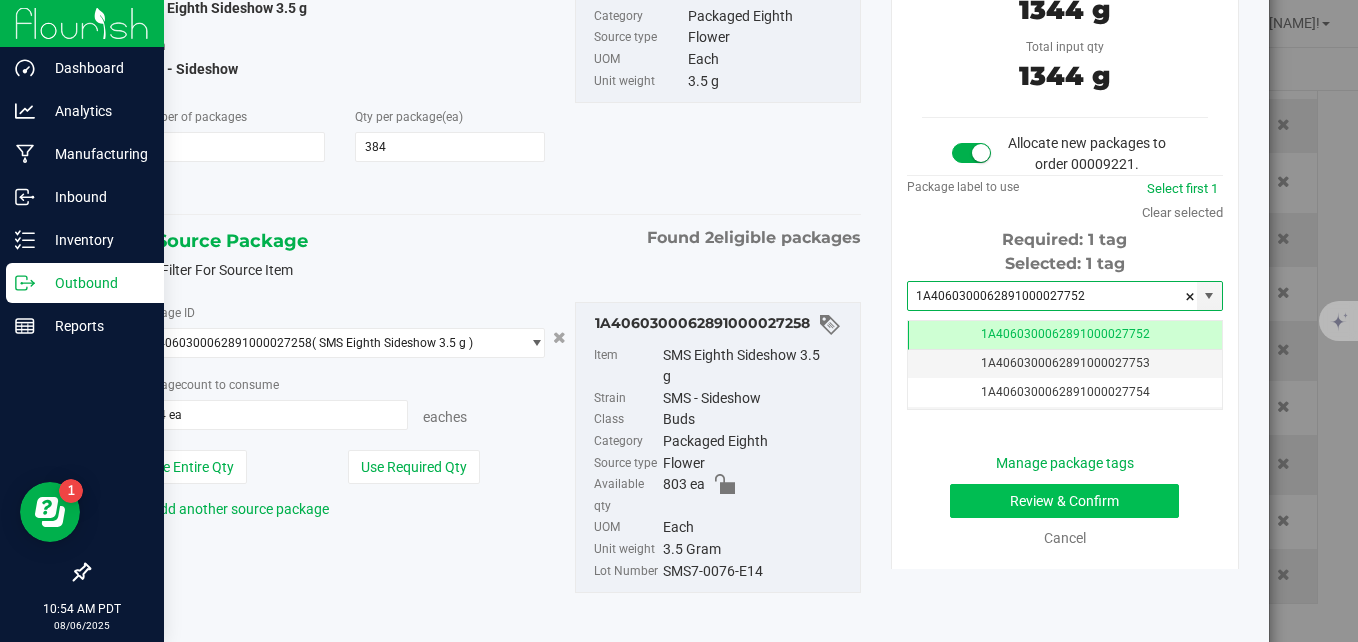 type on "1A4060300062891000027752" 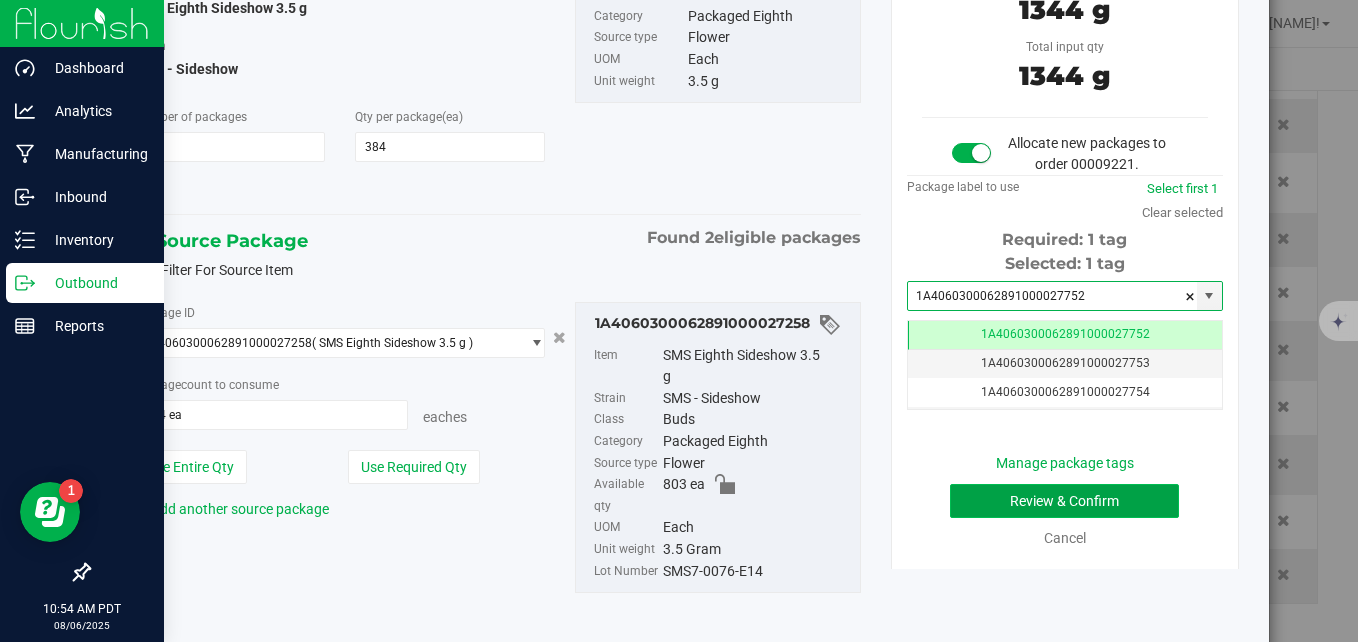 click on "Review & Confirm" at bounding box center [1064, 501] 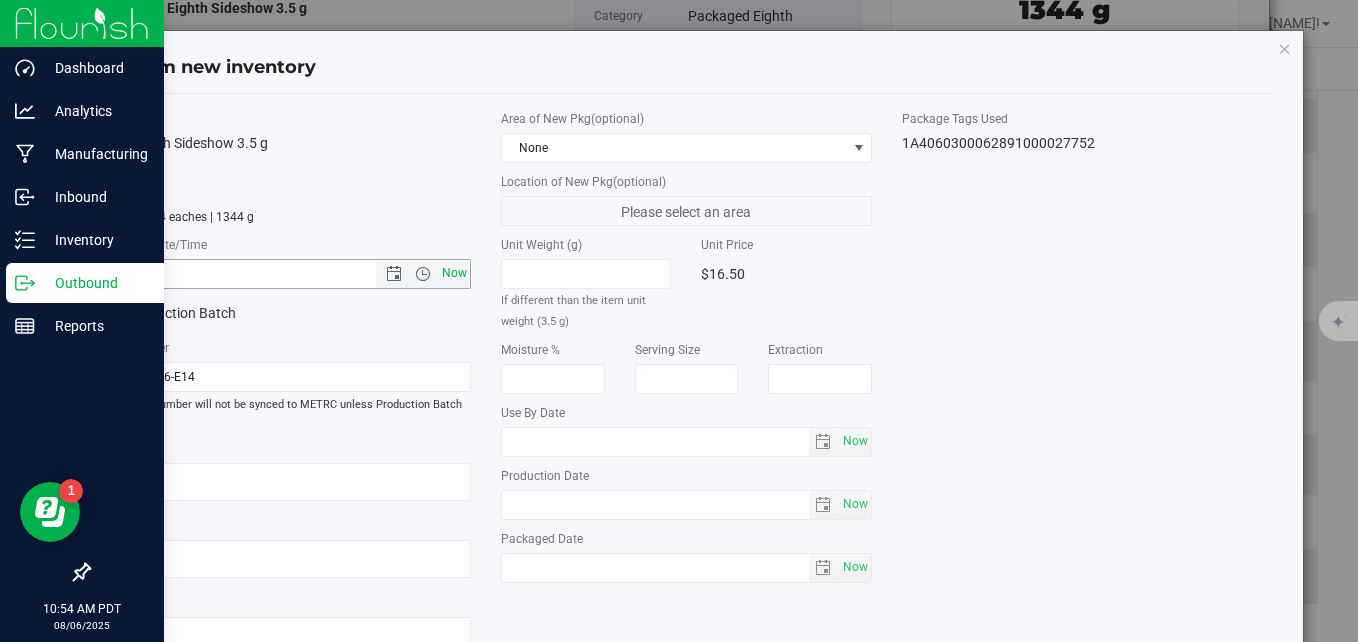 click on "Now" at bounding box center (455, 273) 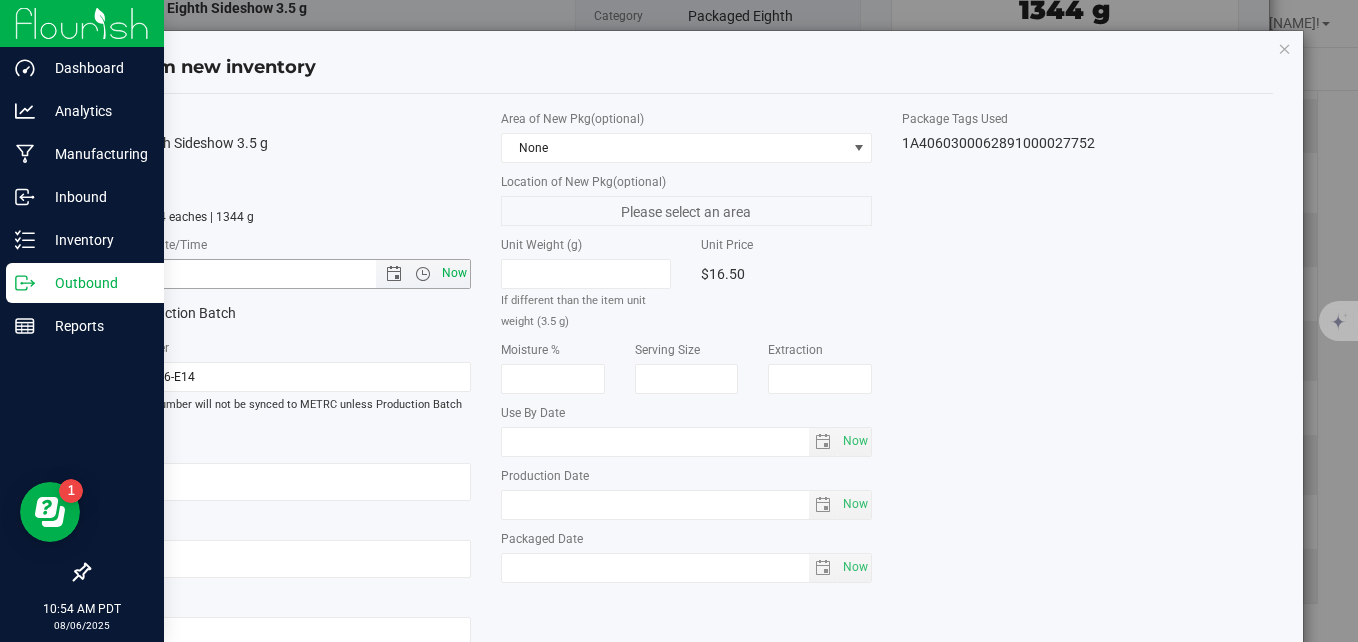 type on "[MONTH]/[DAY]/[YEAR] [HOUR]:[MINUTE] [AM/PM]" 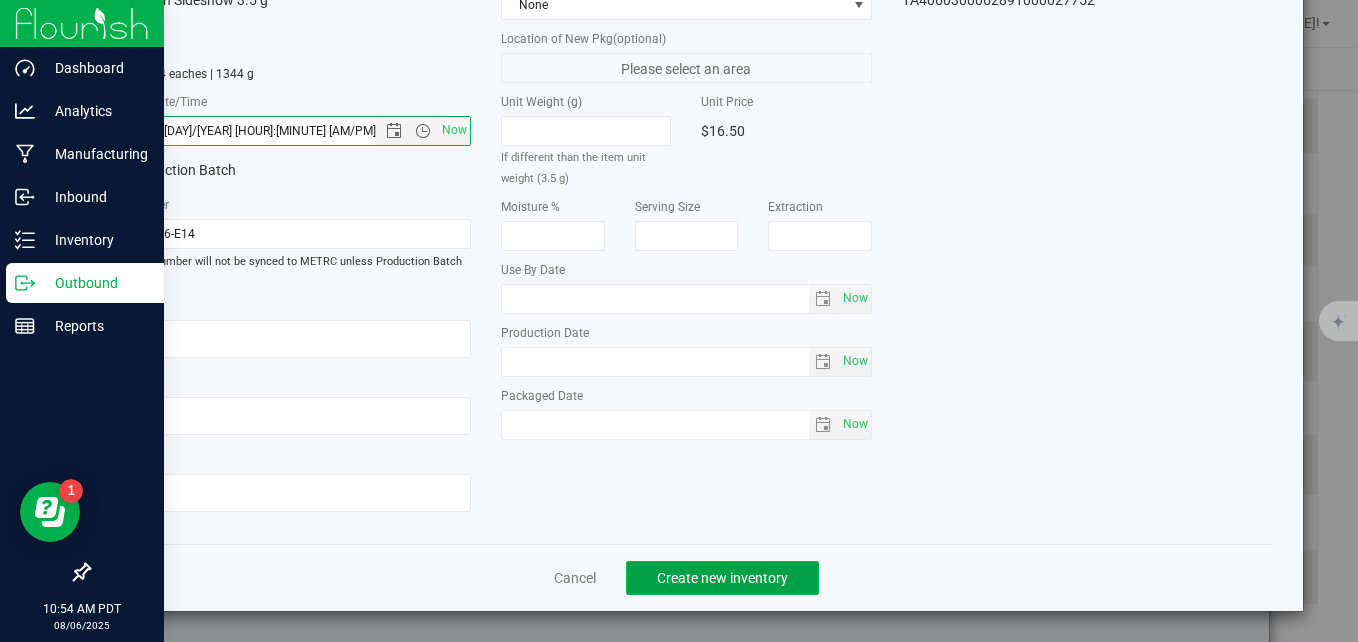click on "Create new inventory" 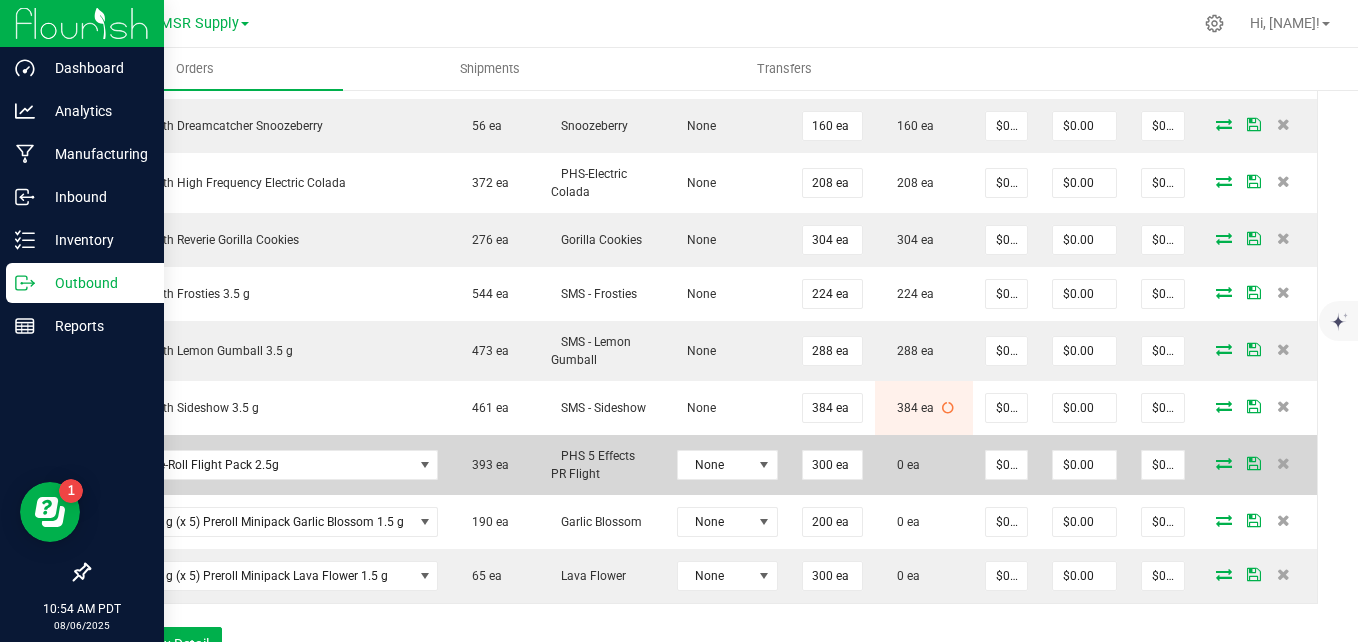 click at bounding box center (1224, 463) 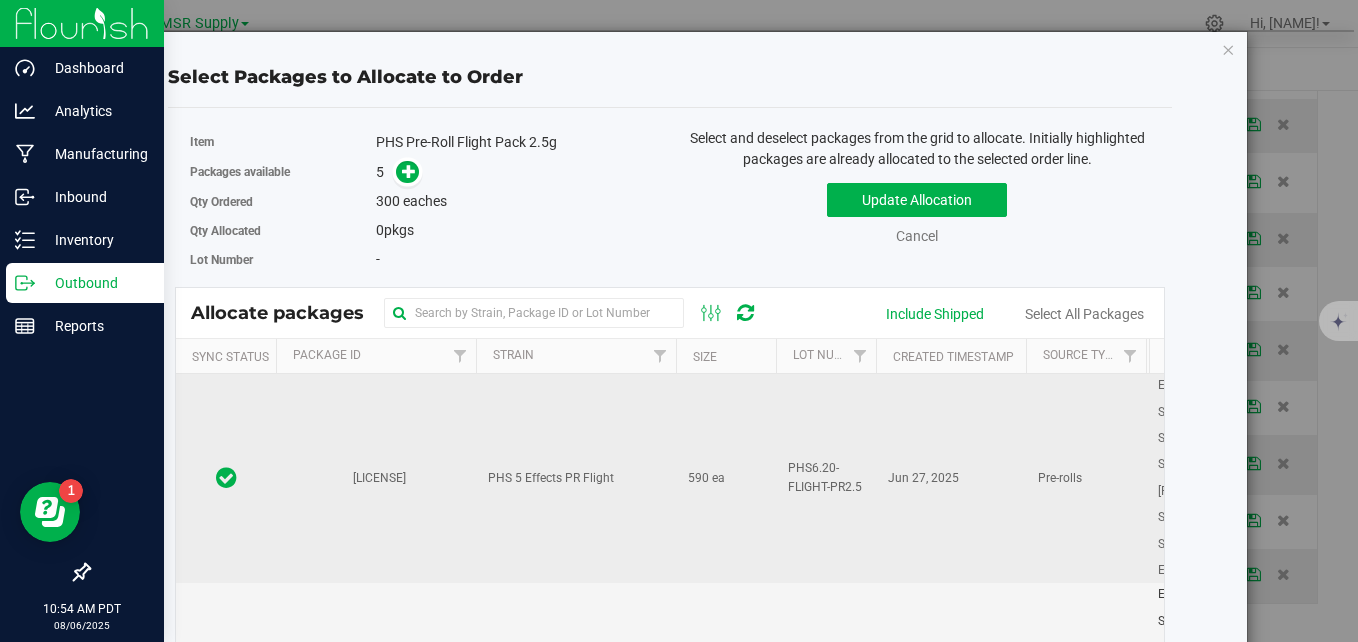 click on "Jun 27, 2025" at bounding box center (951, 478) 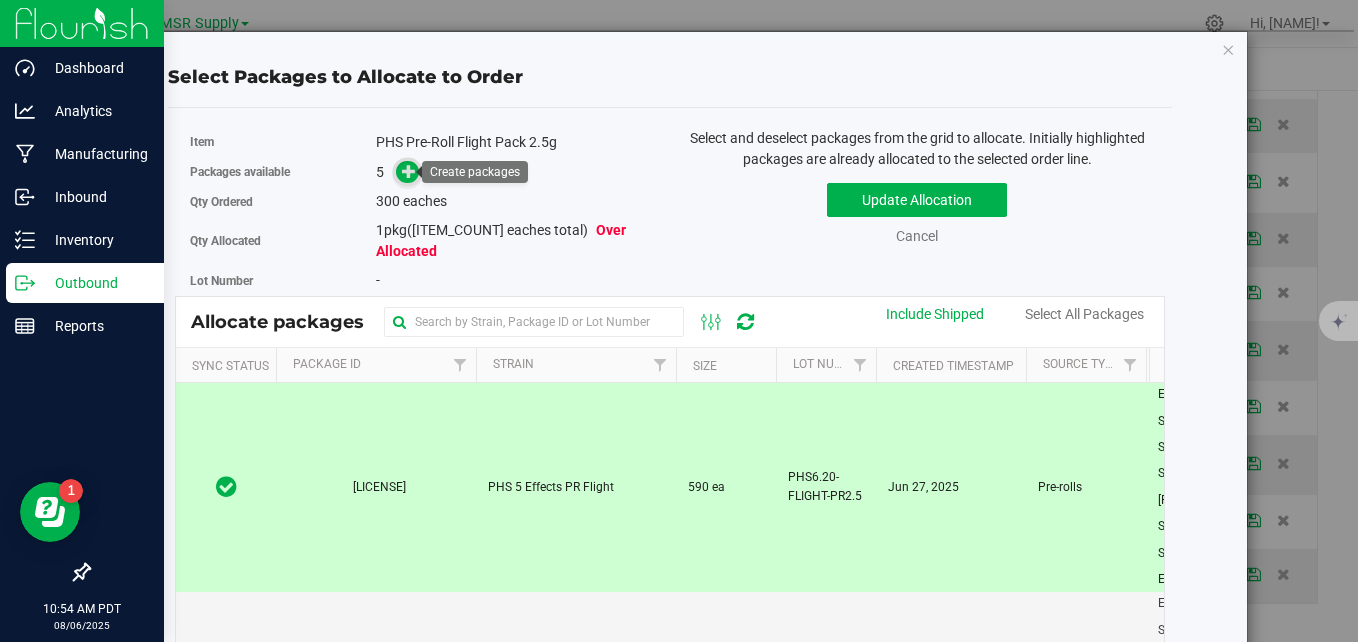 click at bounding box center (408, 170) 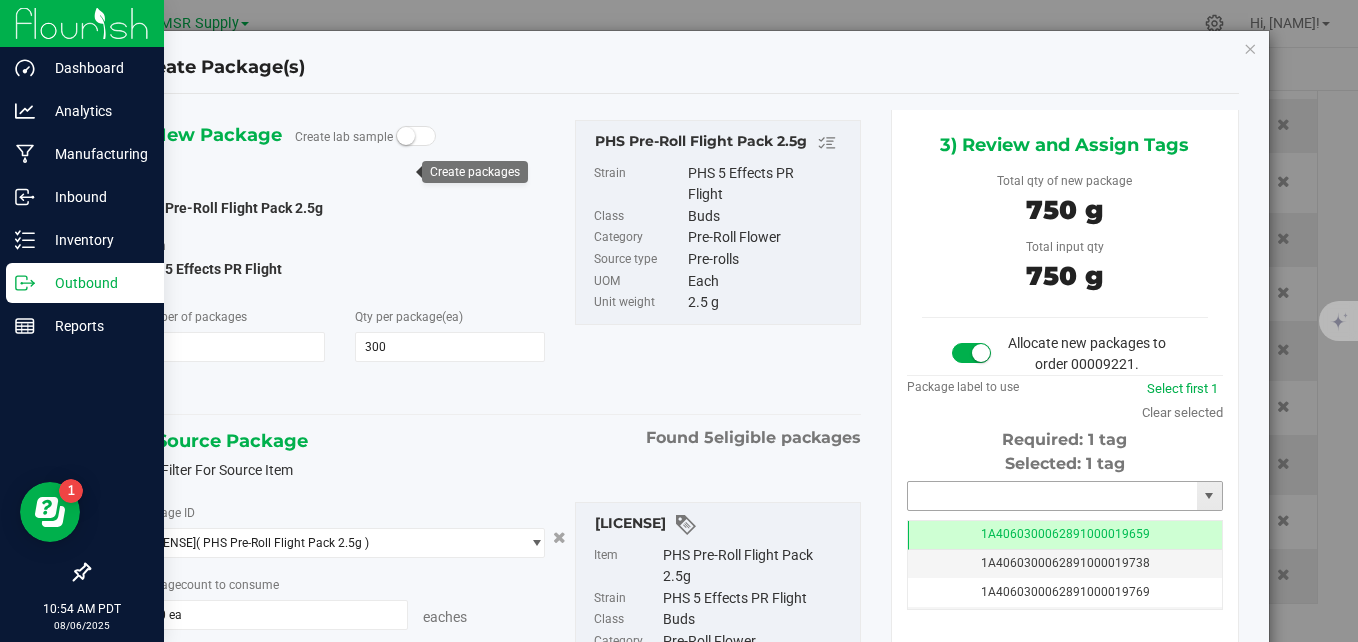 click at bounding box center [1052, 496] 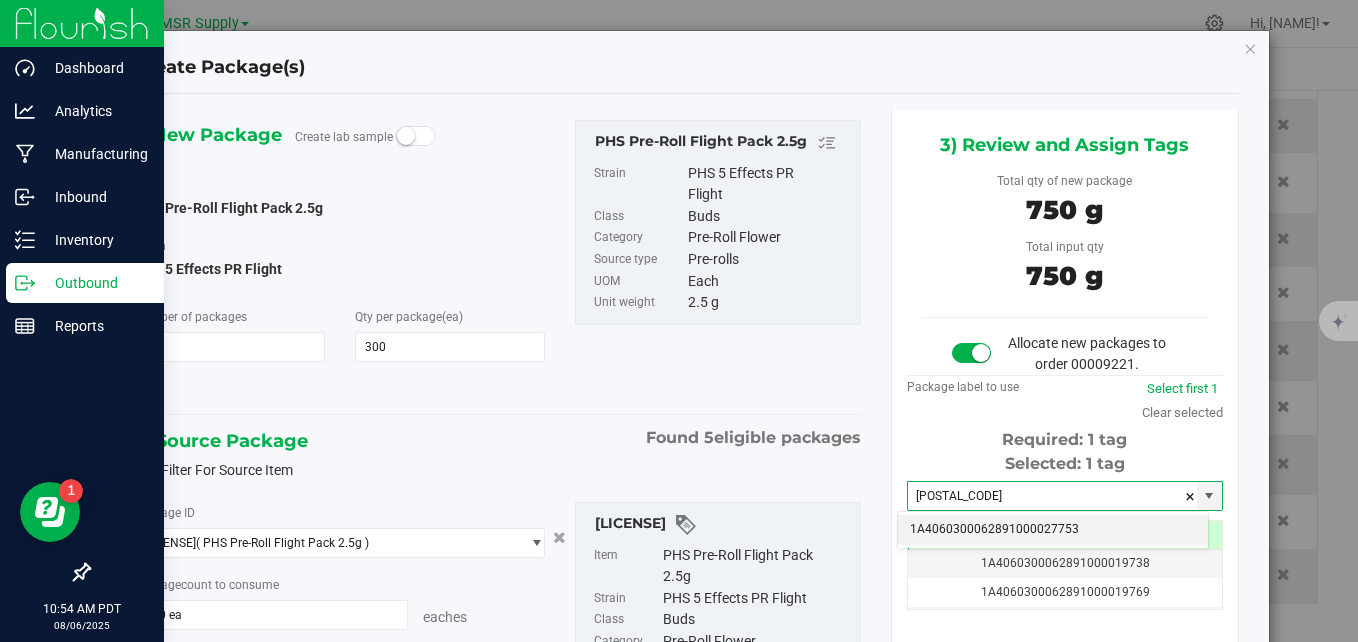 click on "1A4060300062891000027753" at bounding box center [1053, 530] 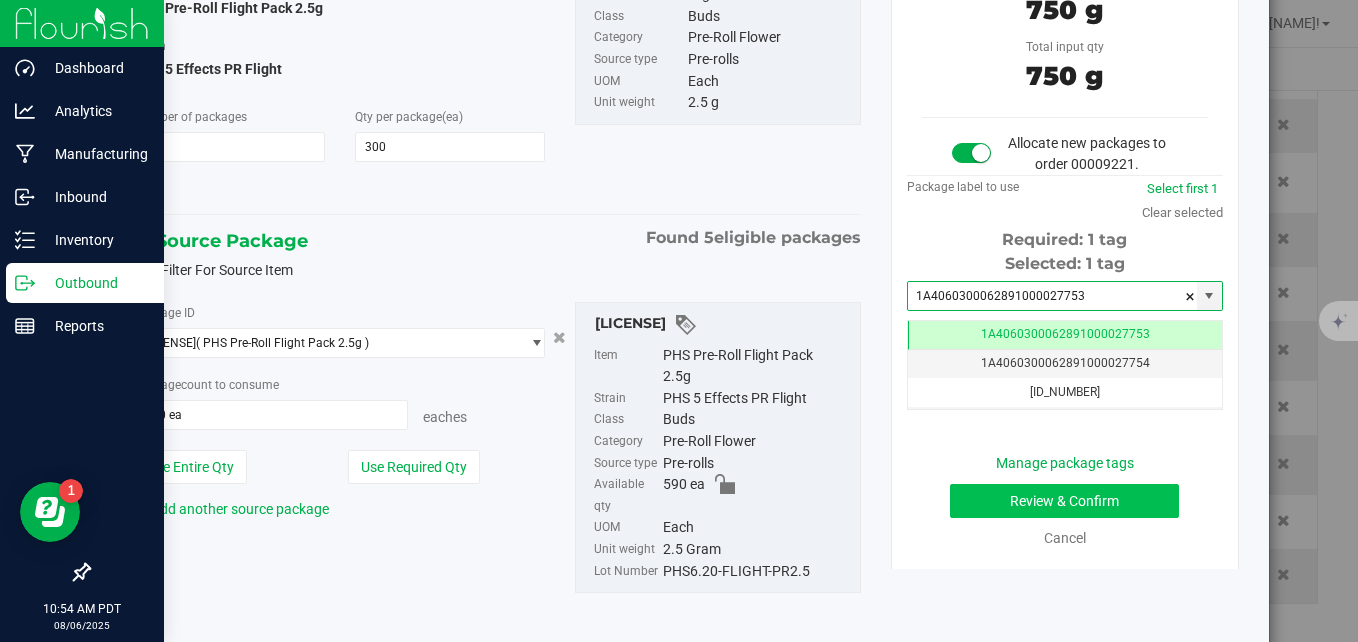 type on "1A4060300062891000027753" 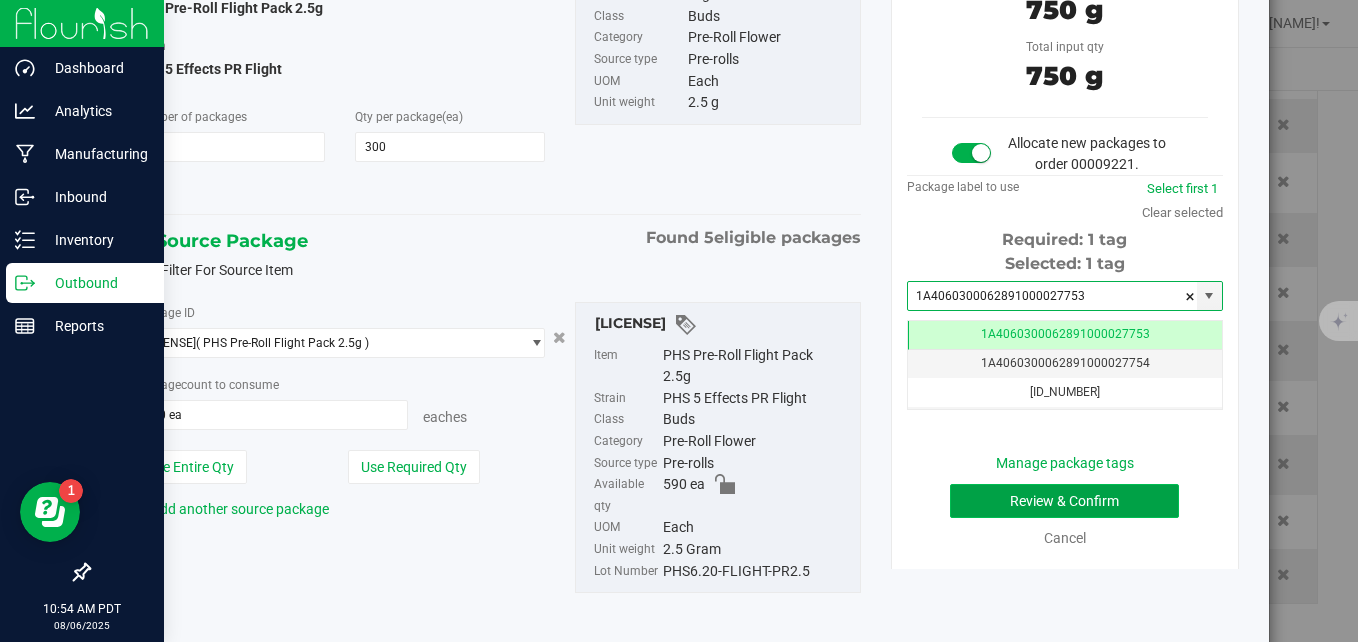 click on "Review & Confirm" at bounding box center (1064, 501) 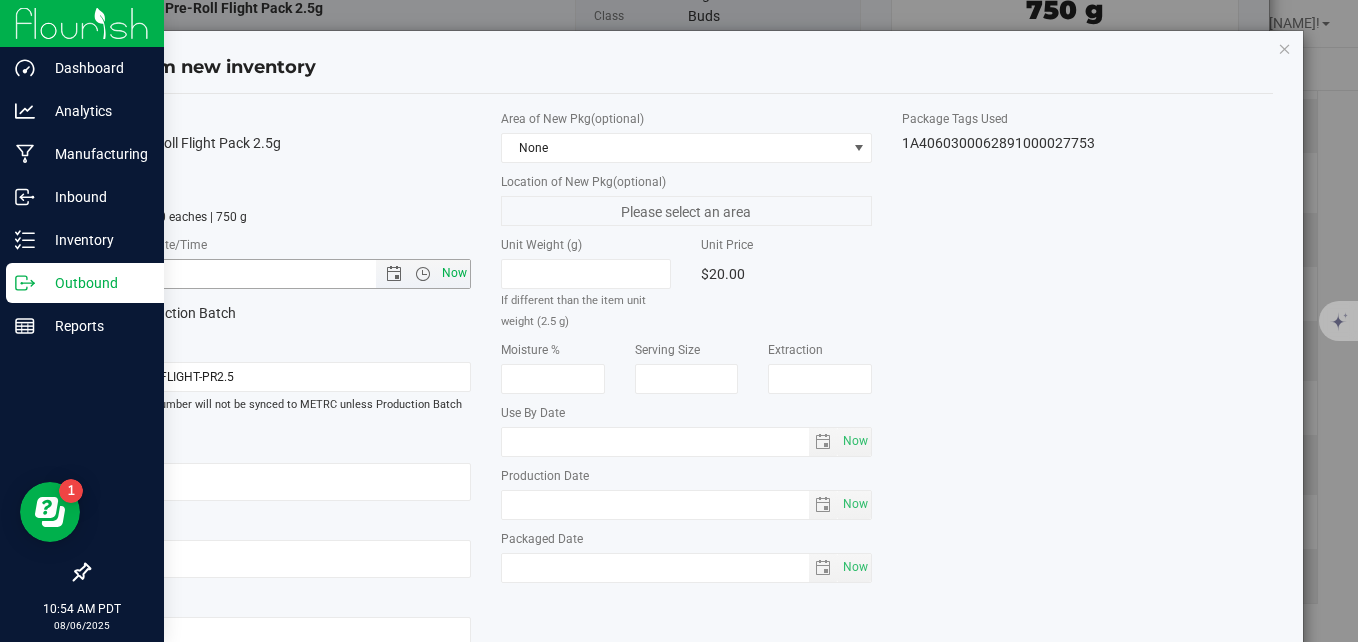 click on "Now" at bounding box center (455, 273) 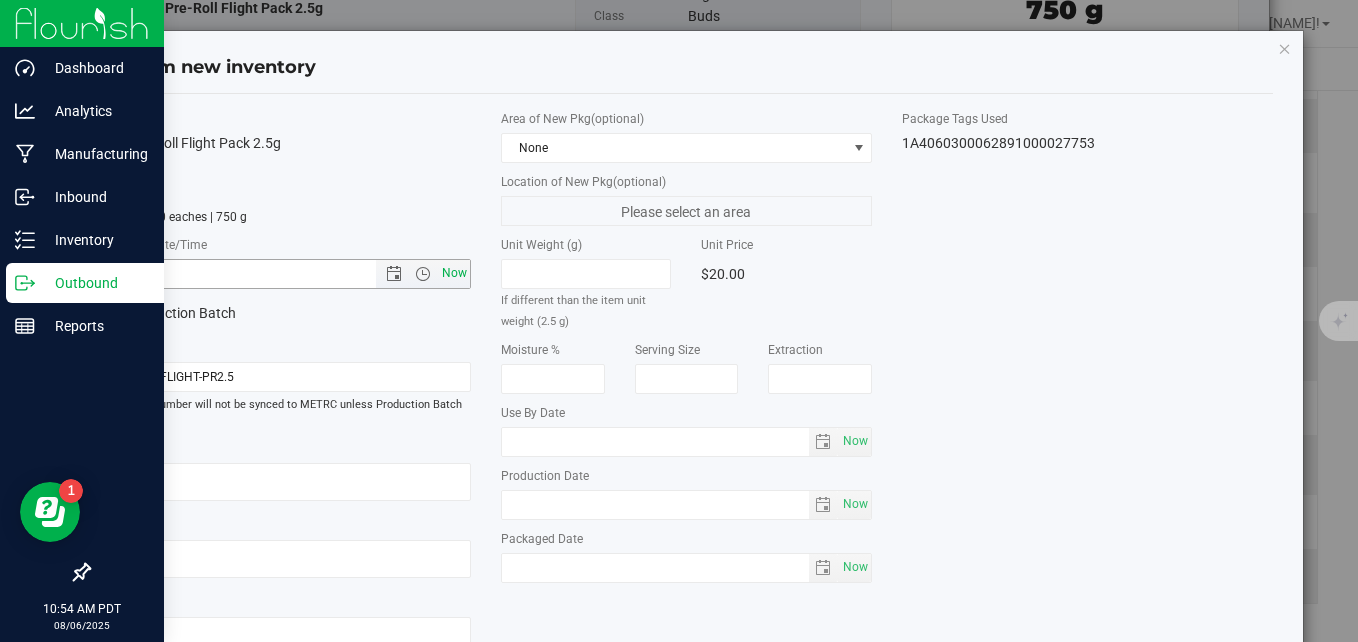type on "[MONTH]/[DAY]/[YEAR] [HOUR]:[MINUTE] [AM/PM]" 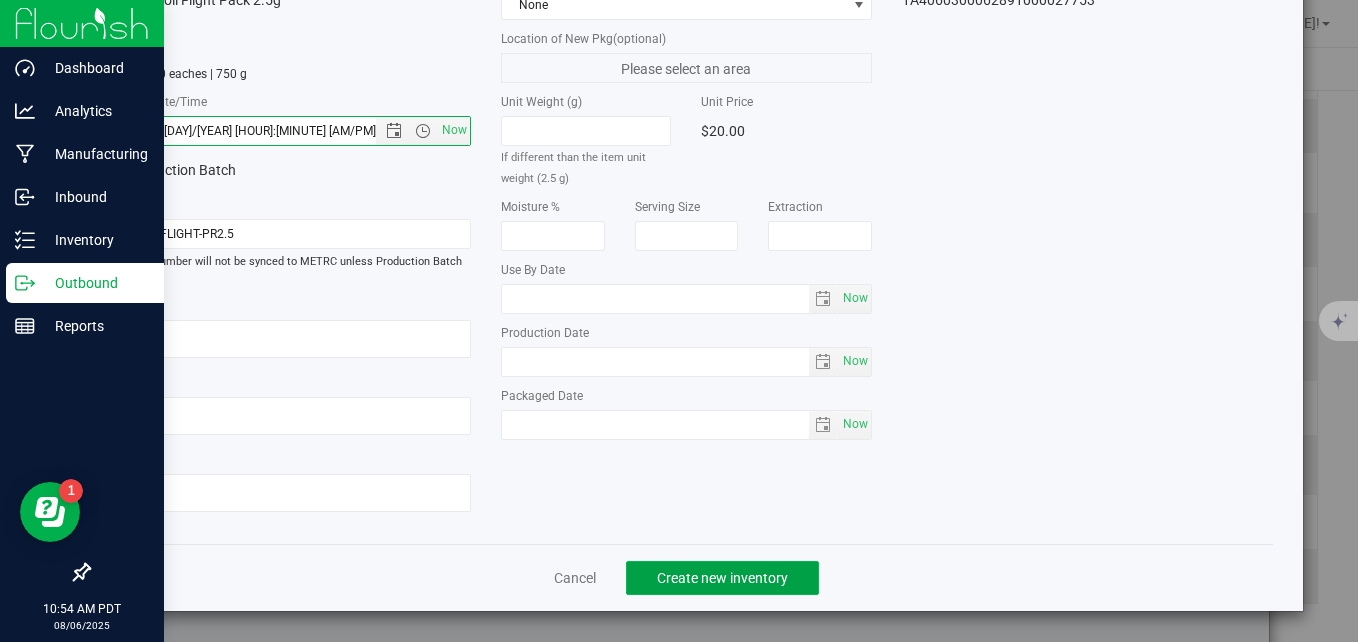 click on "Create new inventory" 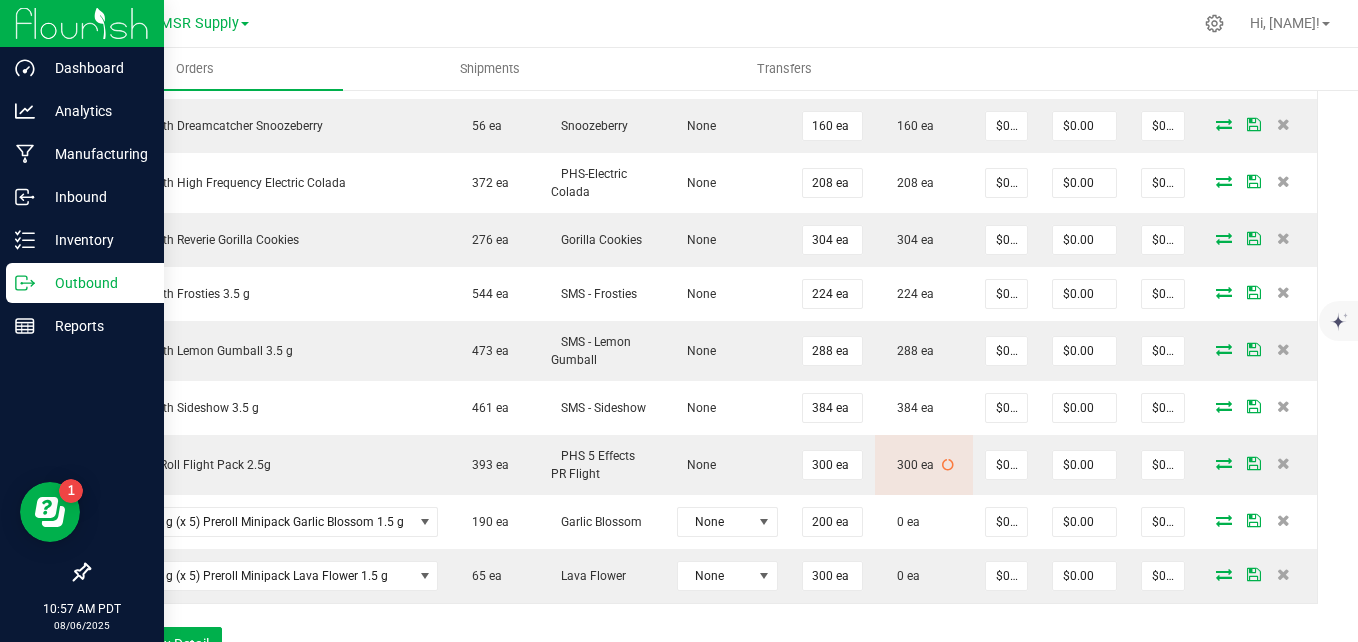 click at bounding box center [775, 23] 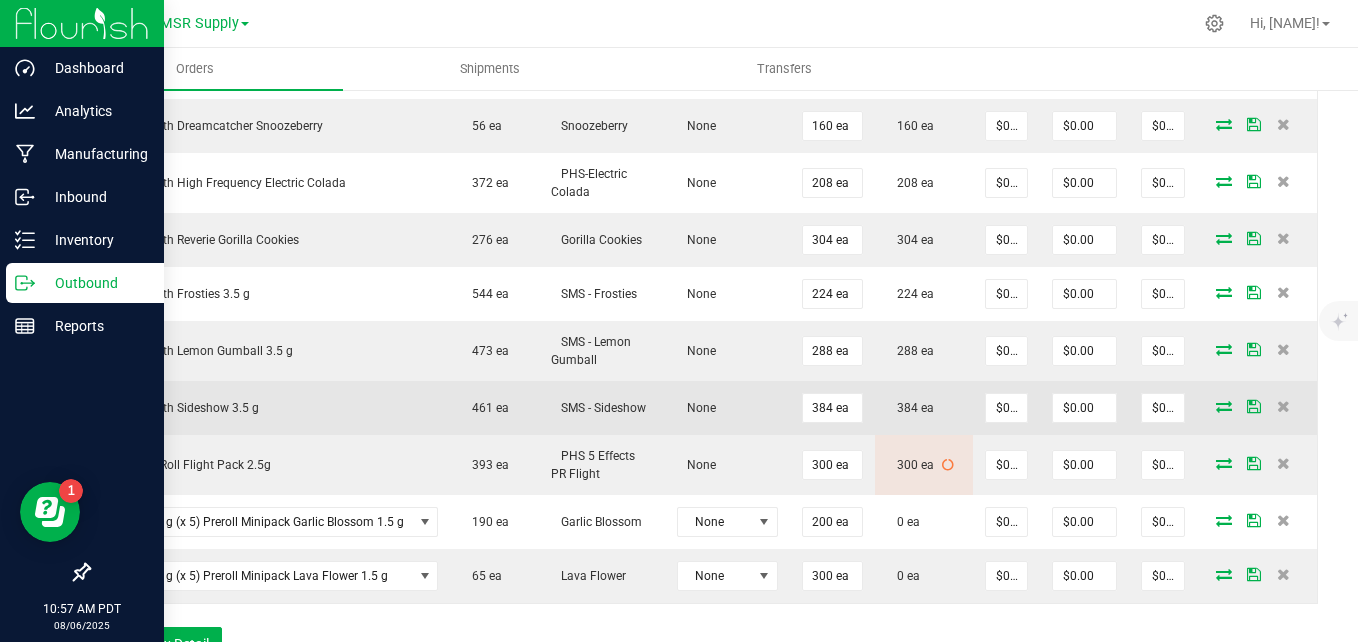 scroll, scrollTop: 1100, scrollLeft: 0, axis: vertical 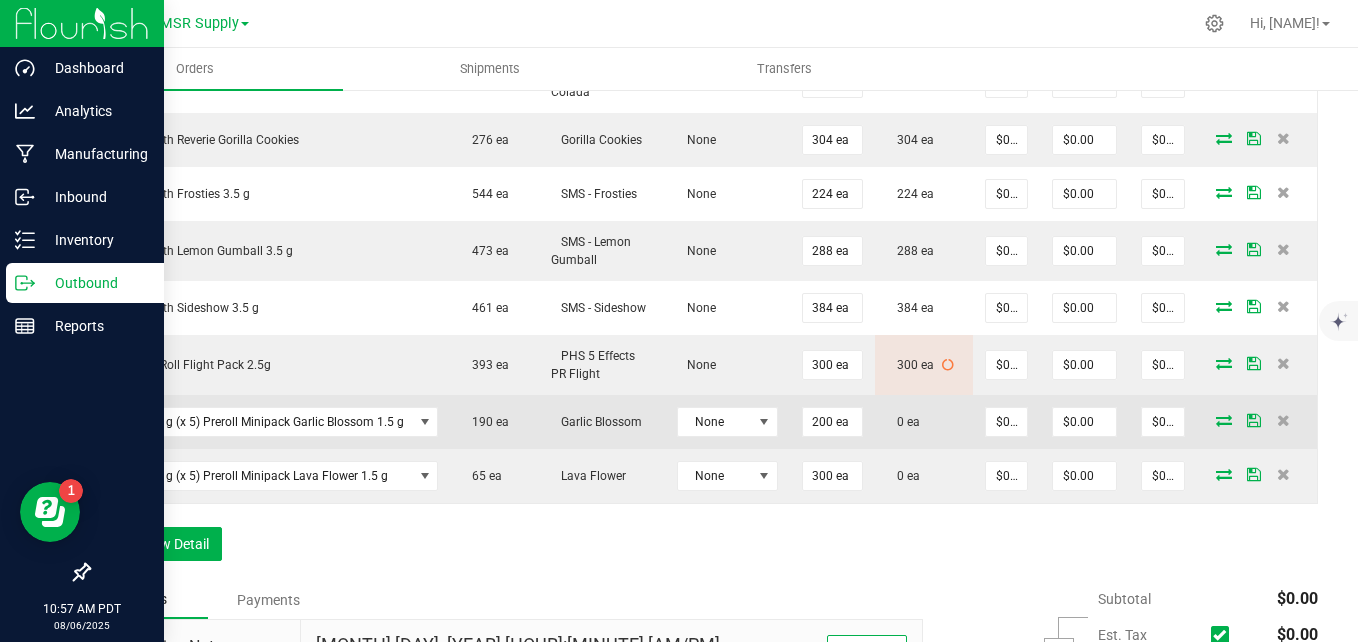 click at bounding box center (1224, 420) 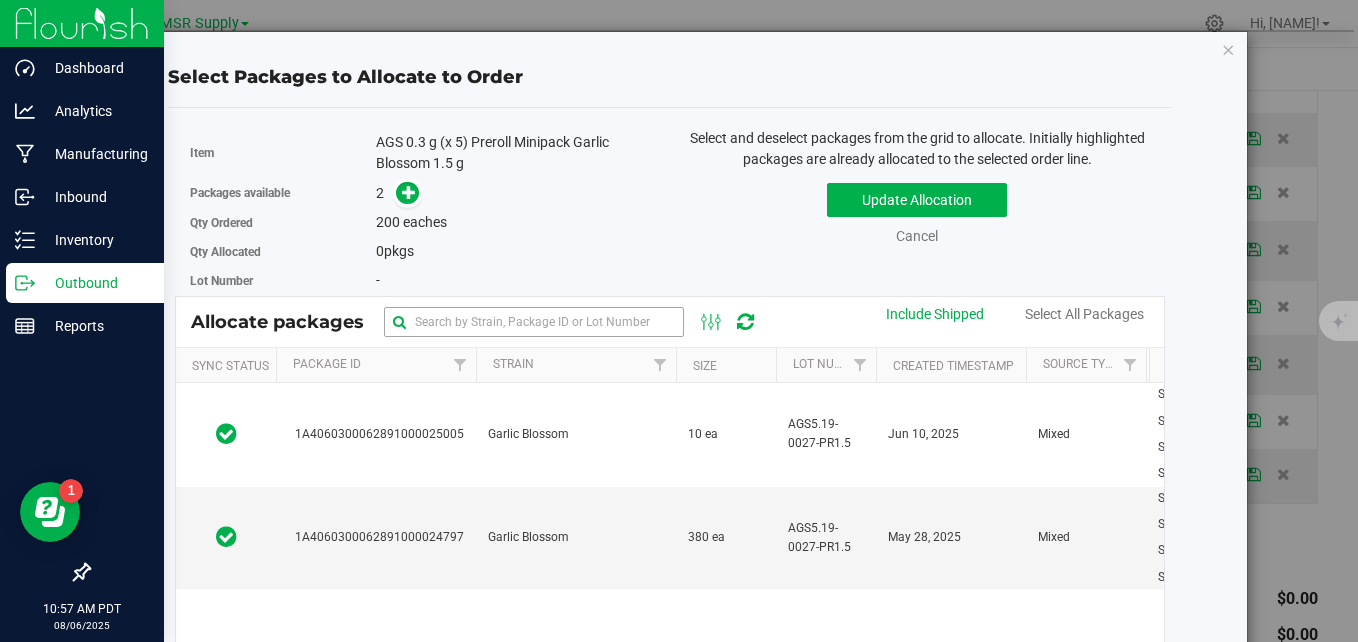 scroll, scrollTop: 100, scrollLeft: 0, axis: vertical 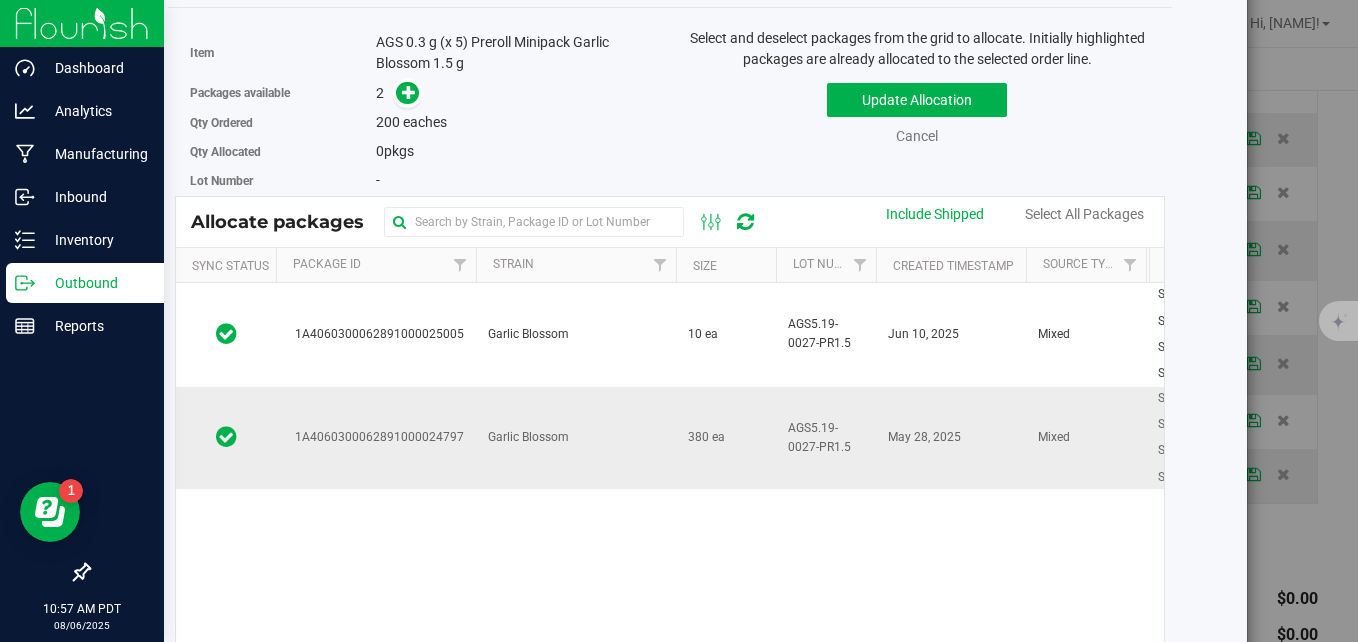 click on "Garlic Blossom" at bounding box center [576, 438] 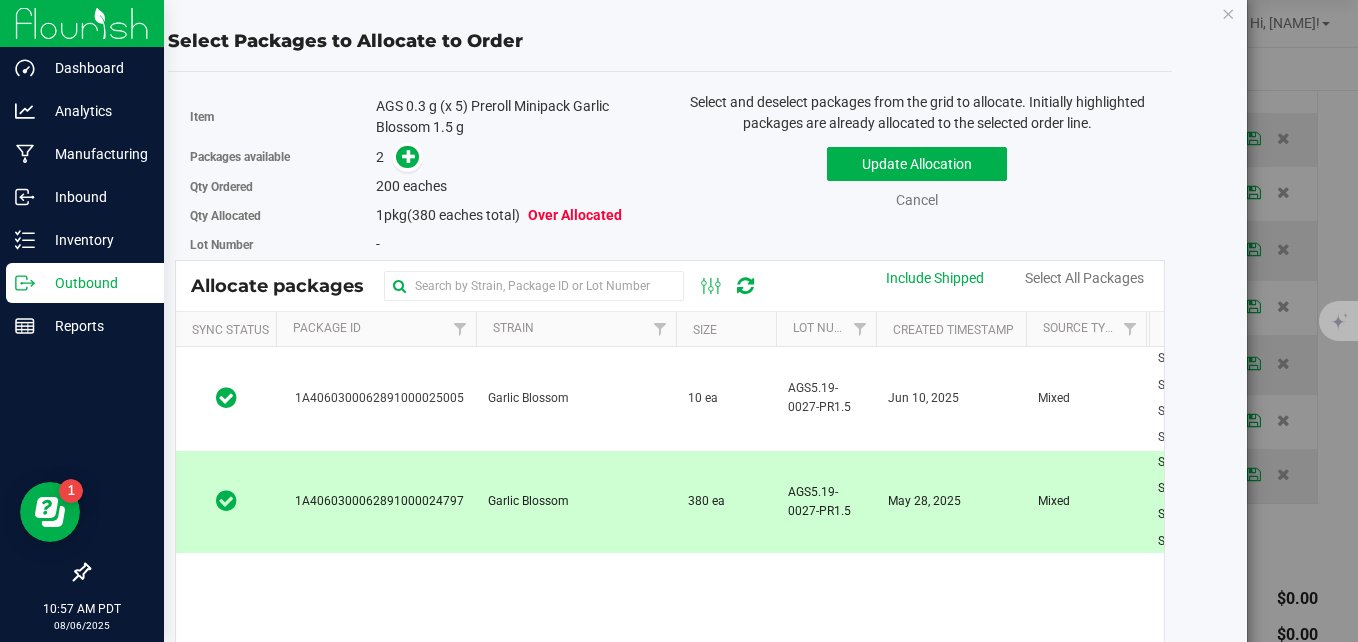 scroll, scrollTop: 0, scrollLeft: 0, axis: both 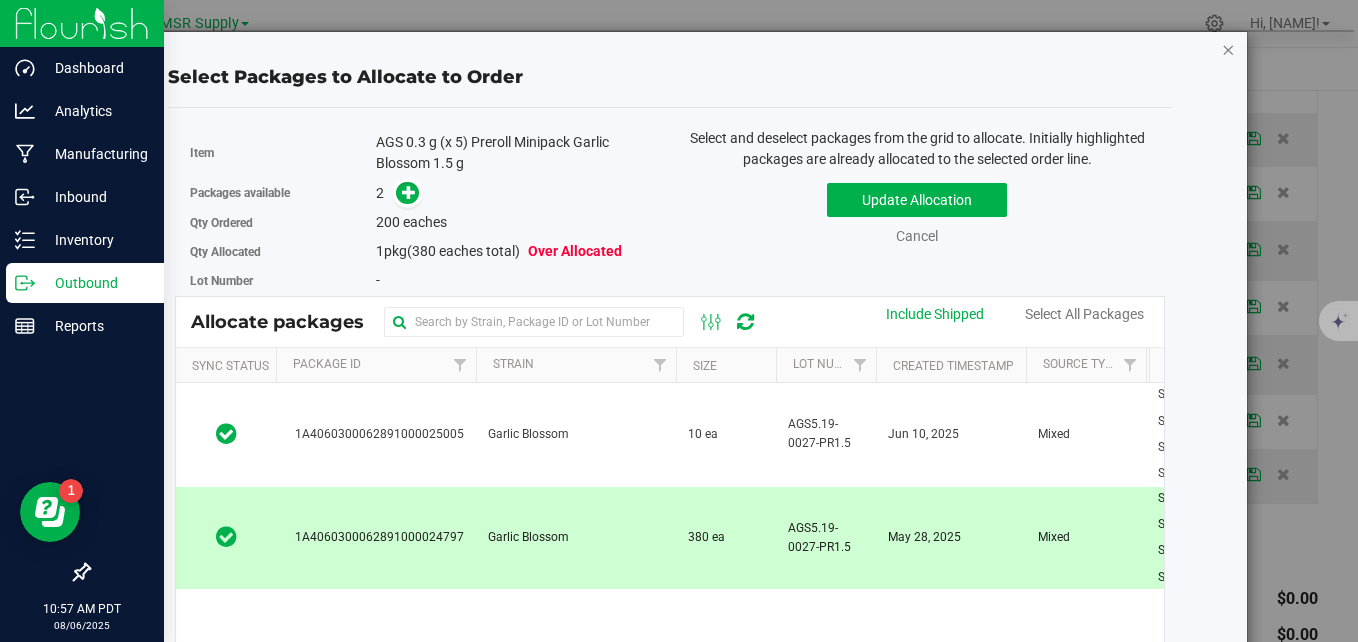 click at bounding box center (1228, 49) 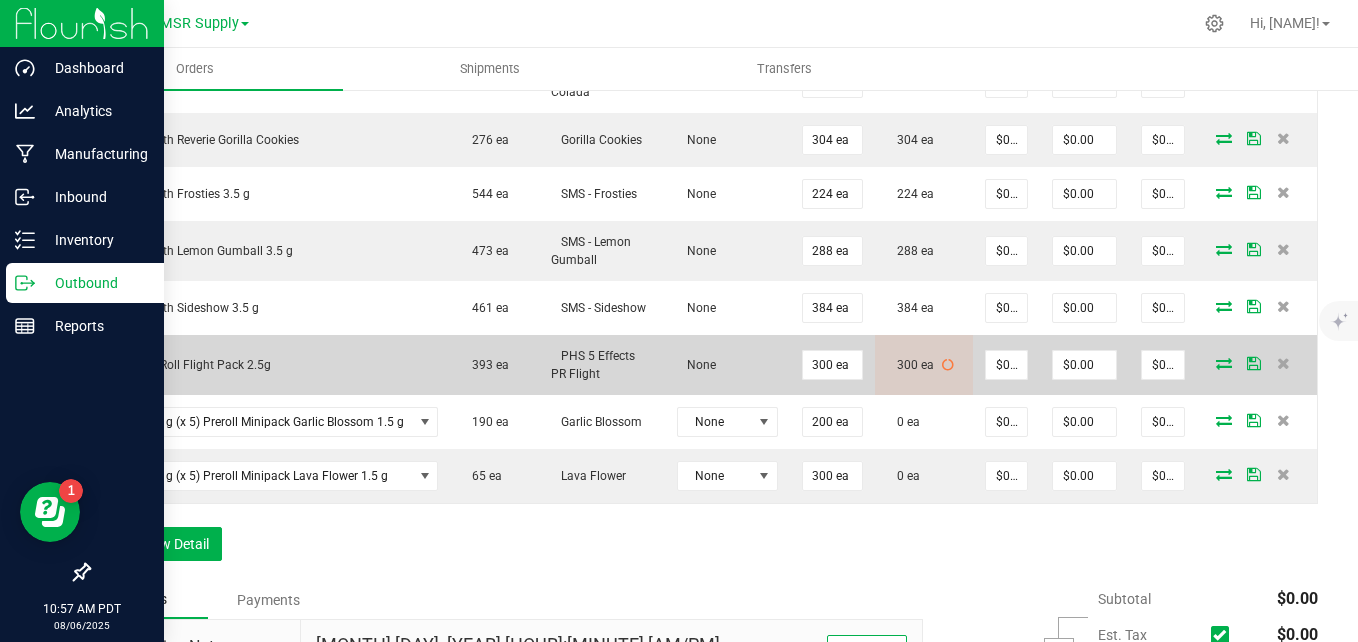 click at bounding box center (1224, 363) 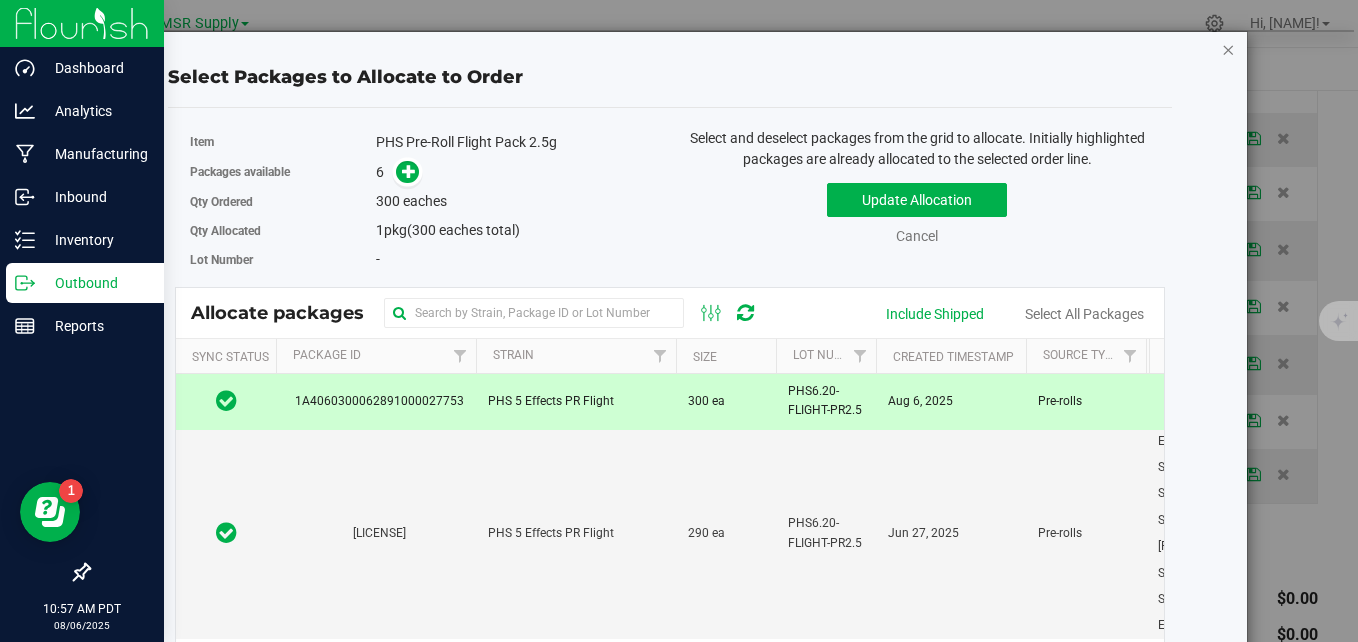 click at bounding box center (1228, 49) 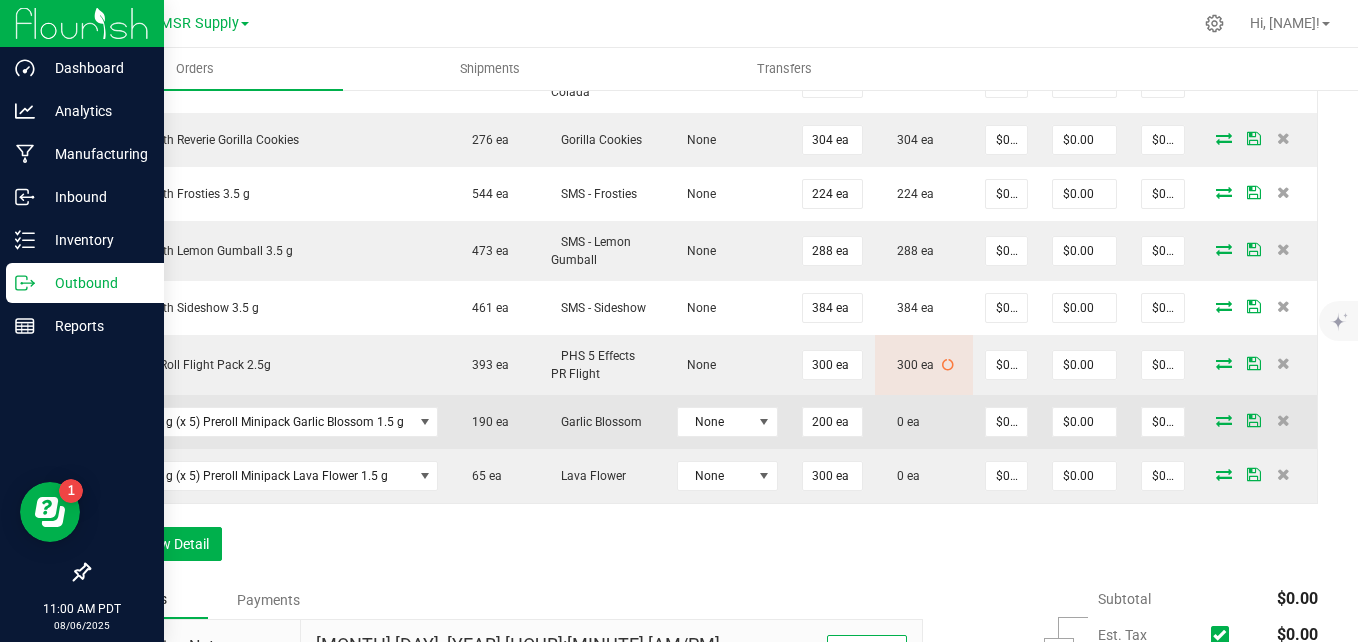 click at bounding box center [1224, 420] 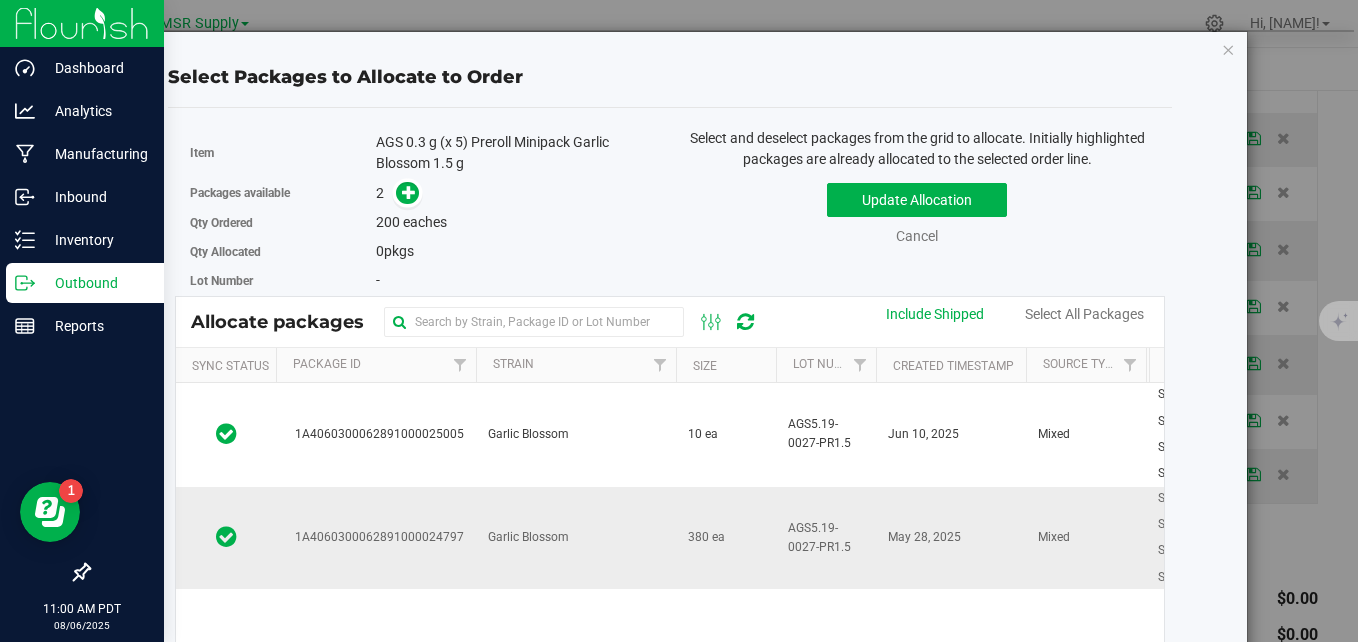 click on "Garlic Blossom" at bounding box center (576, 538) 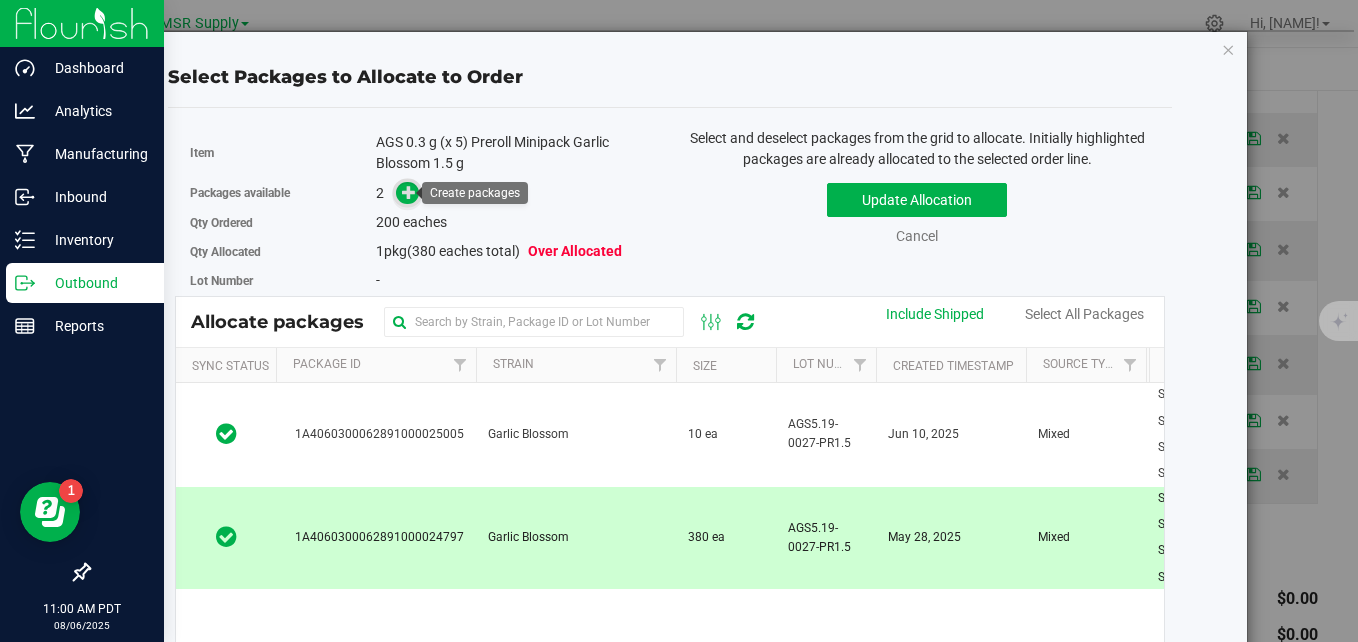 click at bounding box center (409, 192) 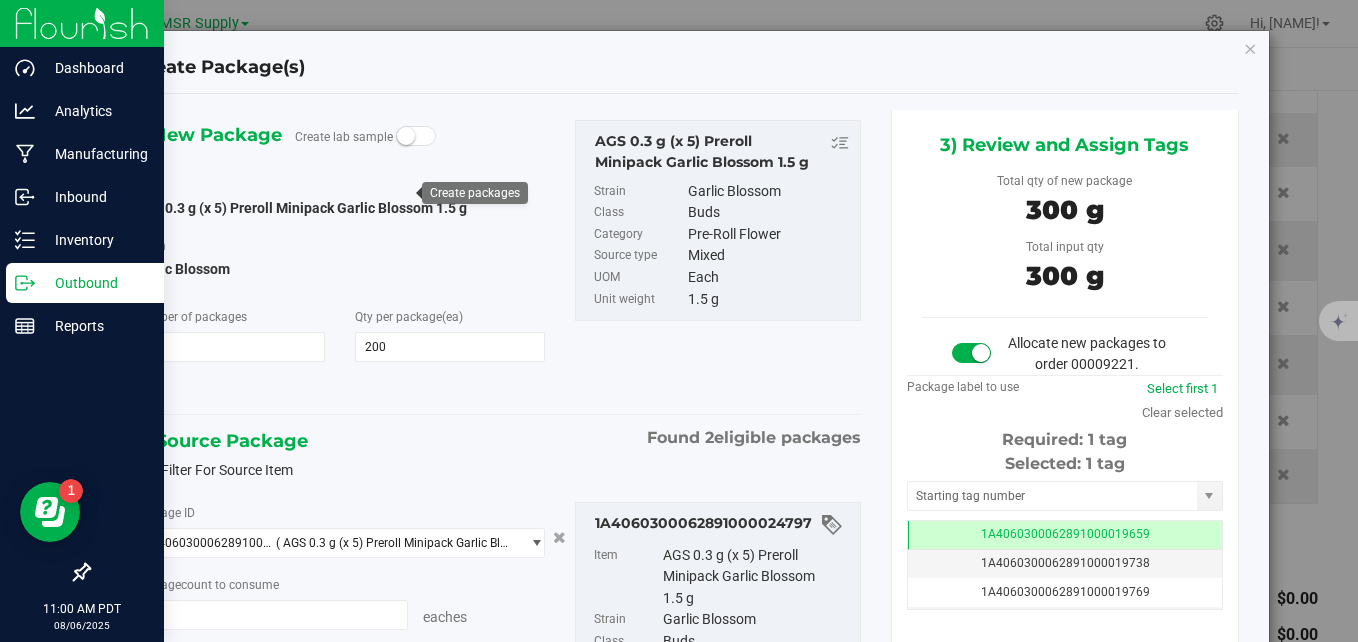 type on "200 ea" 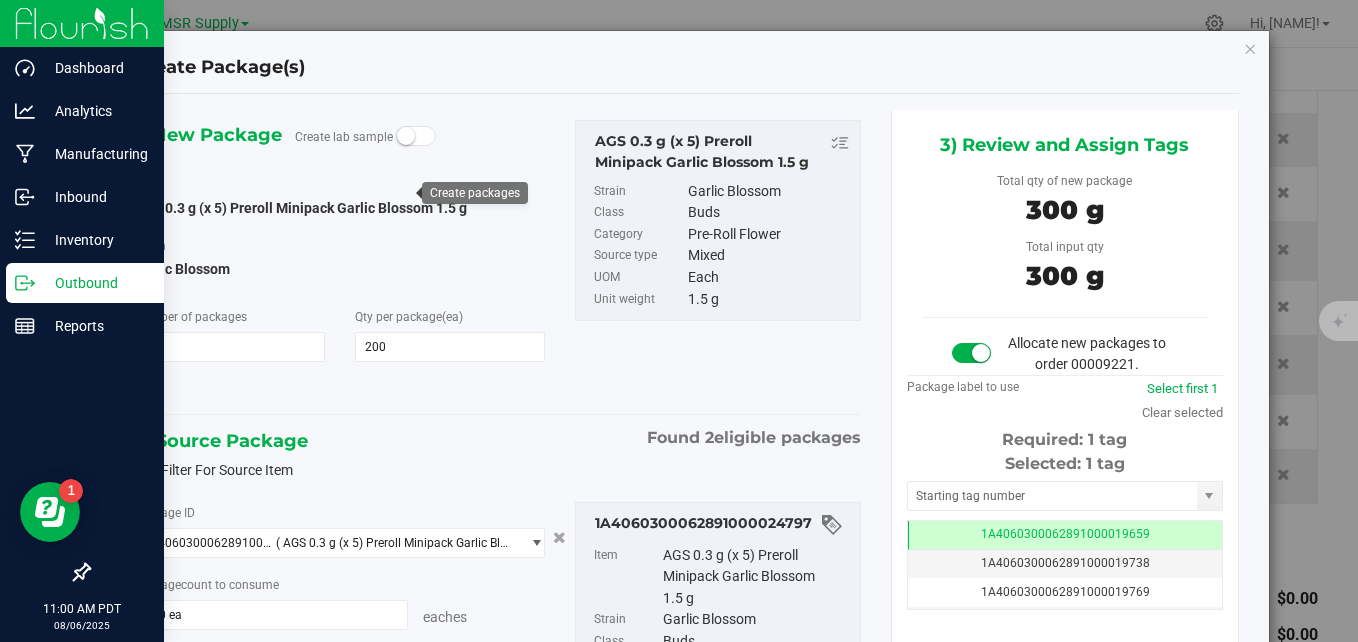 scroll, scrollTop: 0, scrollLeft: -1, axis: horizontal 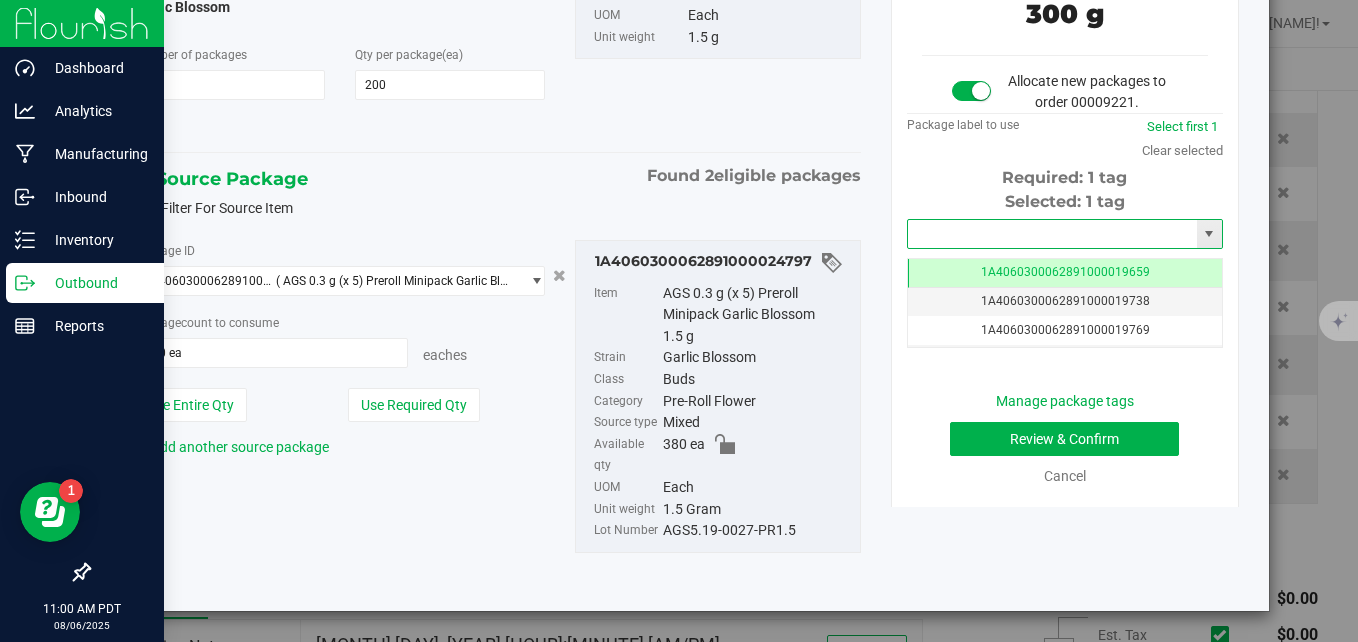 click at bounding box center [1052, 234] 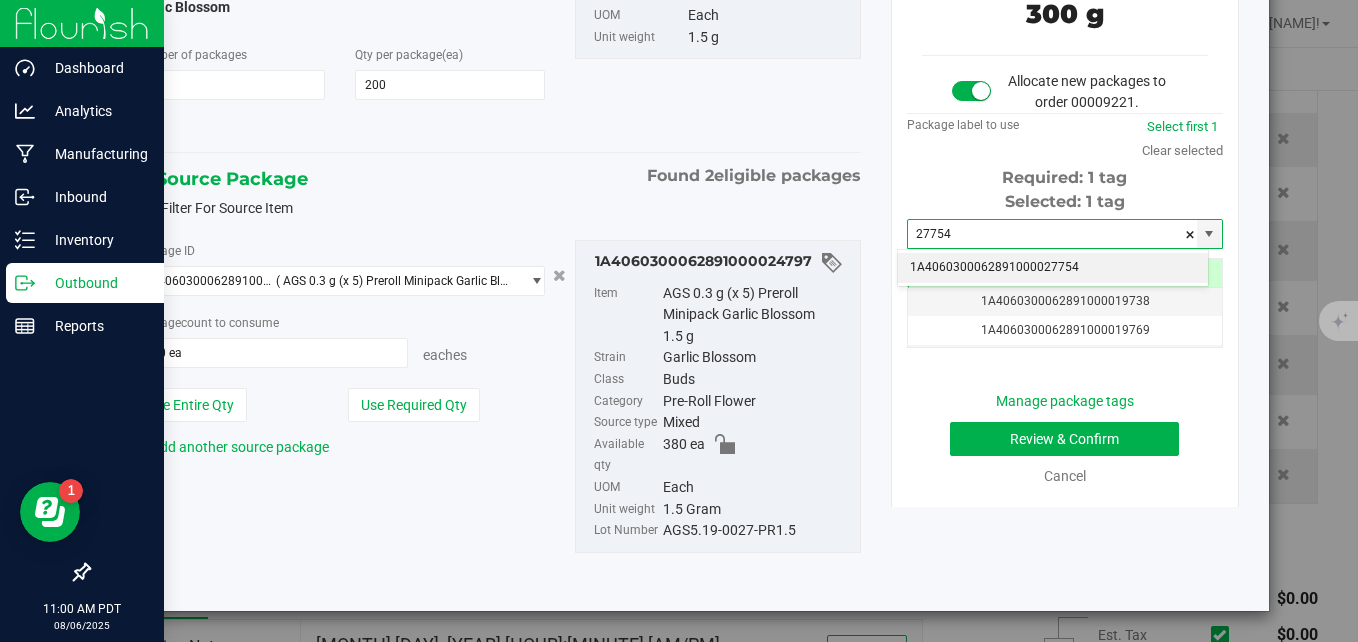 click on "1A4060300062891000027754" at bounding box center (1053, 268) 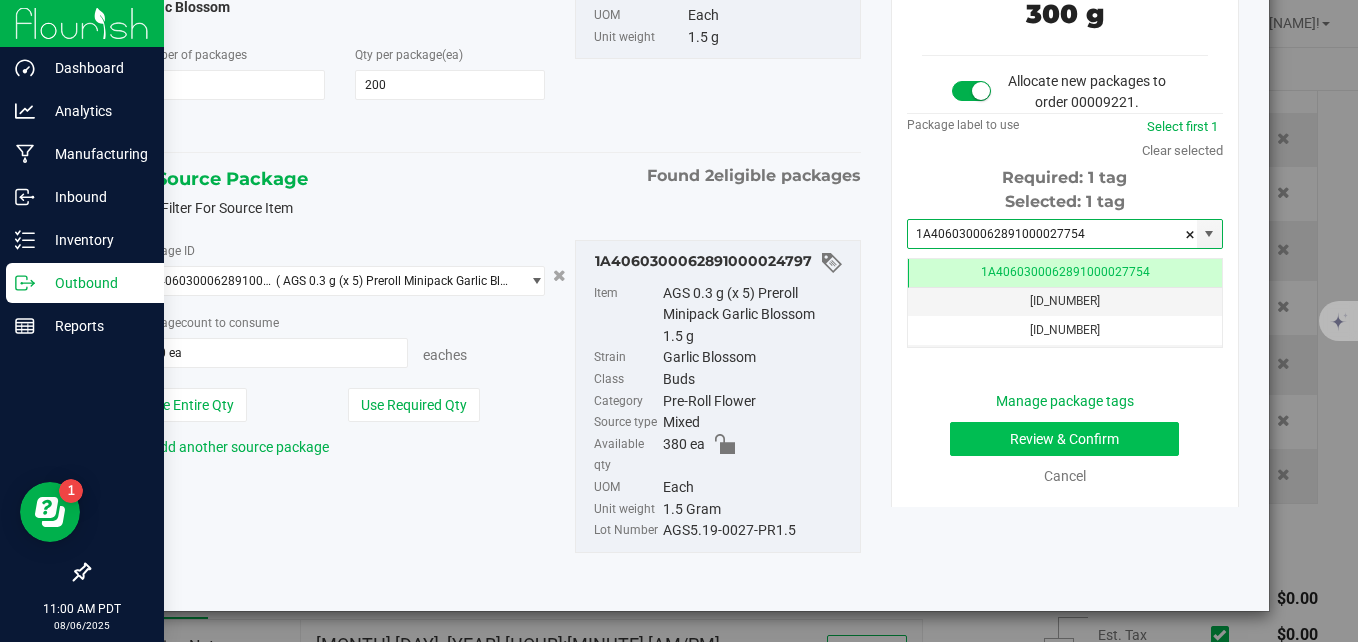 scroll, scrollTop: 0, scrollLeft: -1, axis: horizontal 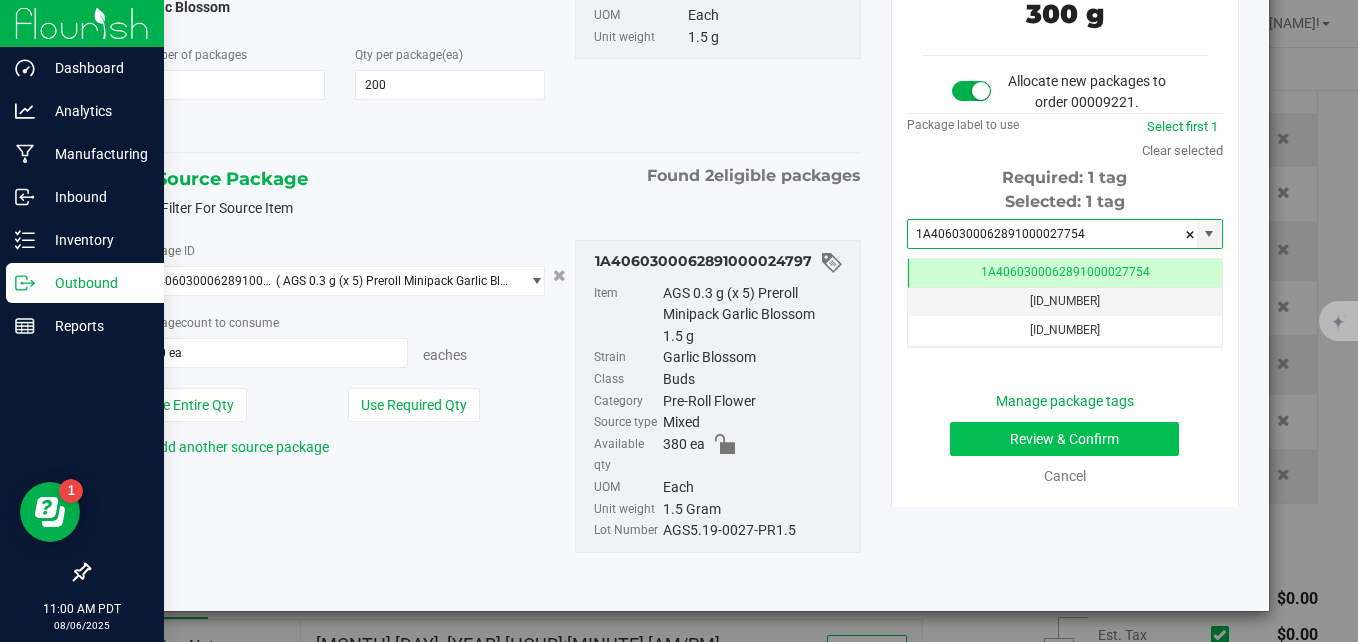 type on "1A4060300062891000027754" 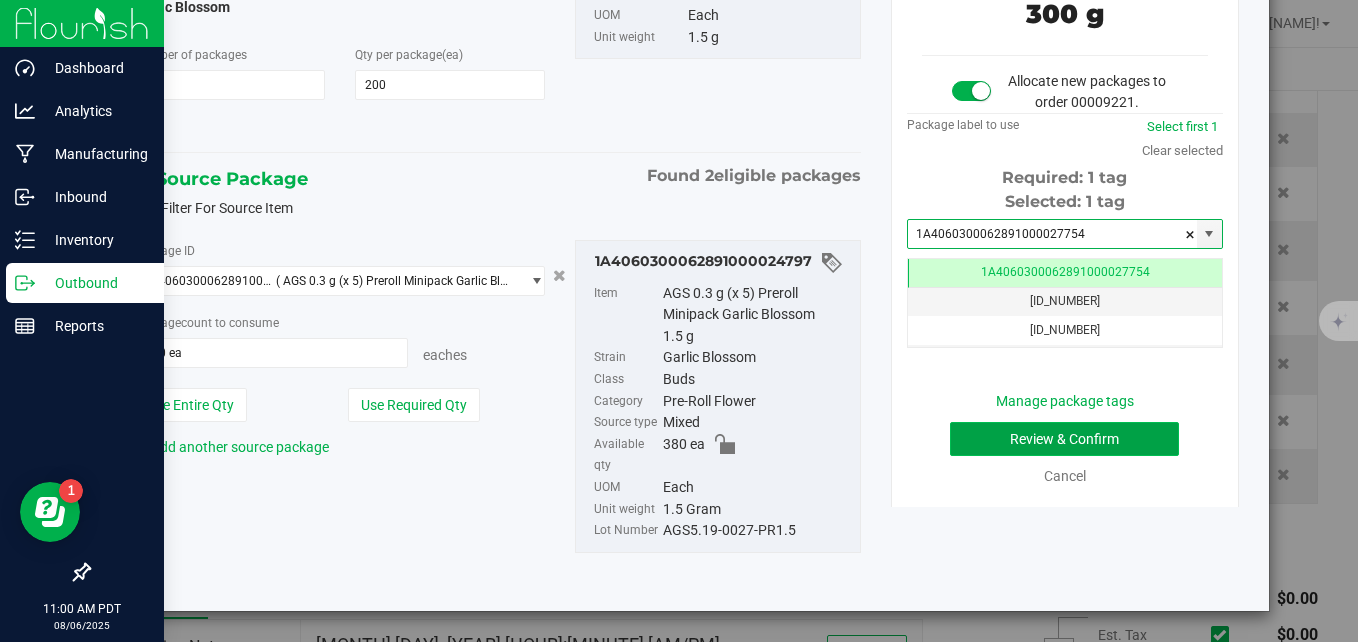 click on "Review & Confirm" at bounding box center (1064, 439) 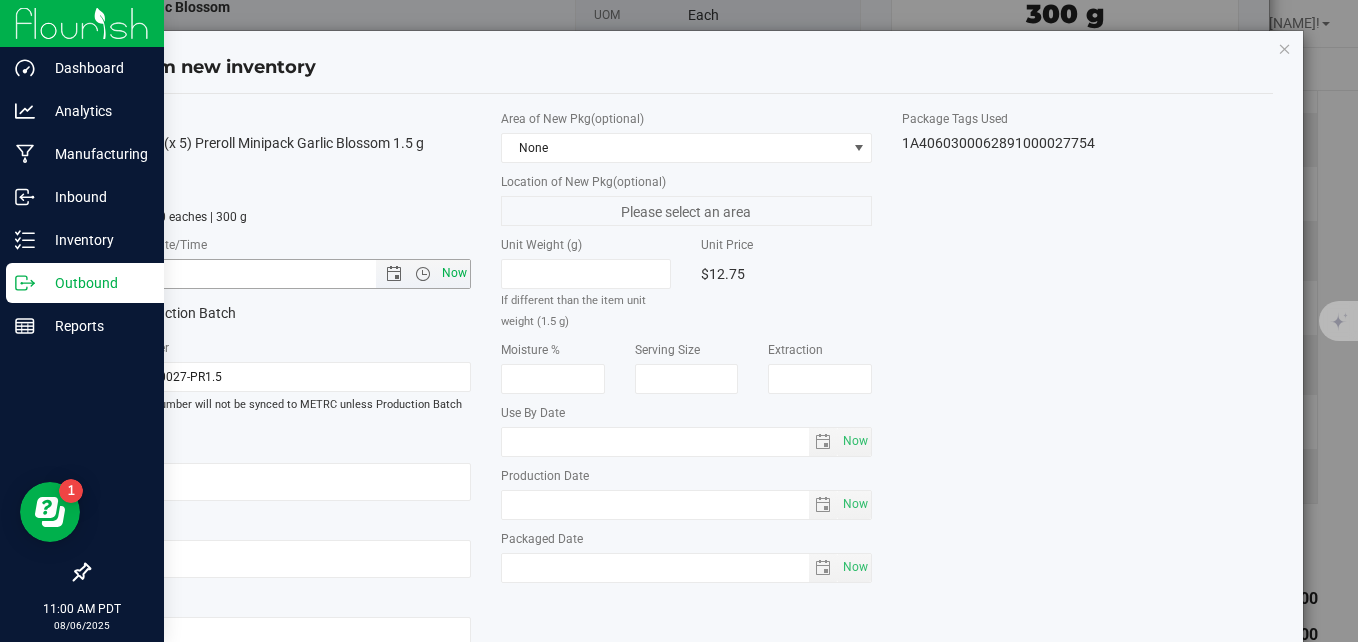 click on "Now" at bounding box center [455, 273] 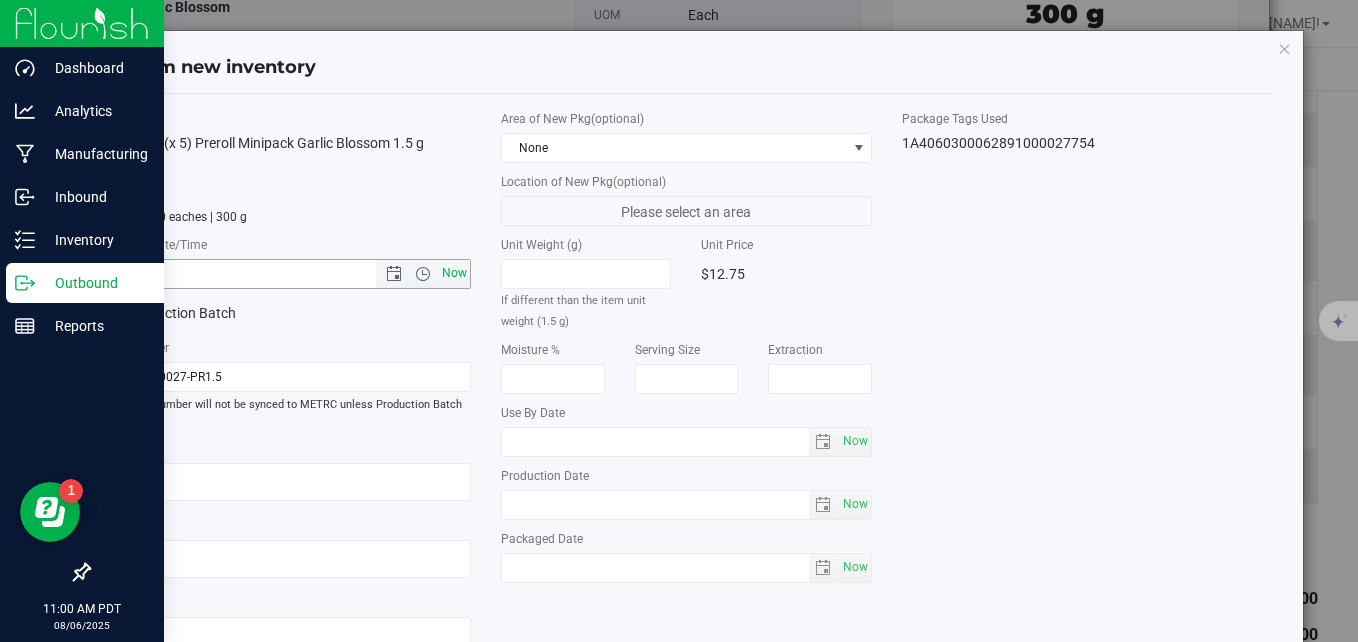 type on "8/6/2025 11:00 AM" 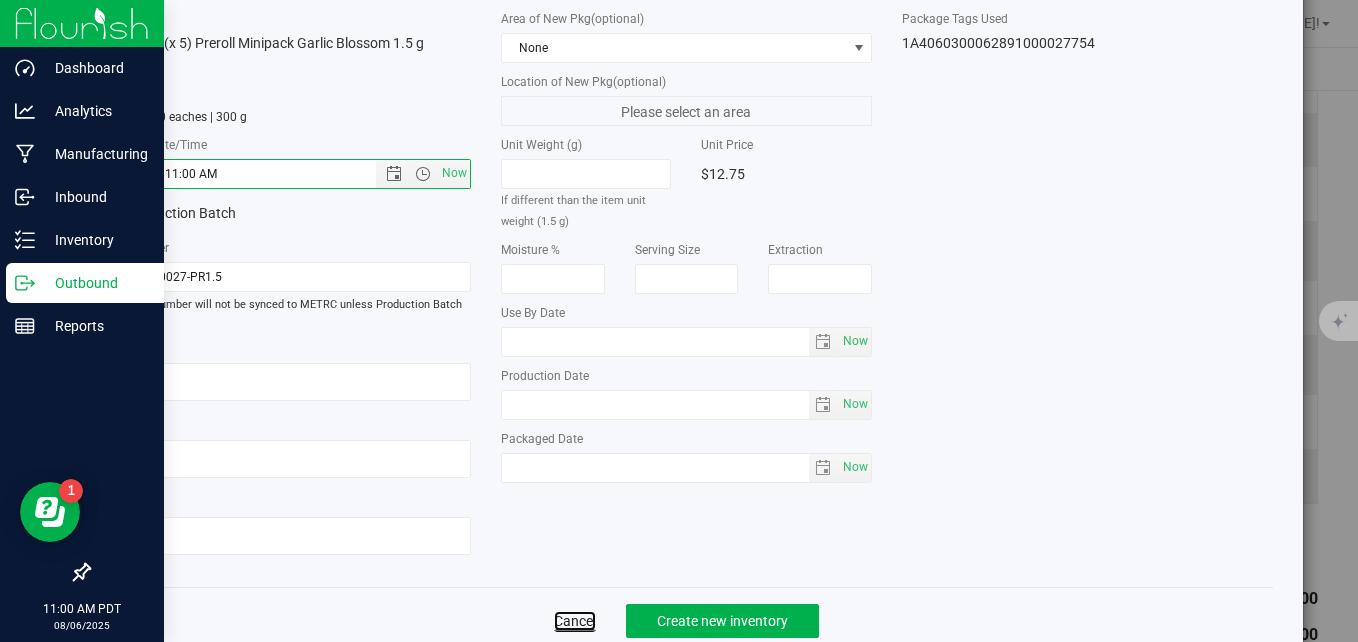 click on "Cancel" at bounding box center [575, 621] 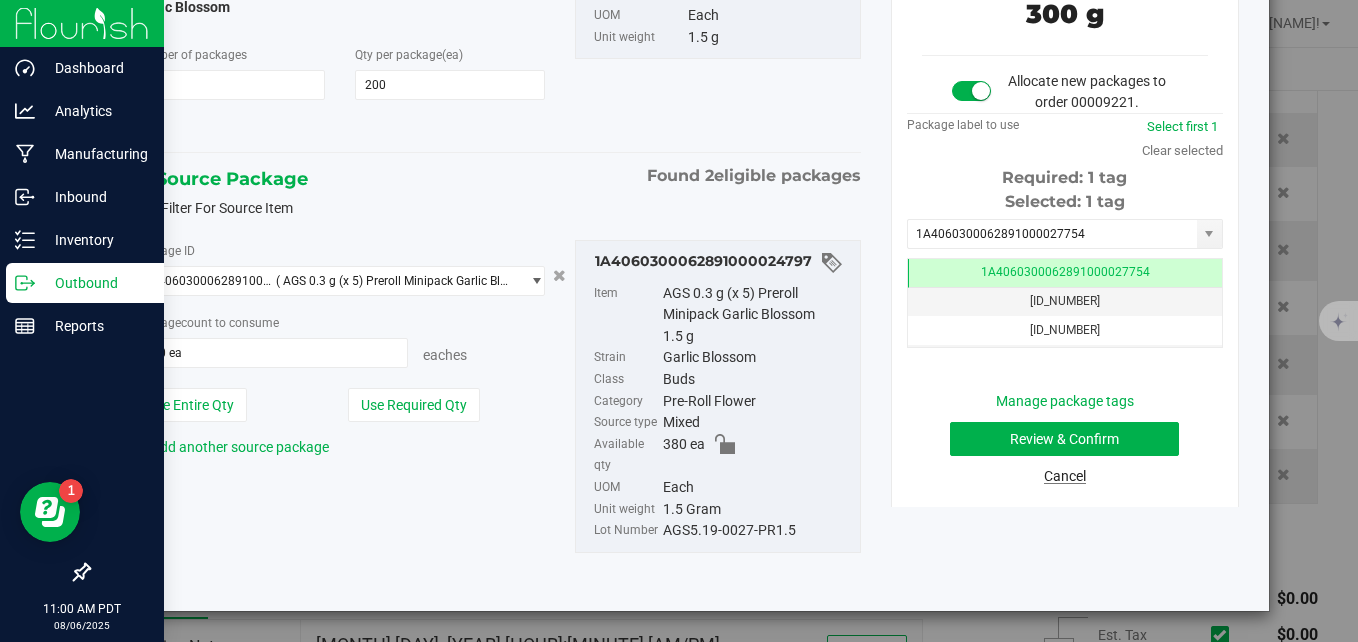 click on "Cancel" at bounding box center [1065, 476] 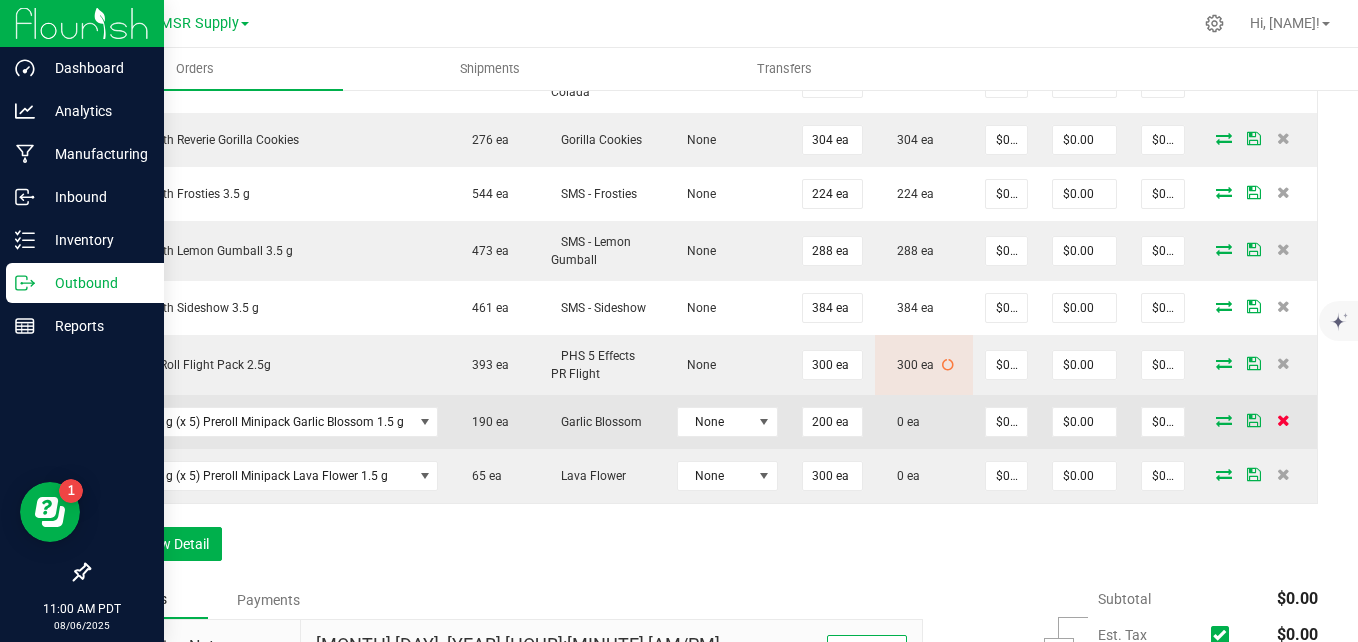 click at bounding box center [1284, 420] 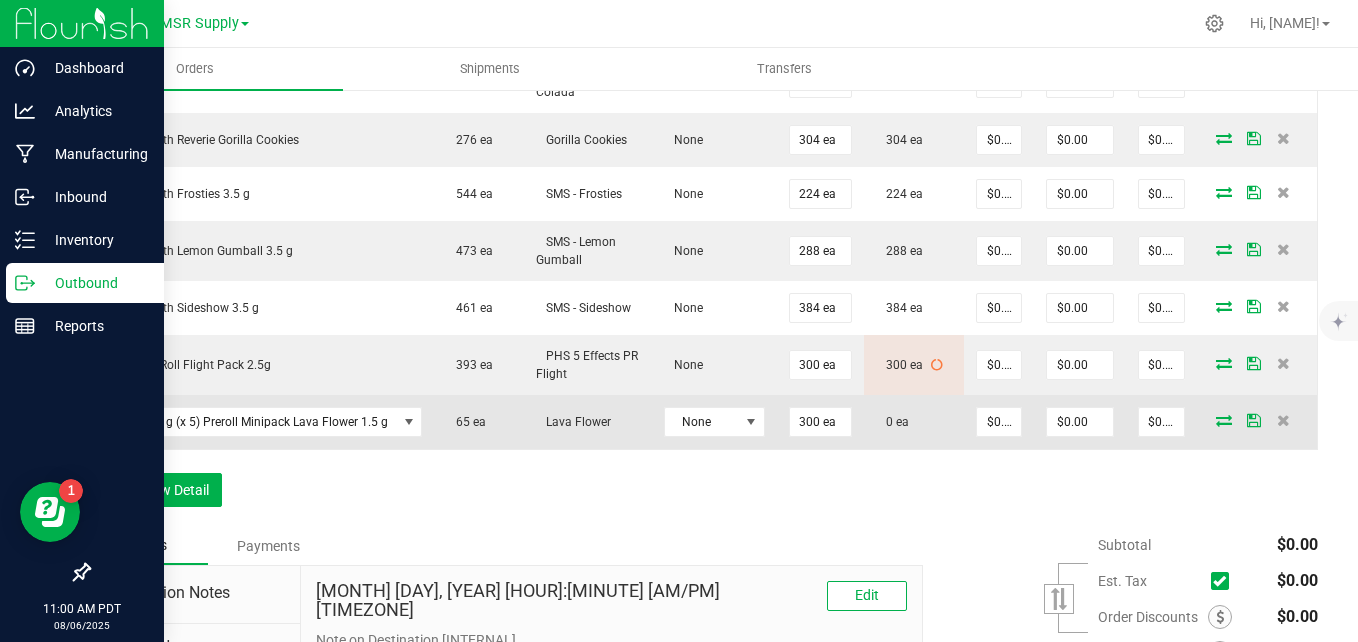 click at bounding box center (1257, 422) 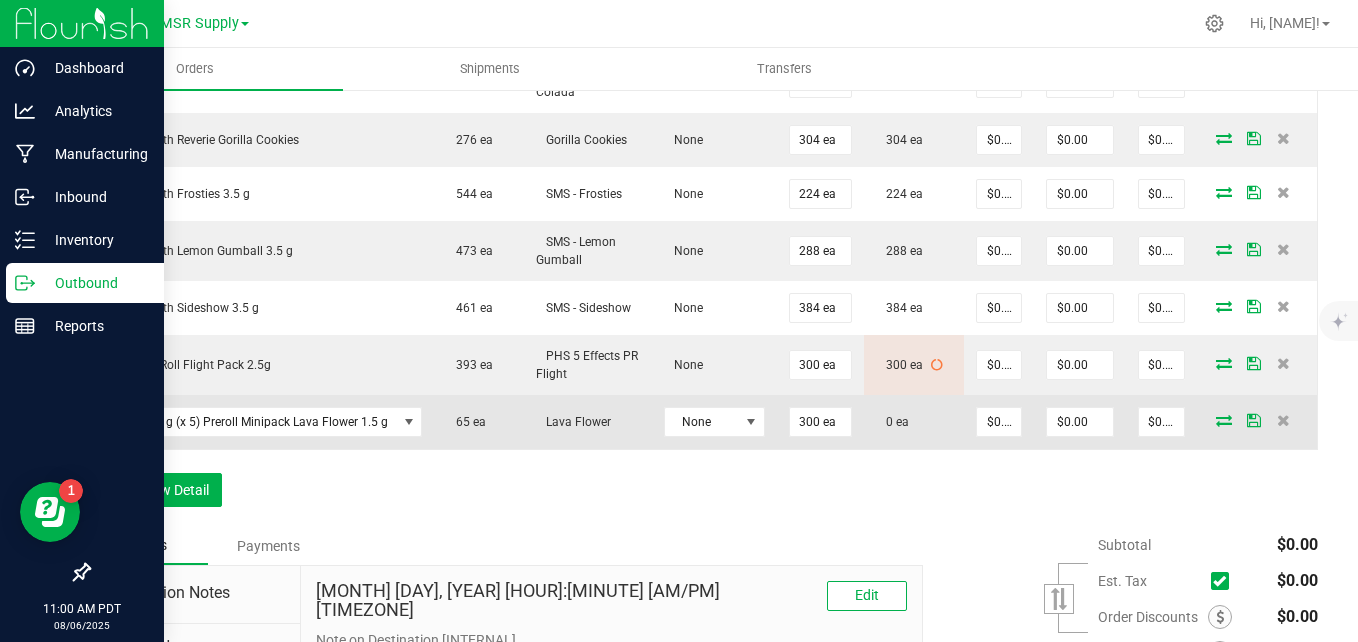 click at bounding box center [1224, 420] 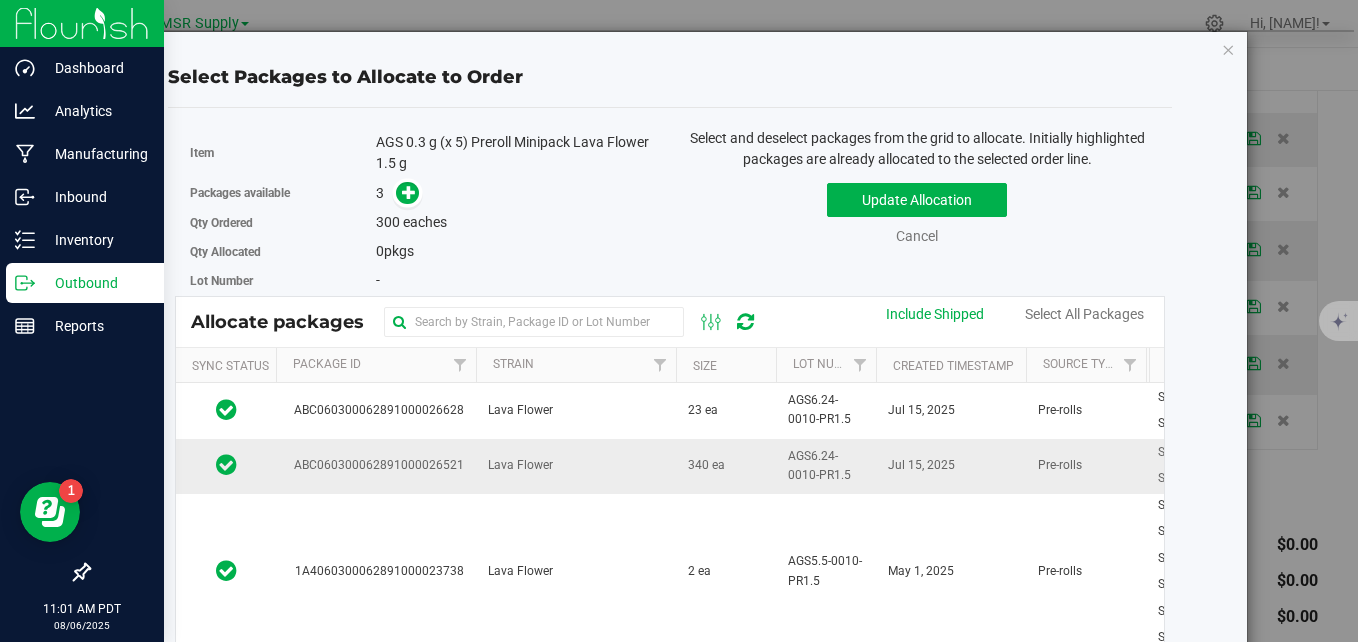 click on "Lava Flower" at bounding box center [576, 466] 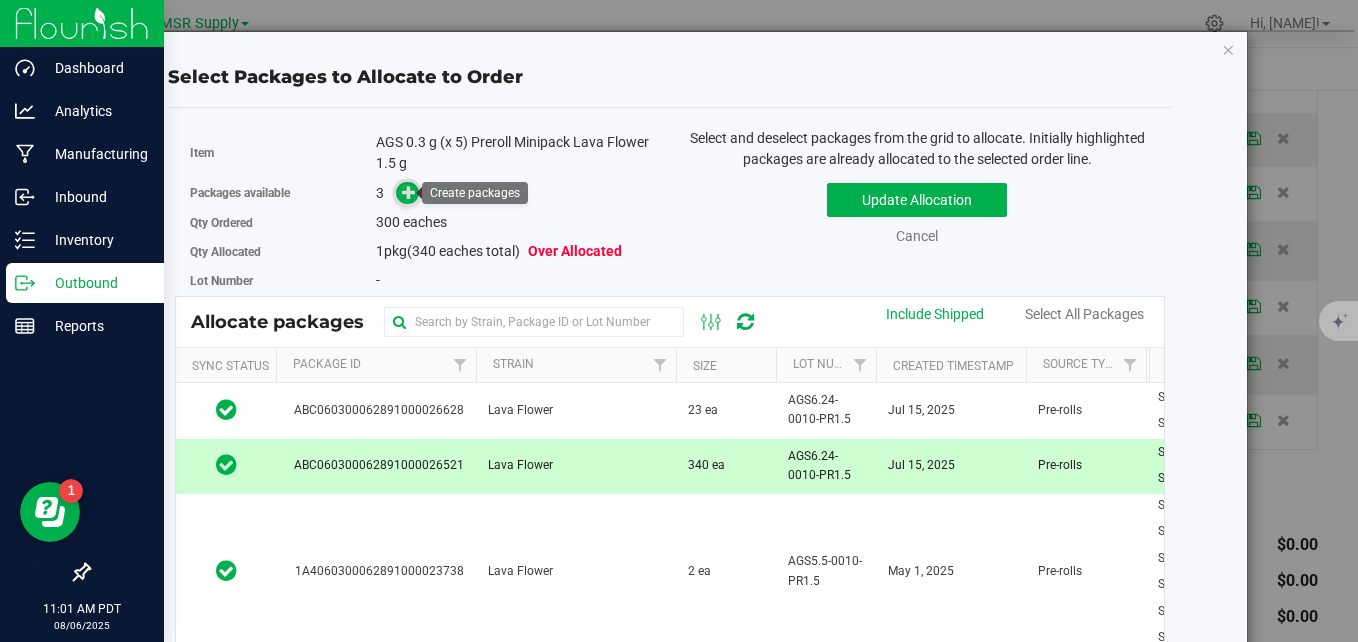 click at bounding box center (409, 192) 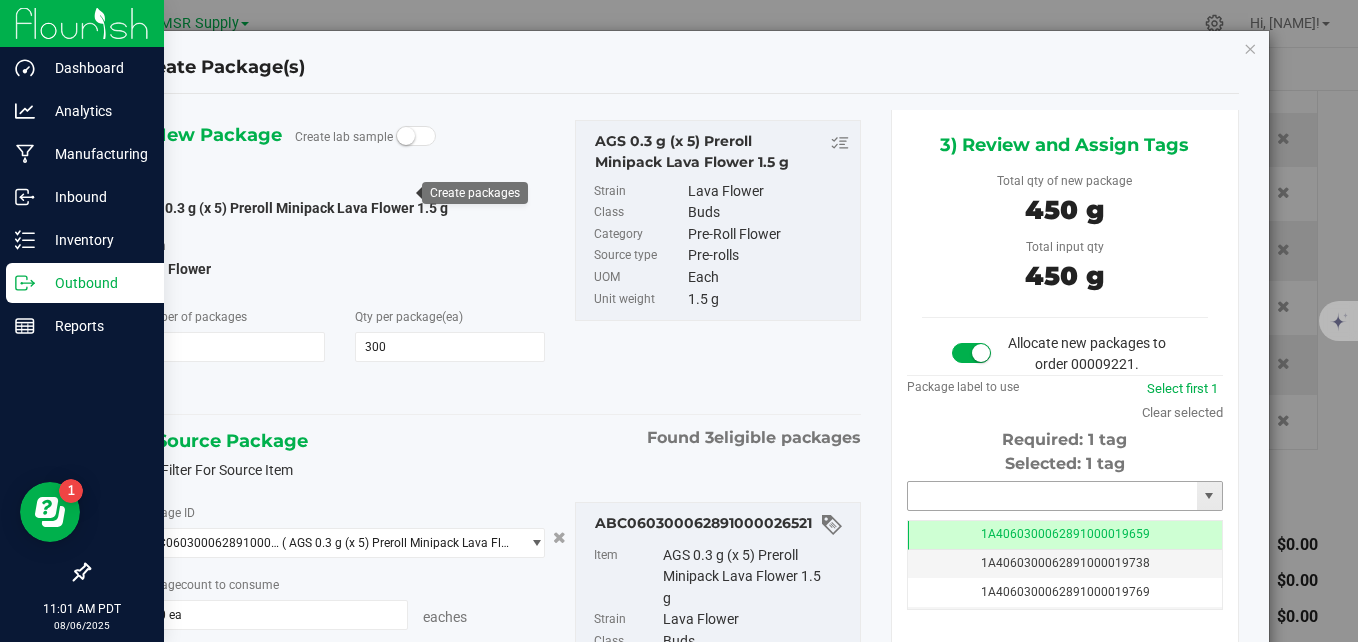 click at bounding box center [1052, 496] 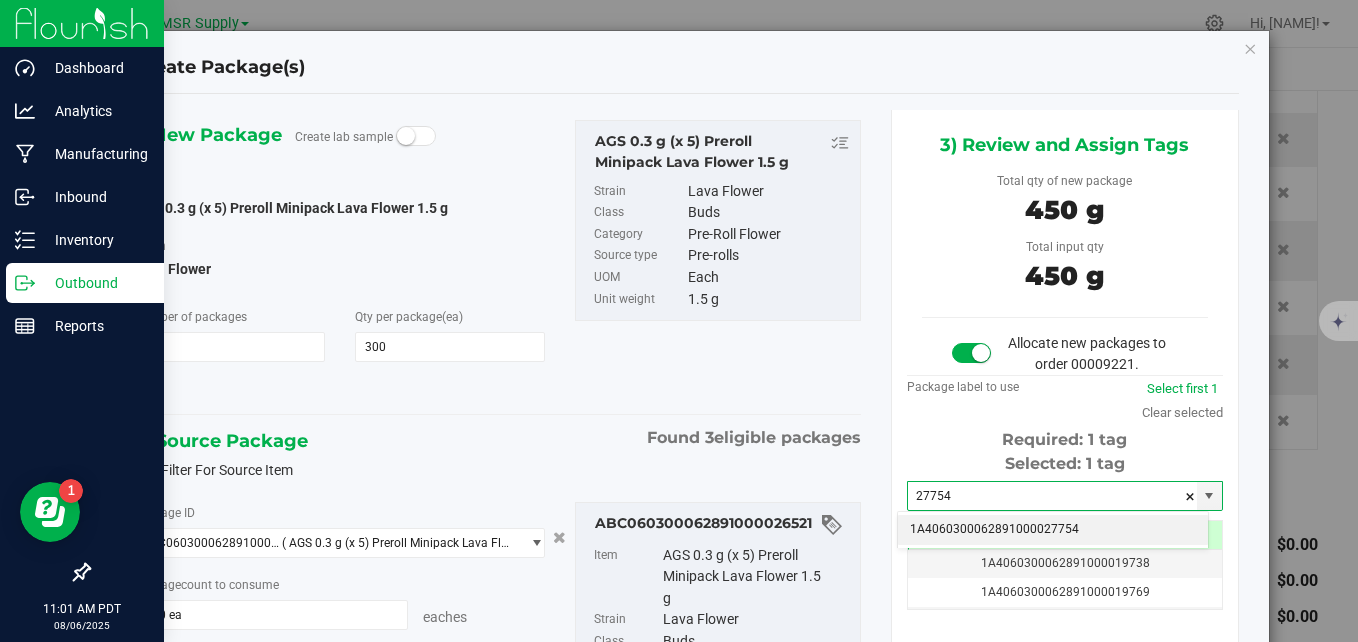 click on "1A4060300062891000027754" at bounding box center [1053, 530] 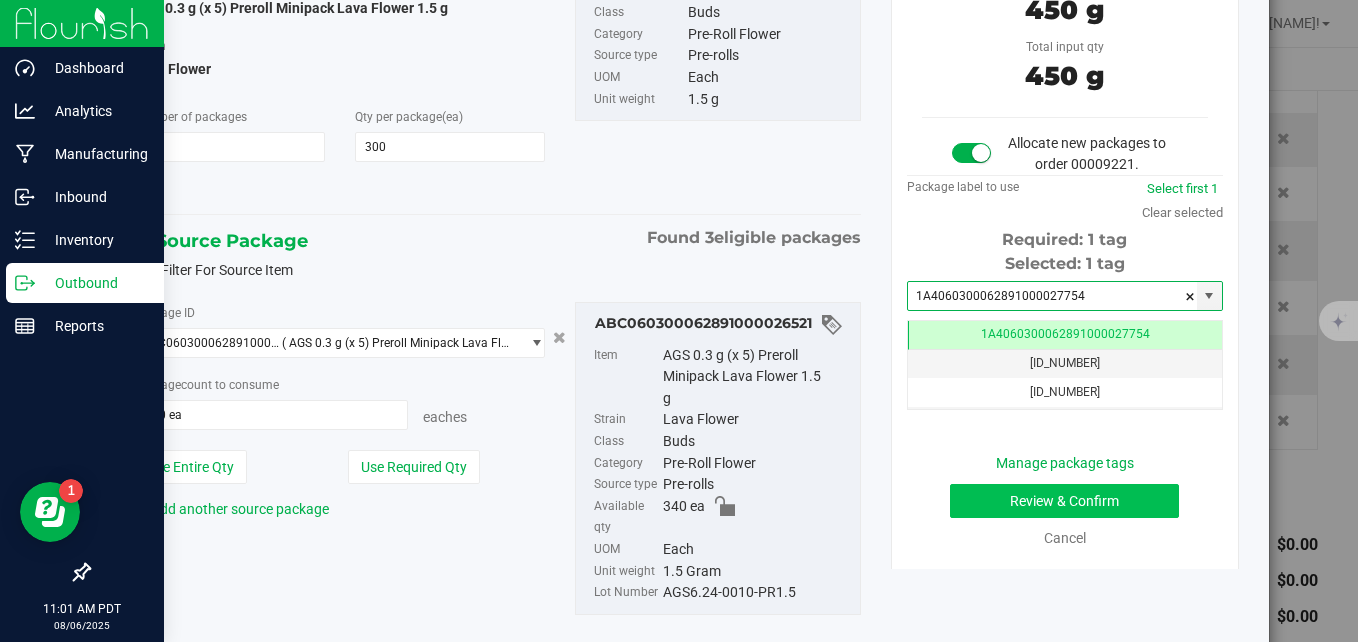 type on "1A4060300062891000027754" 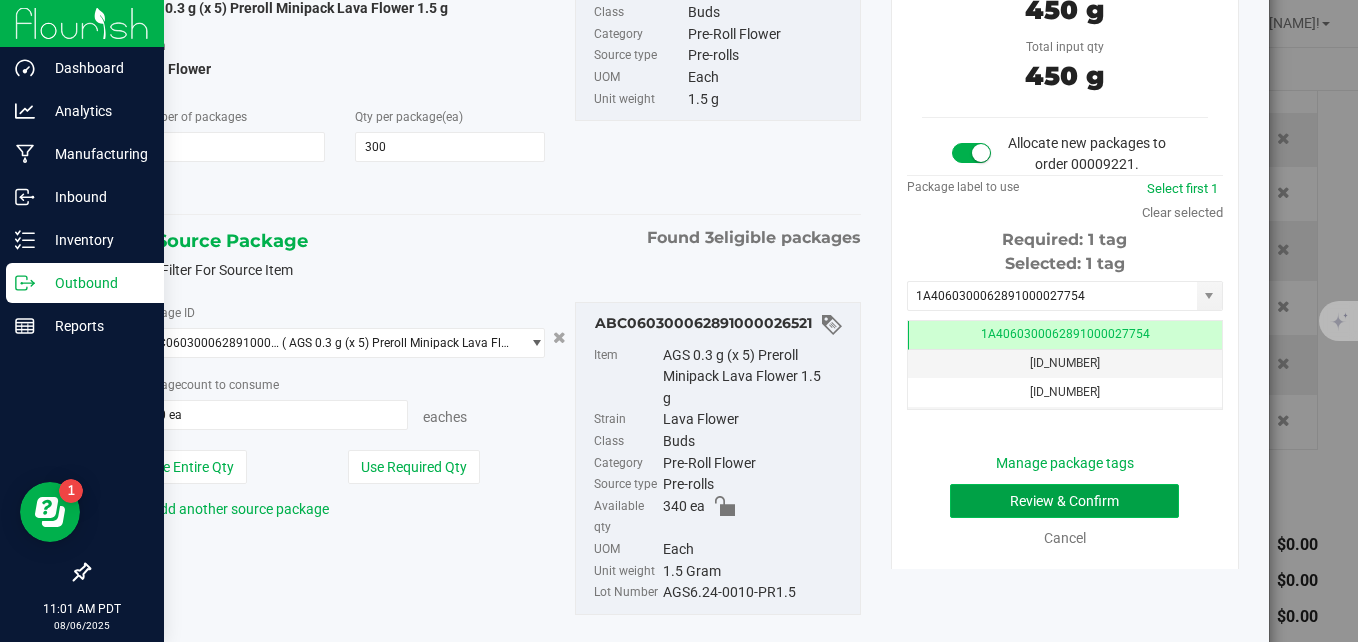 click on "Review & Confirm" at bounding box center [1064, 501] 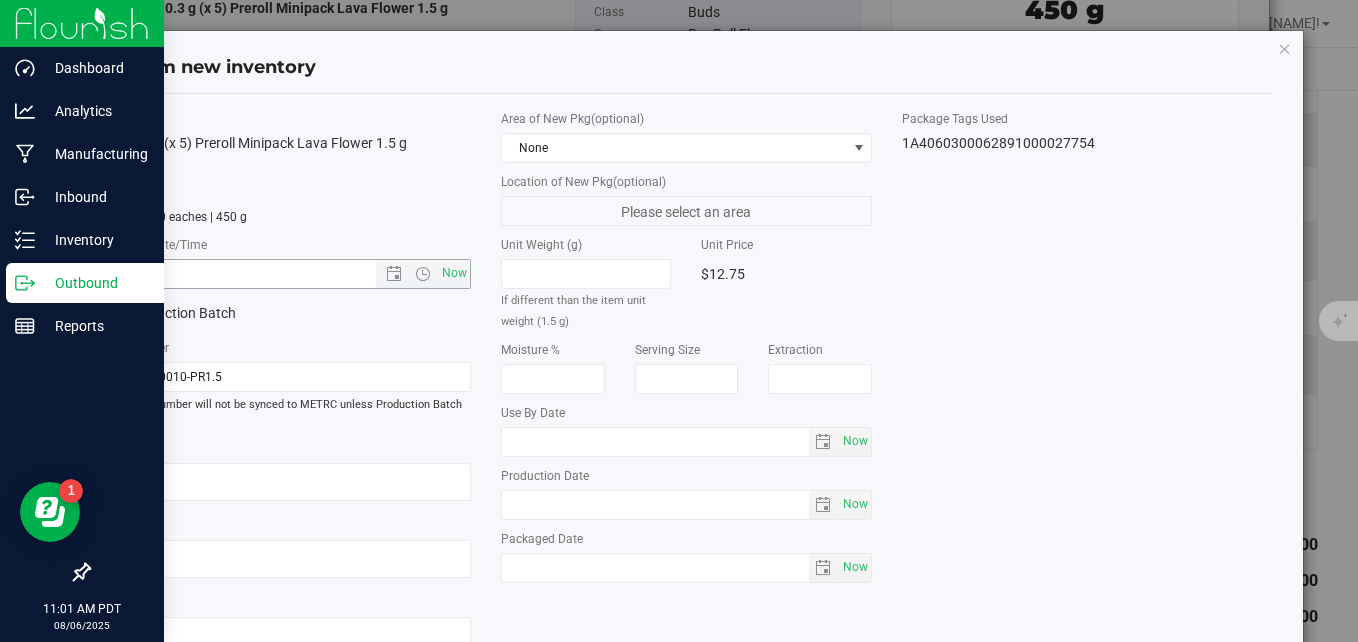 click on "Now" at bounding box center (285, 274) 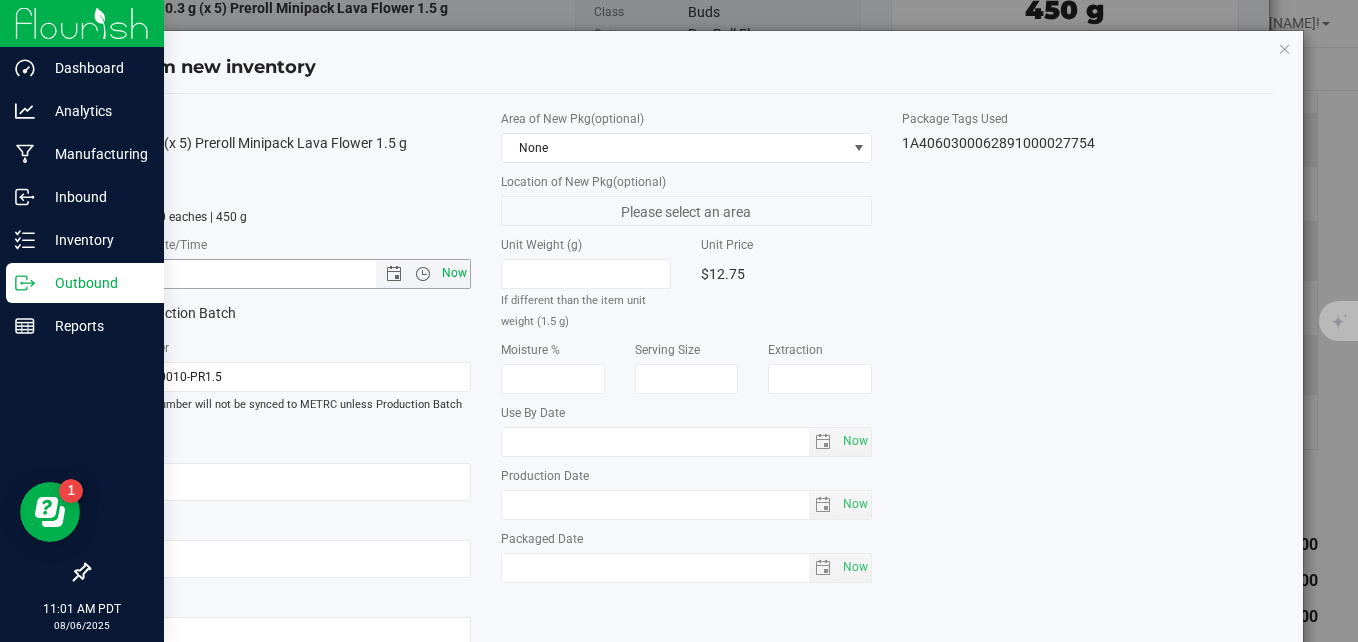 click on "Now" at bounding box center (455, 273) 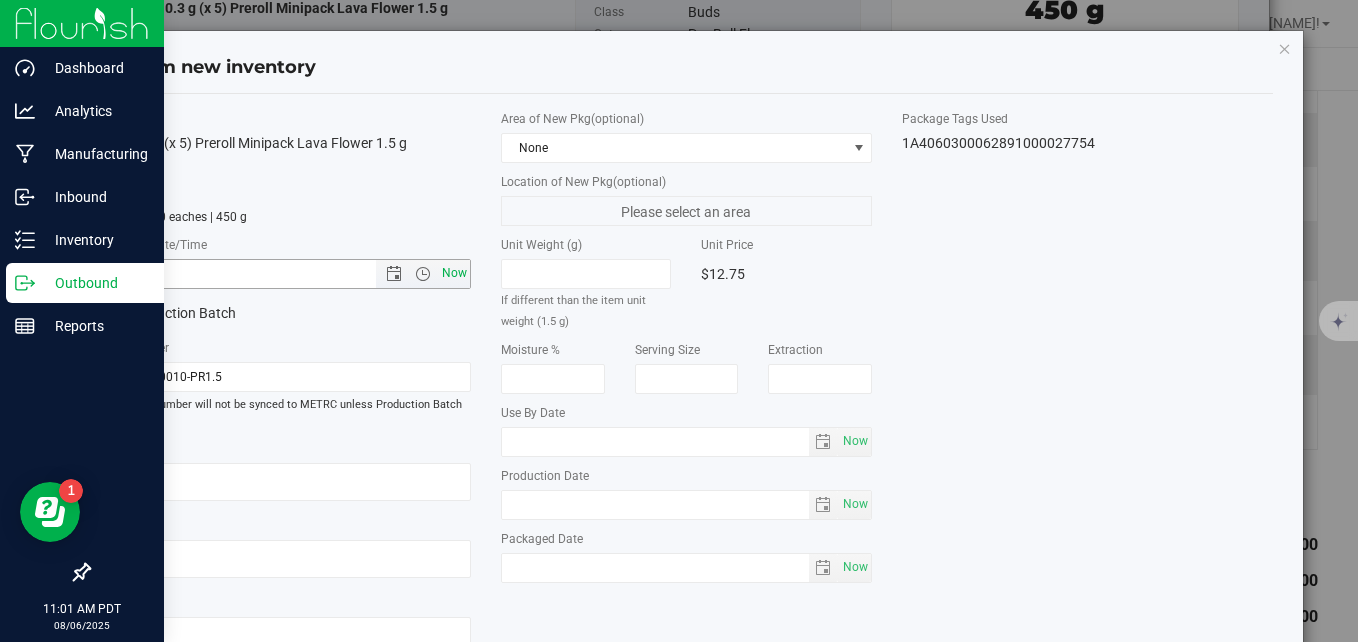 type on "[MONTH]/[DAY]/[YEAR] [HOUR]:[MINUTE] [AM/PM]" 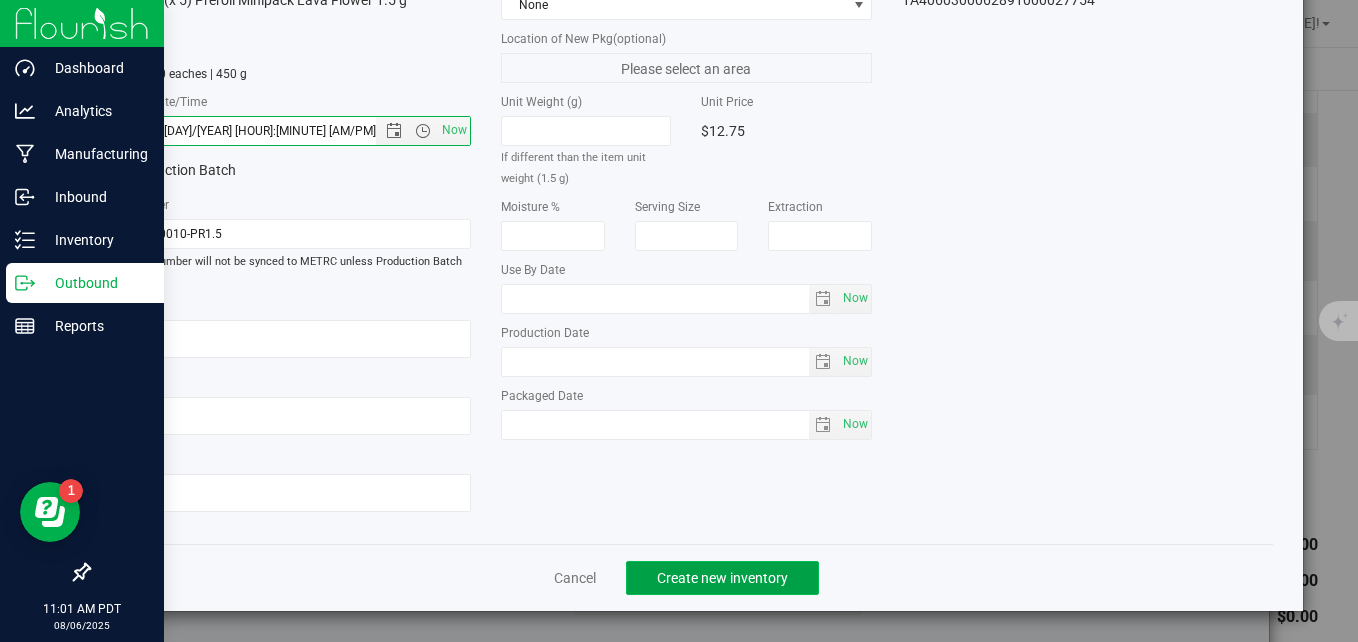 click on "Create new inventory" 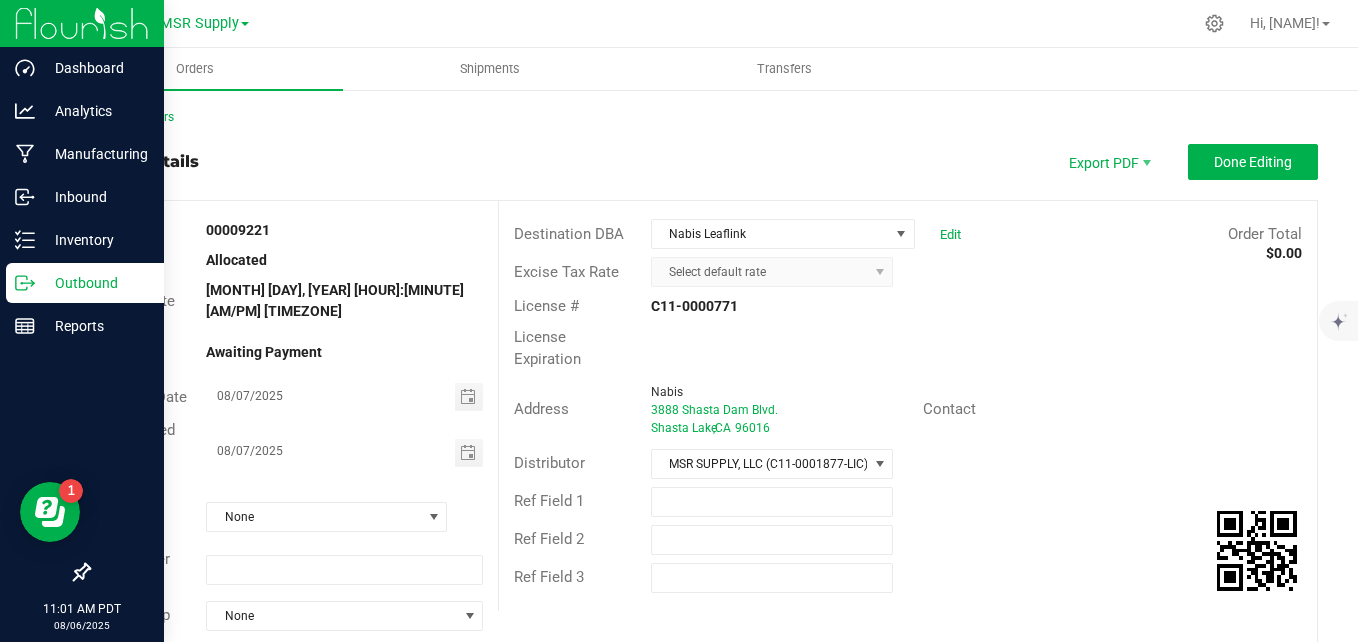 click on "Order details   Export PDF   Done Editing   Order #   00009221   Status   Allocated   Order Date   [MONTH] [DAY], [YEAR] [HOUR]:[MINUTE] [AM/PM] [TIMEZONE]   Payment Status   Awaiting Payment   Invoice Date  [MONTH]/[DAY]/[YEAR]  Requested Delivery Date  [MONTH]/[DAY]/[YEAR]  Payment Terms  None  Customer PO   Sales Rep  None *  Transfer Type  Transfer  Destination DBA  Nabis Leaflink  Edit   Order Total   $0.00   Excise Tax Rate  Select default rate  License #   C11-0000771   License Expiration   Address  Nabis 3888 Shasta Dam Blvd. [CITY]  ,  CA [POSTAL_CODE]  Contact   Distributor  MSR SUPPLY, LLC (C11-0001877-LIC)  Ref Field 1   Ref Field 2   Ref Field 3" at bounding box center (703, 433) 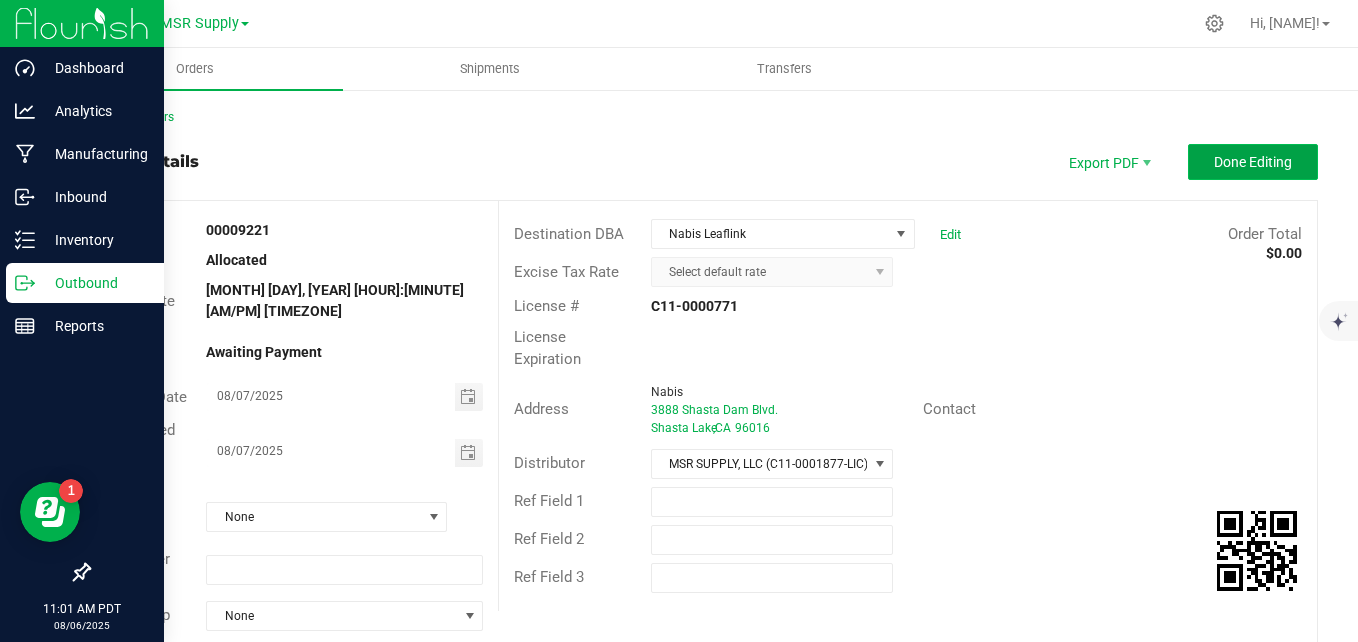 click on "Done Editing" at bounding box center (1253, 162) 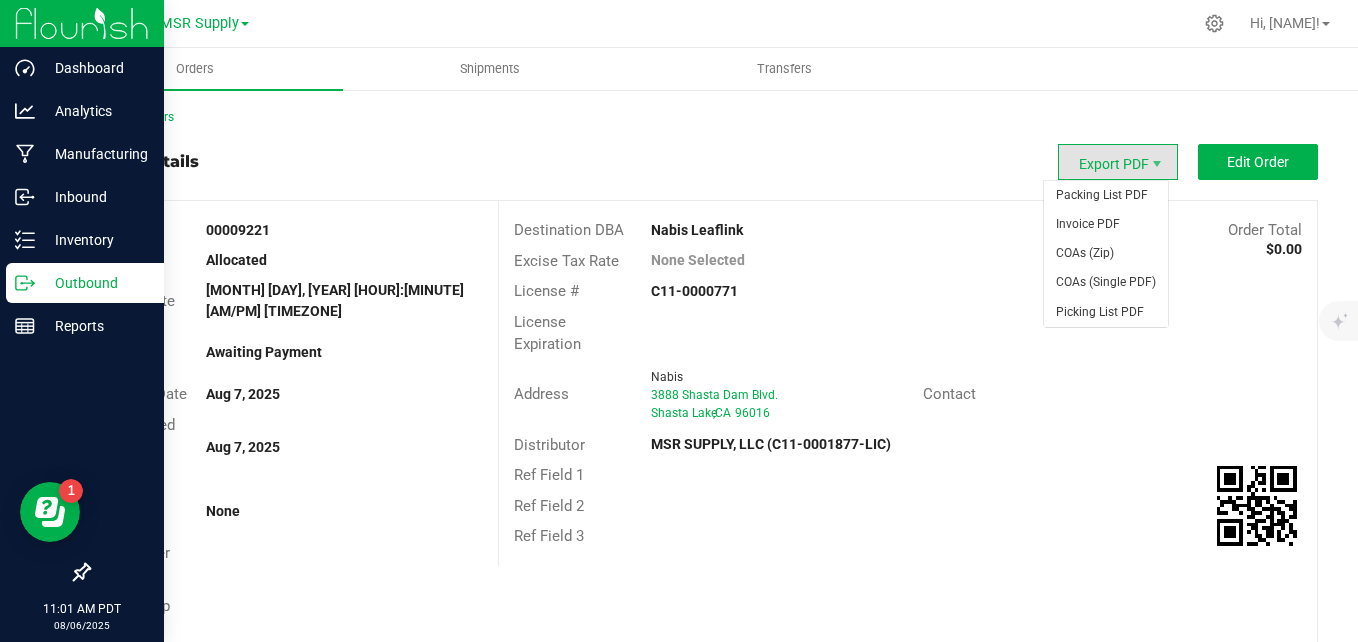 click on "Export PDF" at bounding box center (1118, 162) 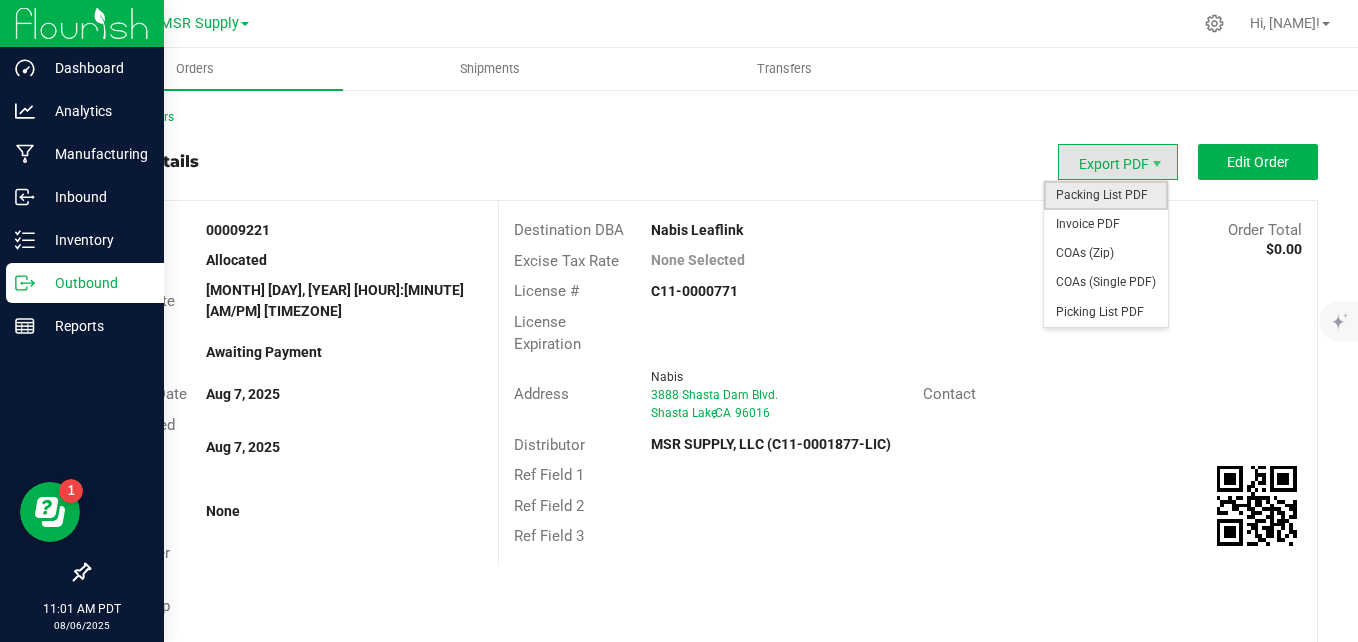 click on "Packing List PDF" at bounding box center [1106, 195] 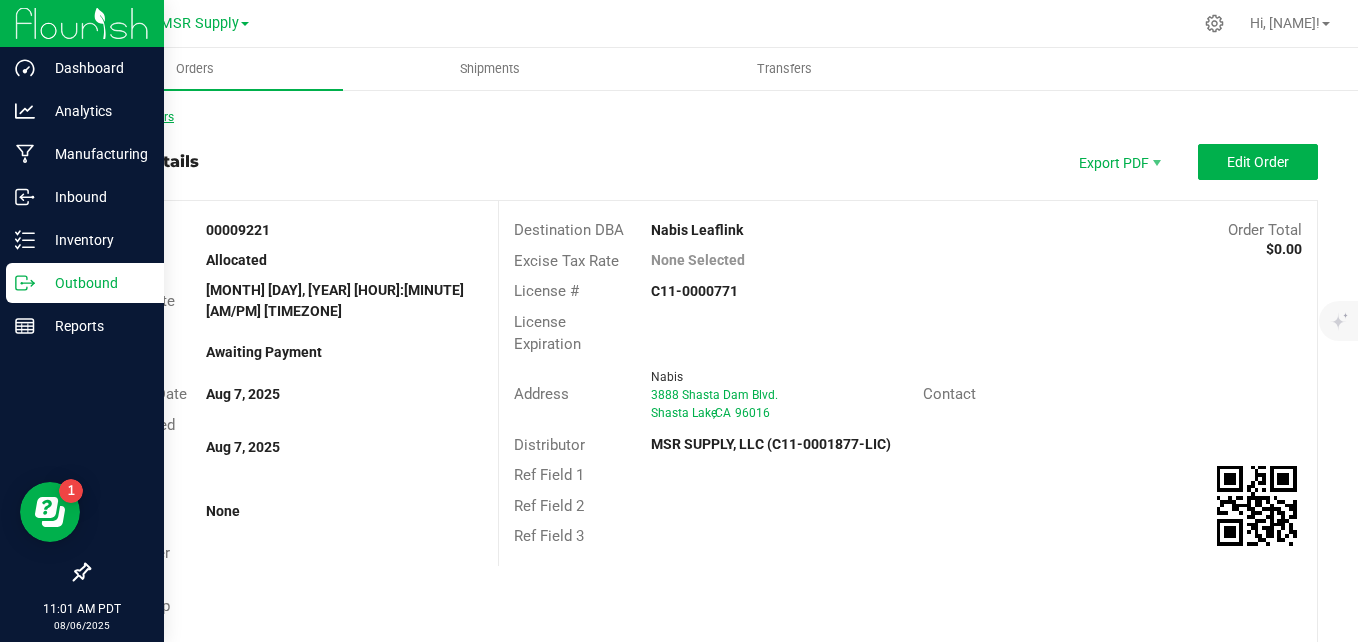 click on "Back to Orders" at bounding box center (131, 117) 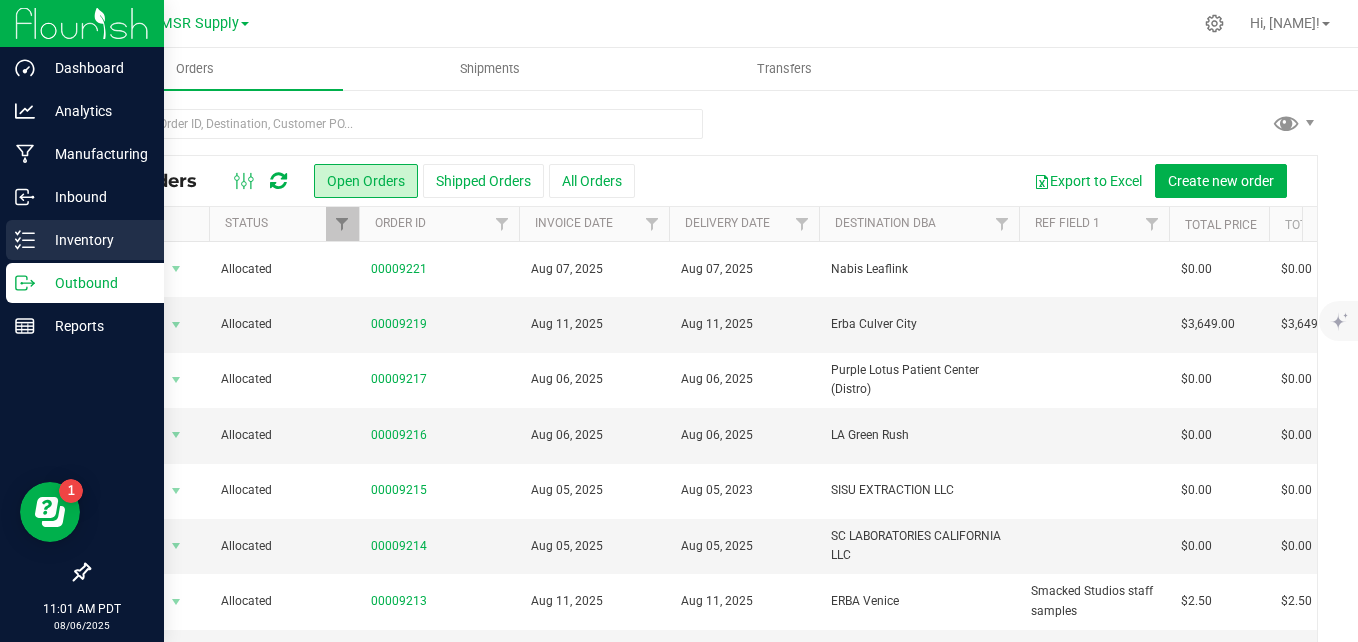 click 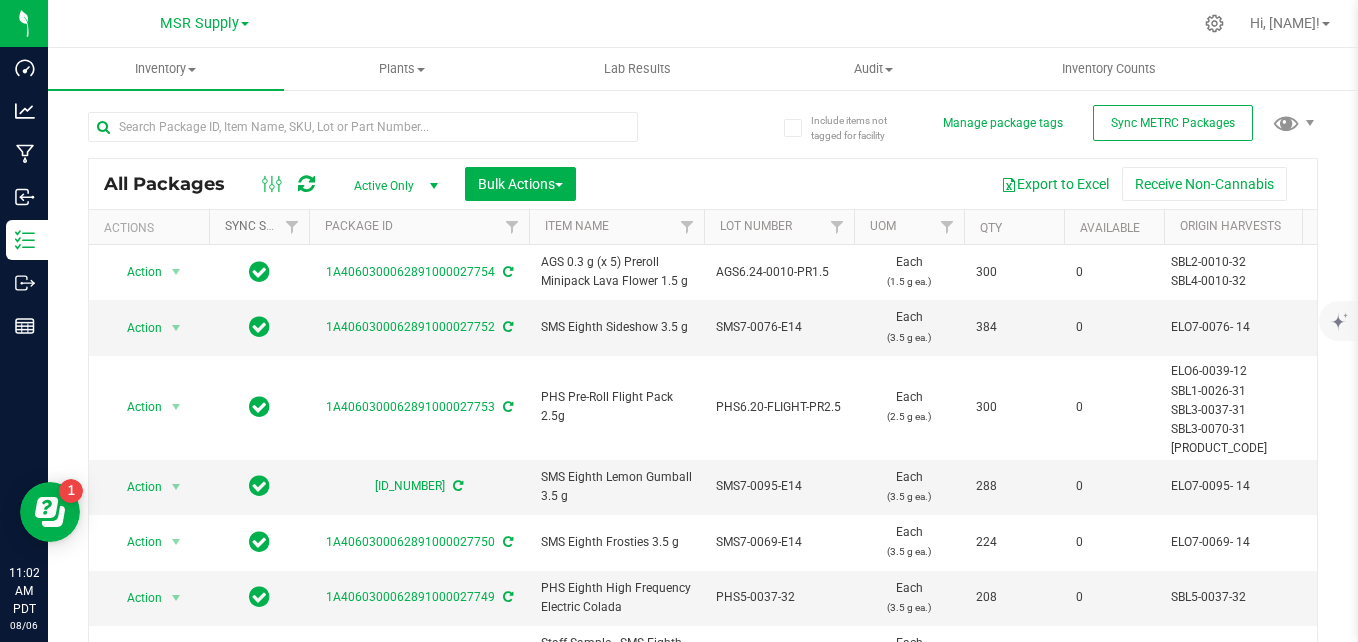 click on "Sync Status" at bounding box center (263, 226) 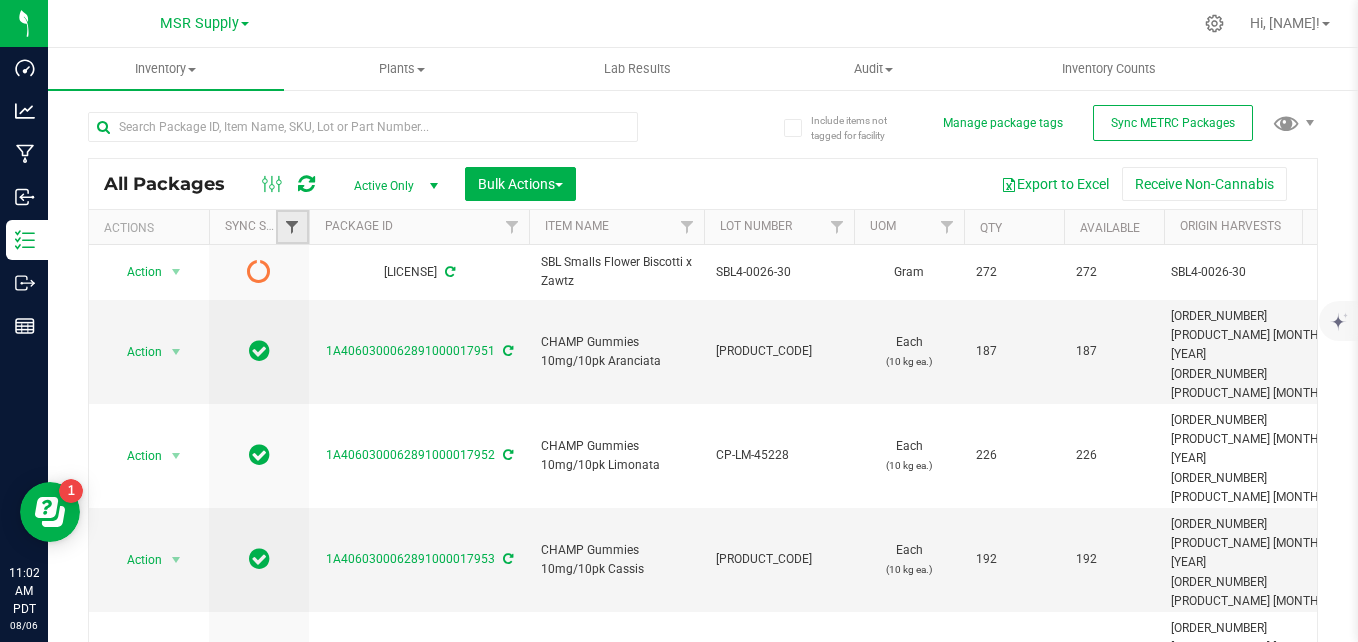 click at bounding box center [292, 227] 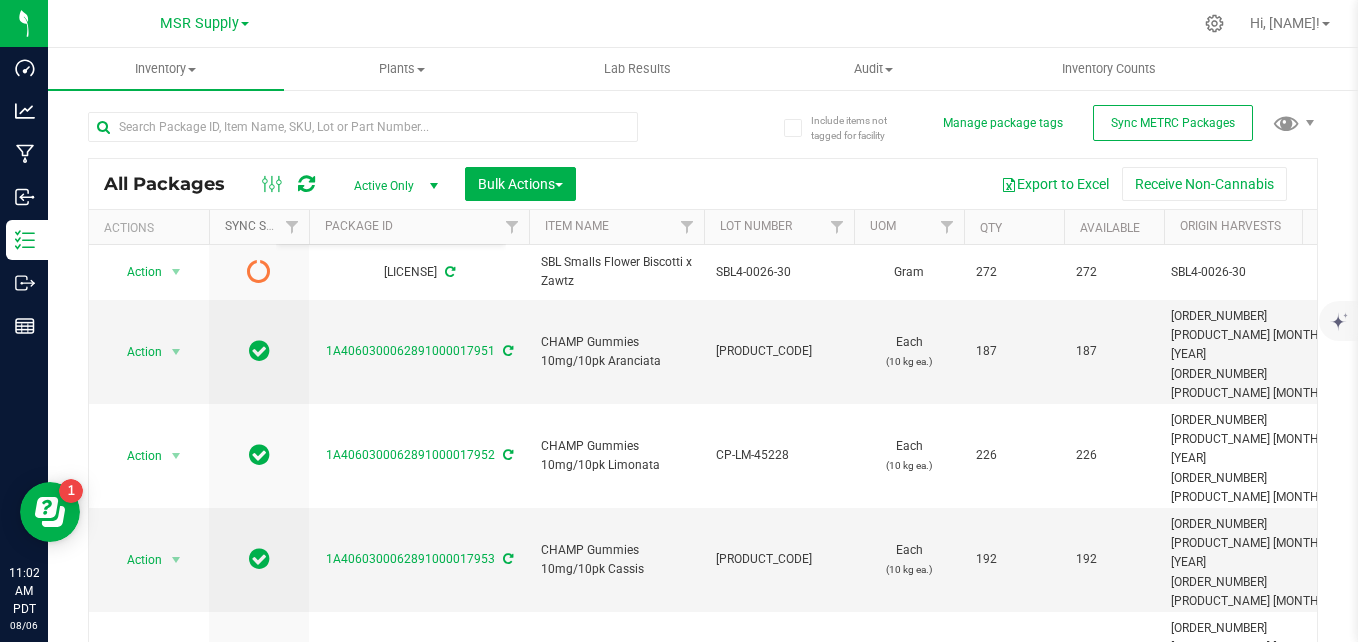 click on "Sync Status" at bounding box center [275, 226] 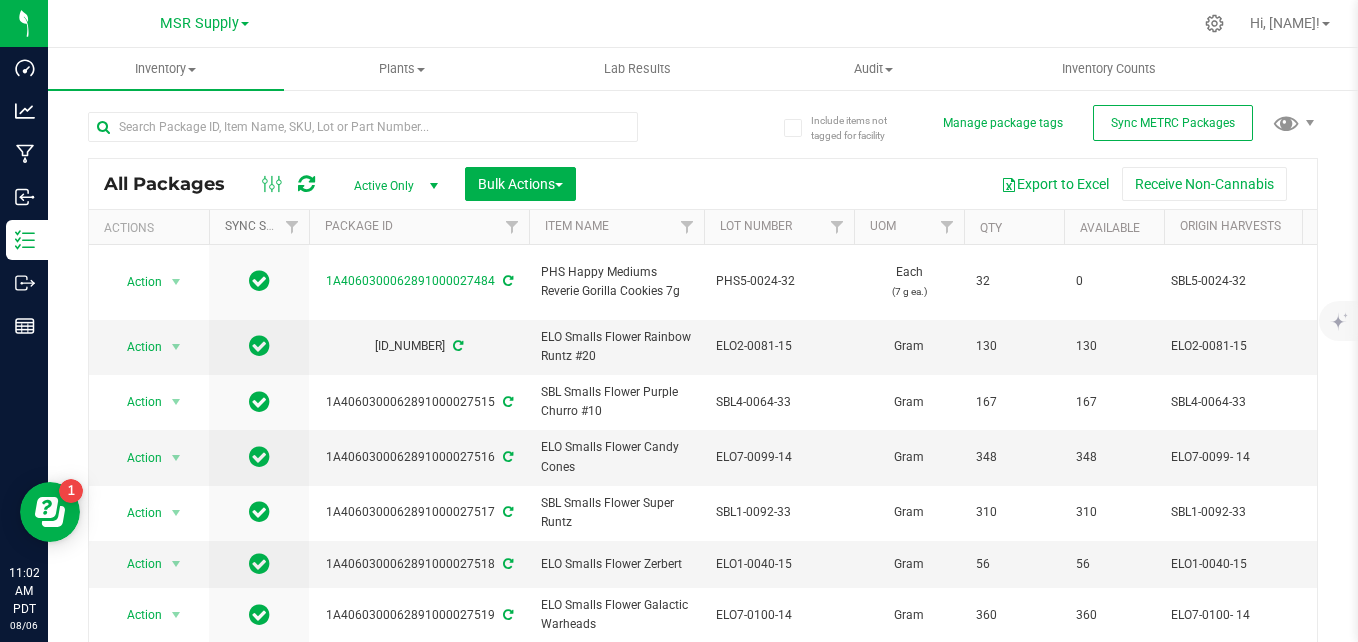 scroll, scrollTop: 0, scrollLeft: 46, axis: horizontal 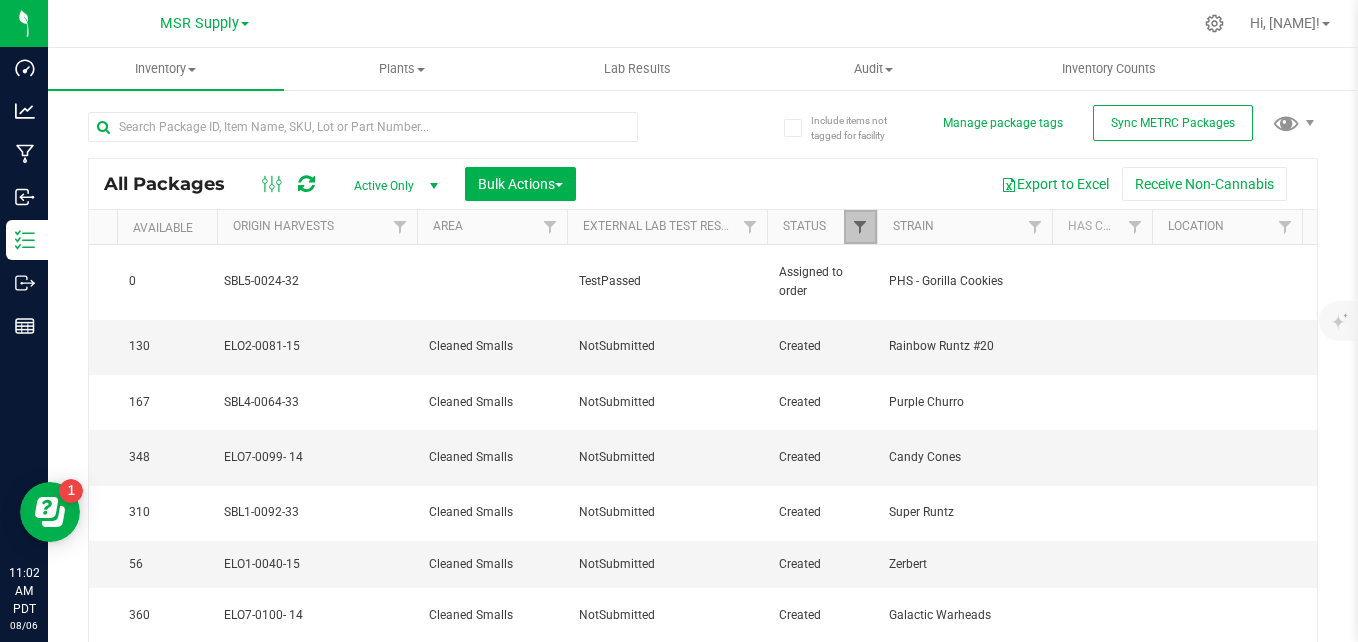 click at bounding box center [860, 227] 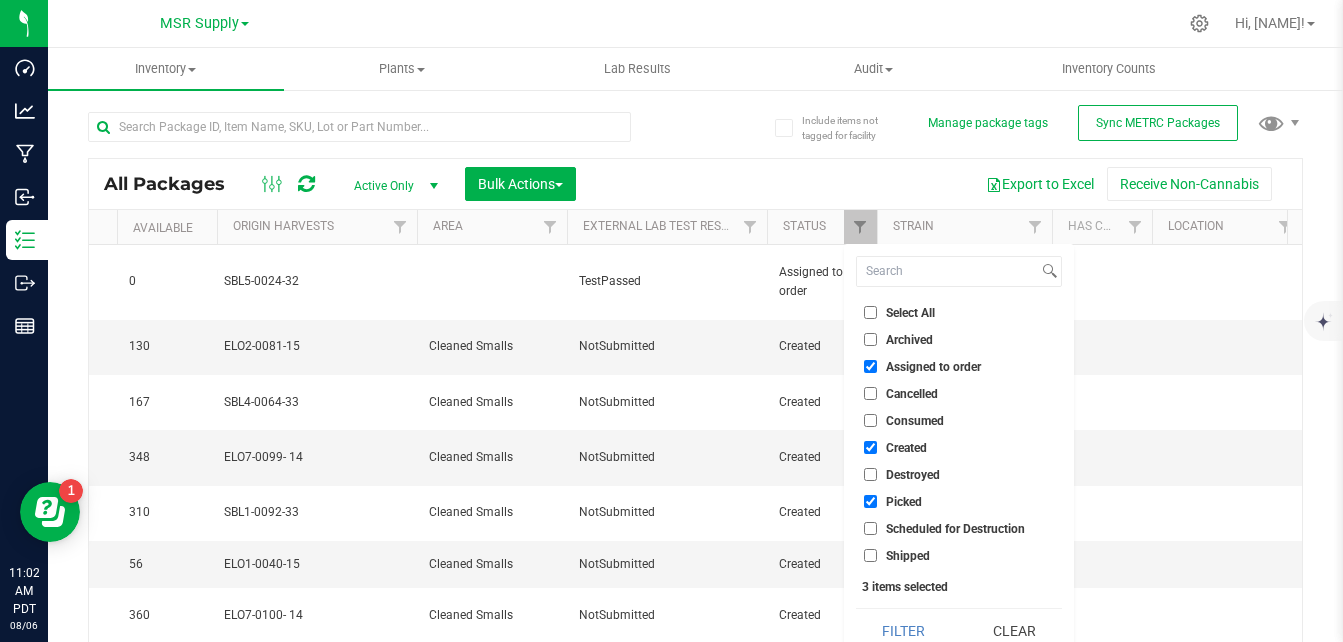click on "Assigned to order" at bounding box center [870, 366] 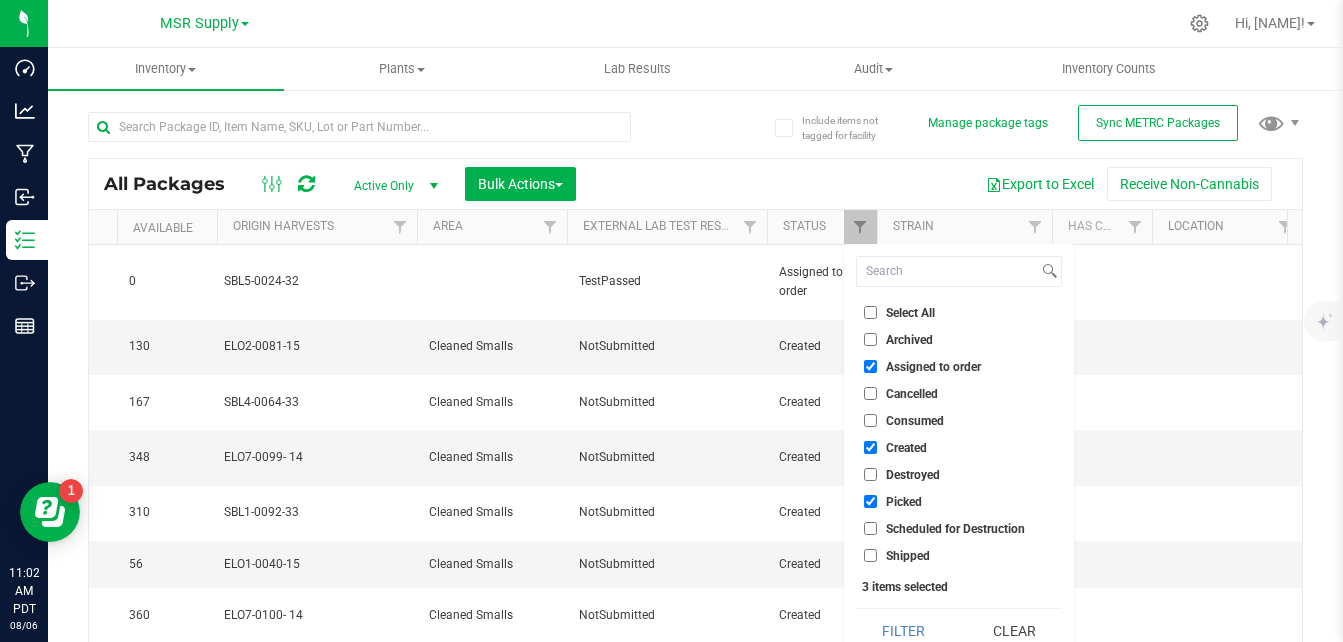 checkbox on "false" 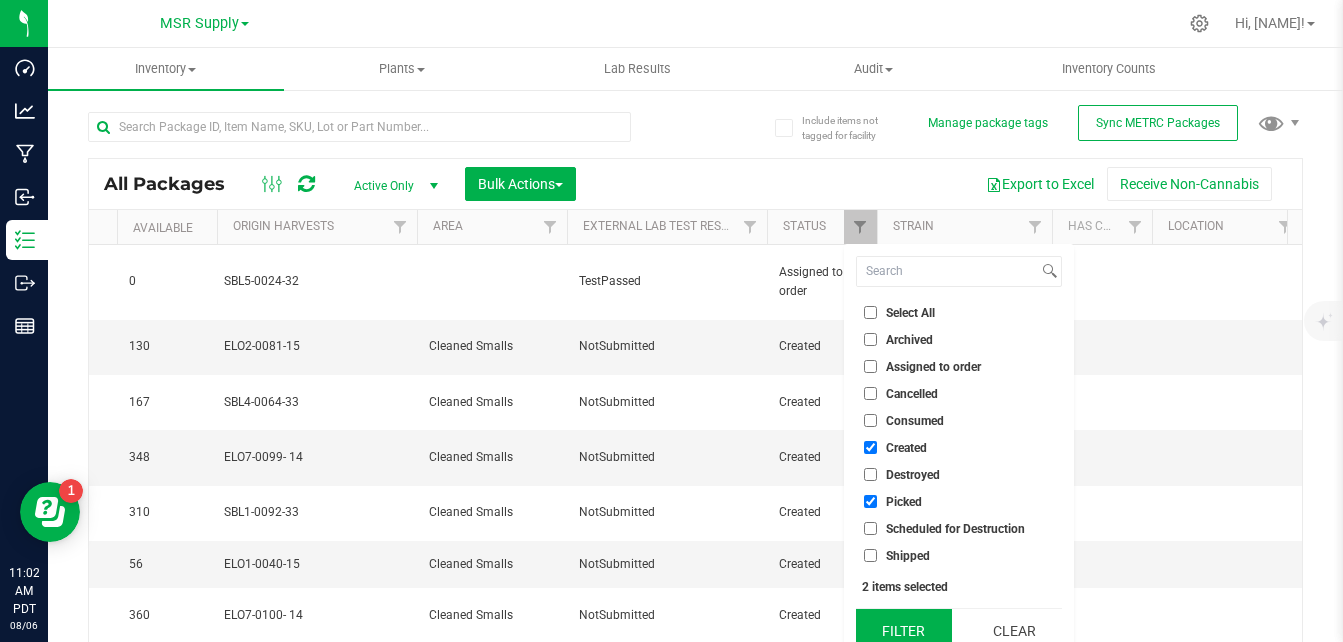 click on "Filter" at bounding box center (904, 631) 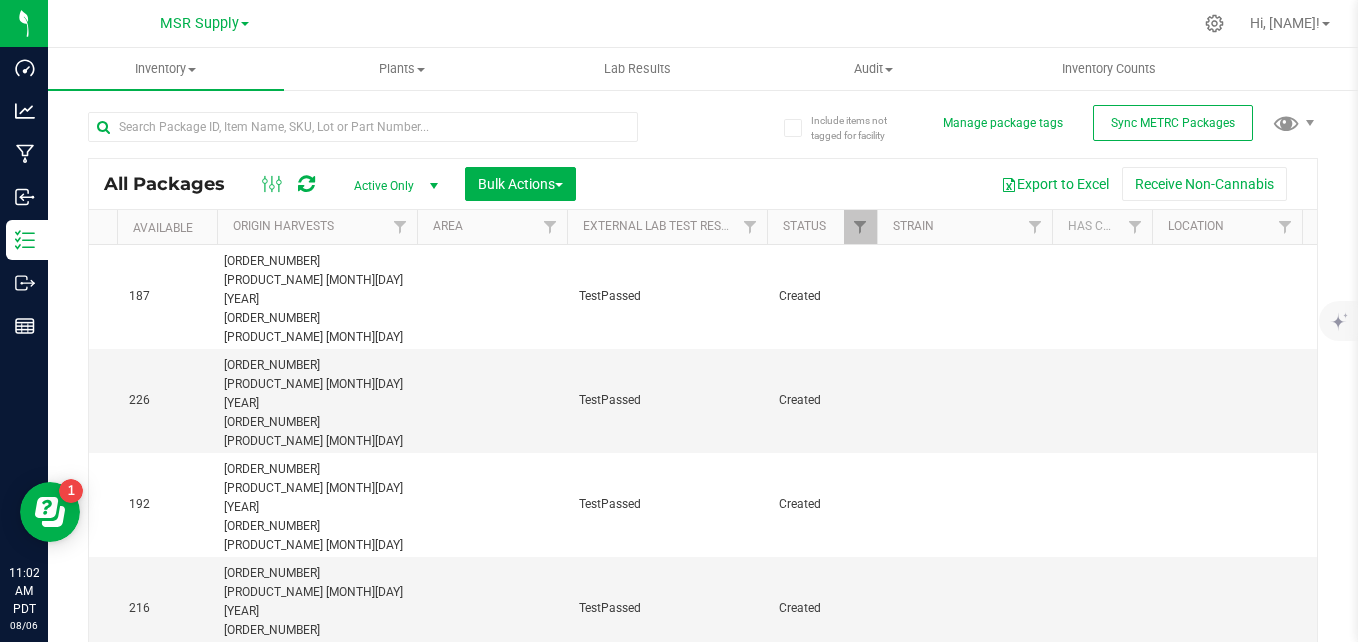scroll, scrollTop: 0, scrollLeft: 154, axis: horizontal 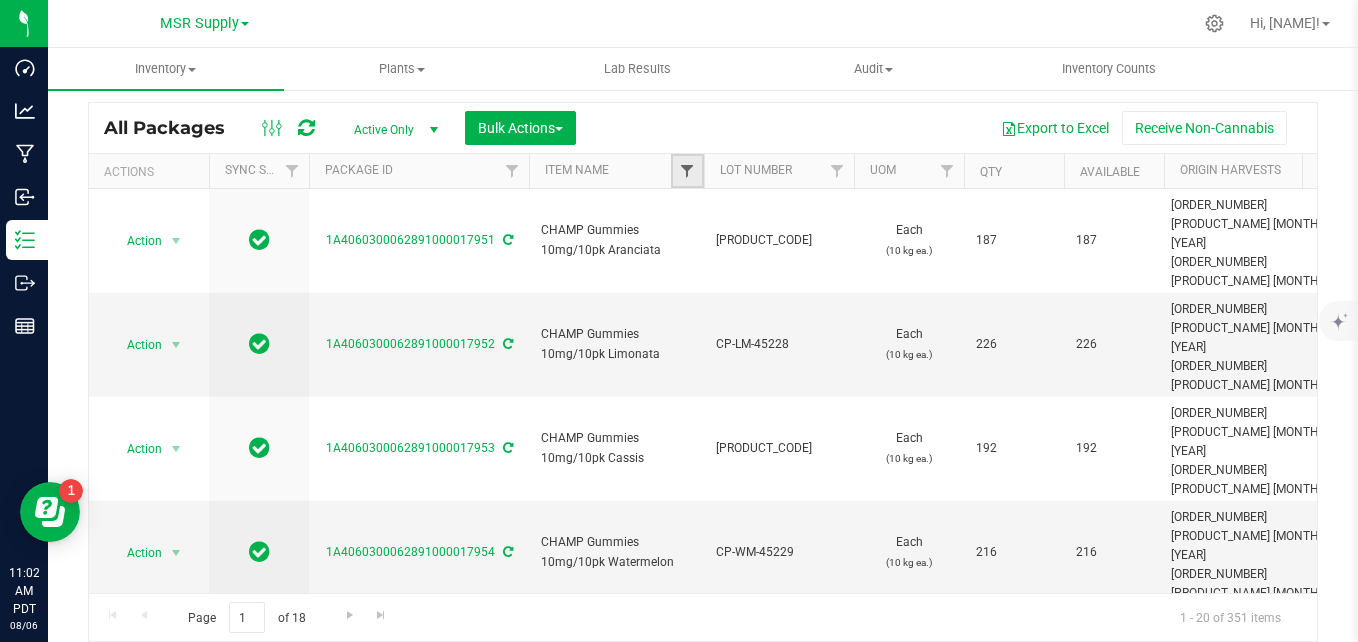 click at bounding box center (687, 171) 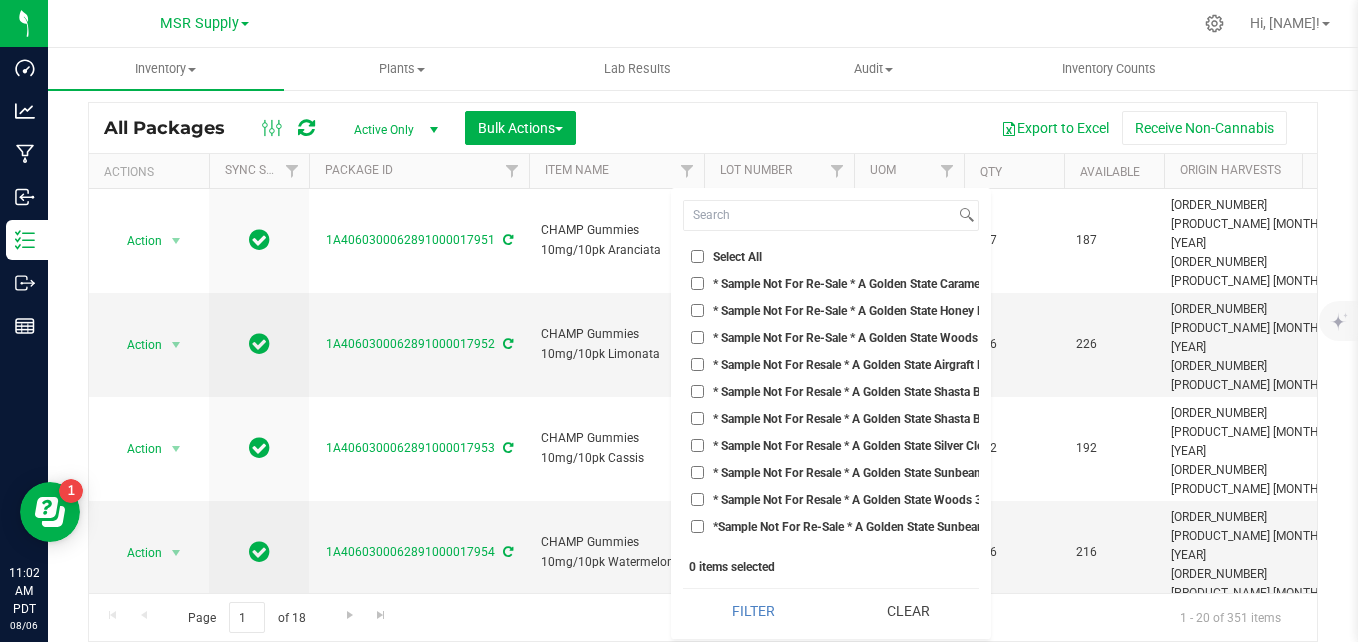 click on "Select All" at bounding box center (697, 256) 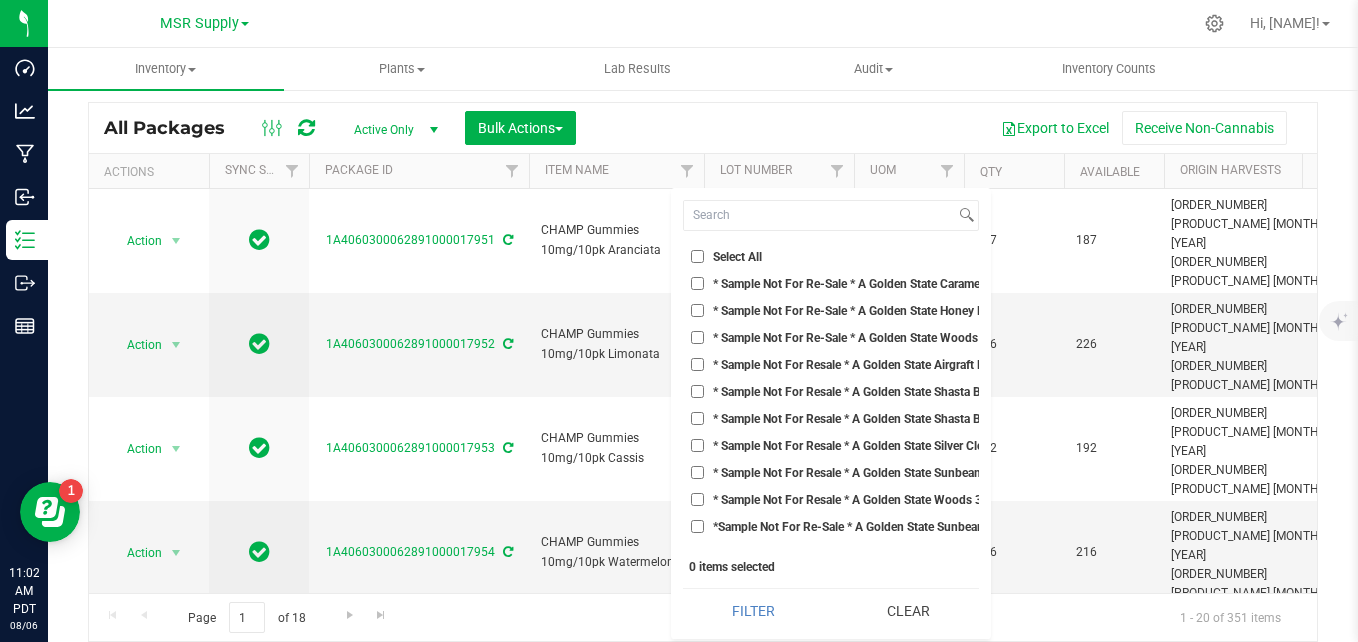checkbox on "true" 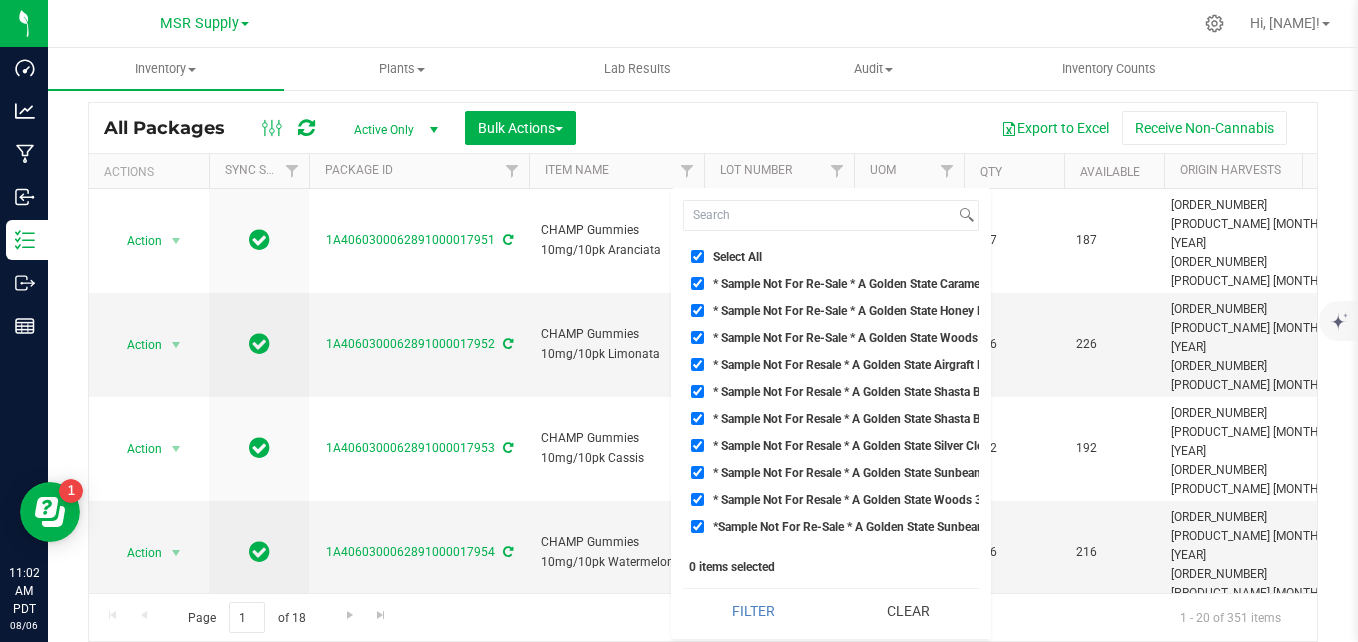 checkbox on "true" 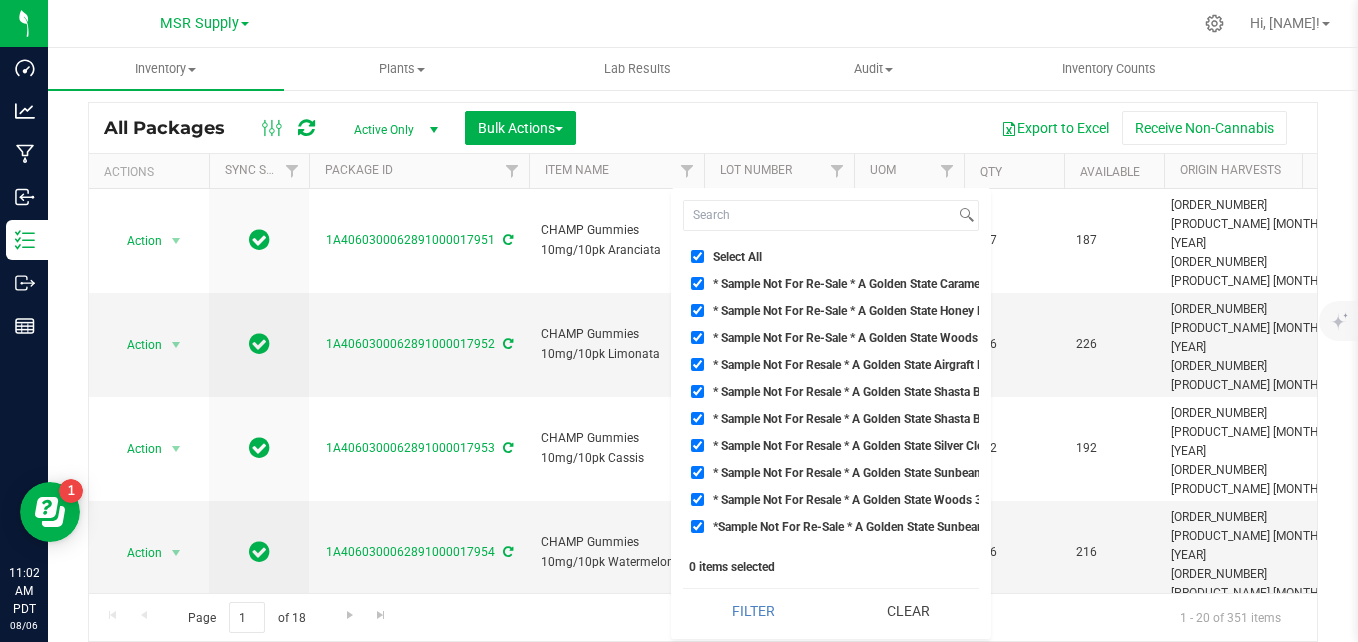checkbox on "true" 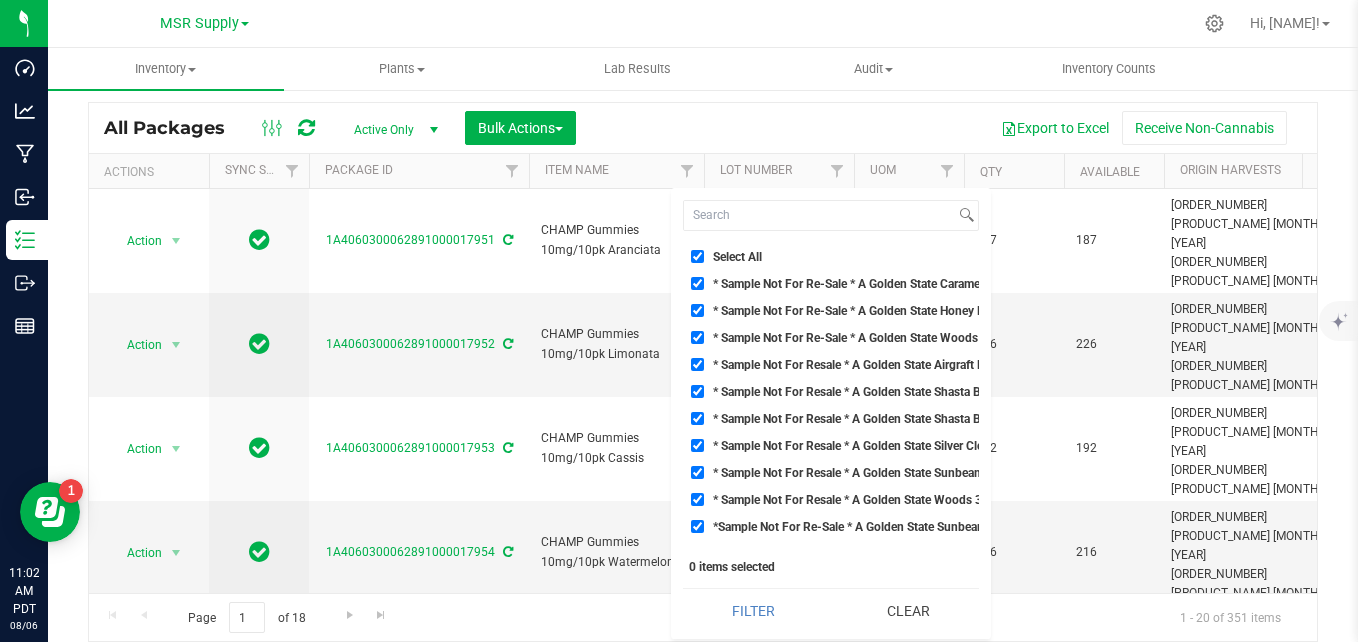 checkbox on "true" 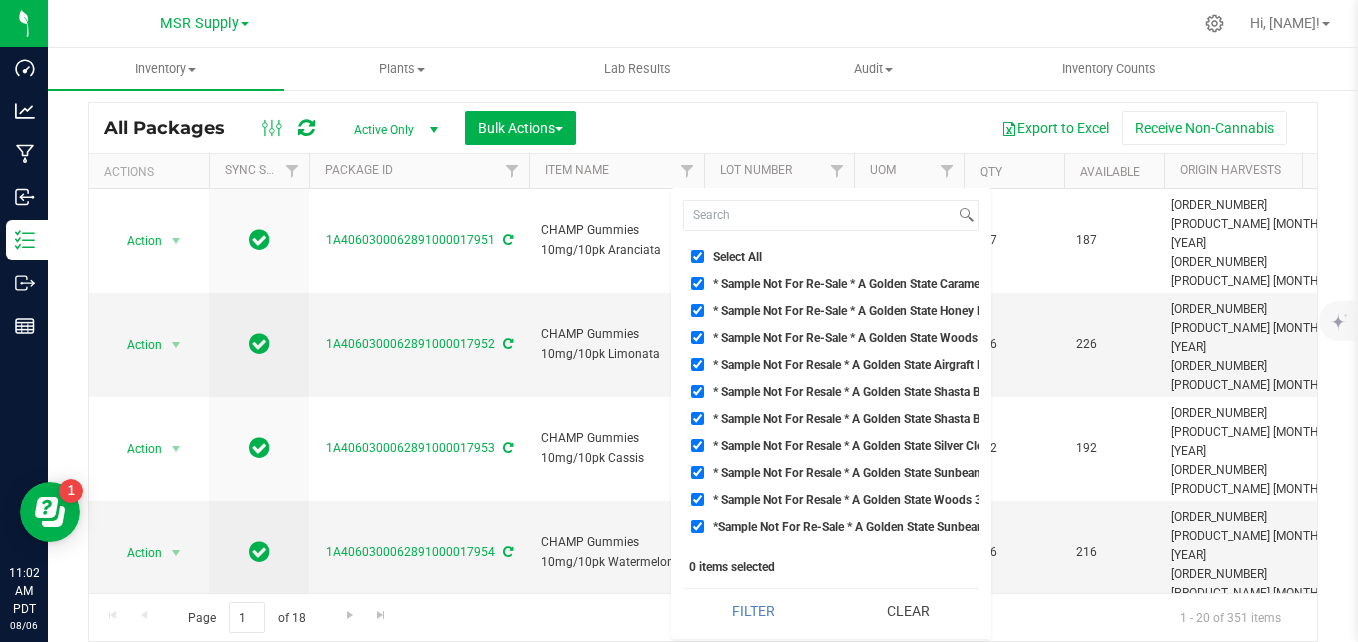 checkbox on "true" 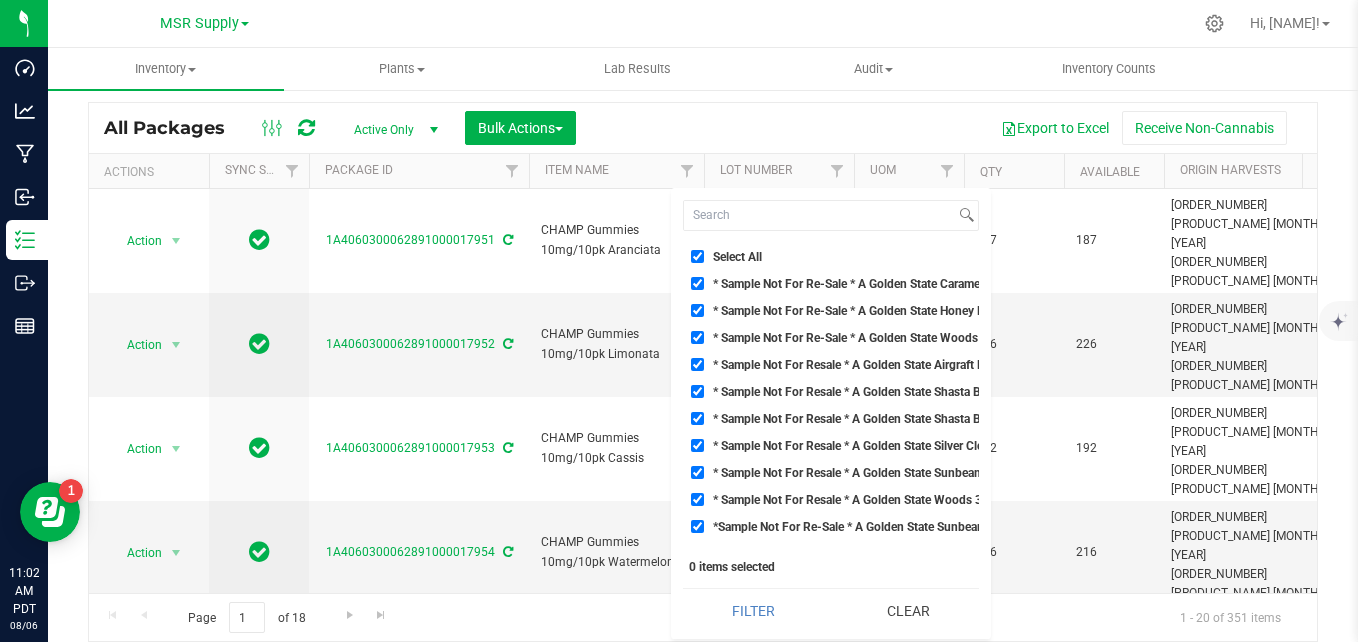 checkbox on "true" 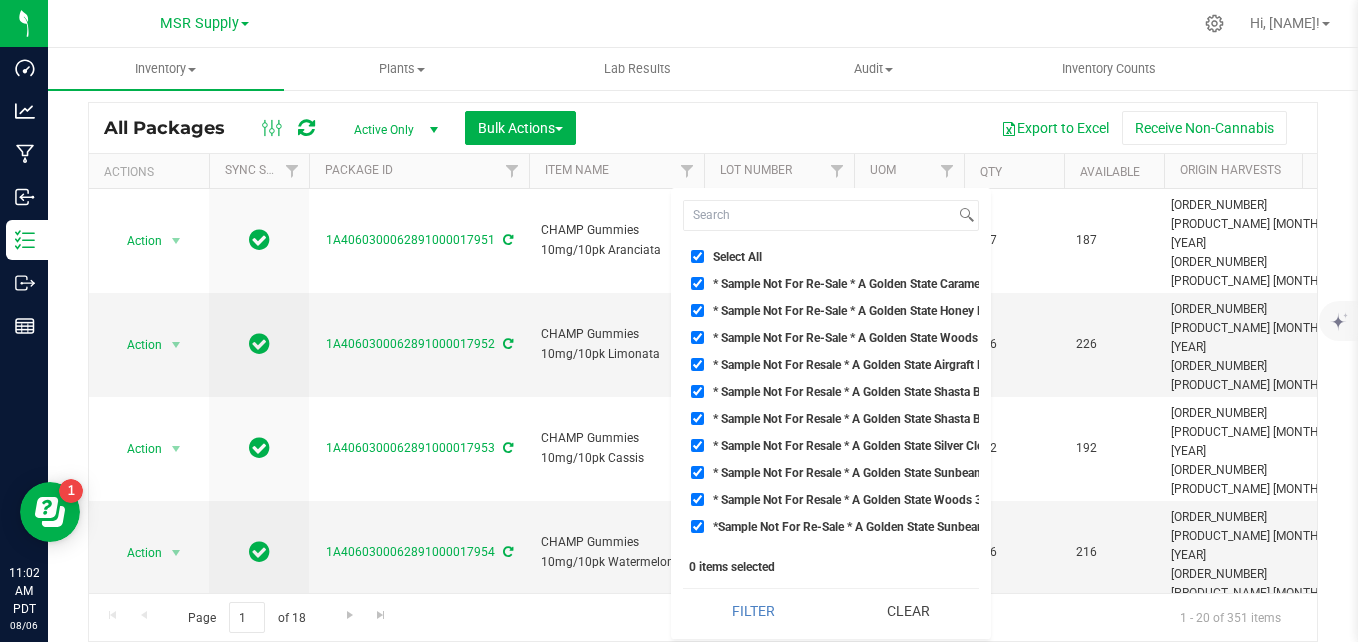 checkbox on "true" 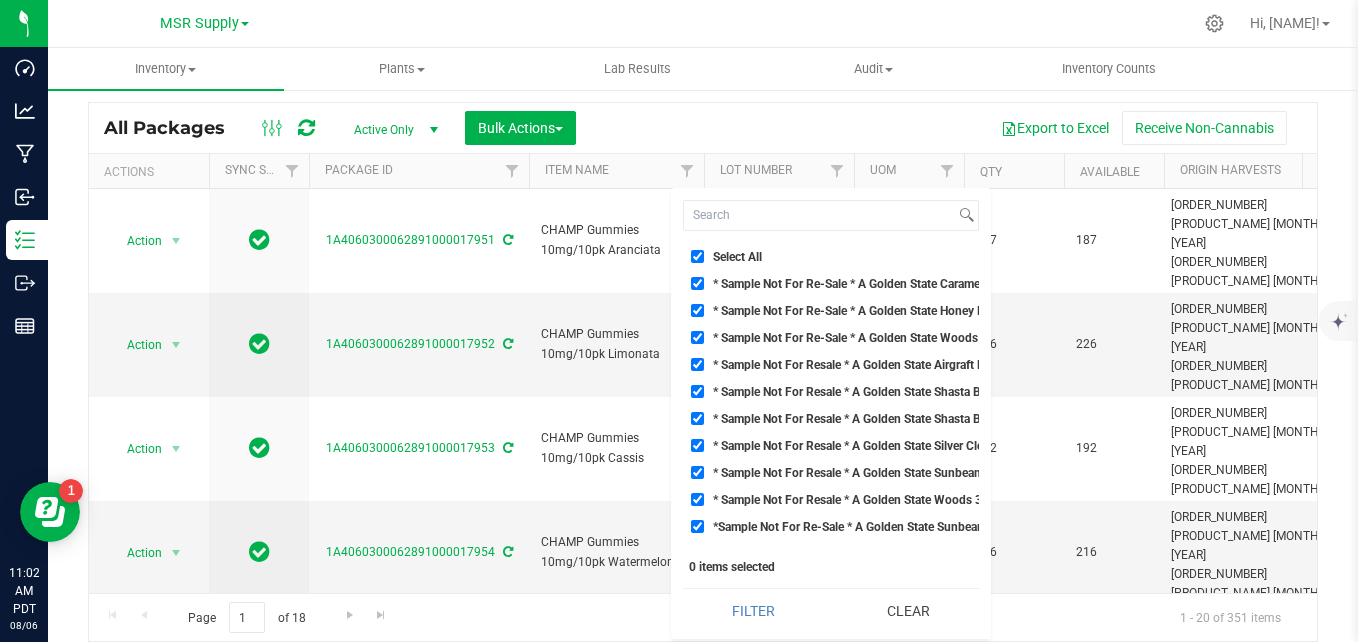 checkbox on "true" 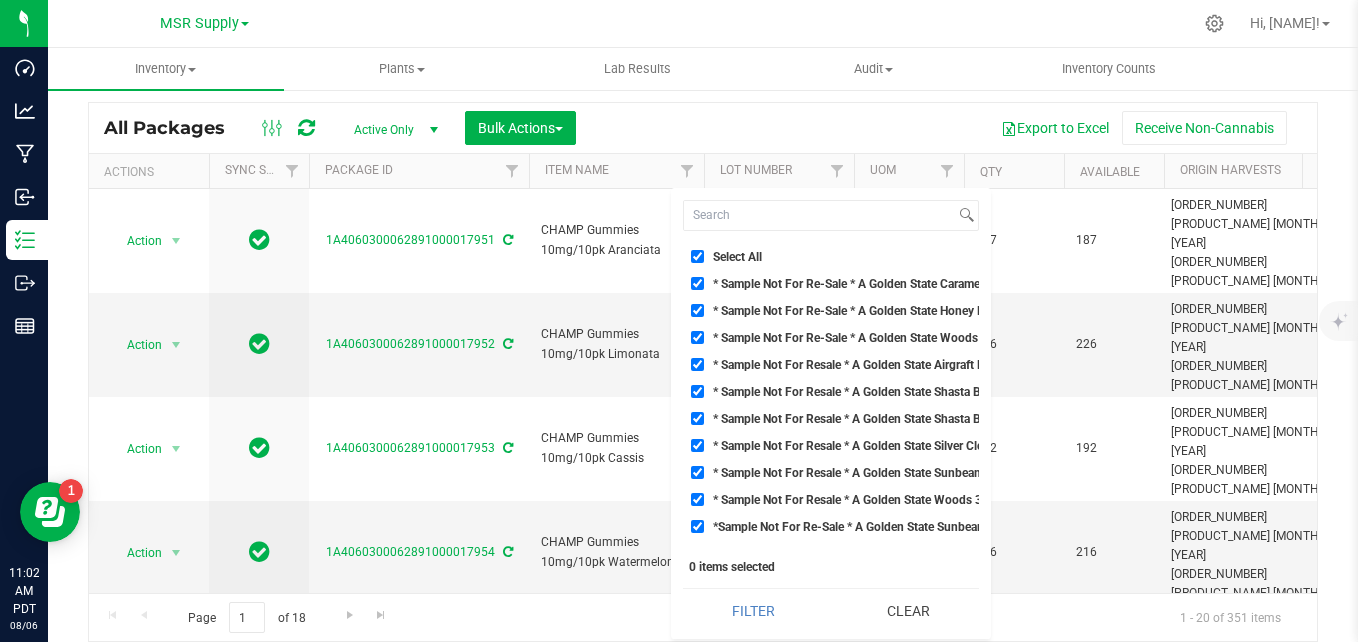 checkbox on "true" 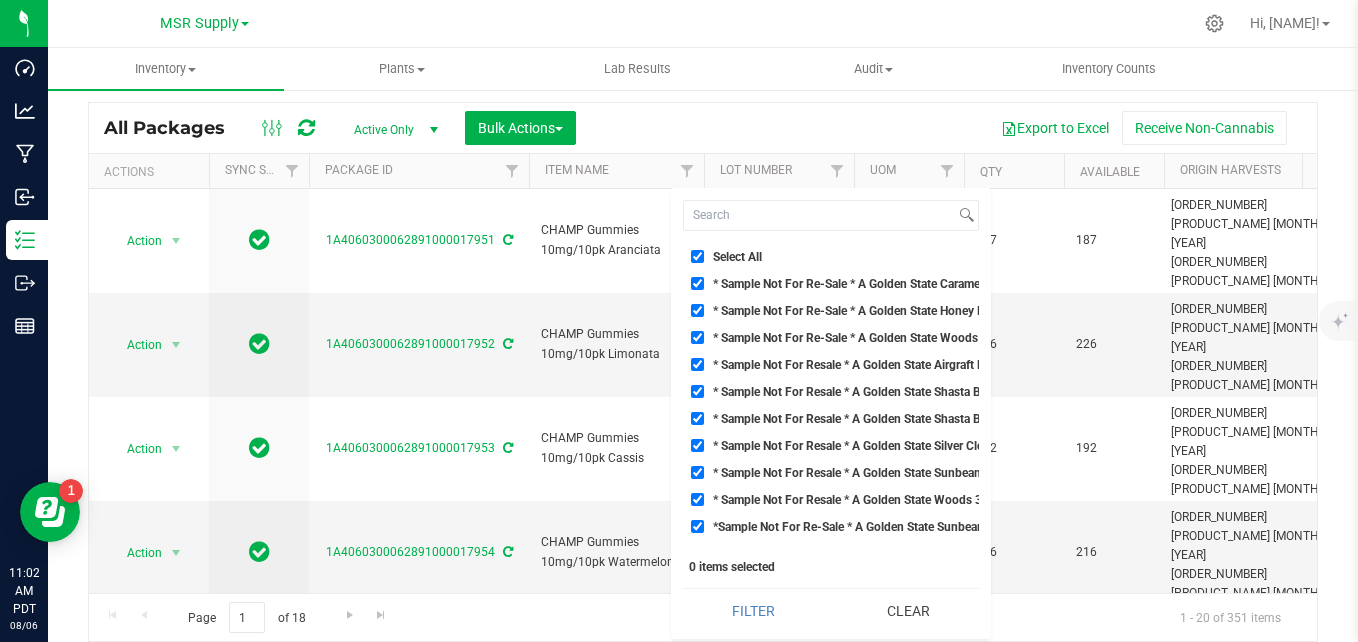 checkbox on "true" 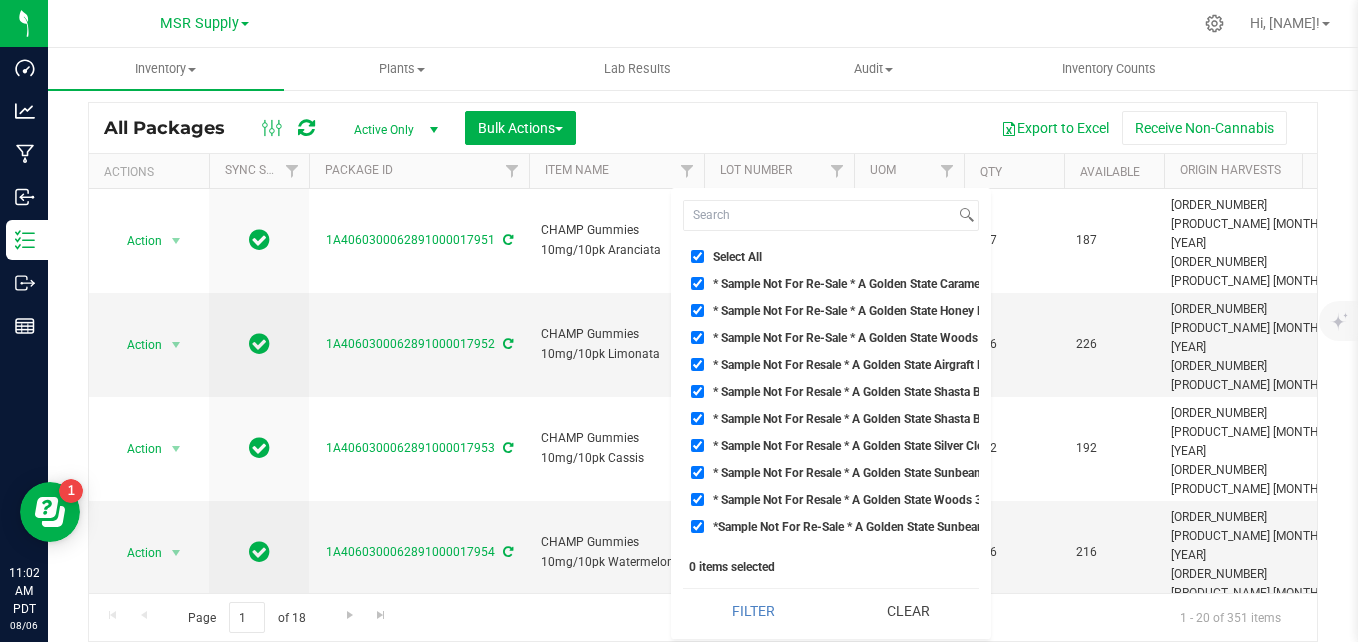 checkbox on "true" 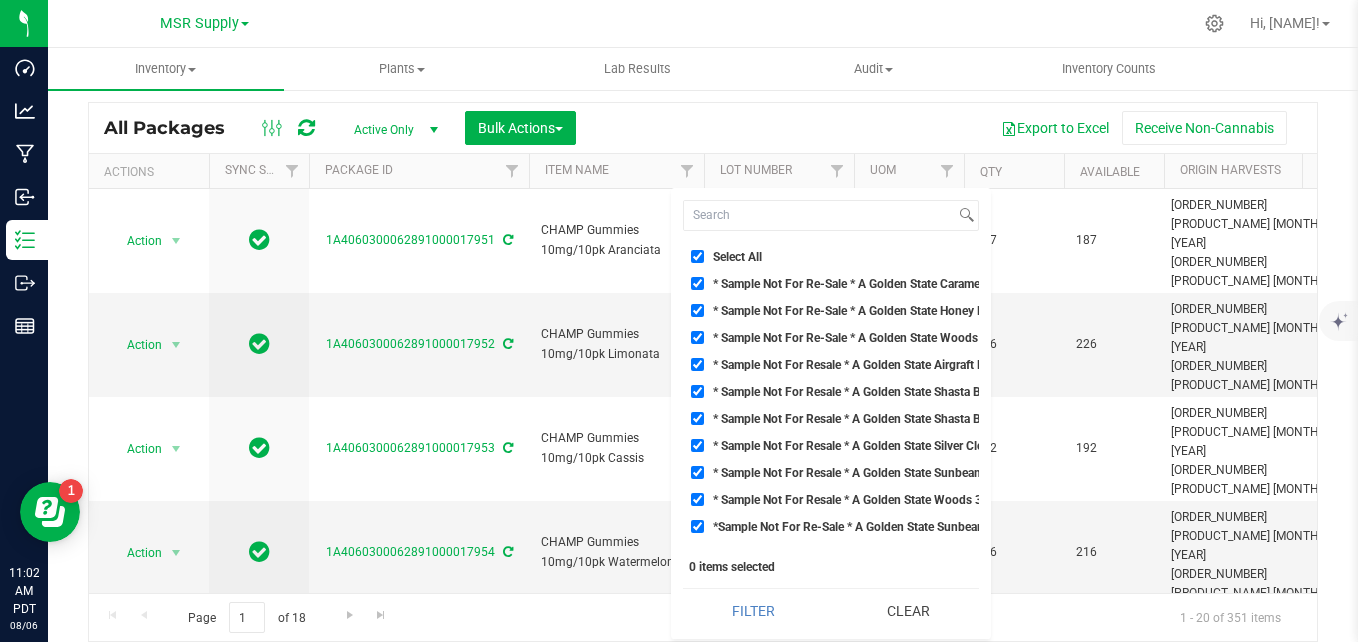 checkbox on "true" 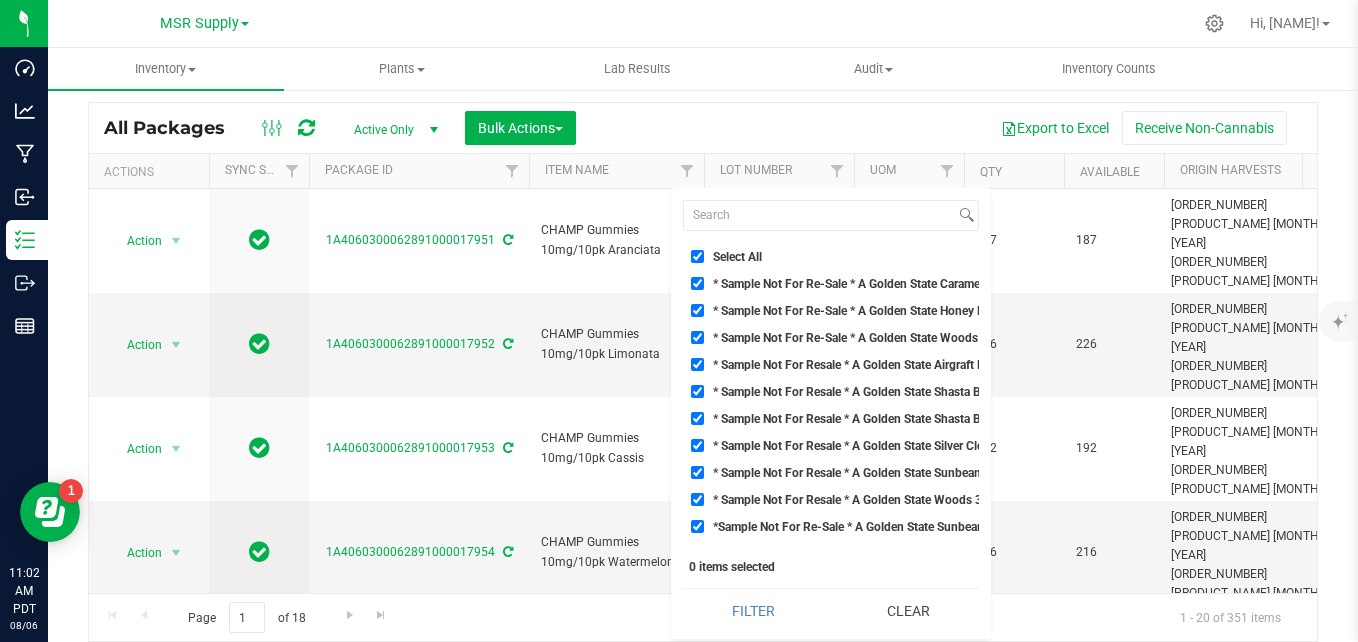 checkbox on "true" 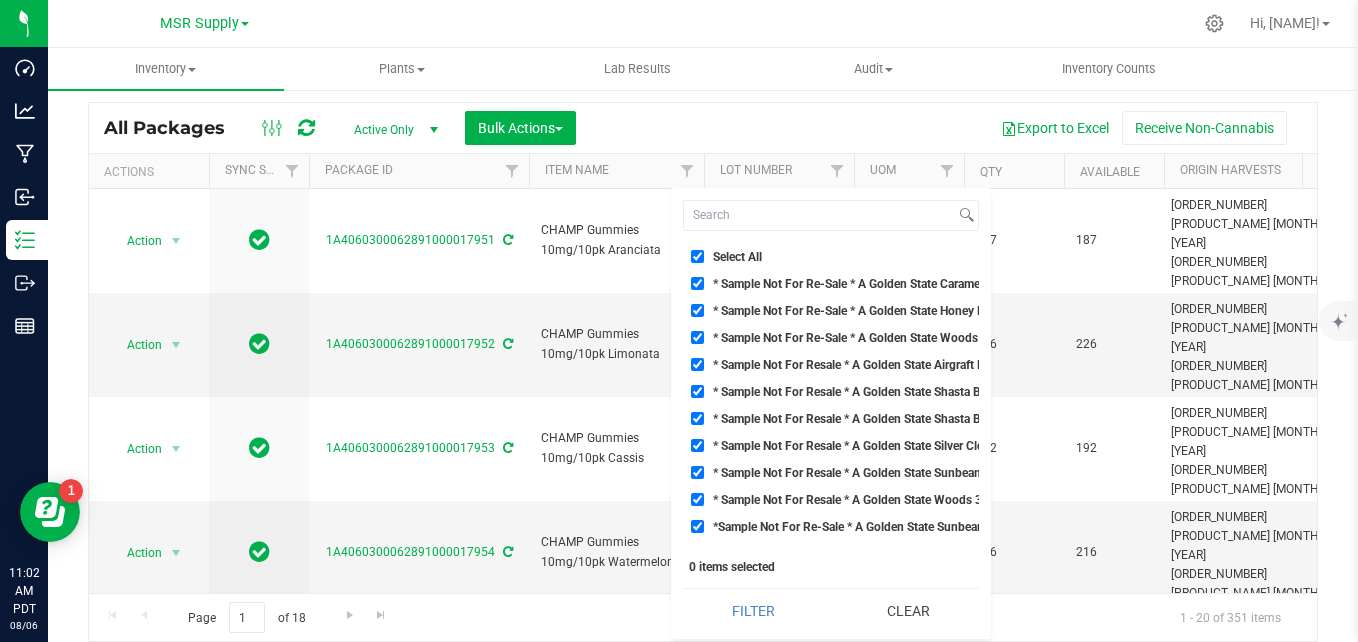 checkbox on "true" 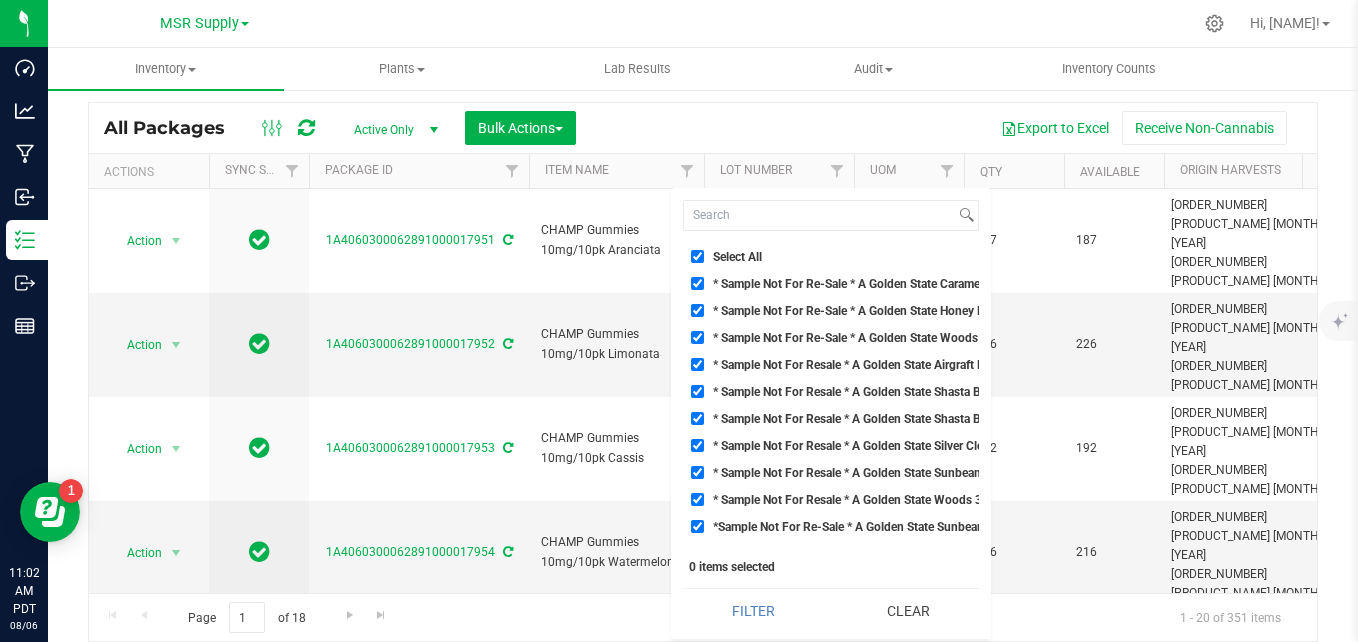 checkbox on "true" 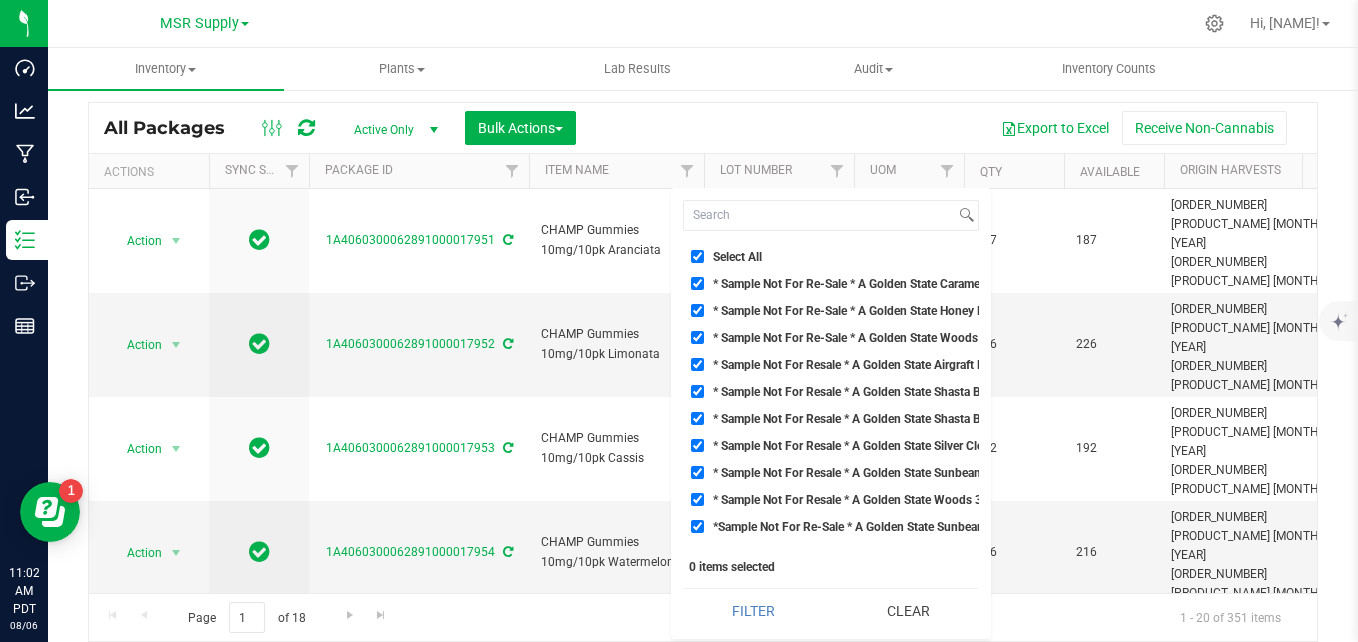 checkbox on "true" 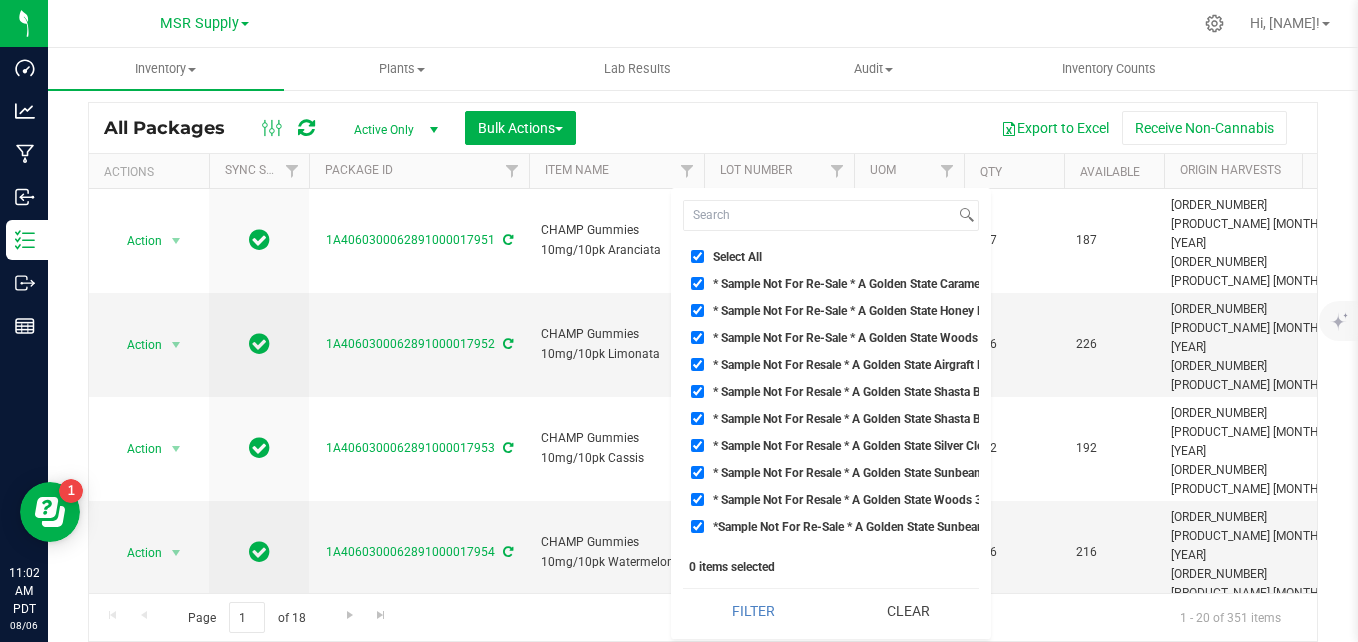 checkbox on "true" 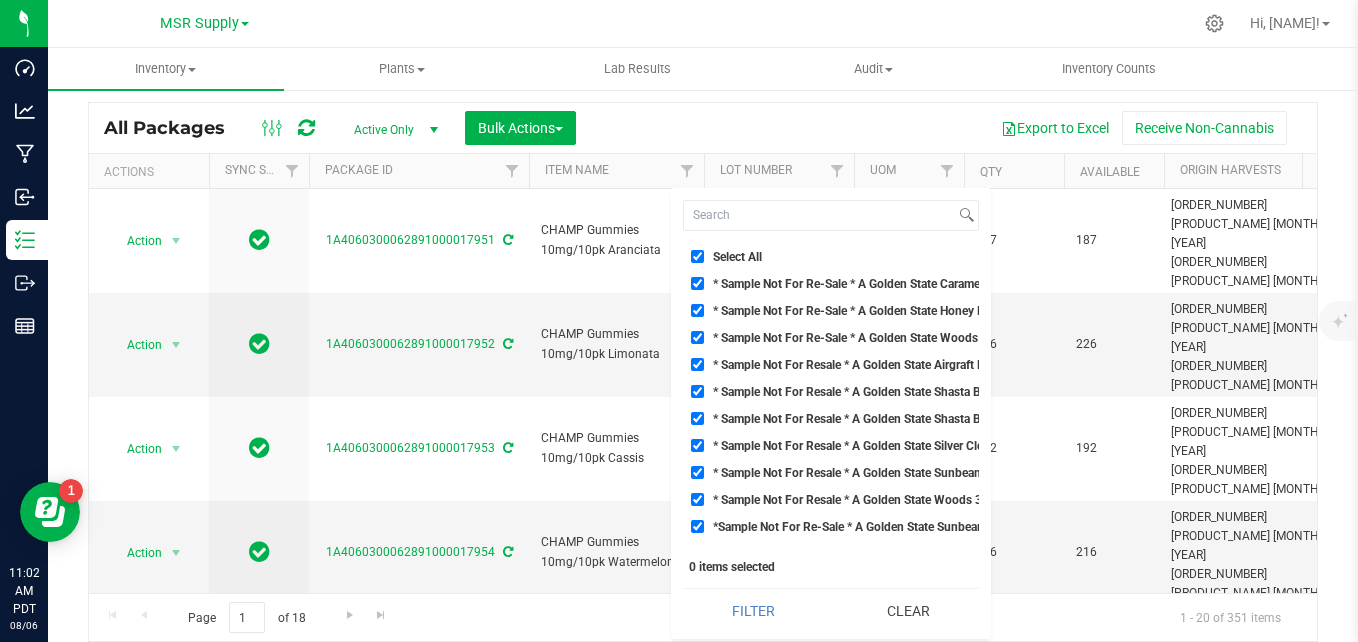 checkbox on "true" 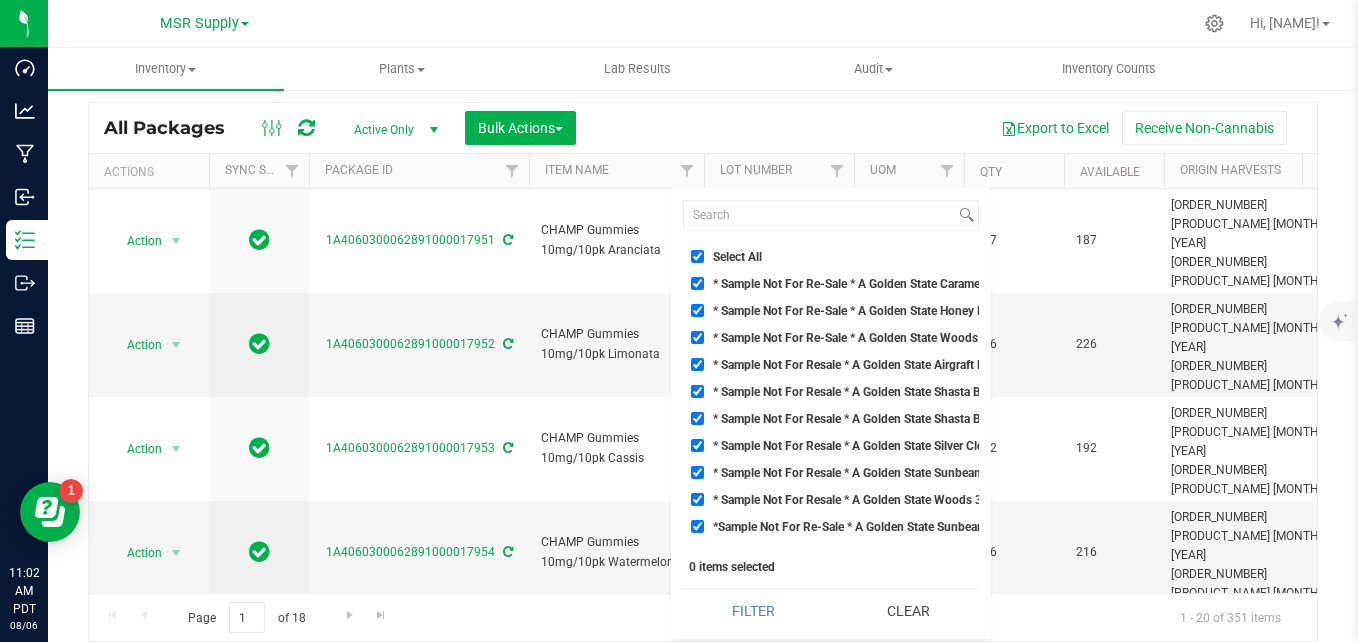 checkbox on "true" 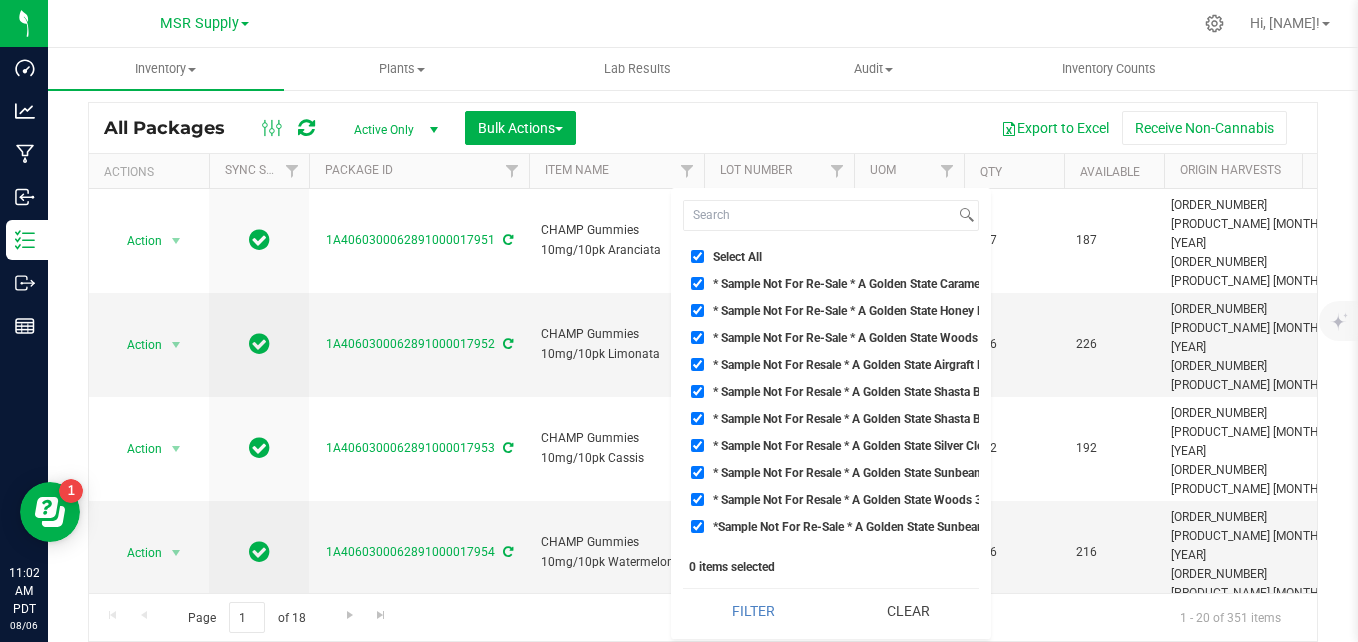 checkbox on "true" 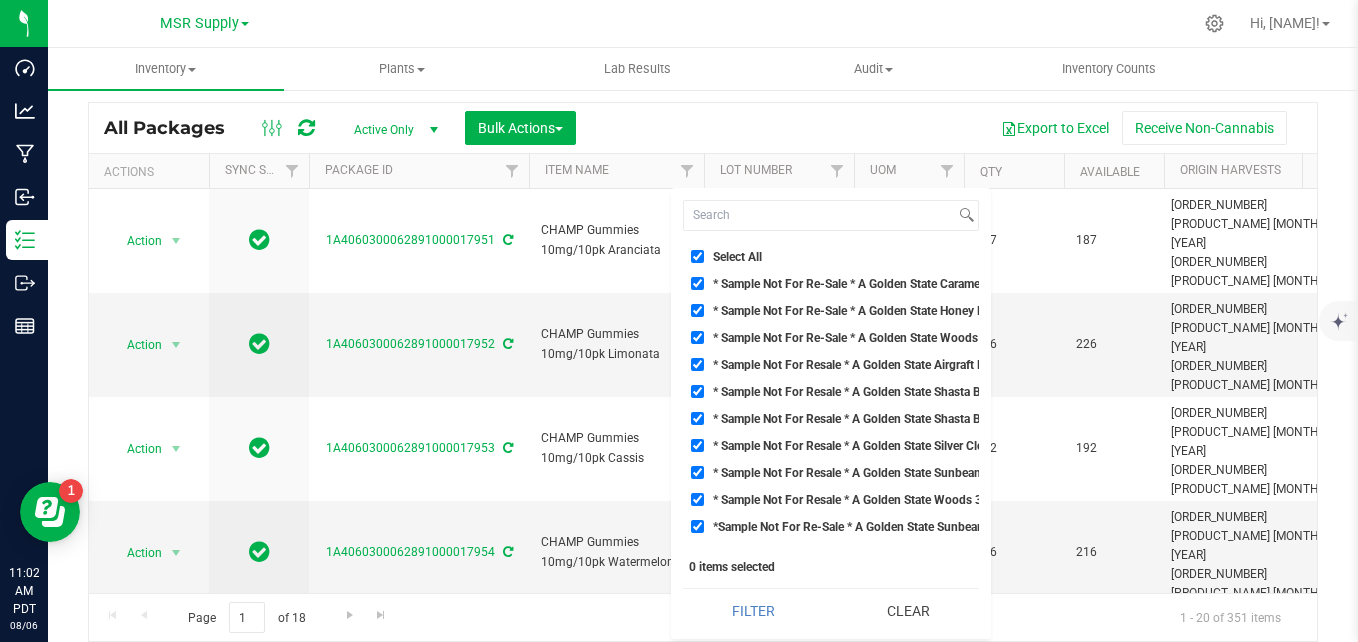 checkbox on "true" 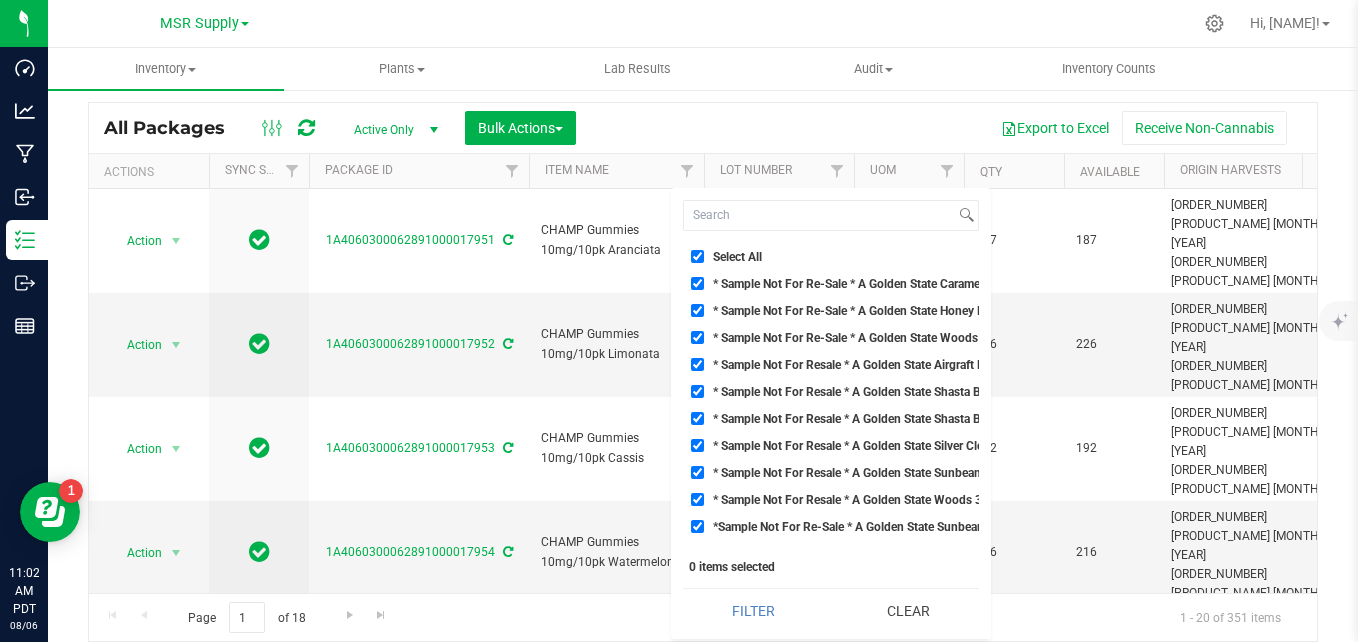 checkbox on "true" 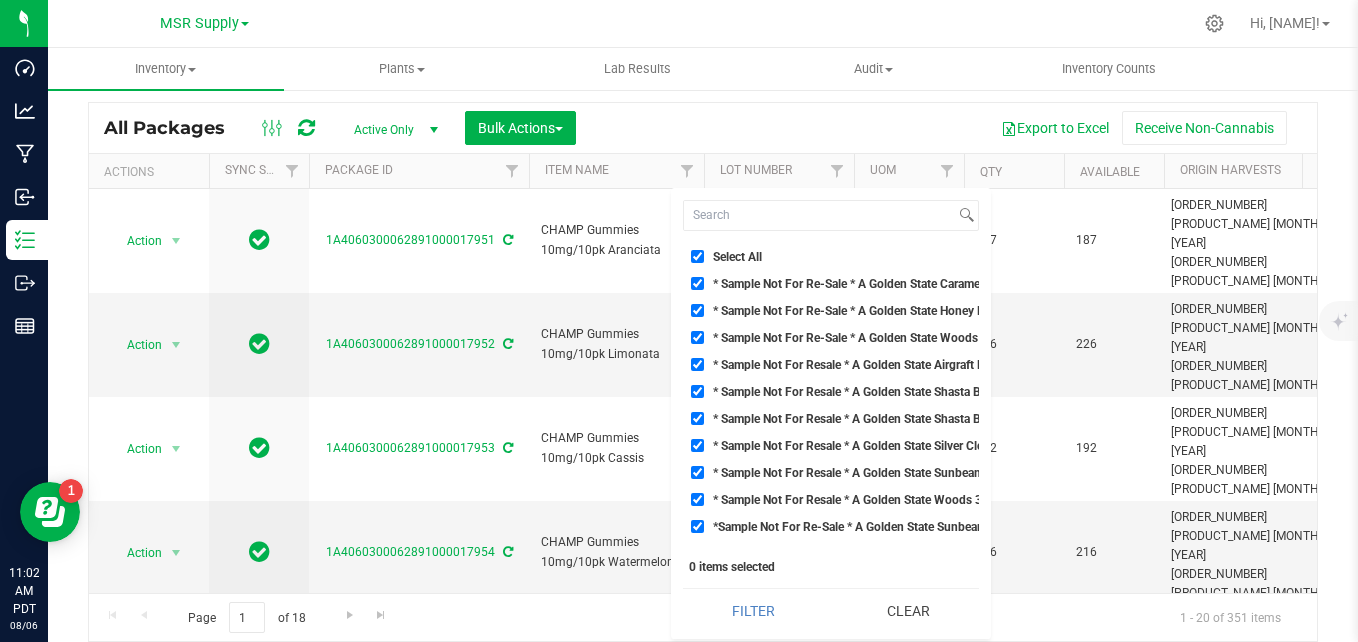 checkbox on "true" 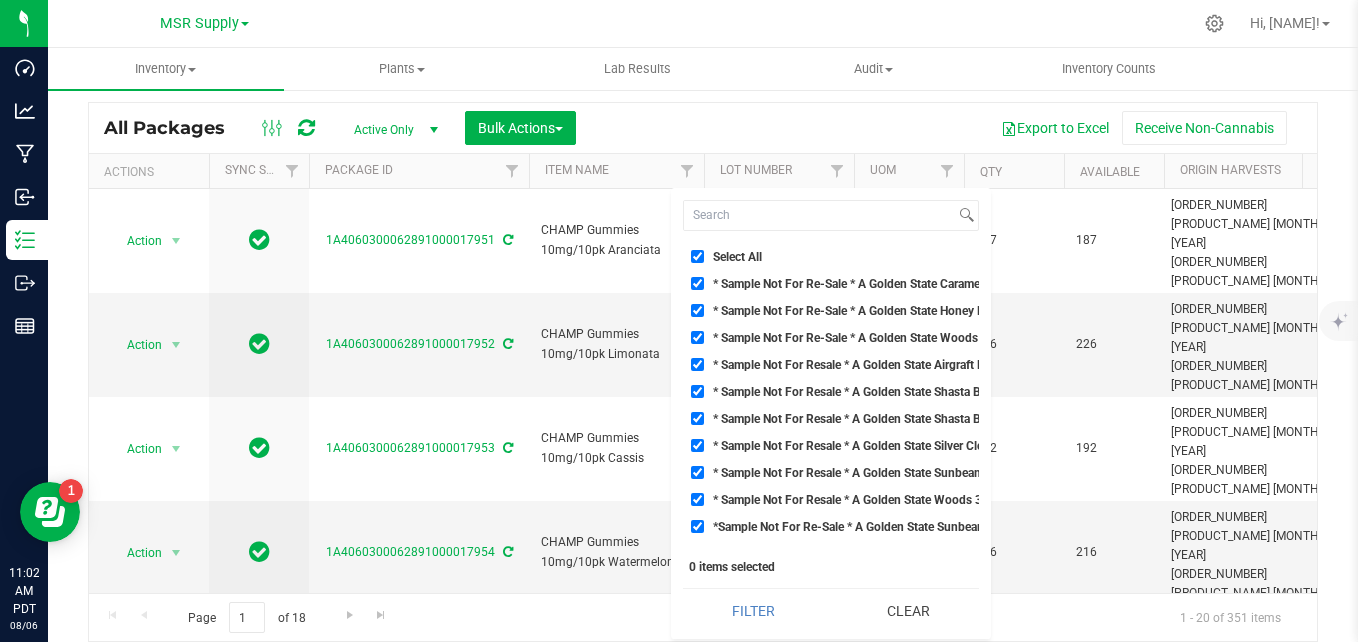 checkbox on "true" 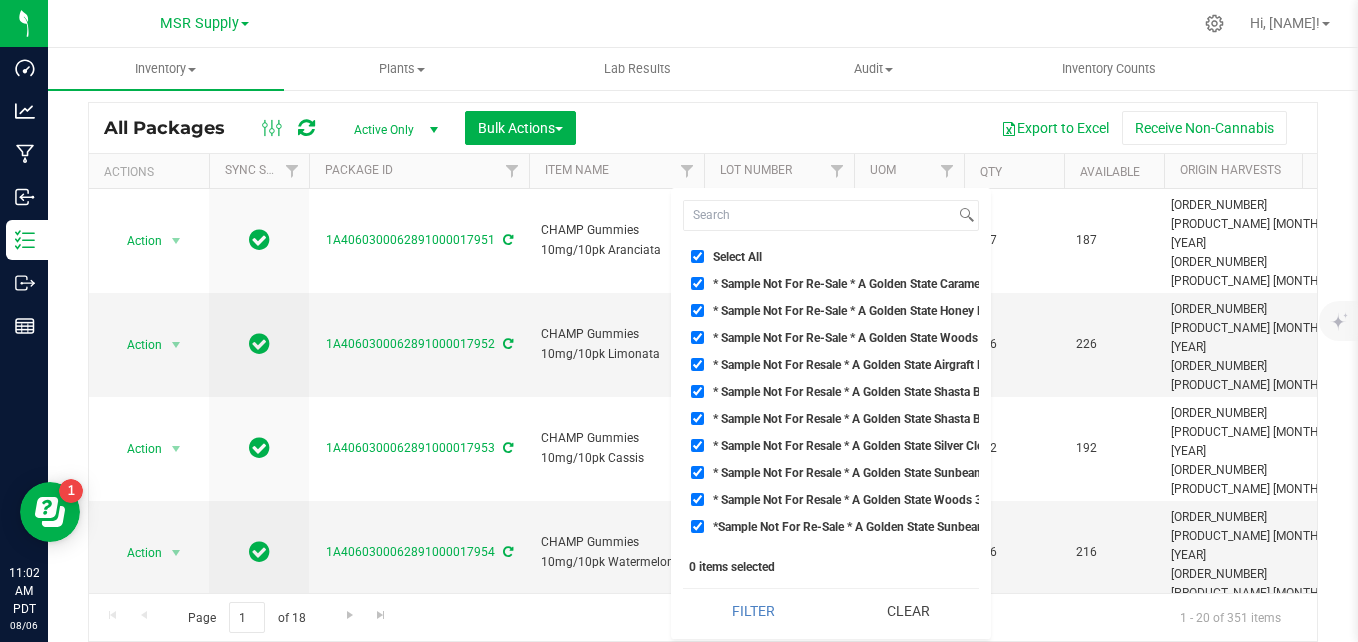 checkbox on "true" 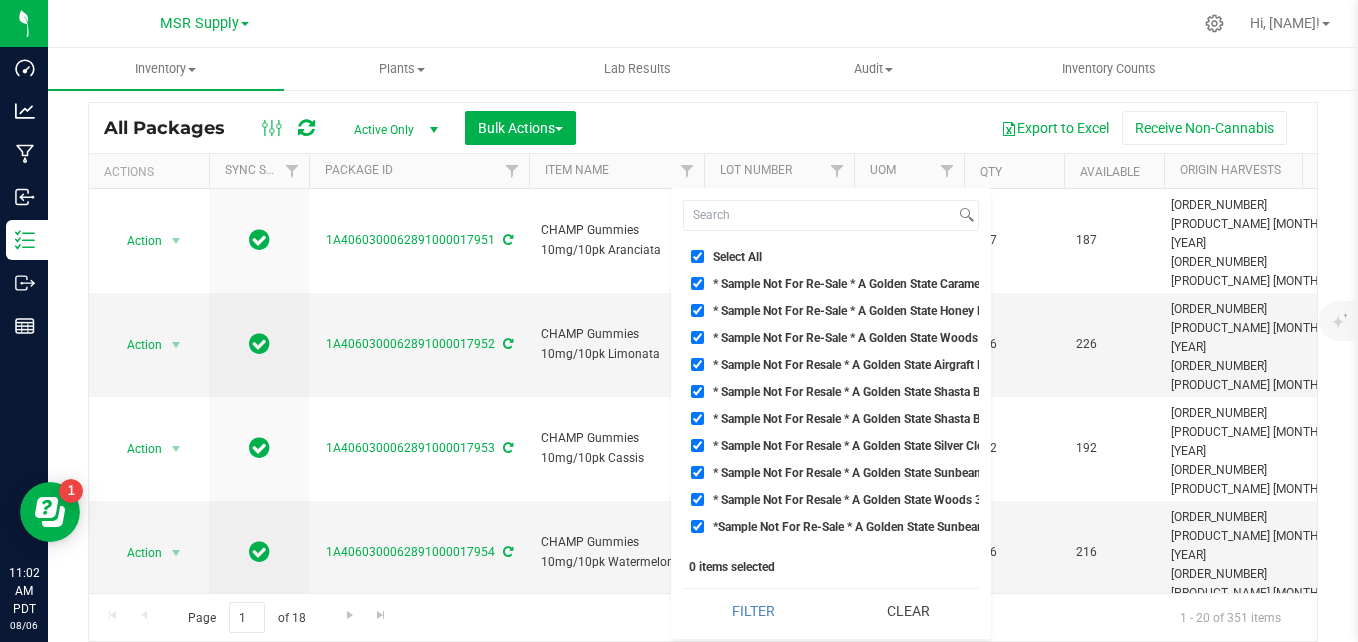 checkbox on "true" 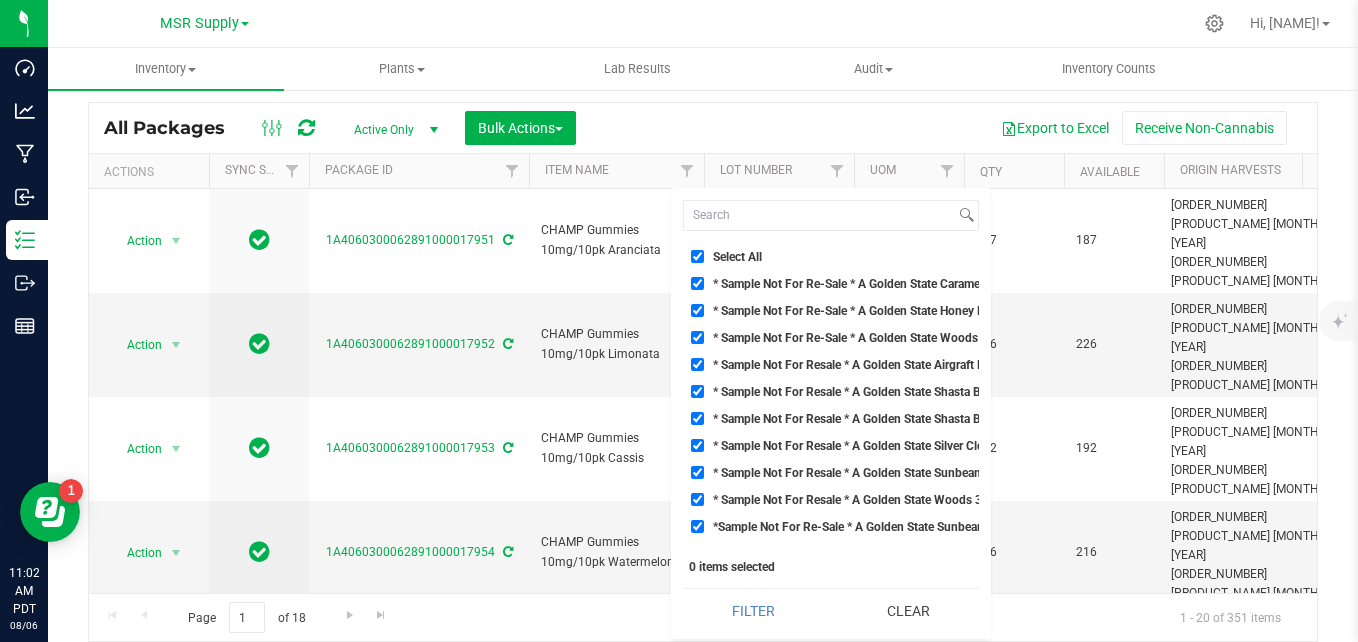checkbox on "true" 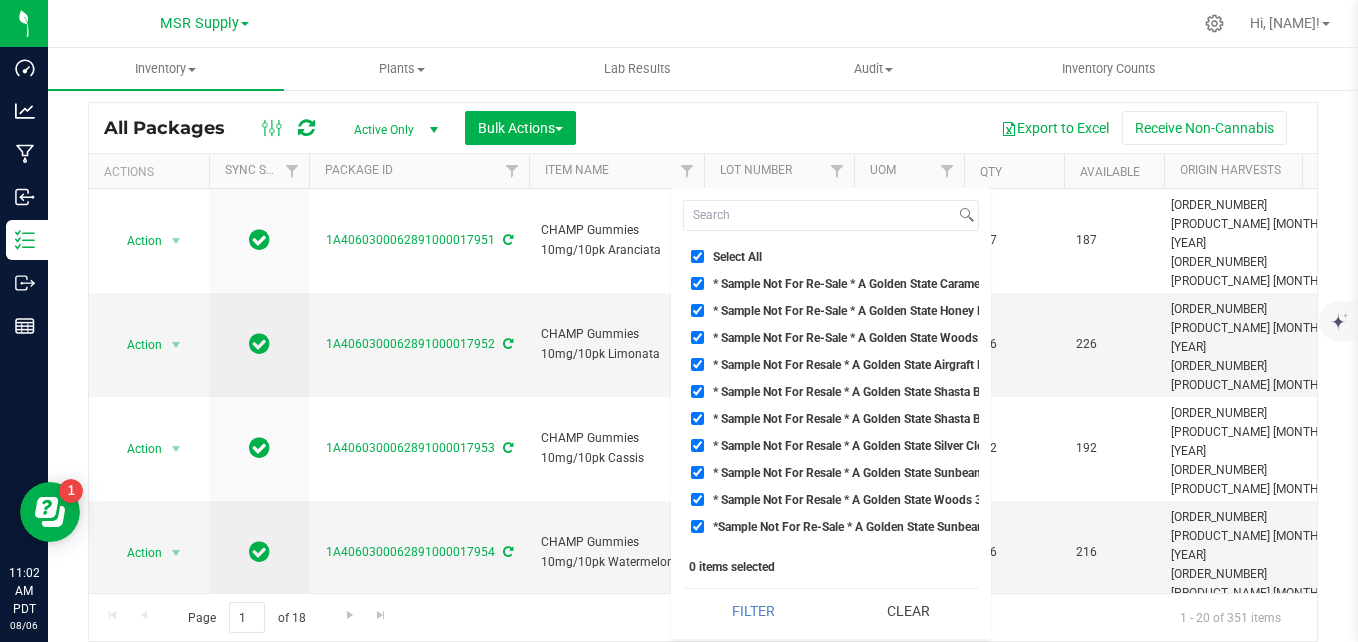 checkbox on "true" 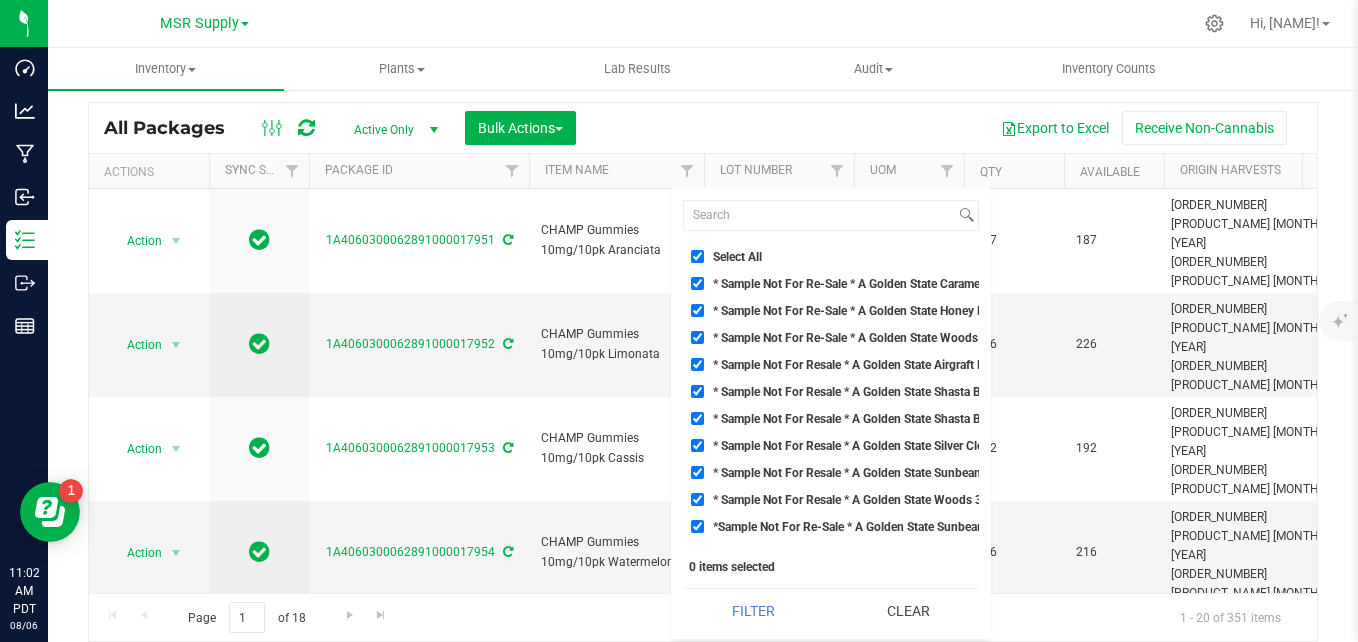 checkbox on "true" 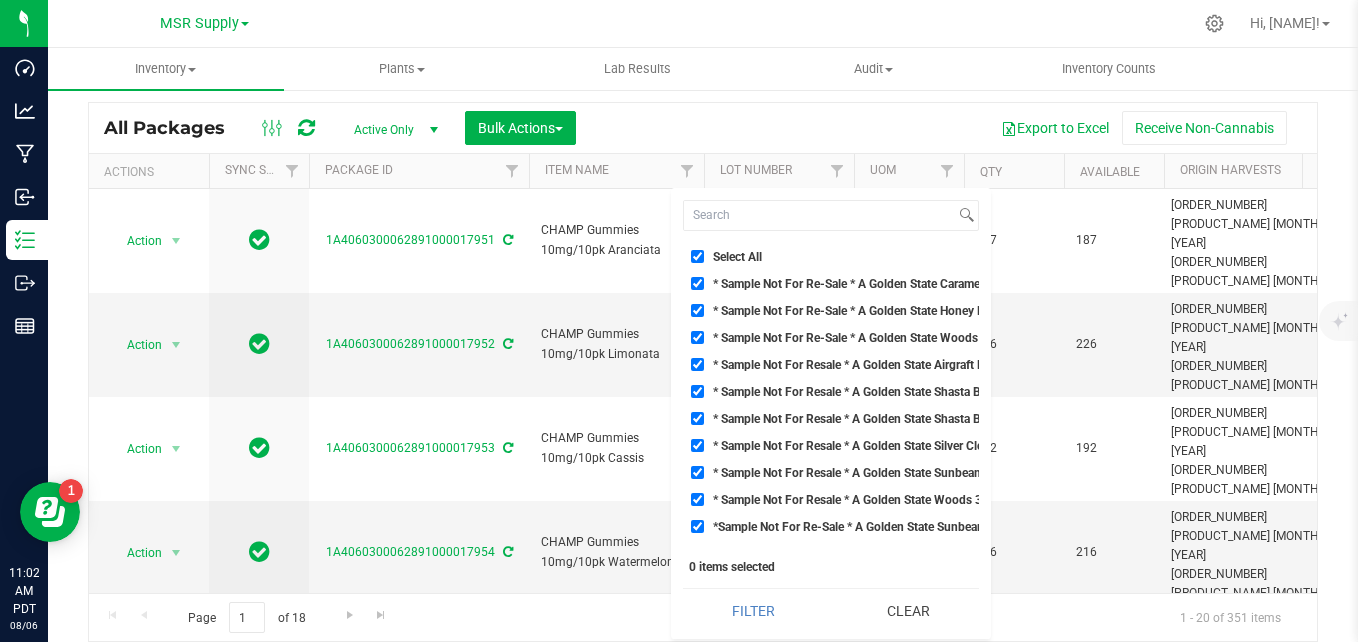 checkbox on "true" 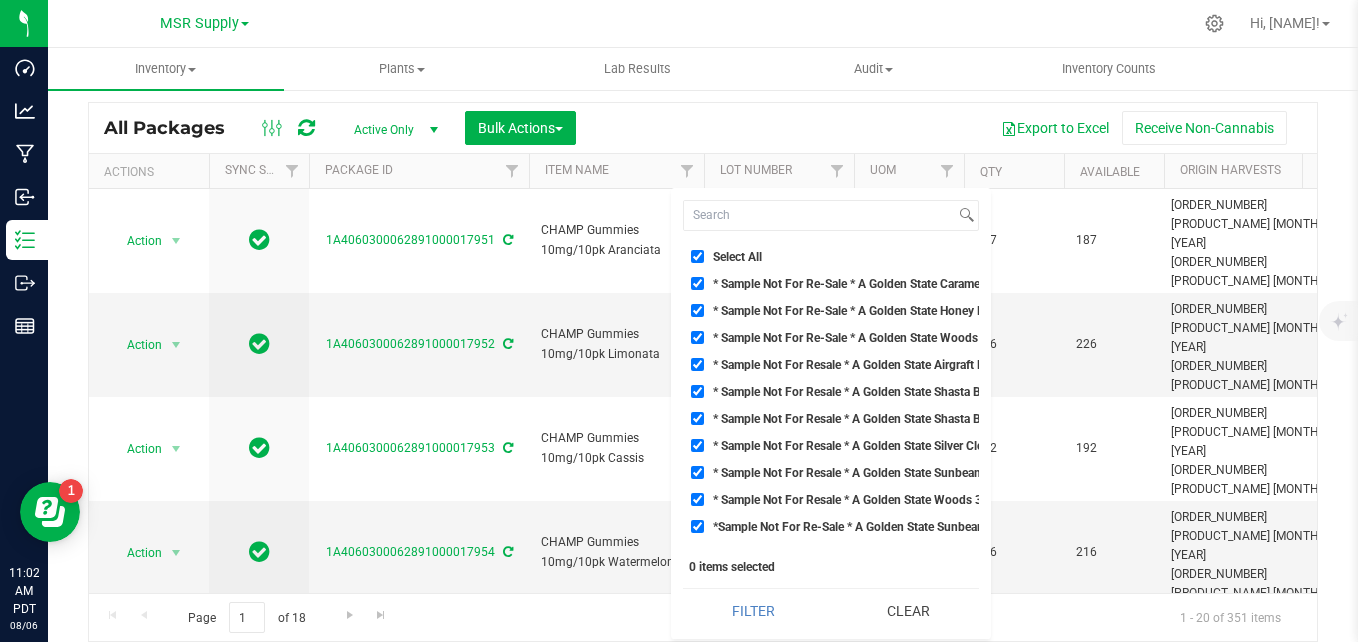 checkbox on "true" 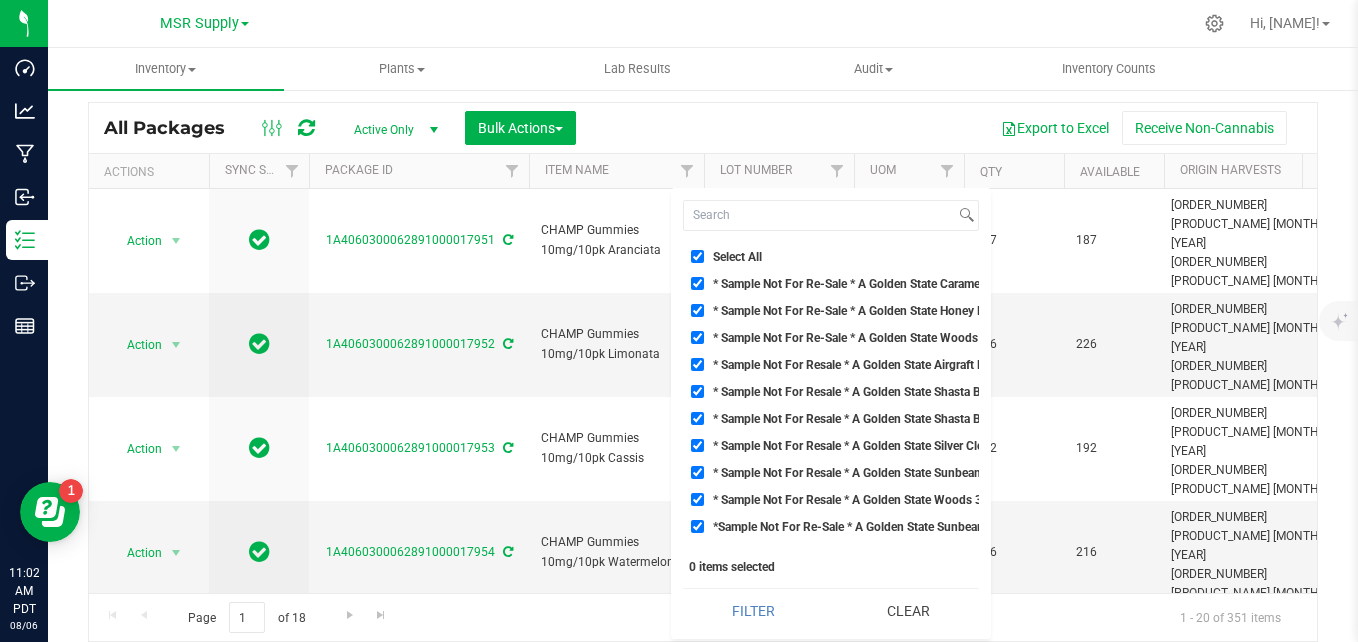 checkbox on "true" 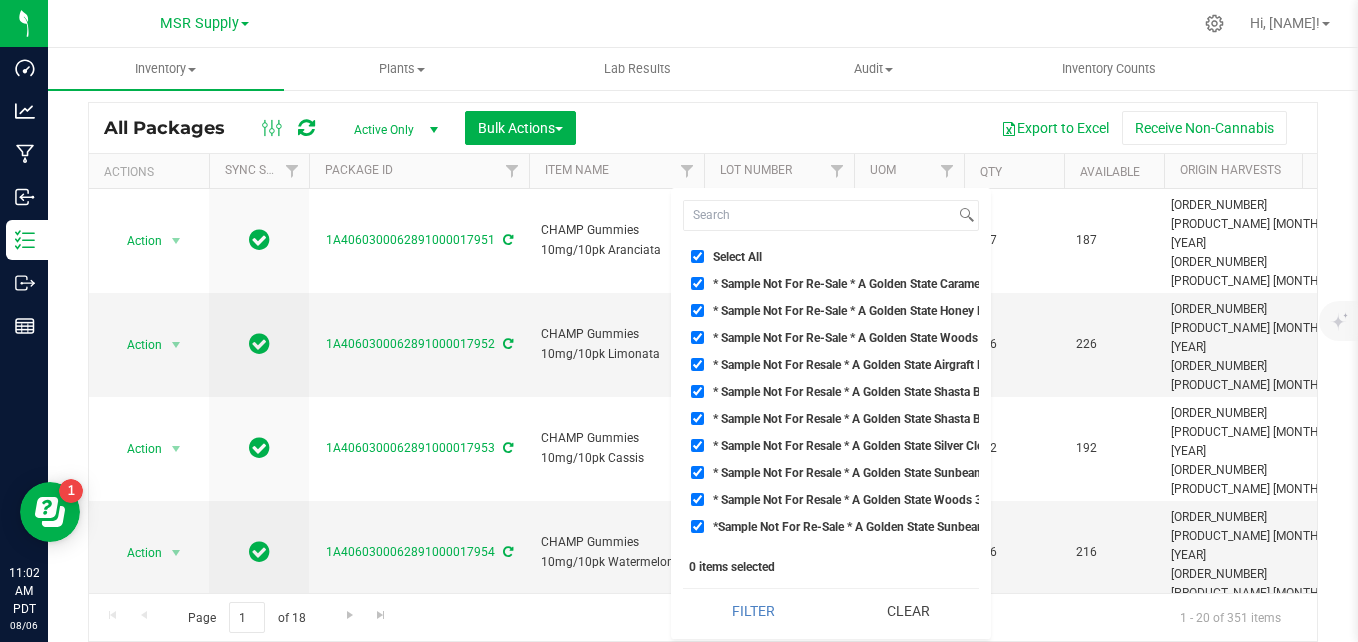 checkbox on "true" 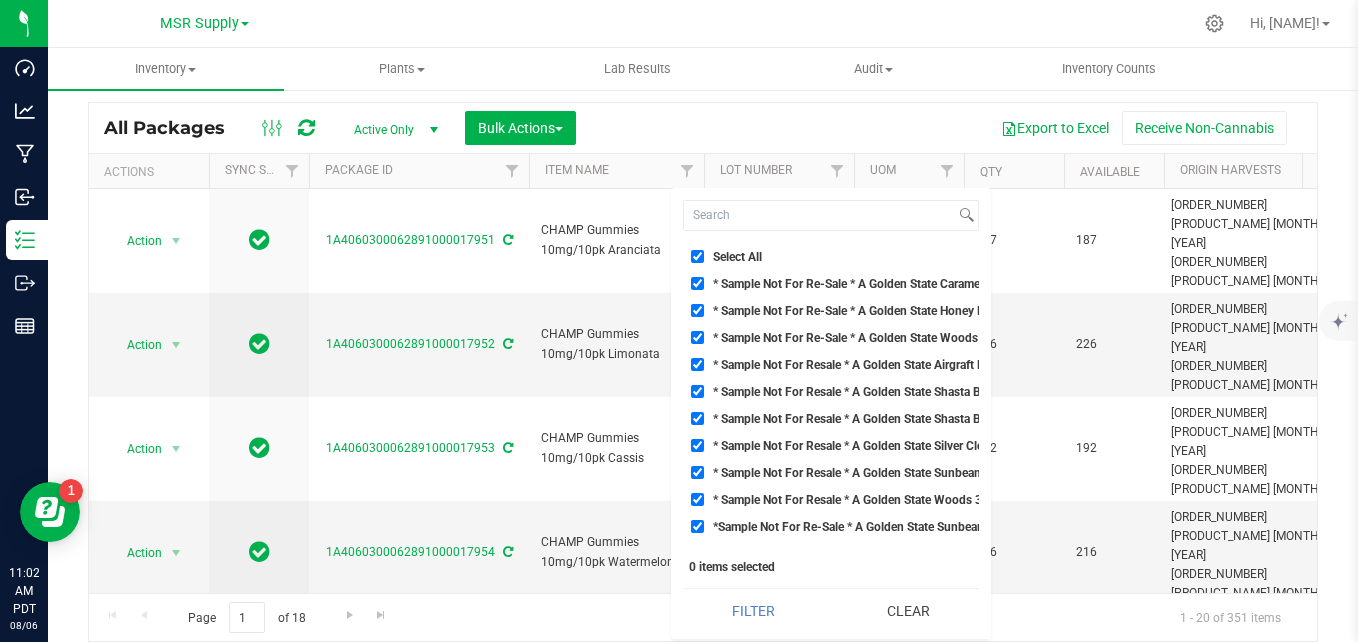 checkbox on "true" 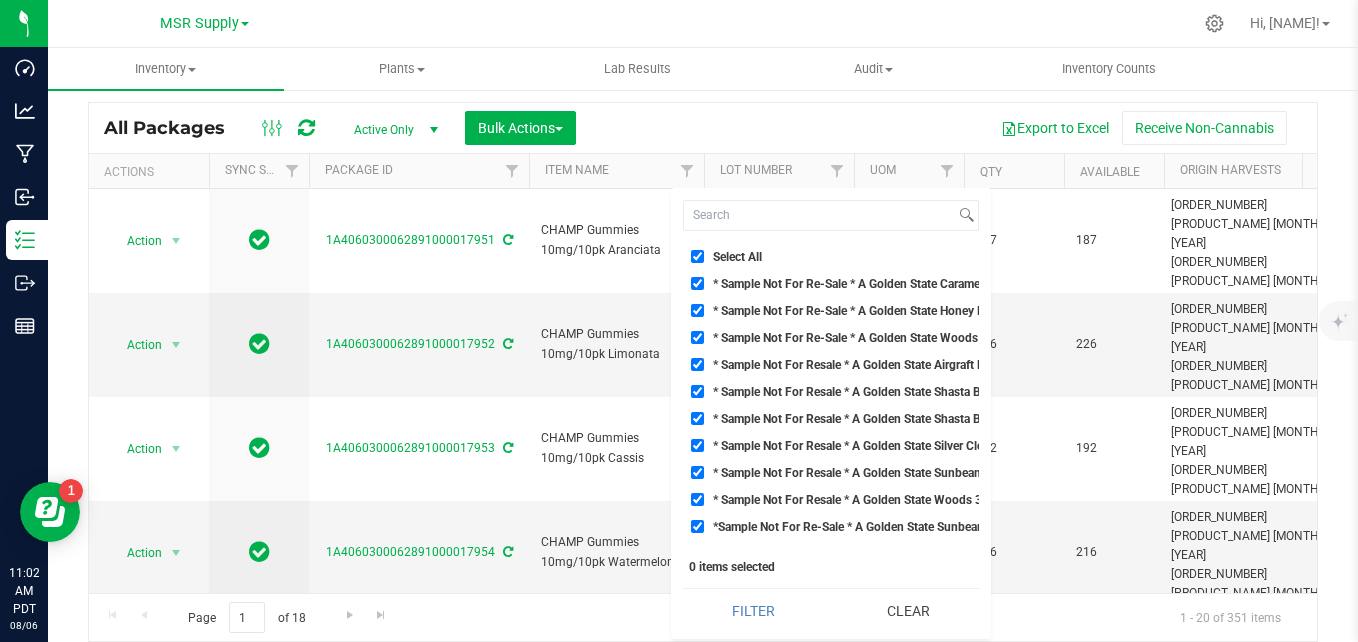 checkbox on "true" 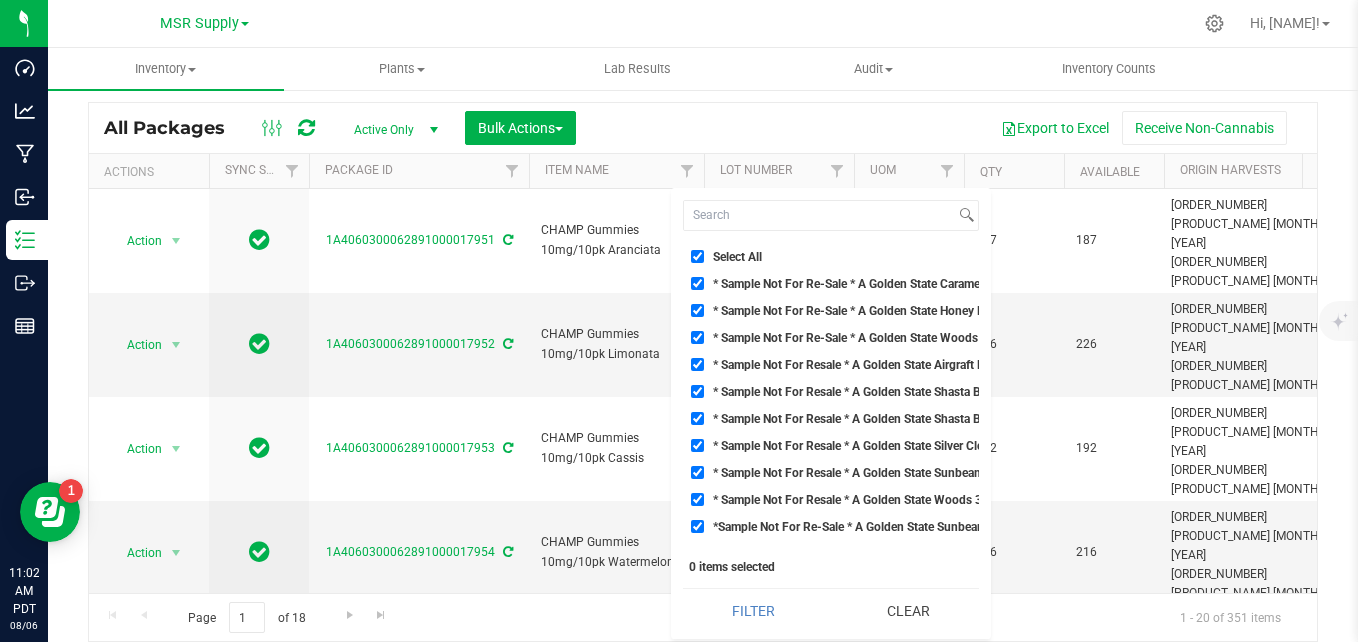 checkbox on "true" 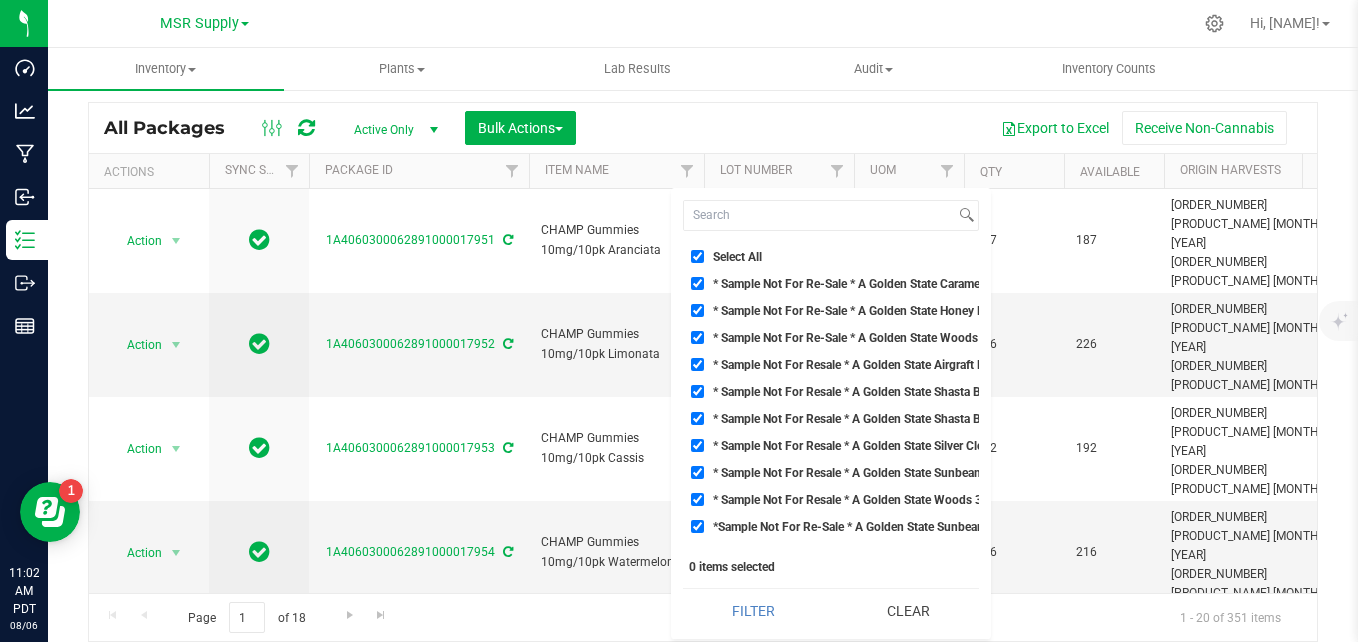 checkbox on "true" 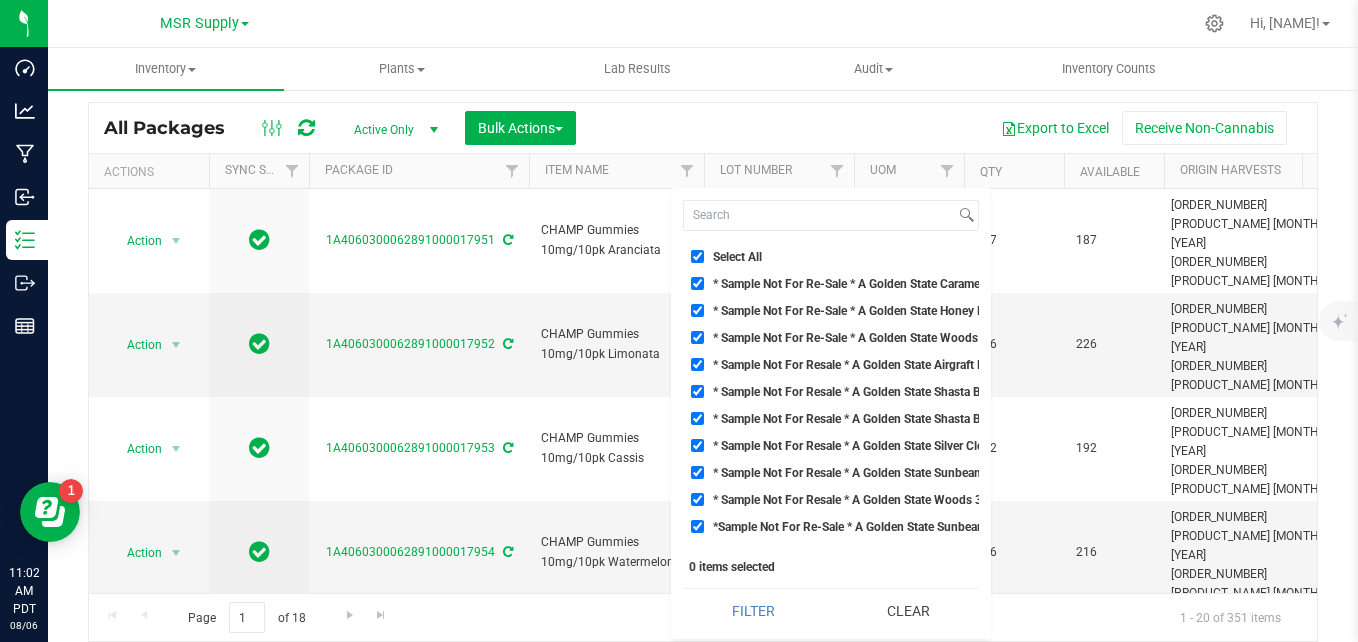 checkbox on "true" 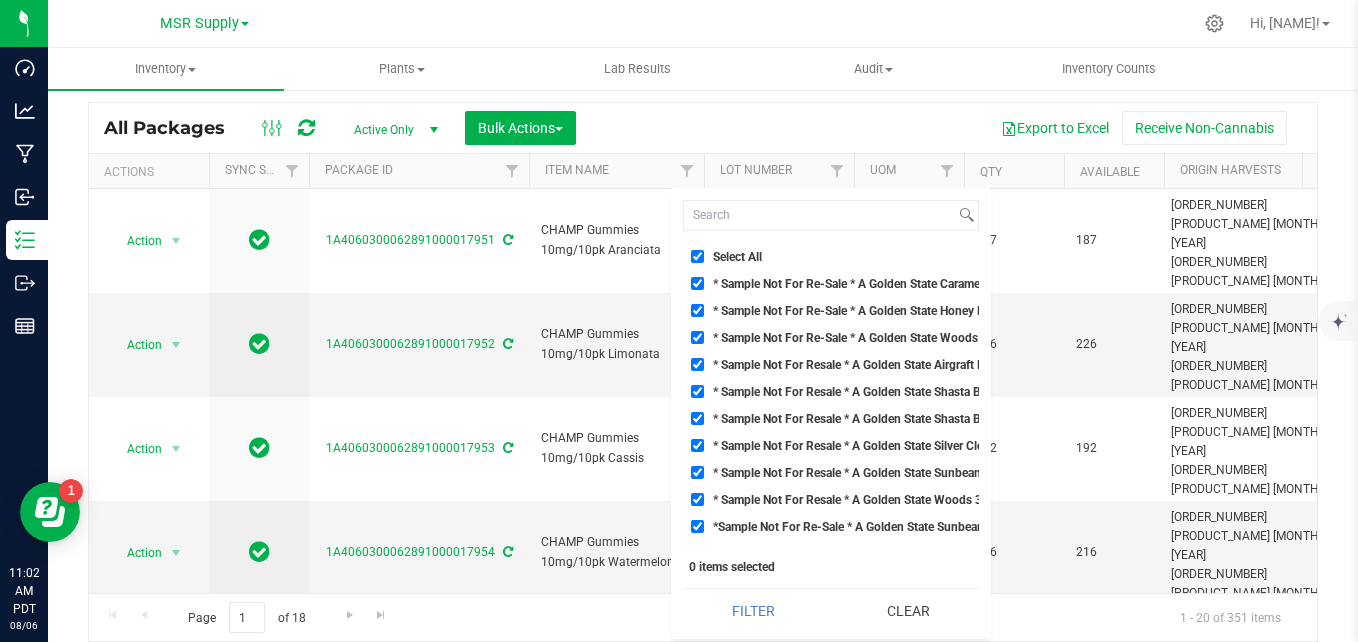 checkbox on "true" 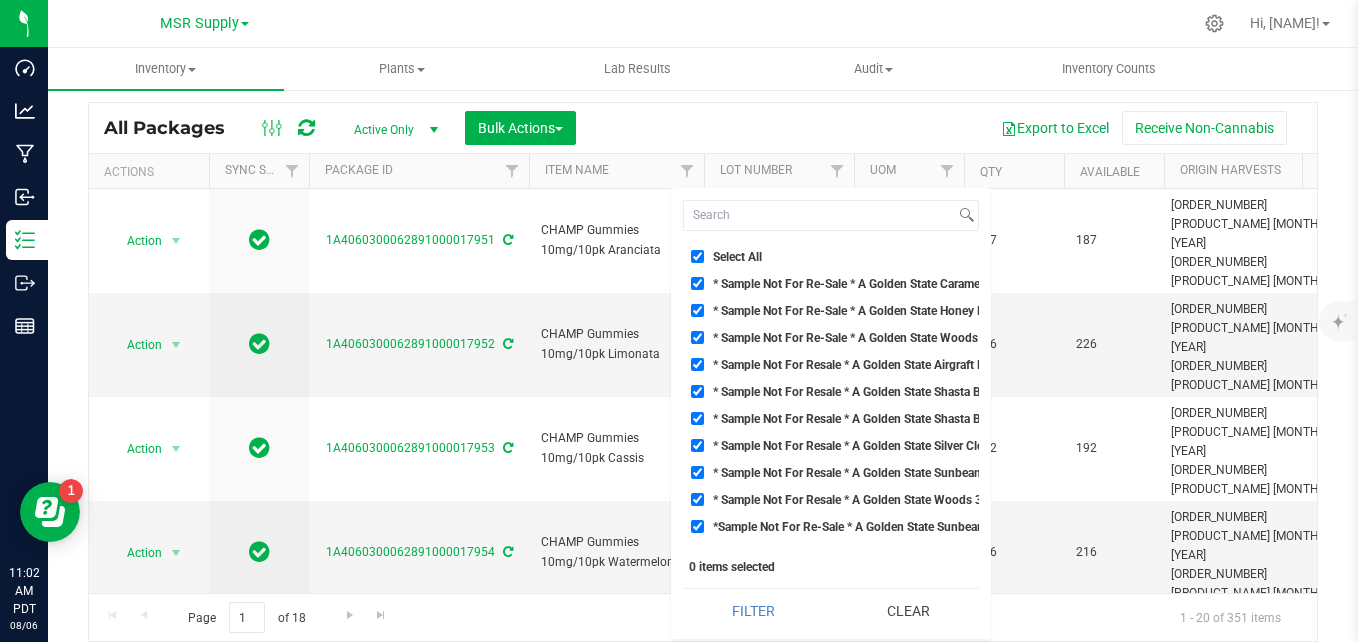 checkbox on "true" 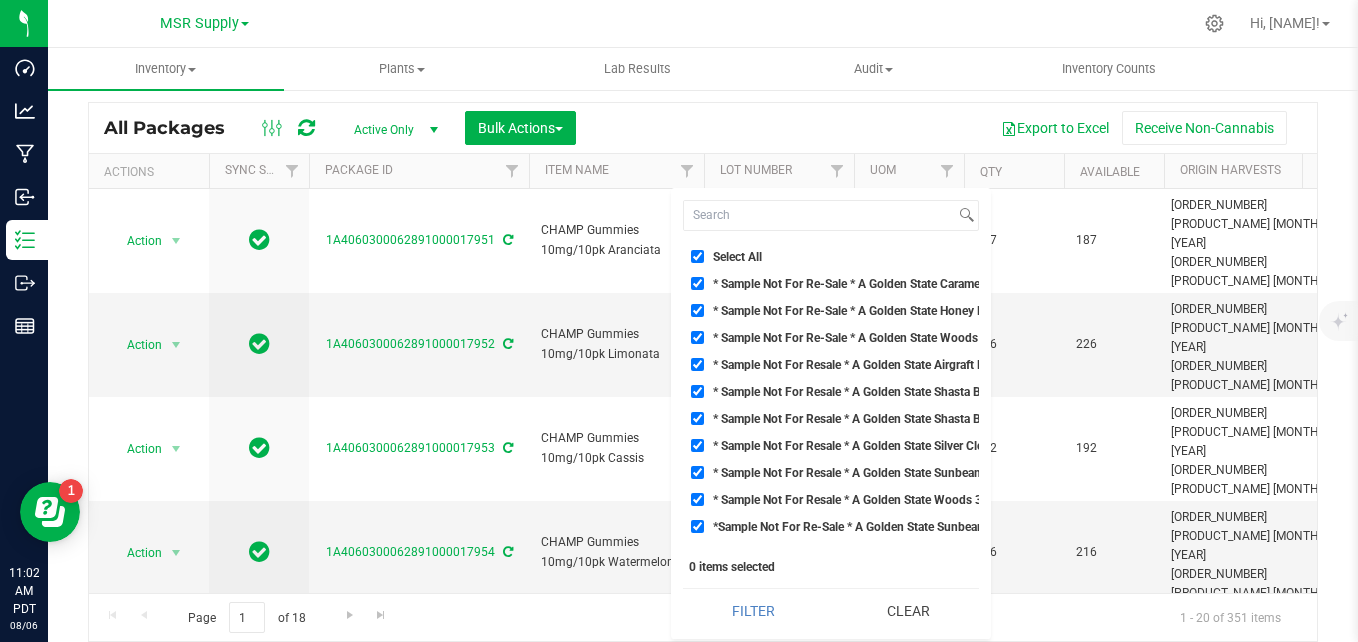 checkbox on "true" 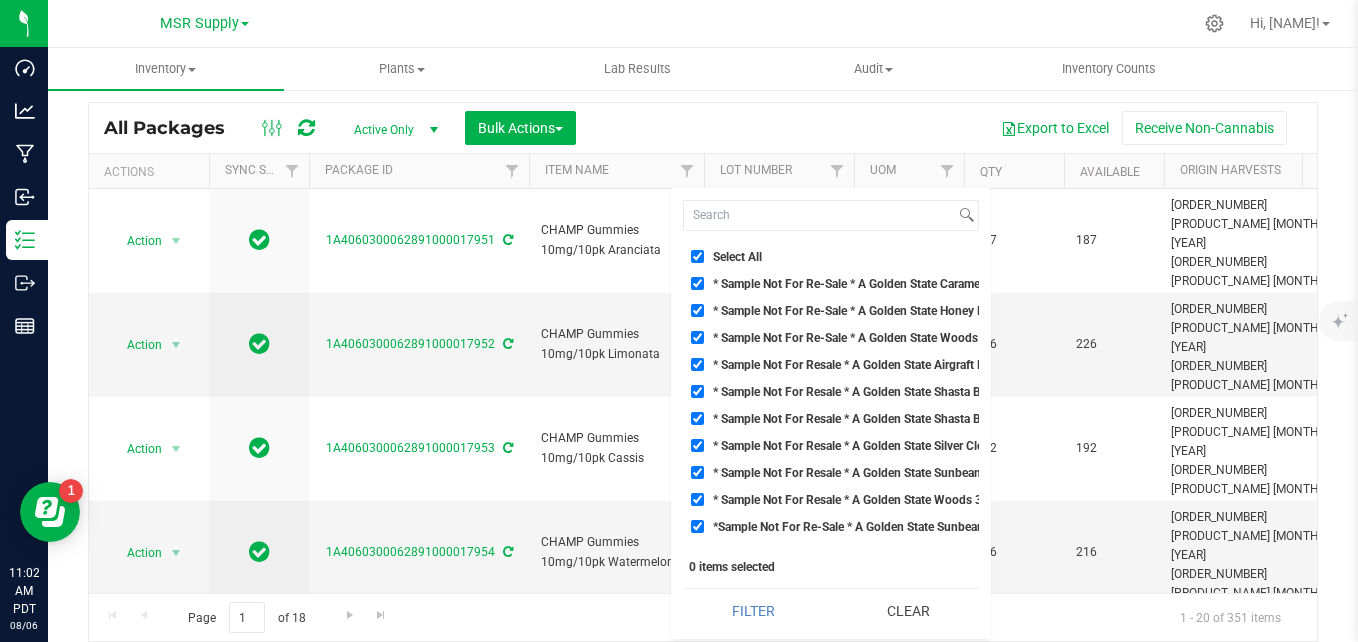 checkbox on "true" 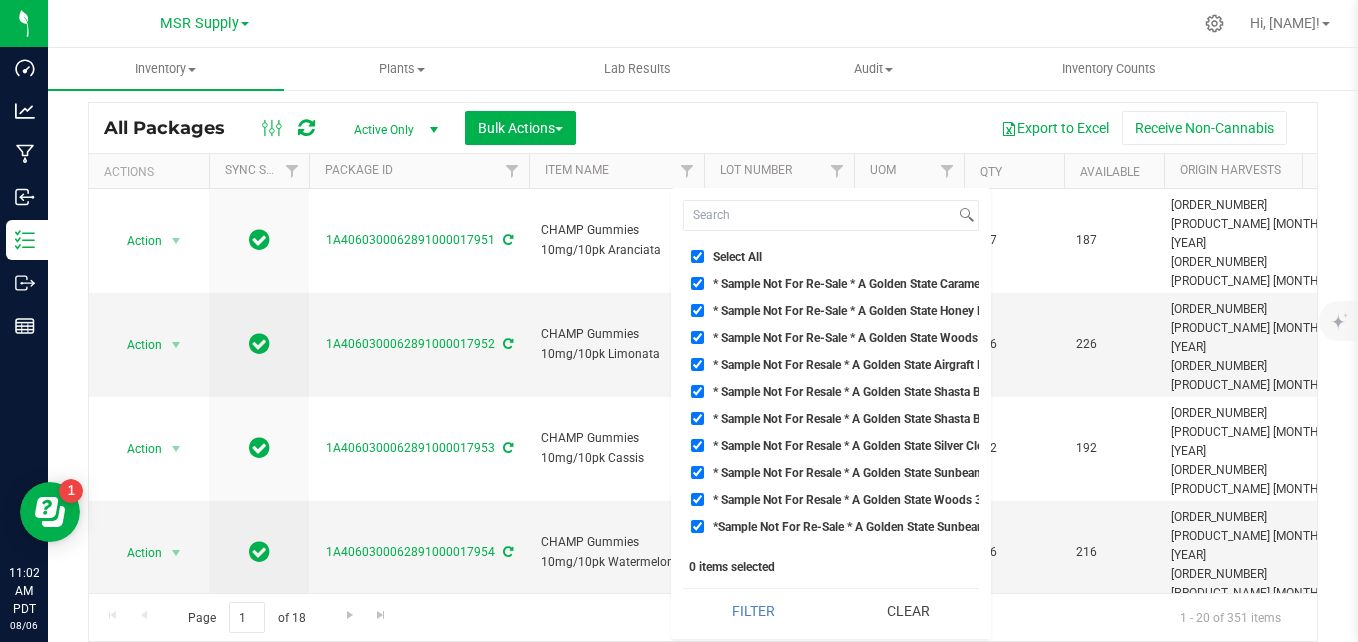 checkbox on "true" 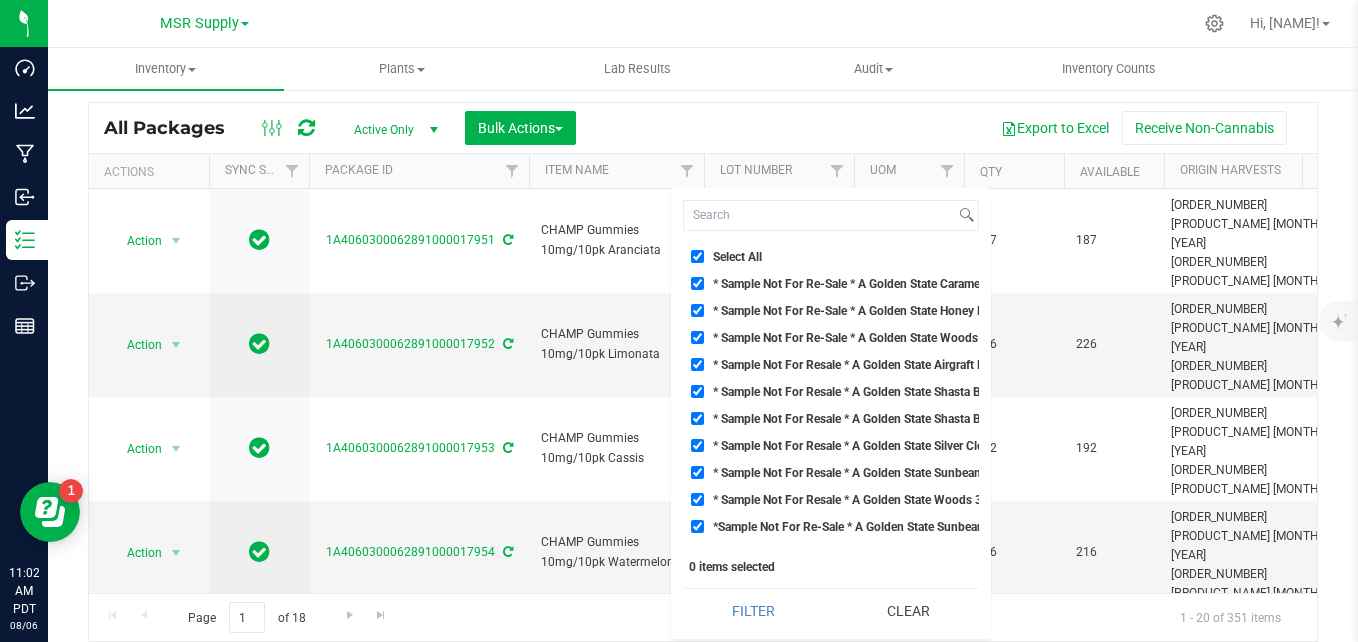 checkbox on "true" 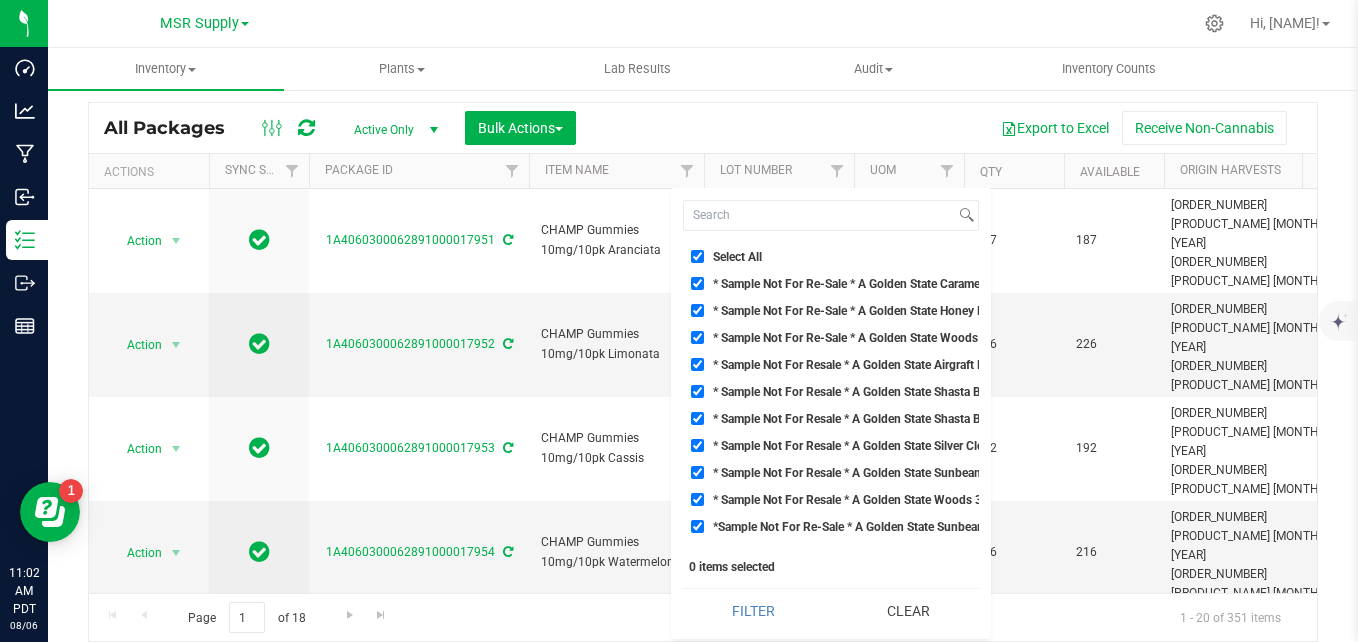 checkbox on "true" 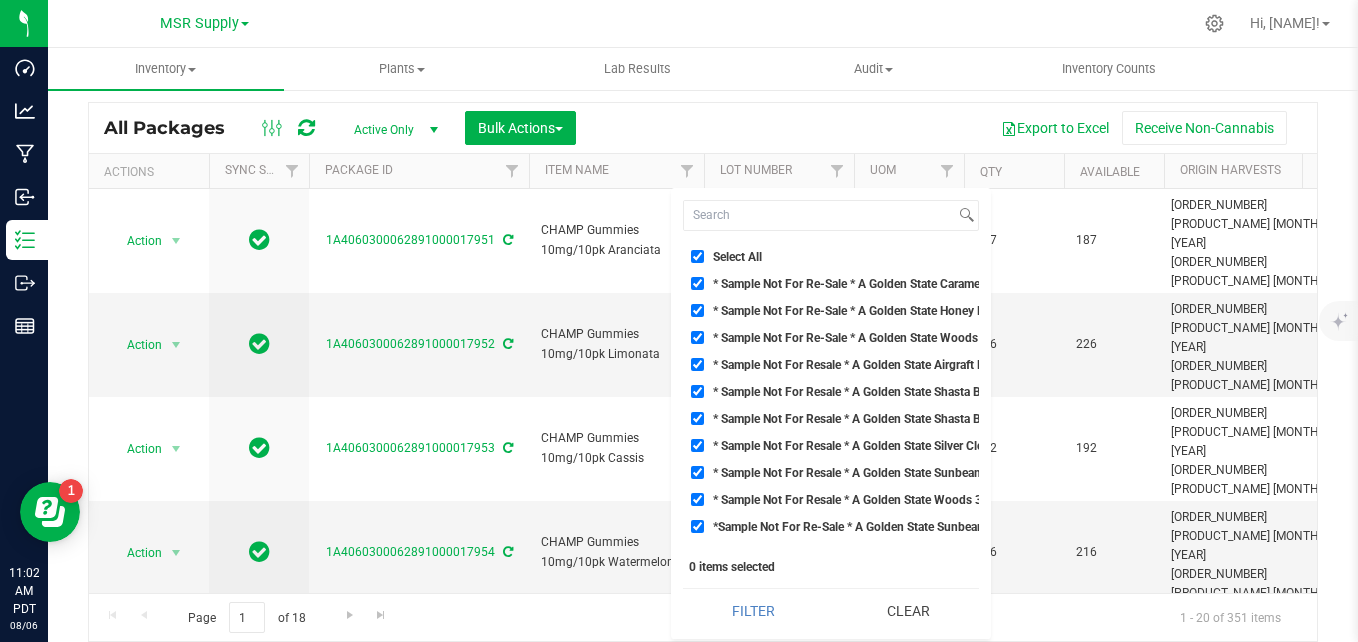 checkbox on "true" 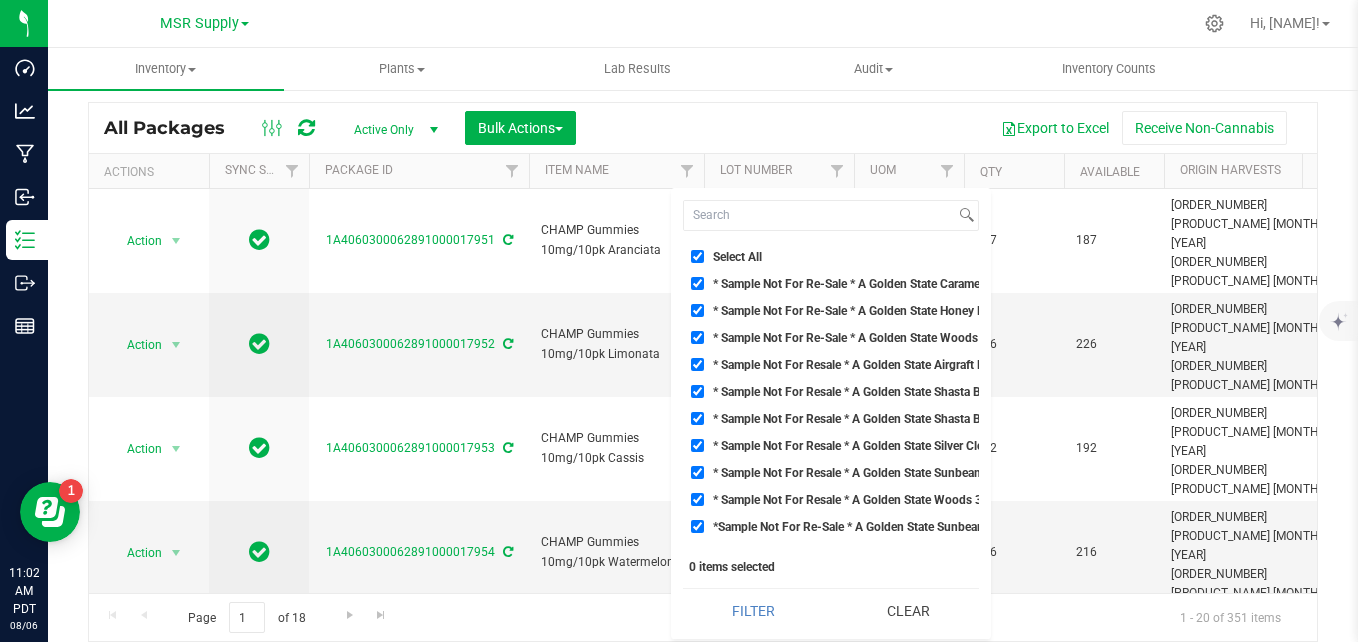 checkbox on "true" 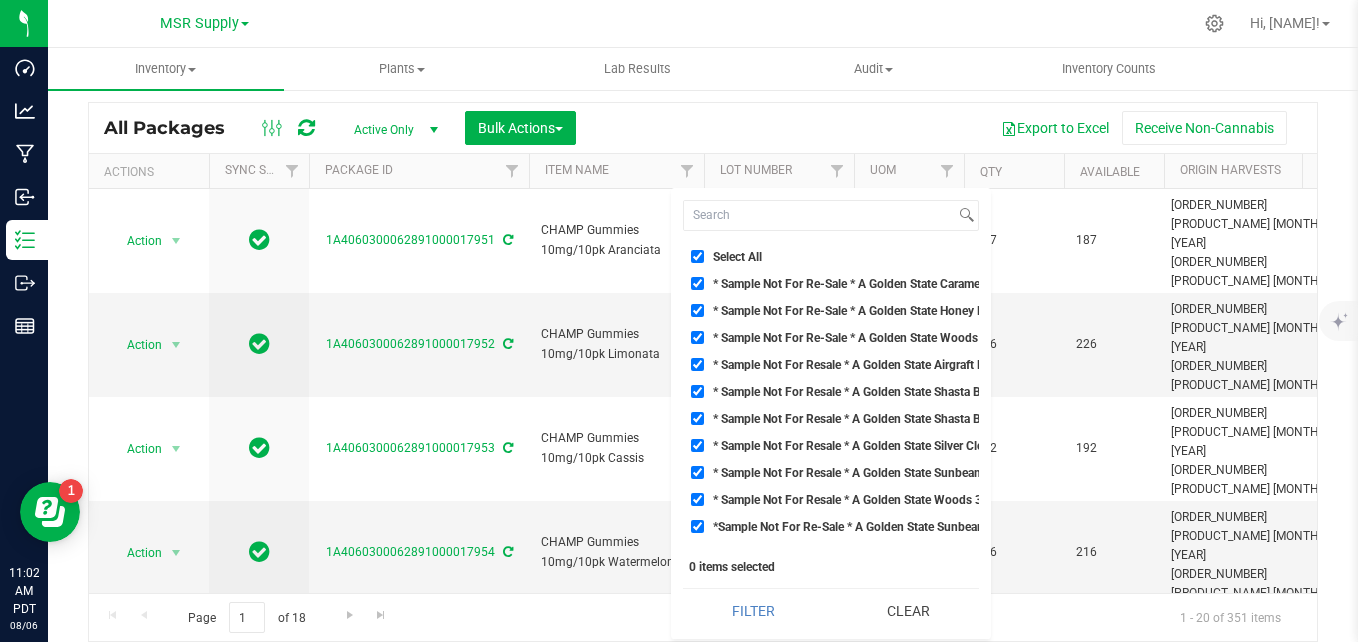 checkbox on "true" 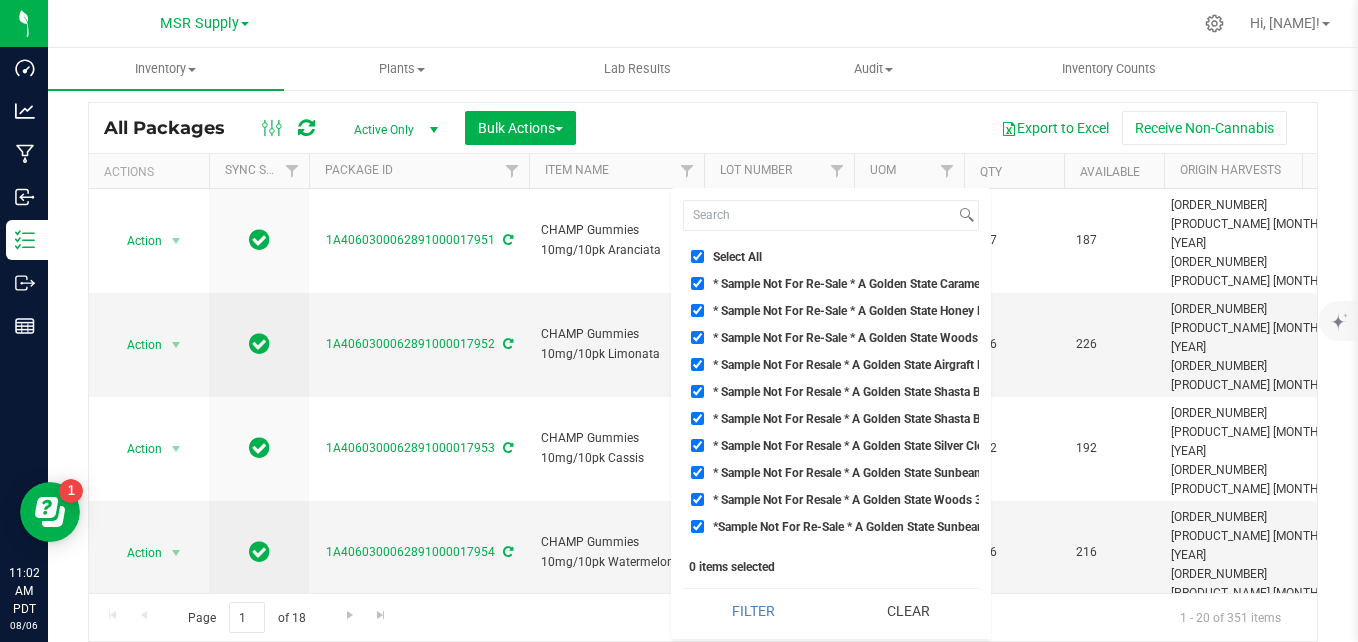 checkbox on "true" 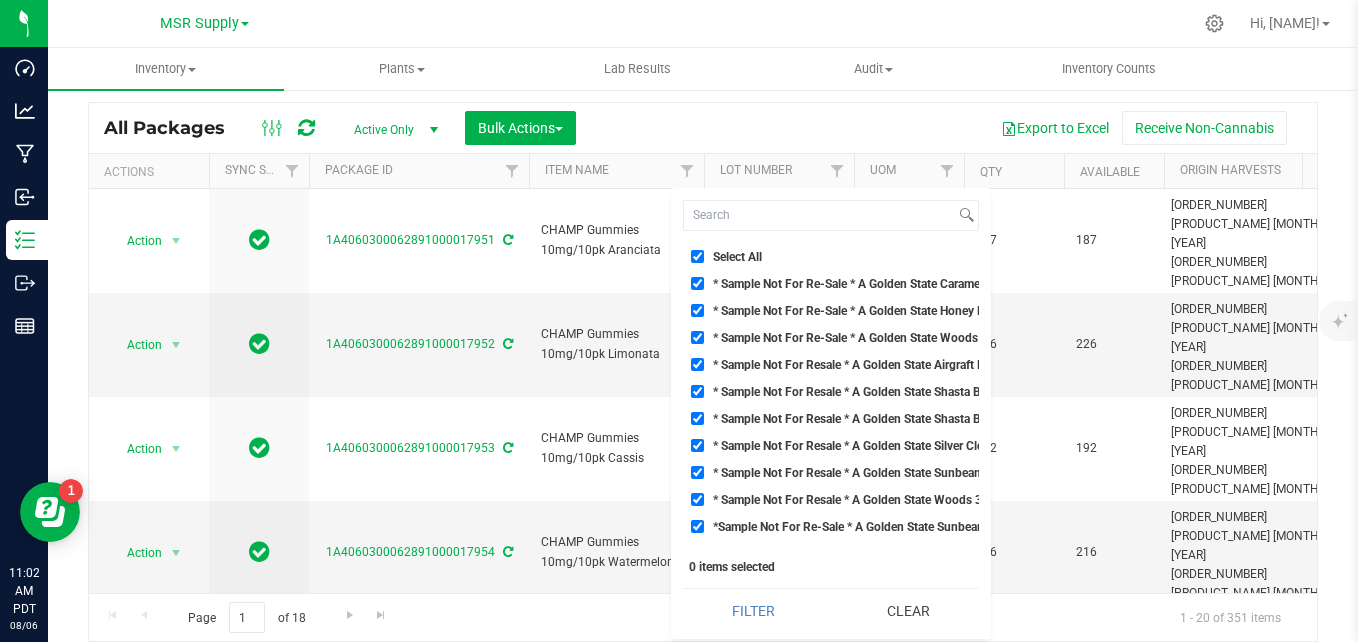 checkbox on "true" 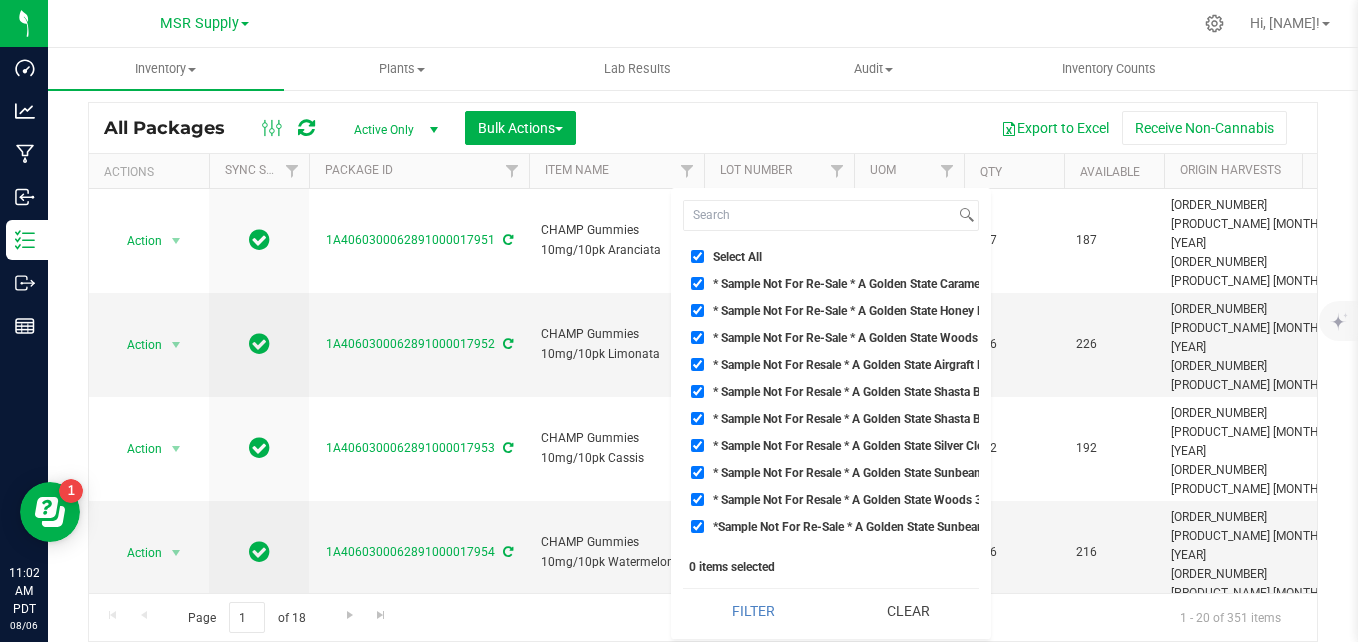 checkbox on "true" 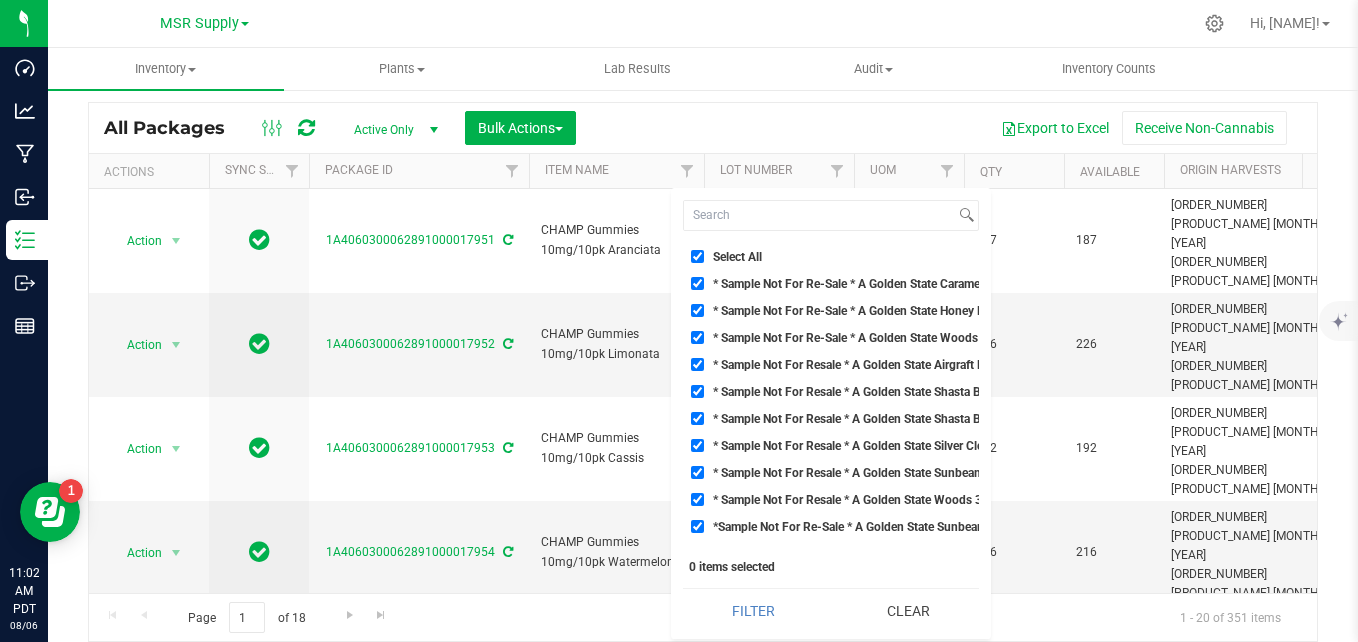 checkbox on "true" 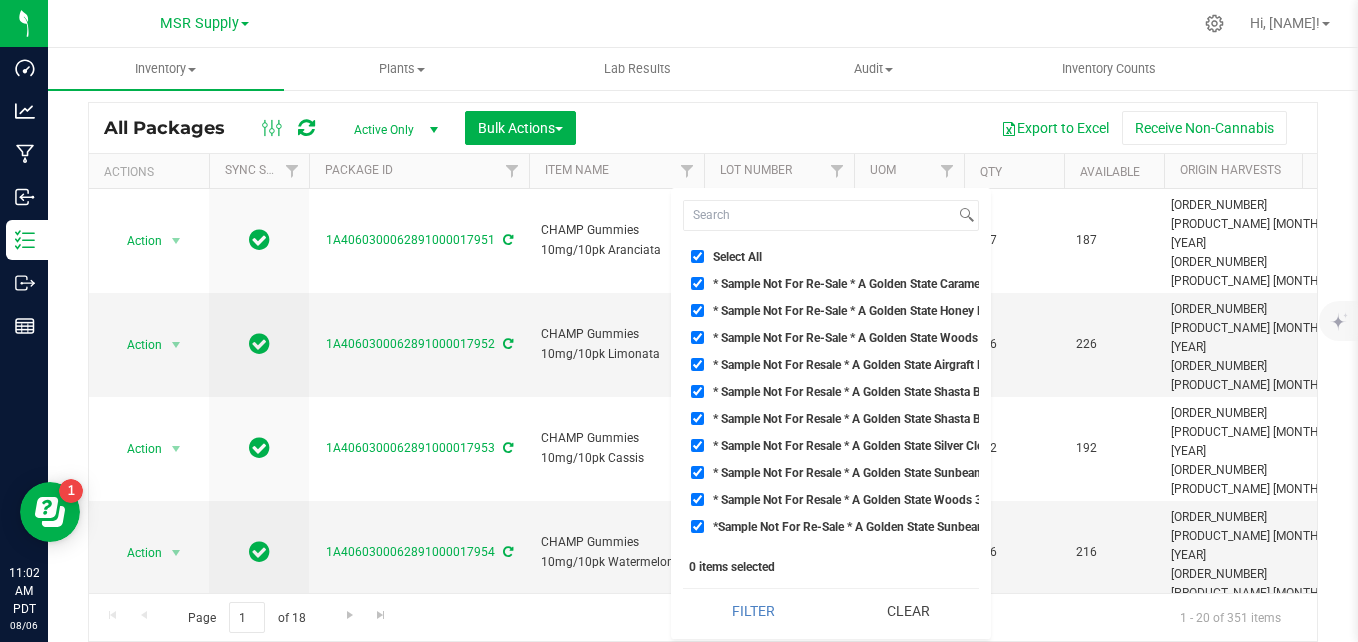 checkbox on "true" 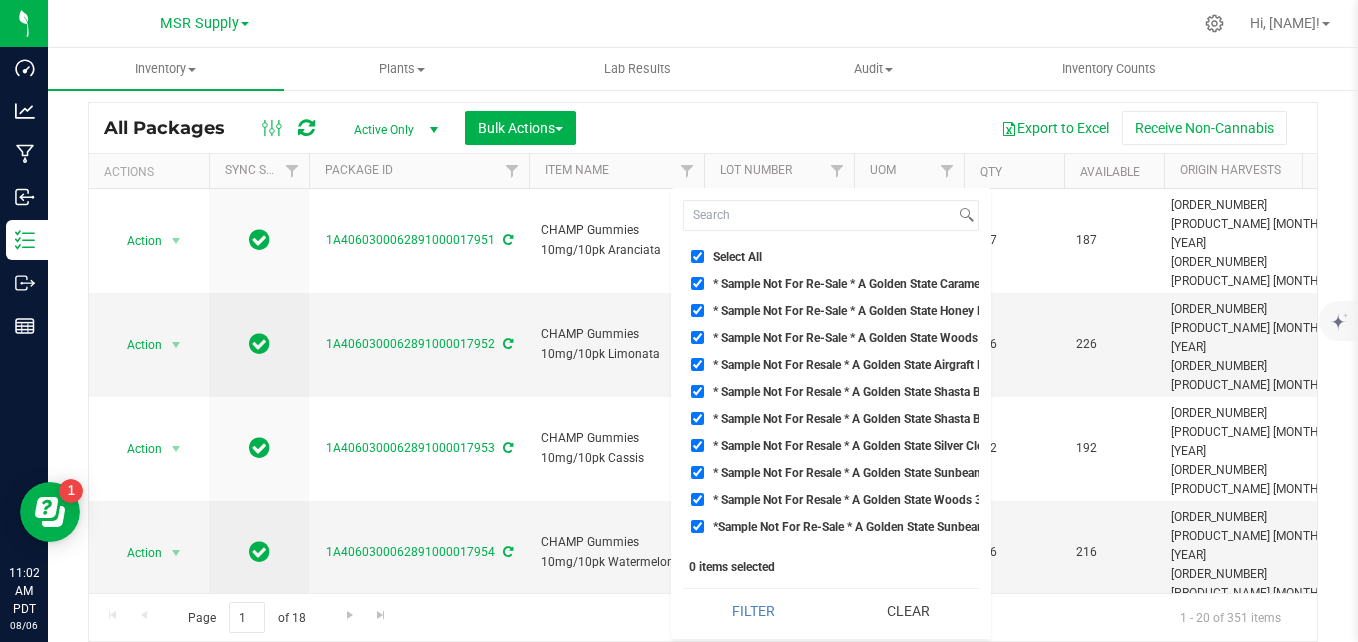 checkbox on "true" 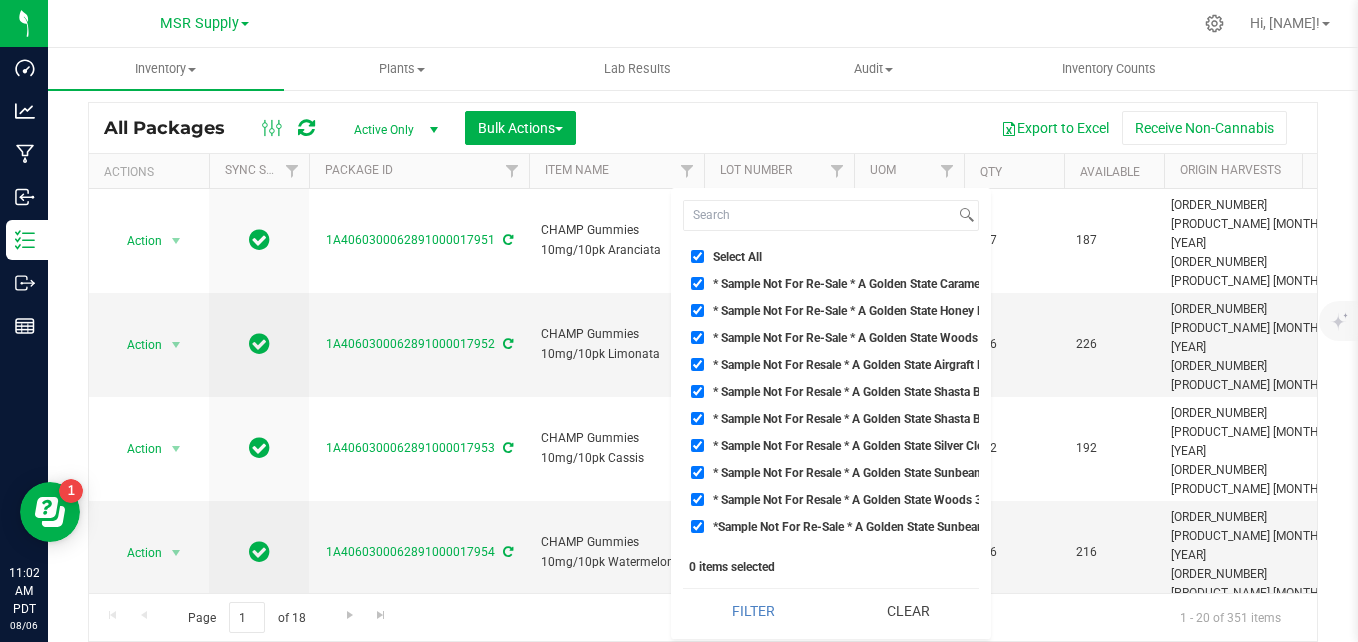 checkbox on "true" 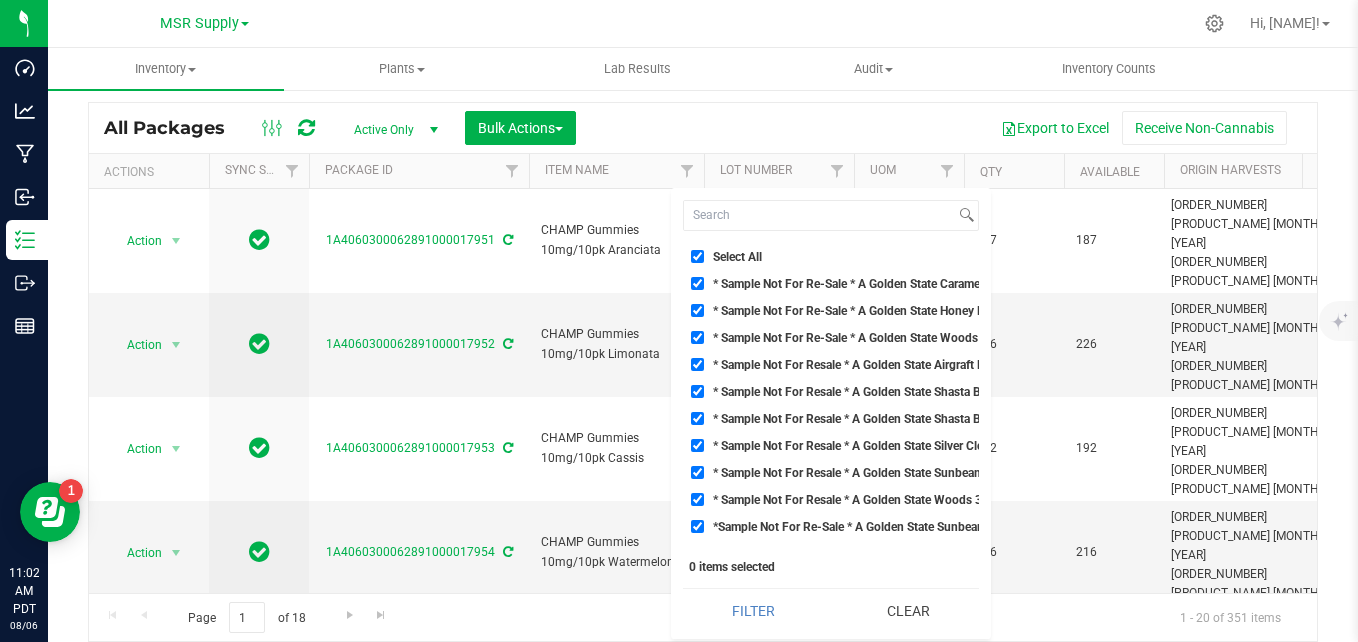 checkbox on "true" 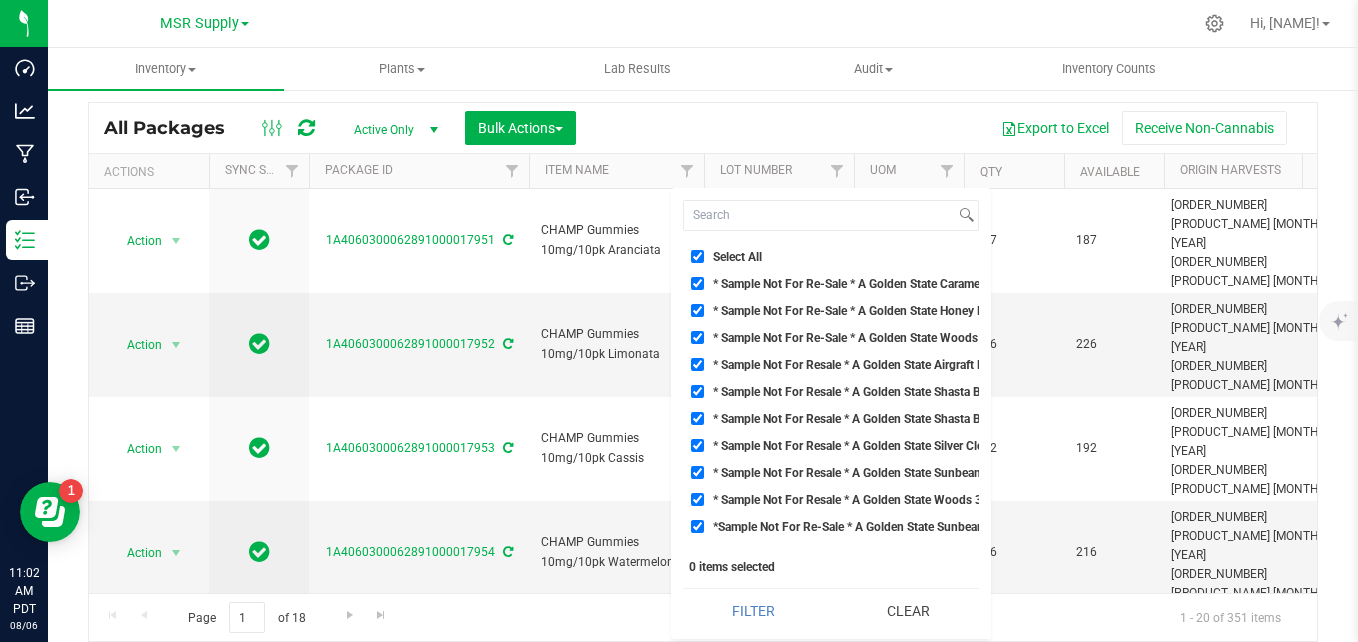 checkbox on "true" 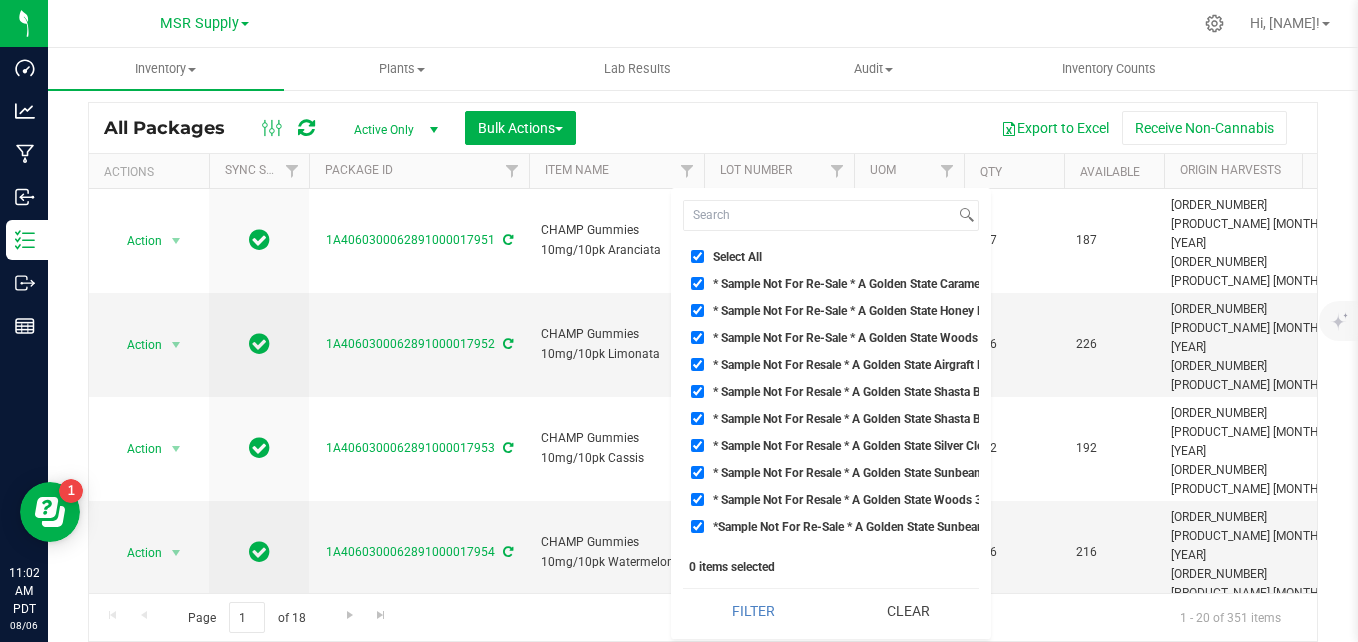 checkbox on "true" 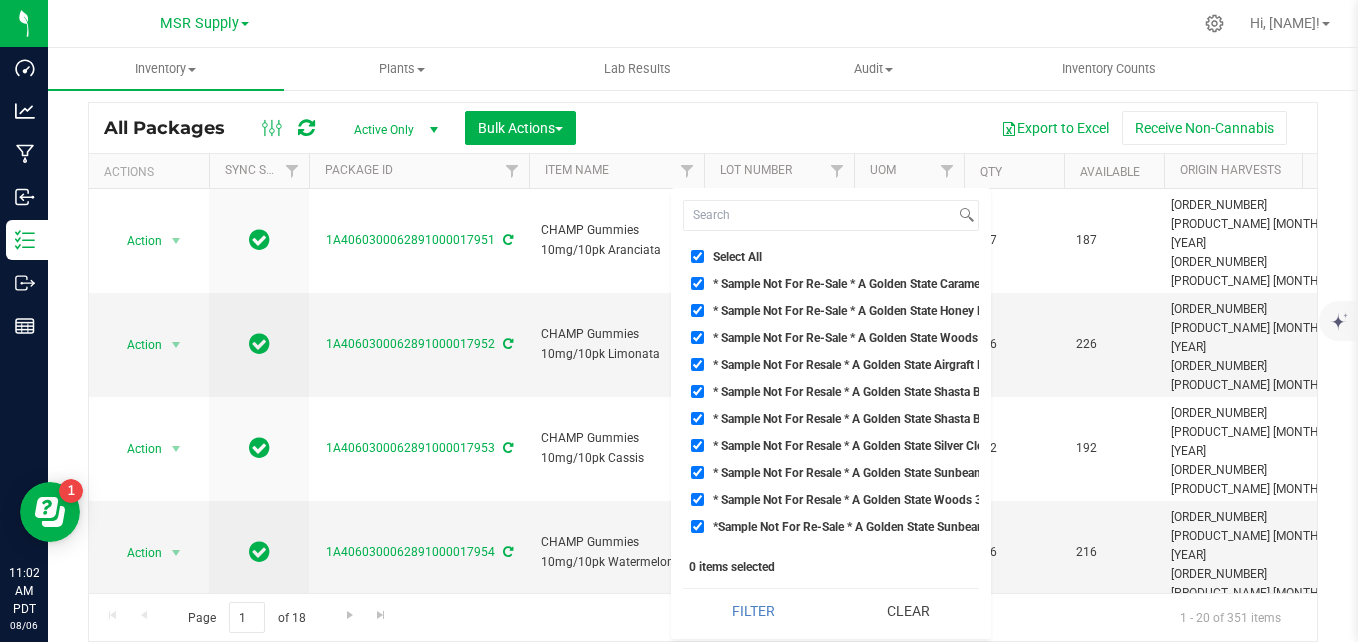 checkbox on "true" 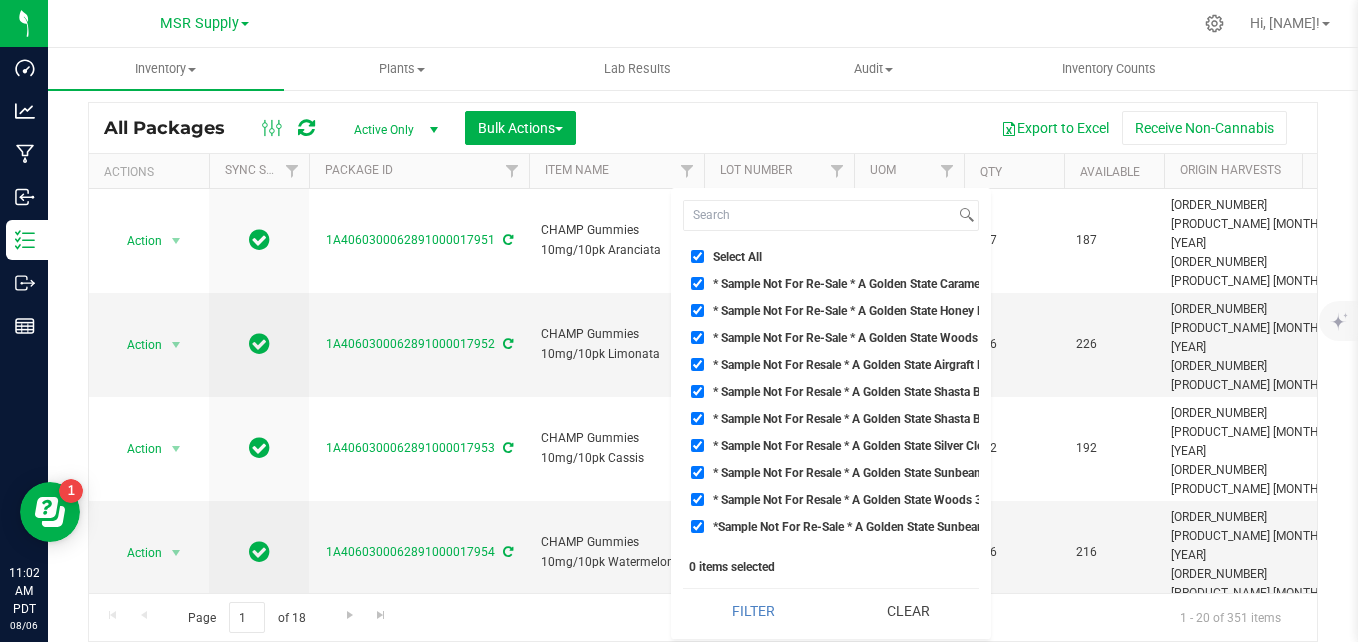 checkbox on "true" 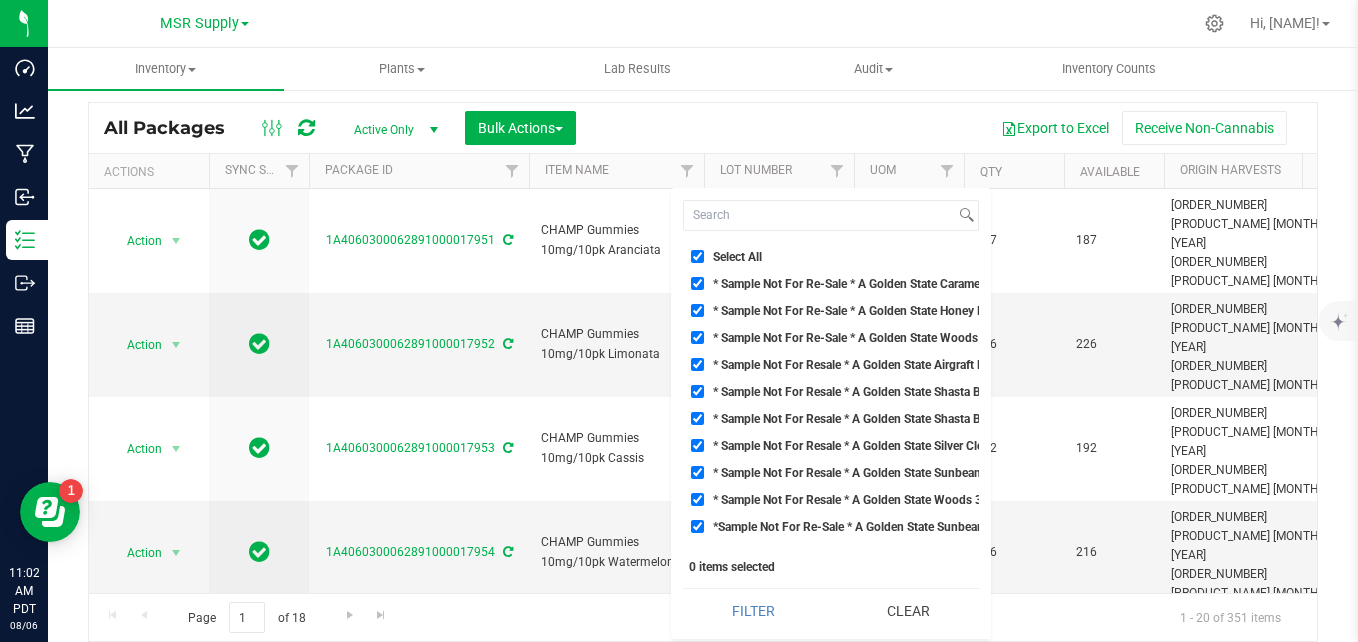 checkbox on "true" 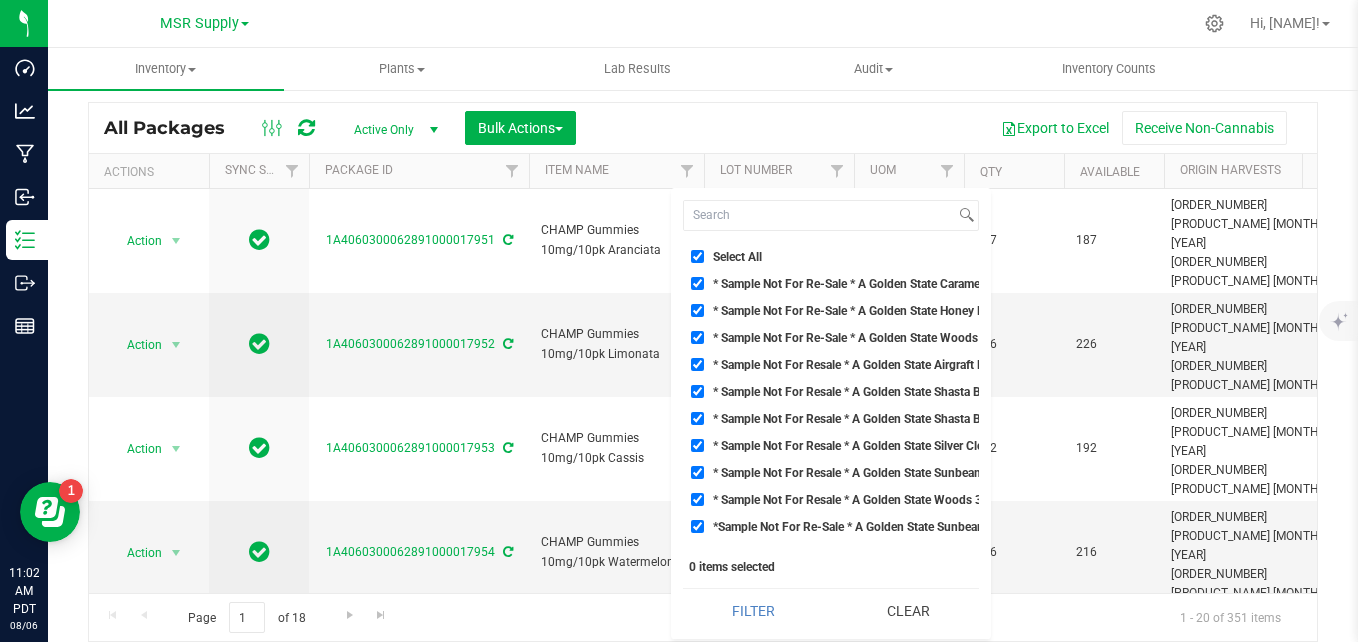 checkbox on "true" 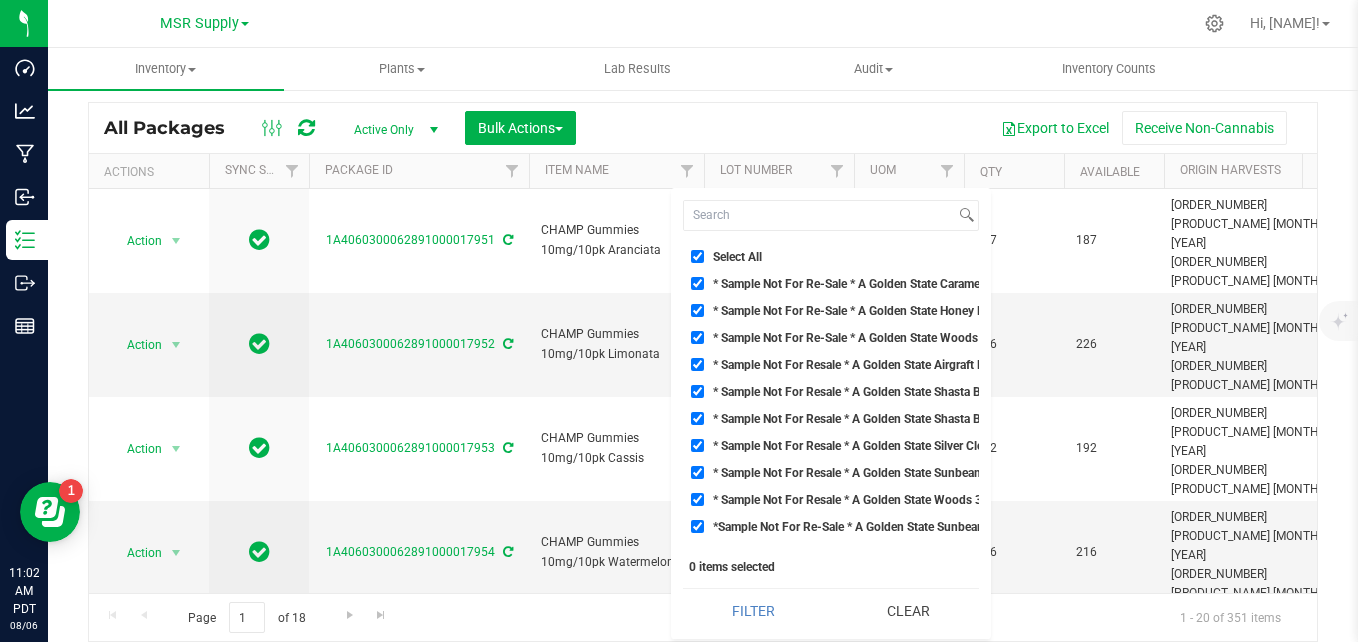 checkbox on "true" 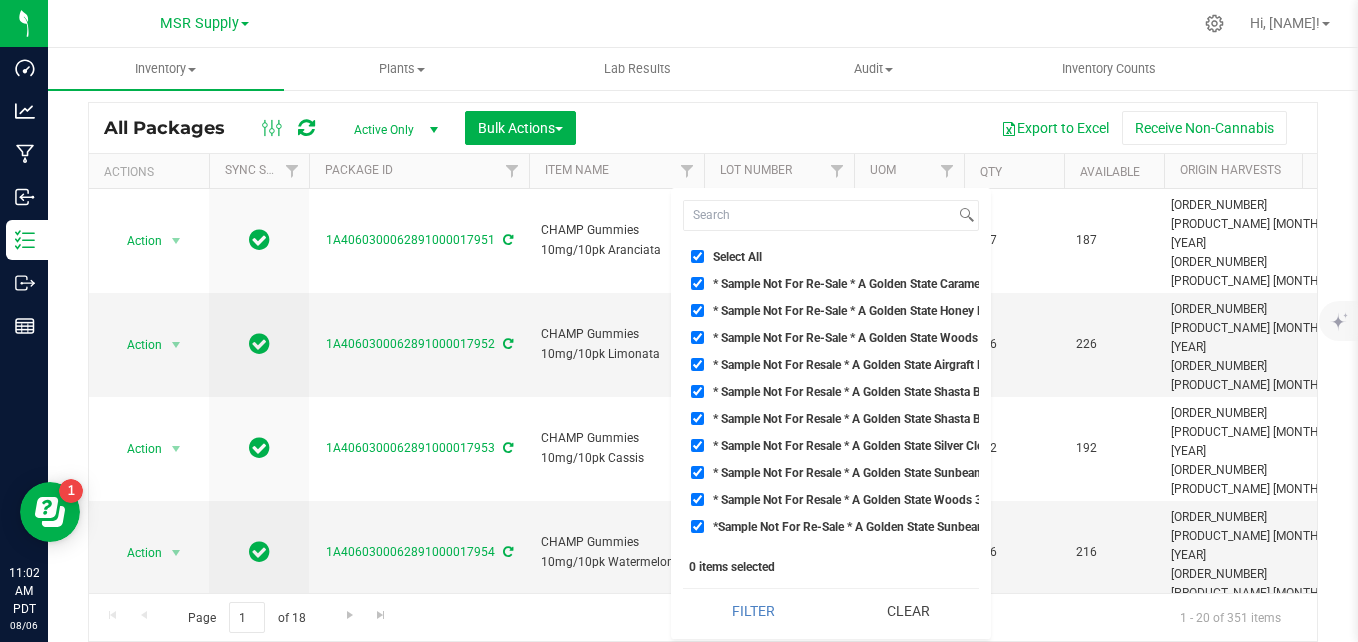 checkbox on "true" 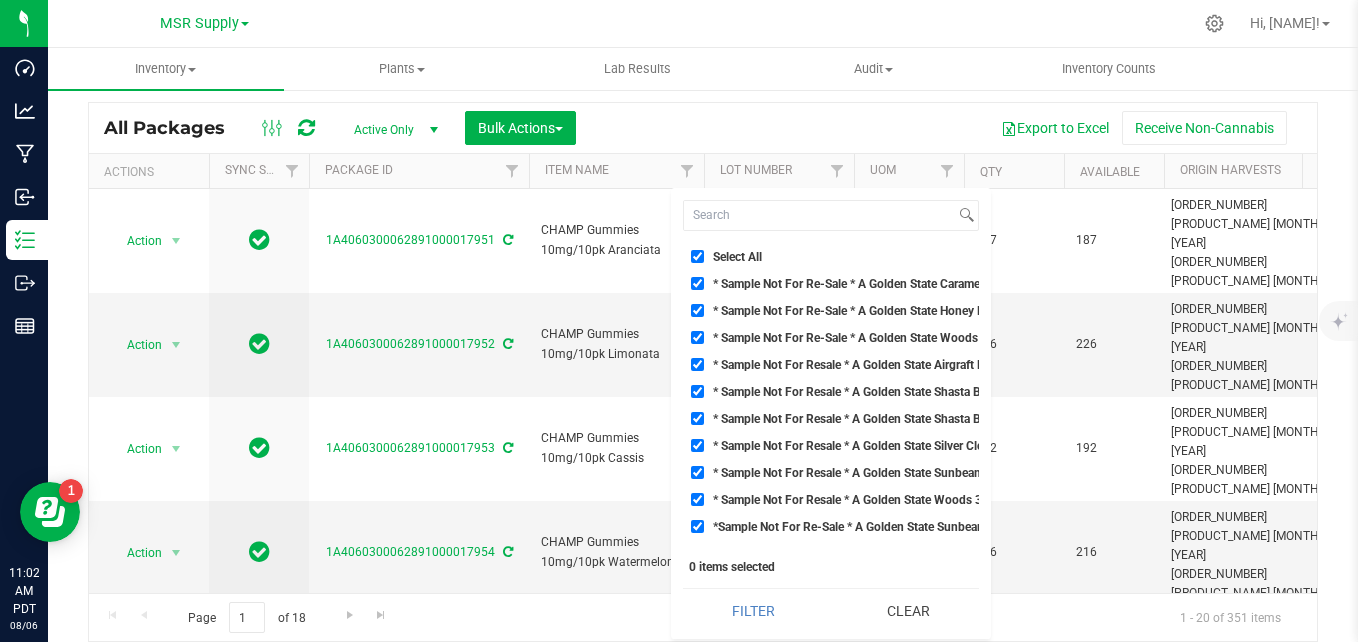 checkbox on "true" 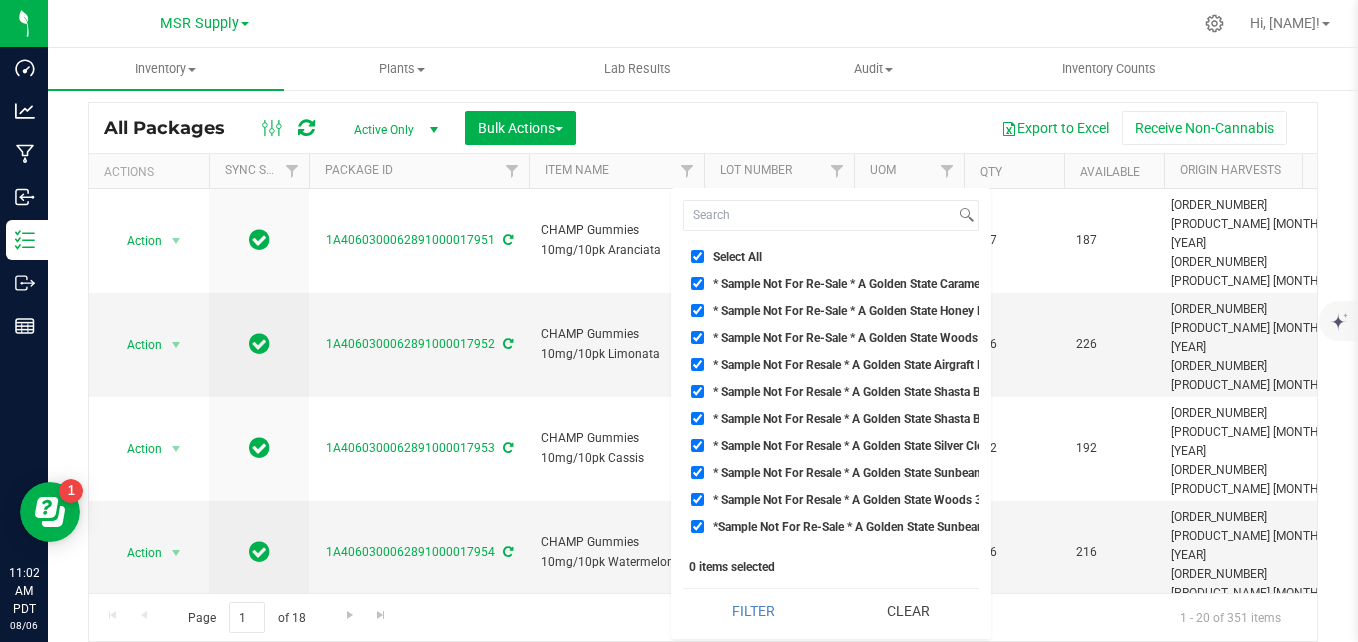 checkbox on "true" 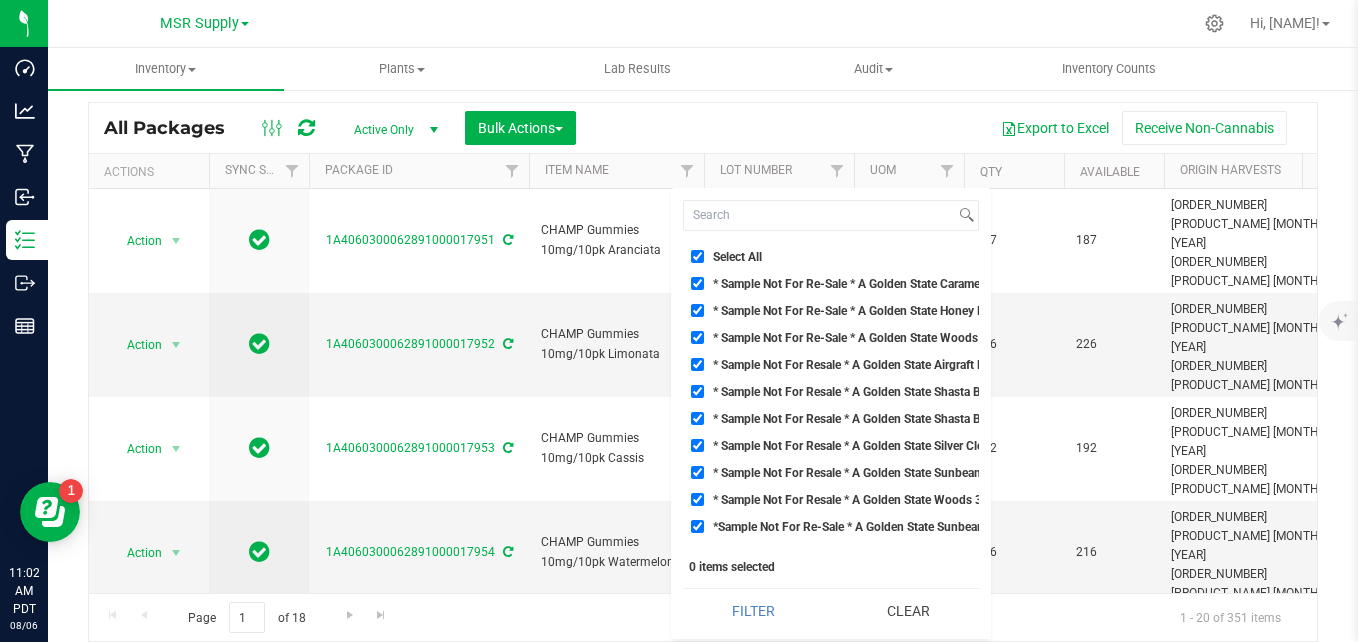 checkbox on "true" 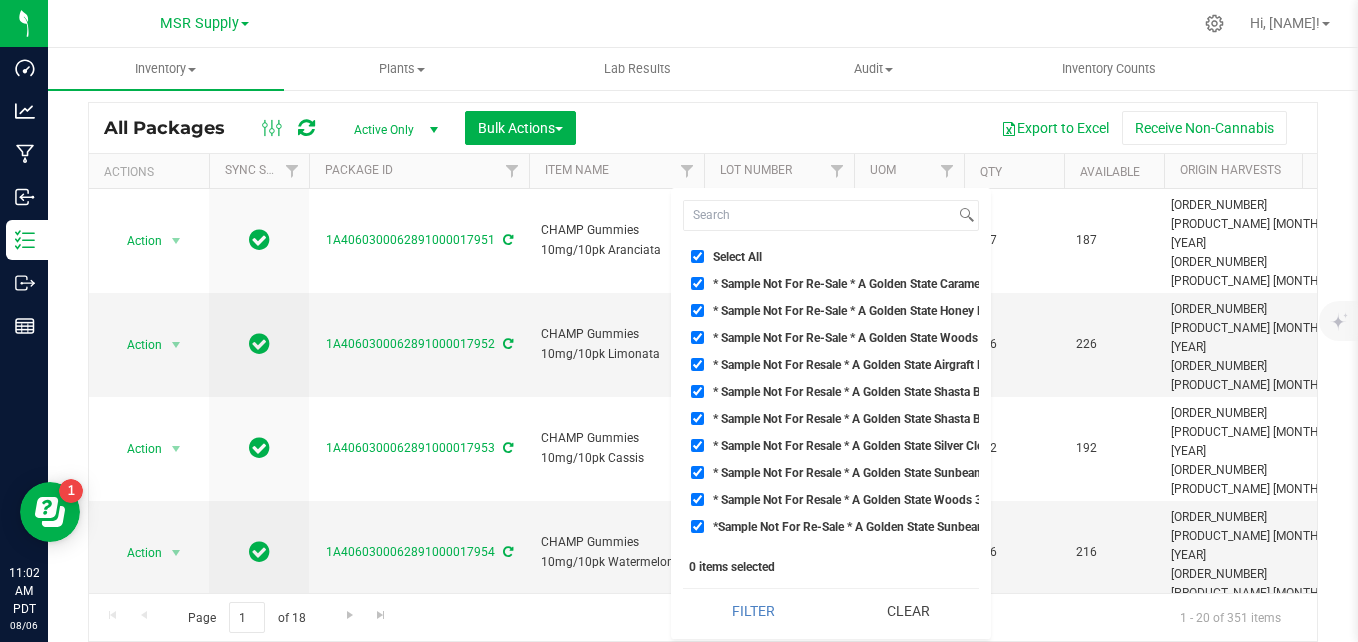 checkbox on "true" 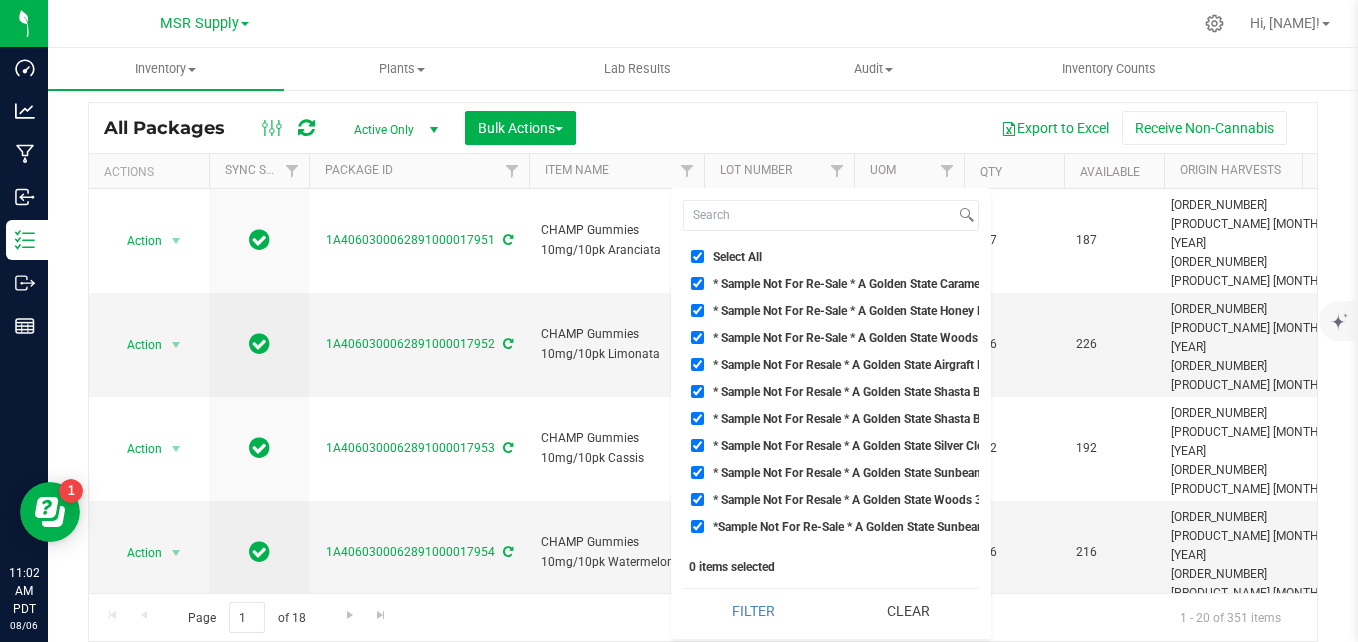 checkbox on "true" 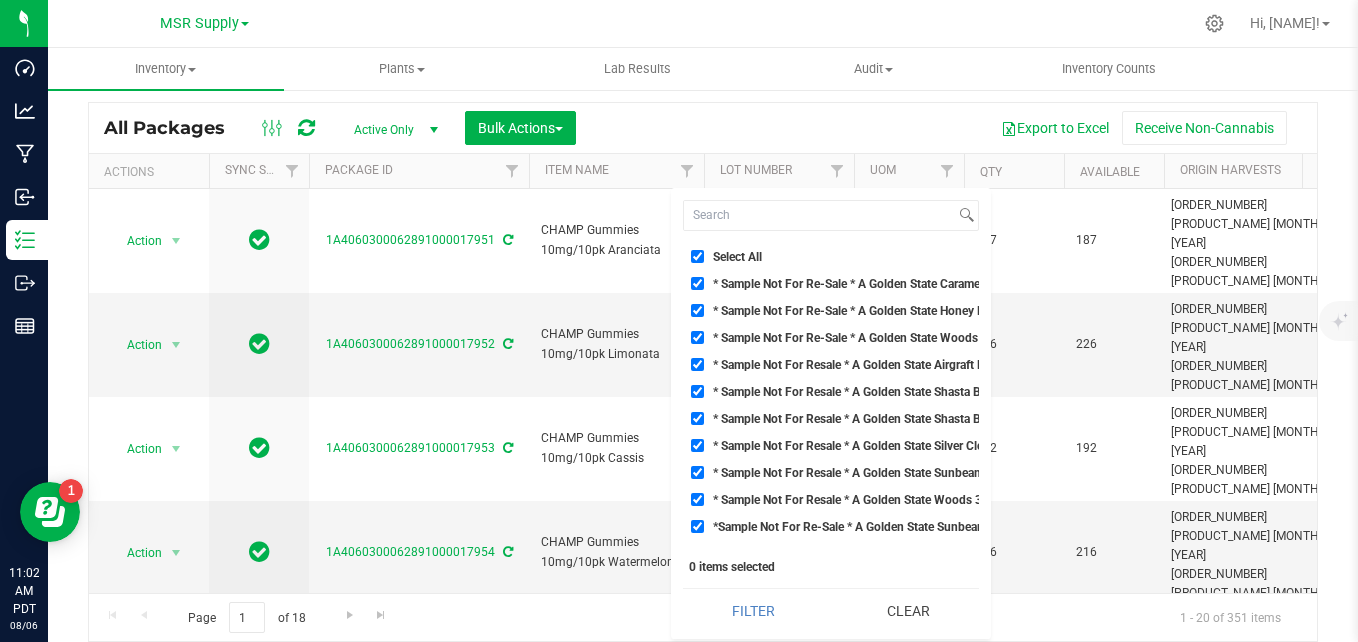 checkbox on "true" 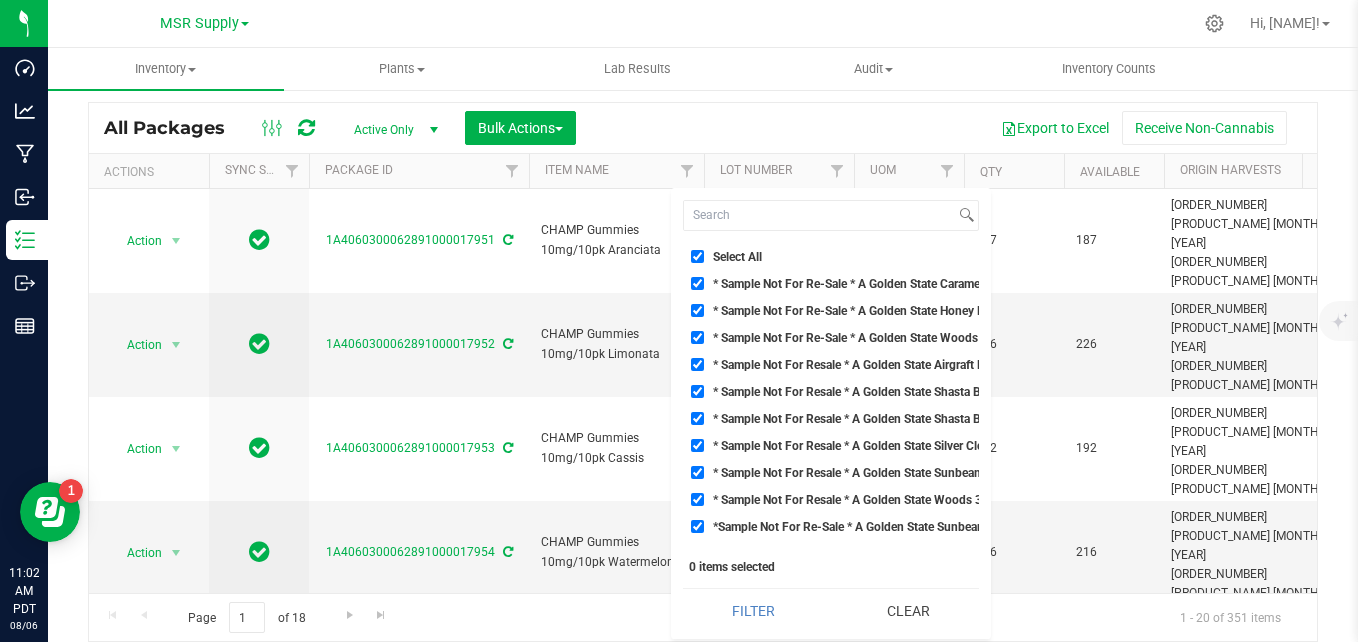 checkbox on "true" 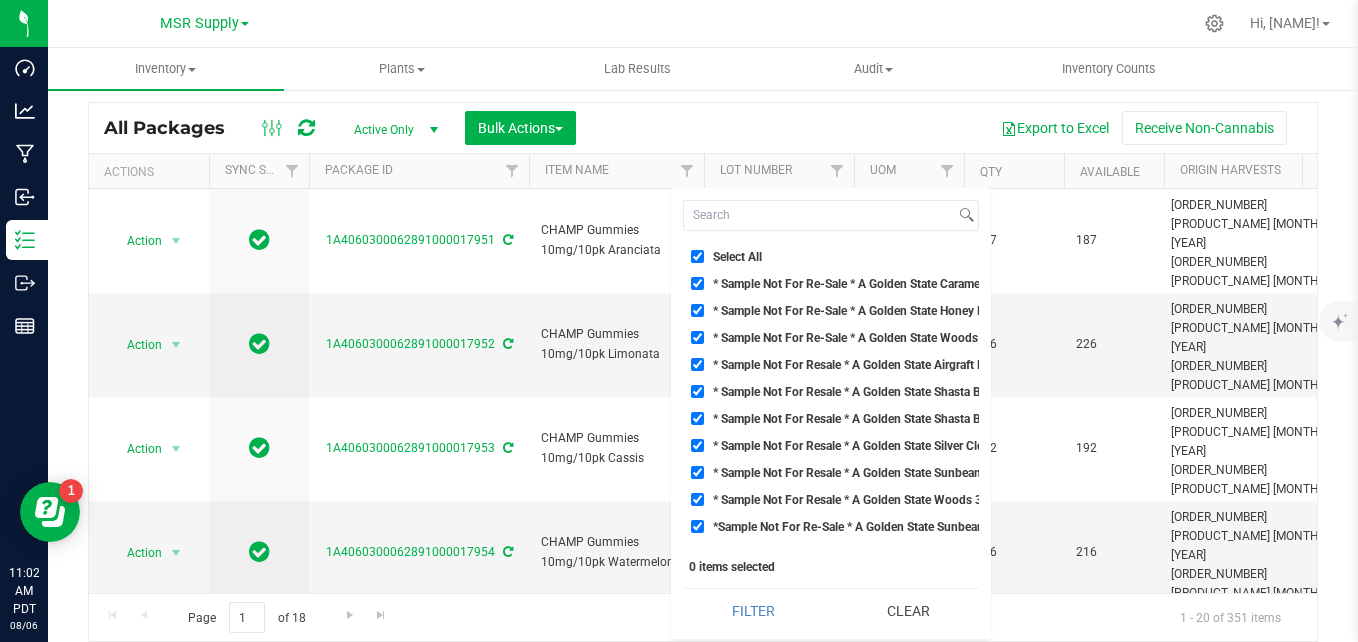 checkbox on "true" 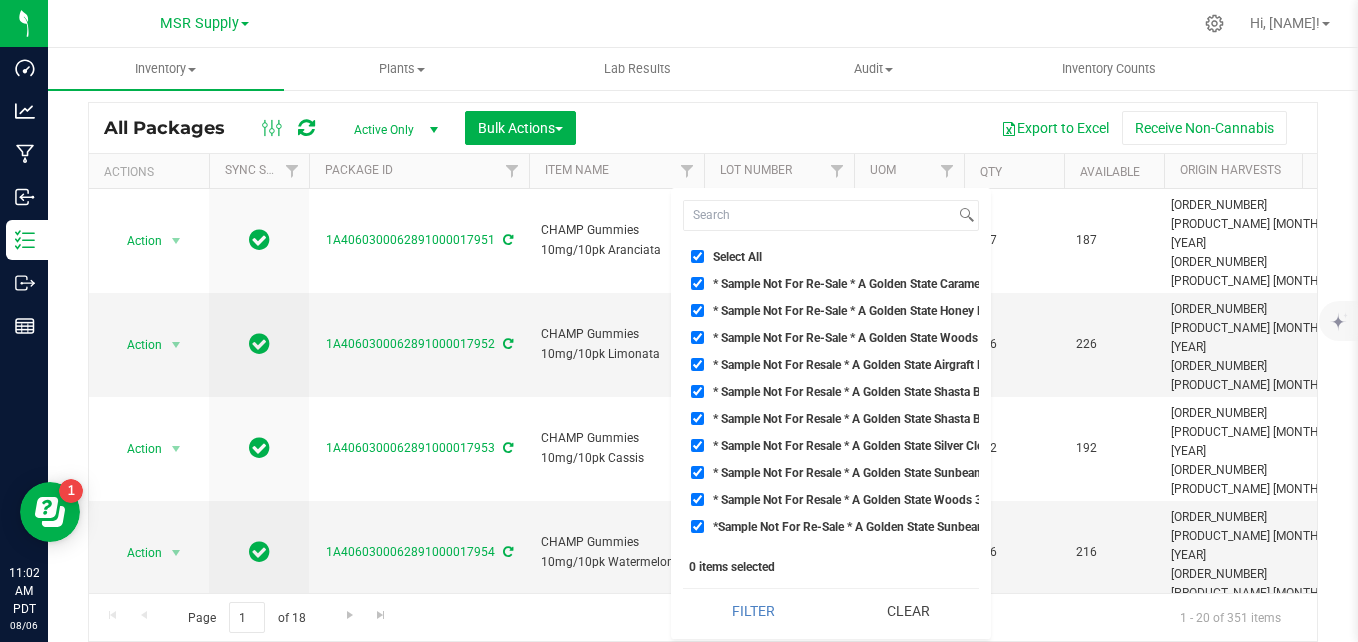 checkbox on "true" 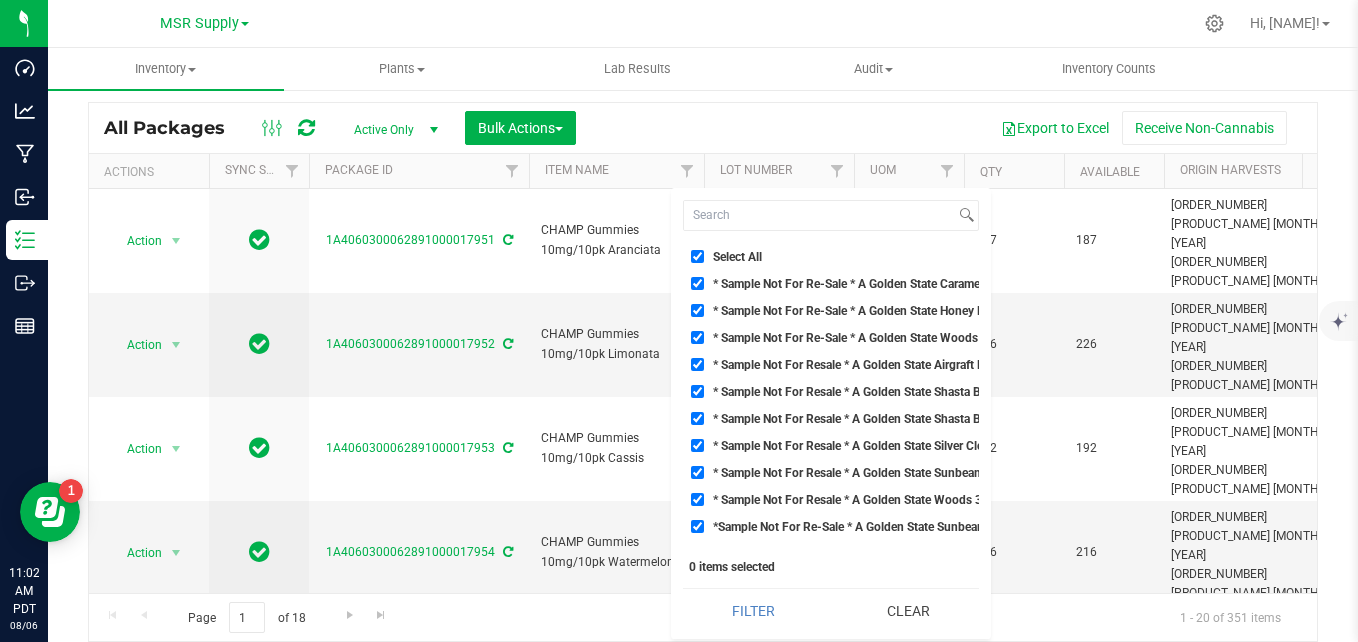 checkbox on "true" 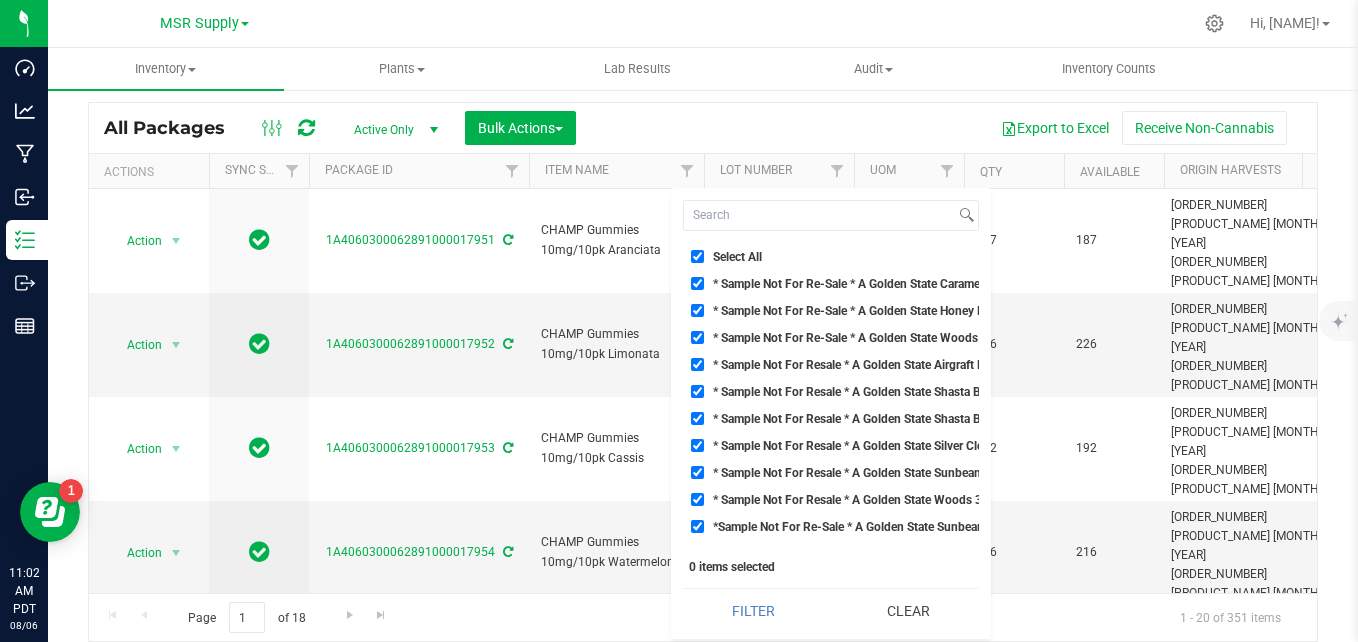 checkbox on "true" 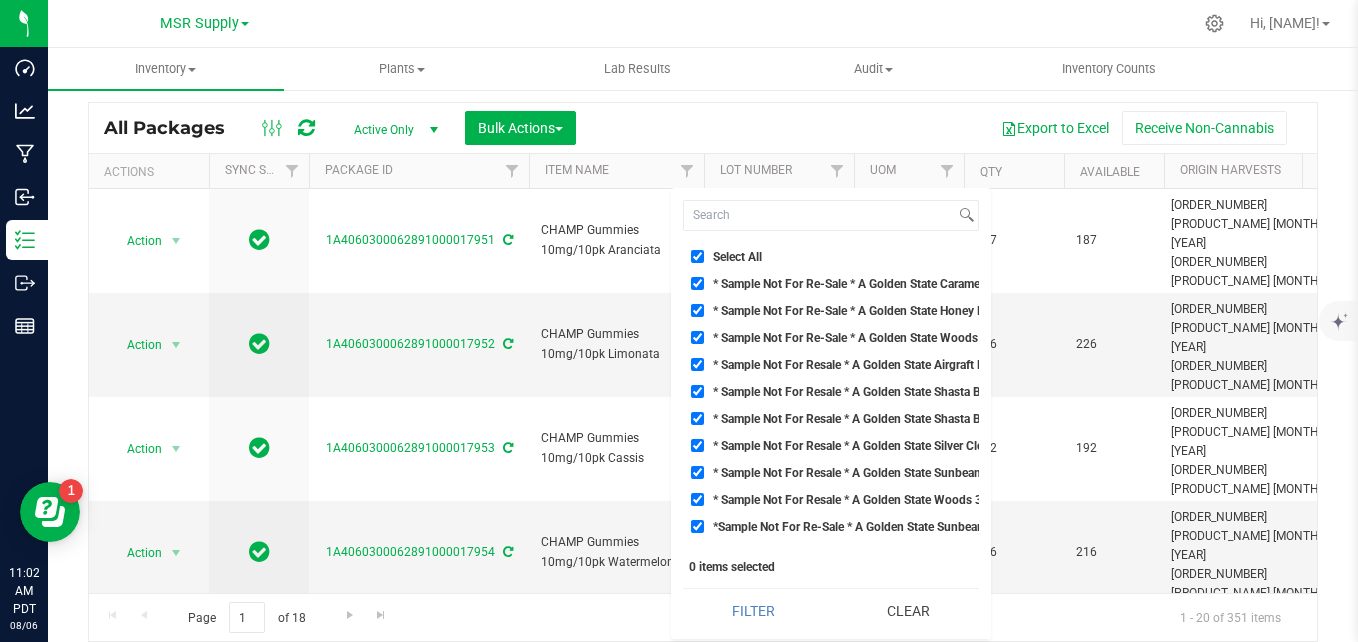 checkbox on "true" 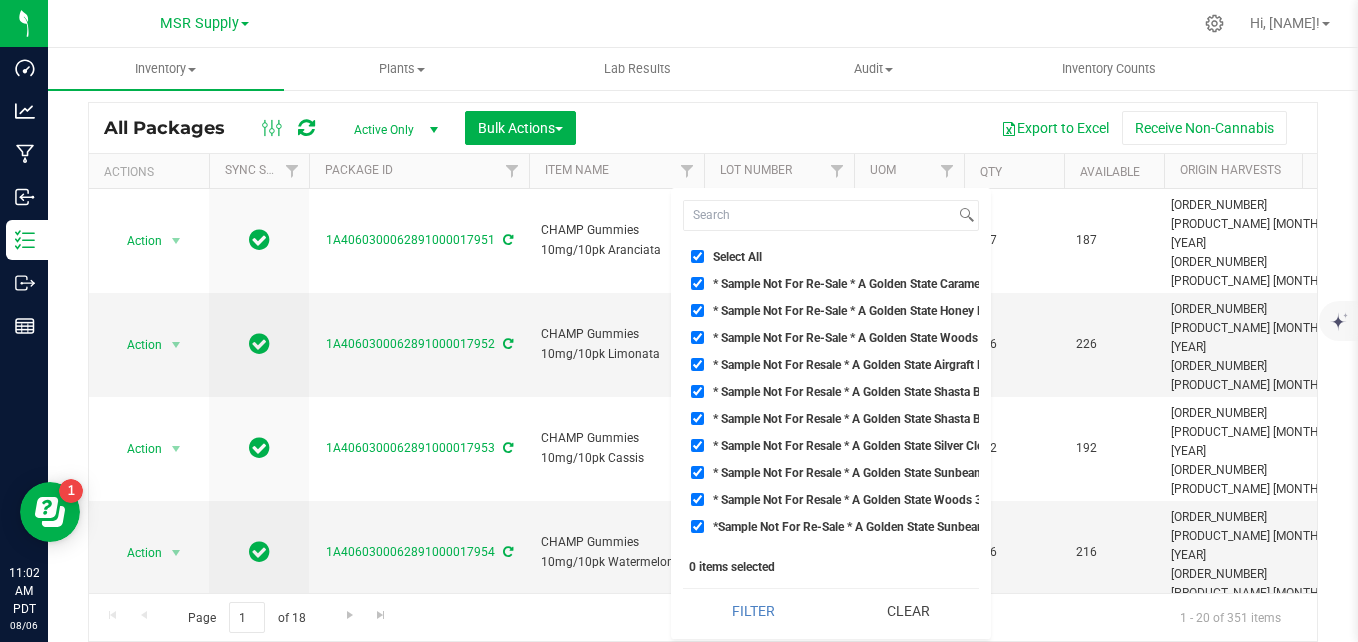 checkbox on "true" 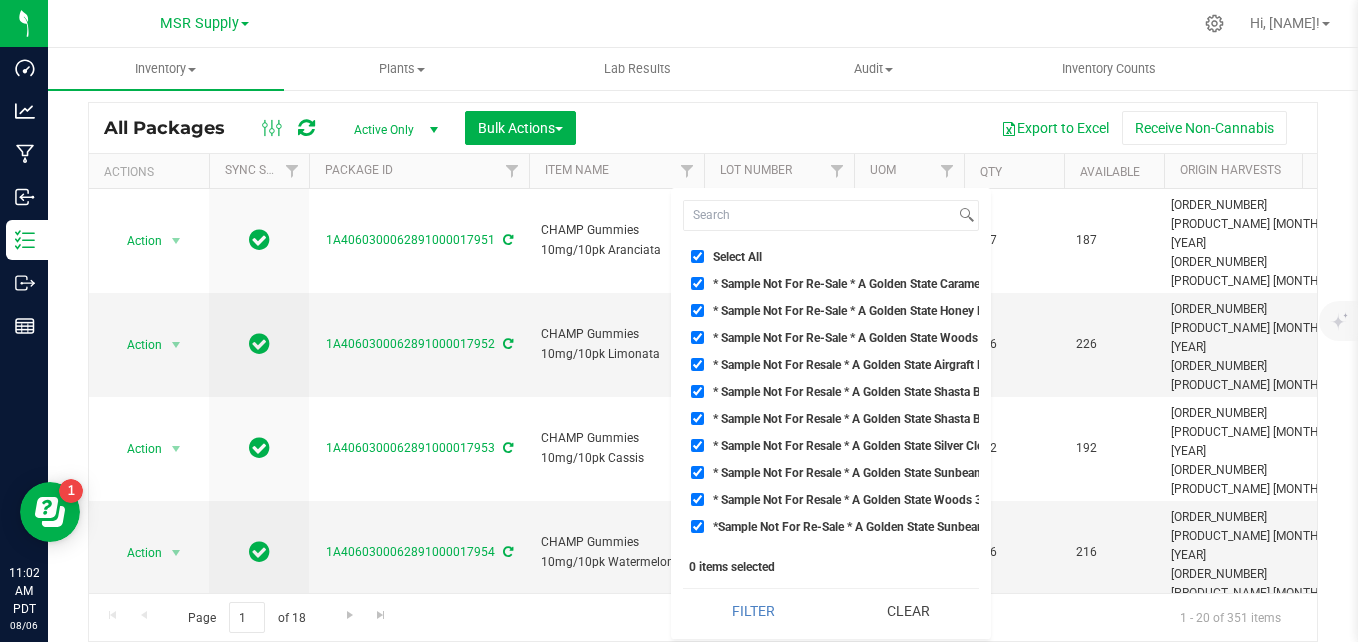 checkbox on "true" 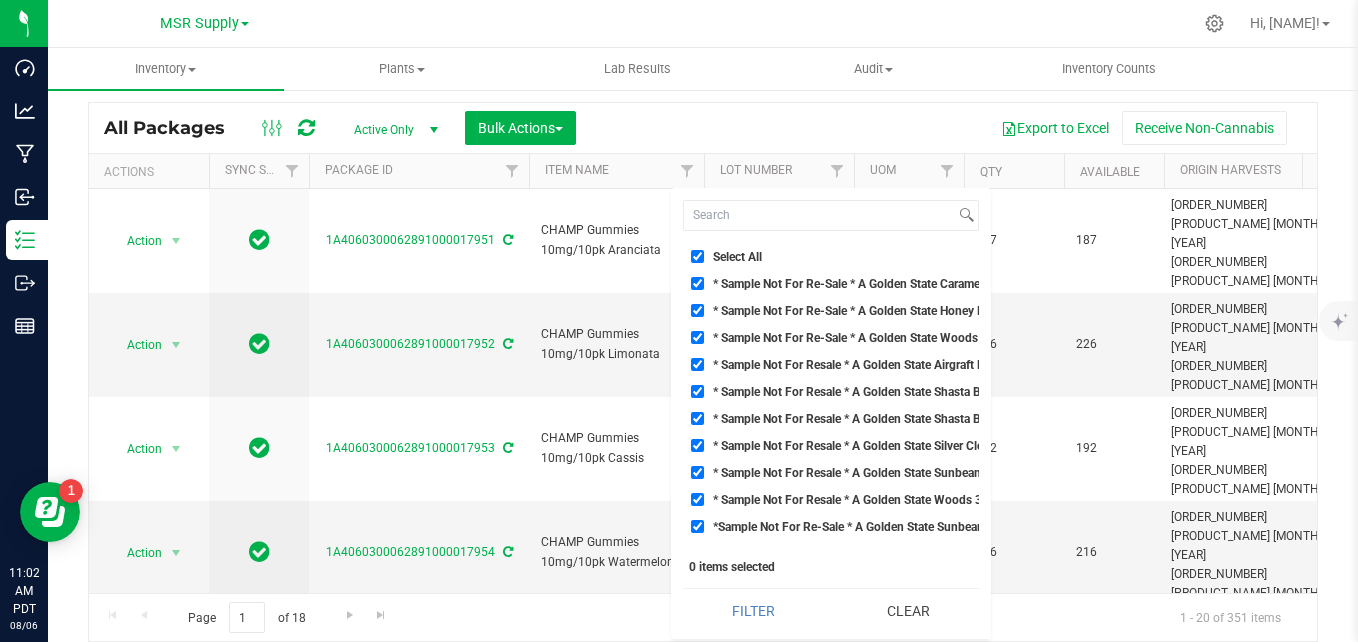 checkbox on "true" 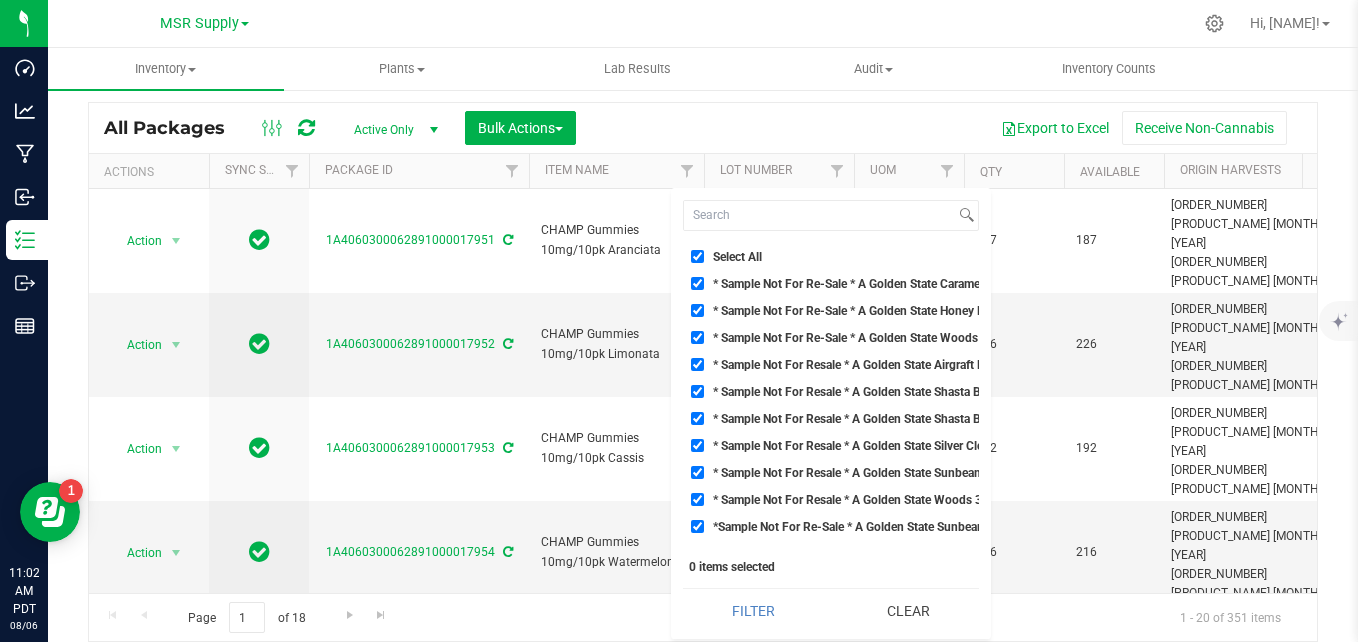 checkbox on "true" 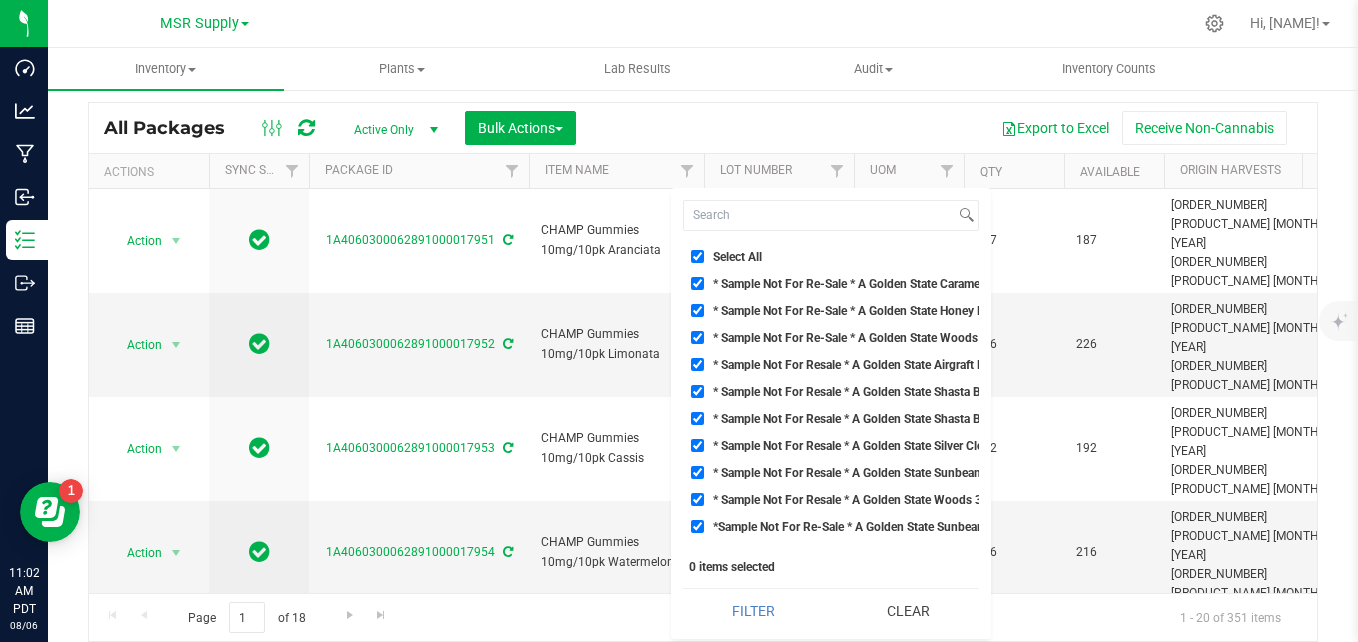 checkbox on "true" 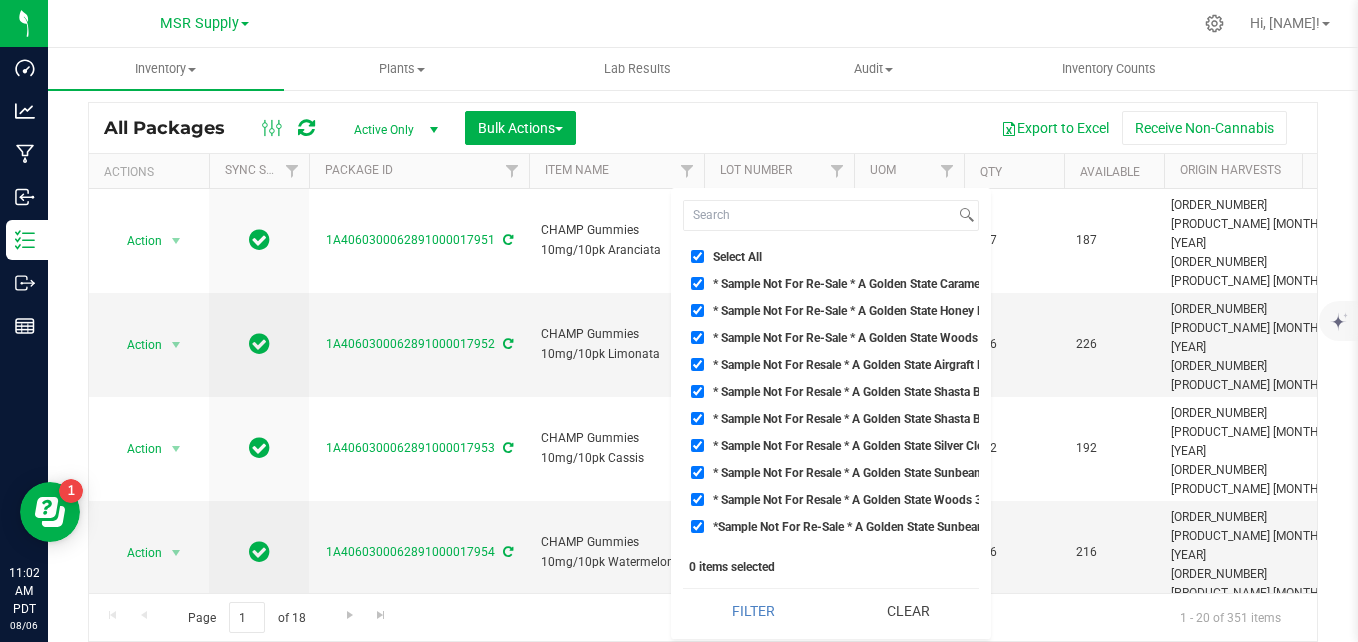 checkbox on "true" 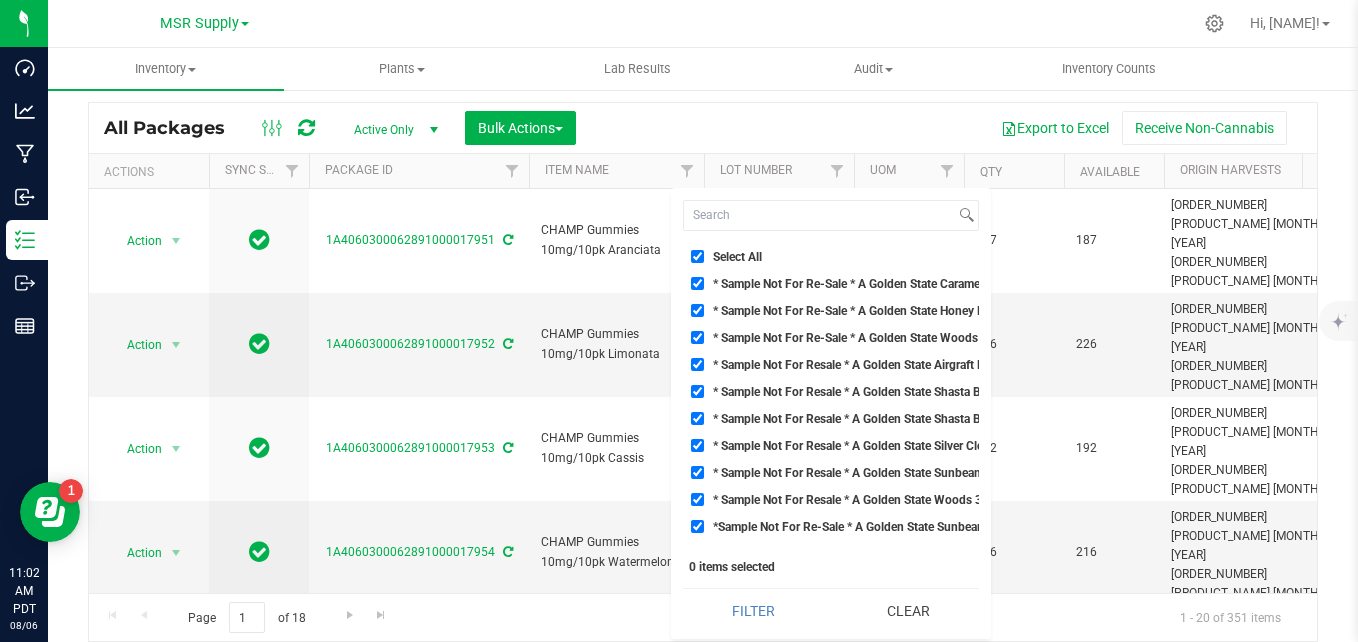 checkbox on "true" 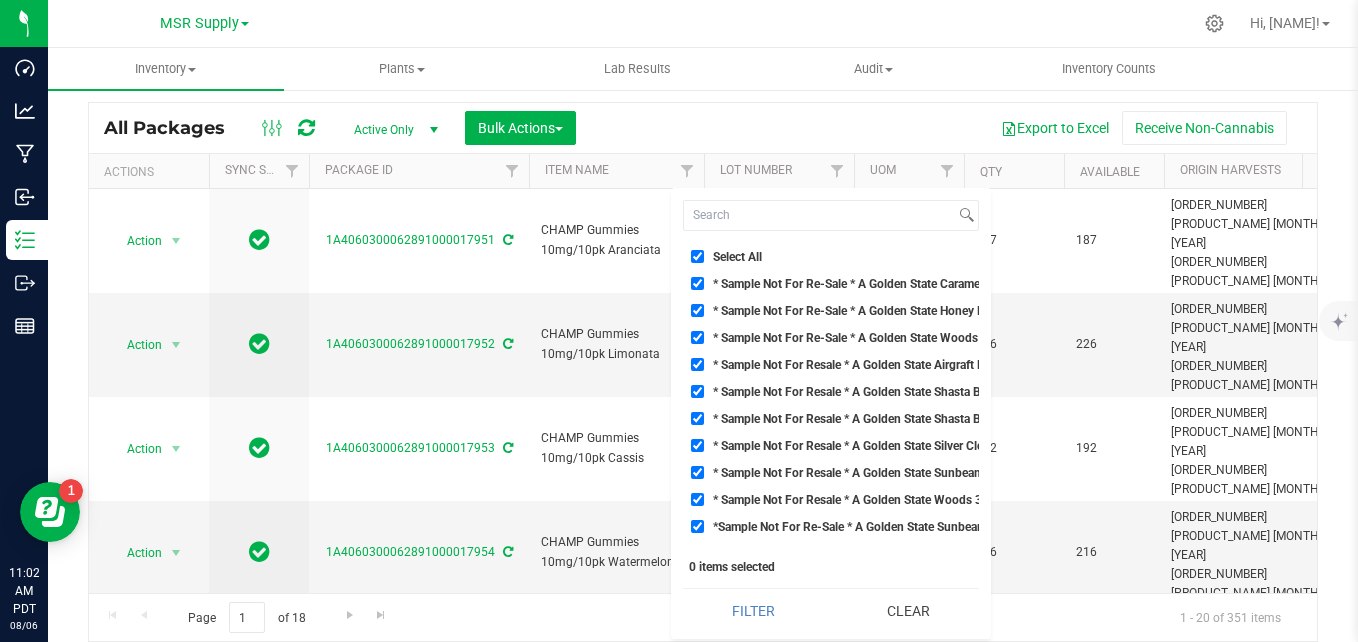 checkbox on "true" 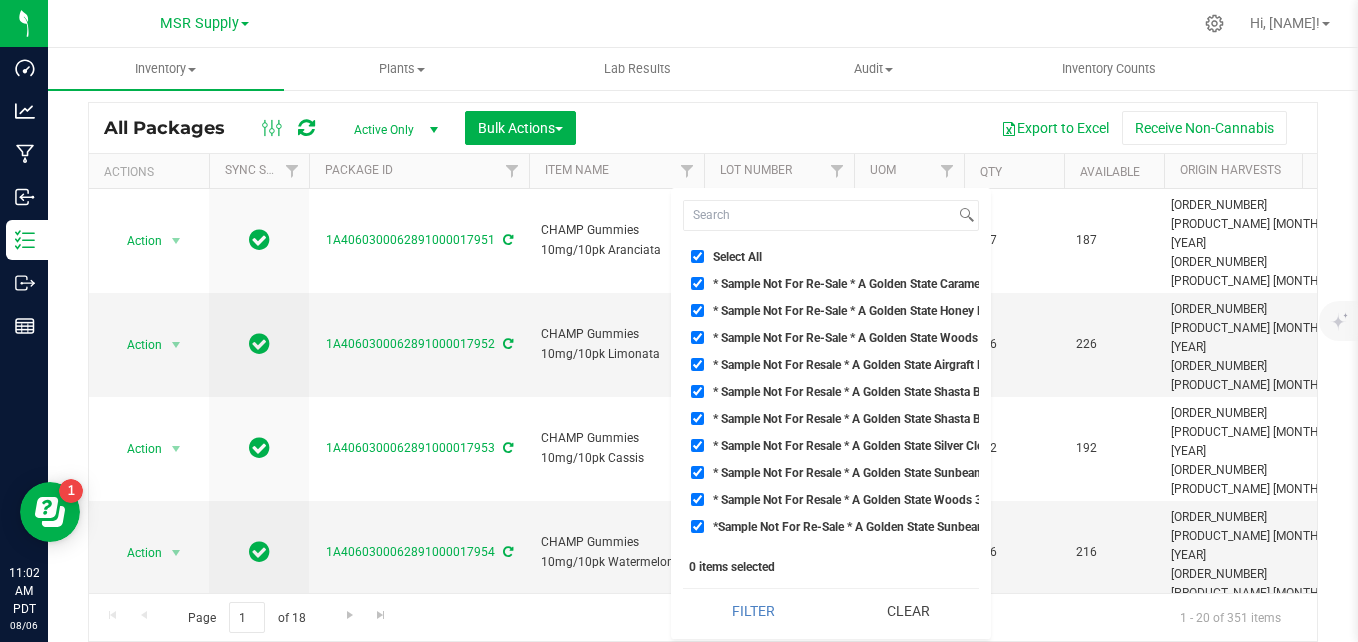 checkbox on "true" 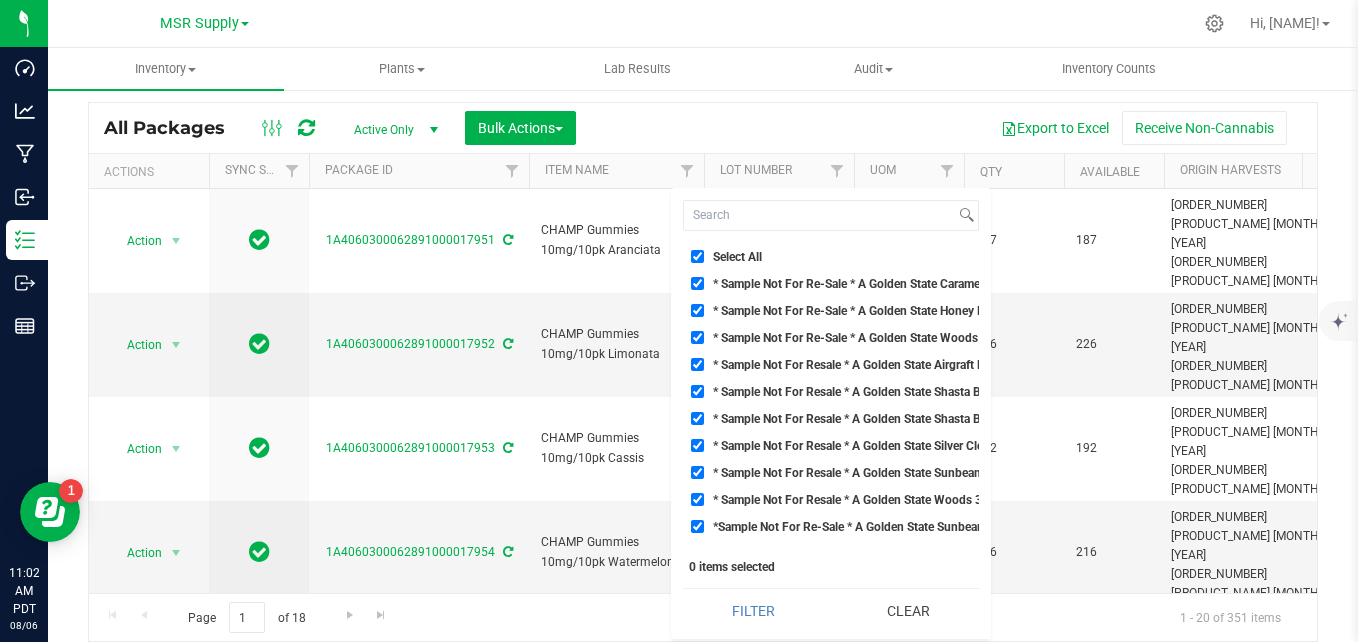 checkbox on "true" 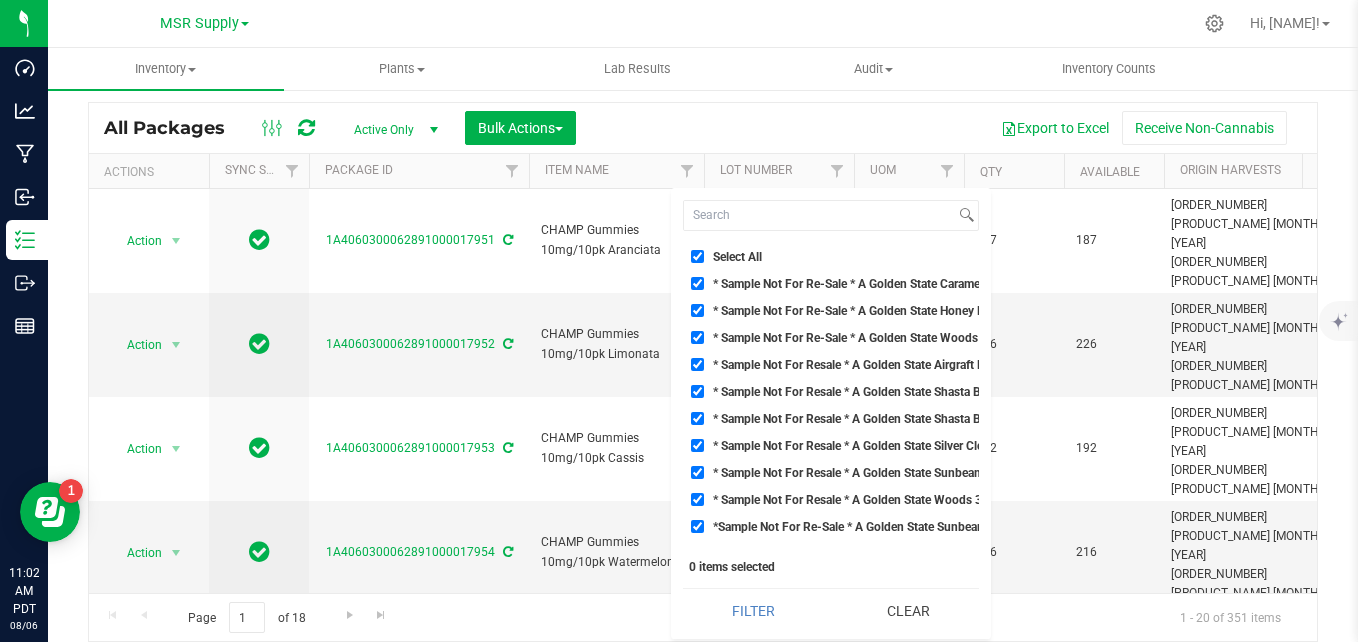 checkbox on "true" 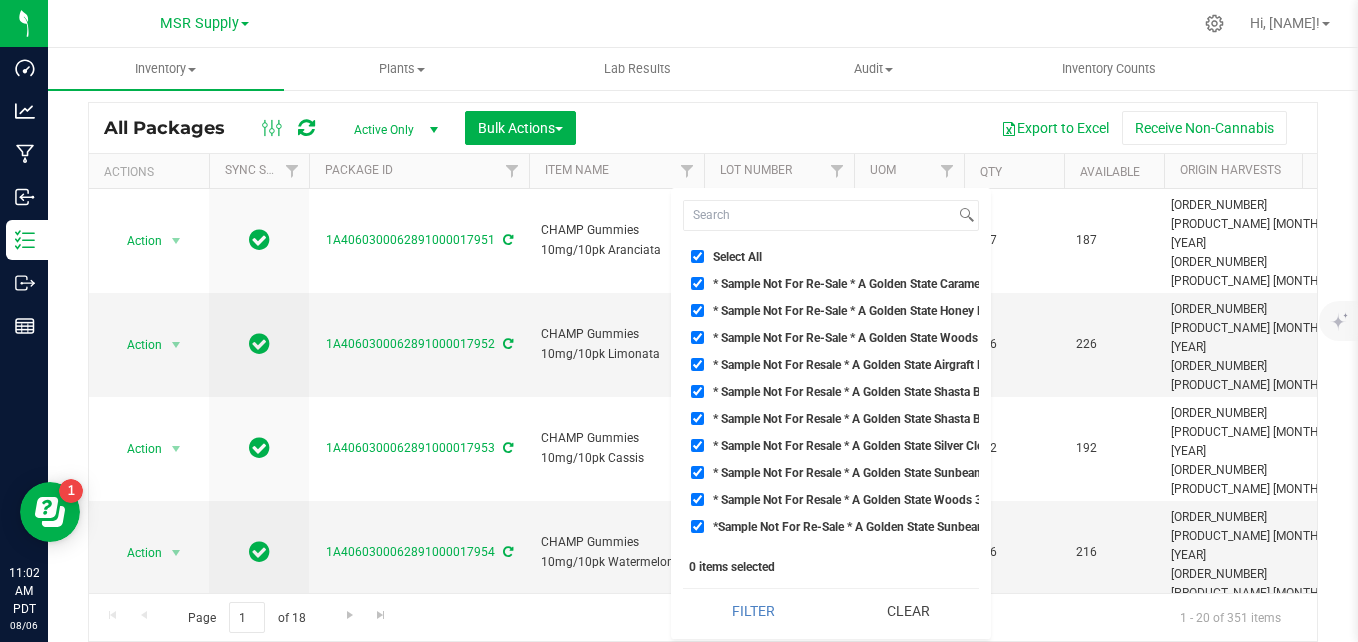 checkbox on "true" 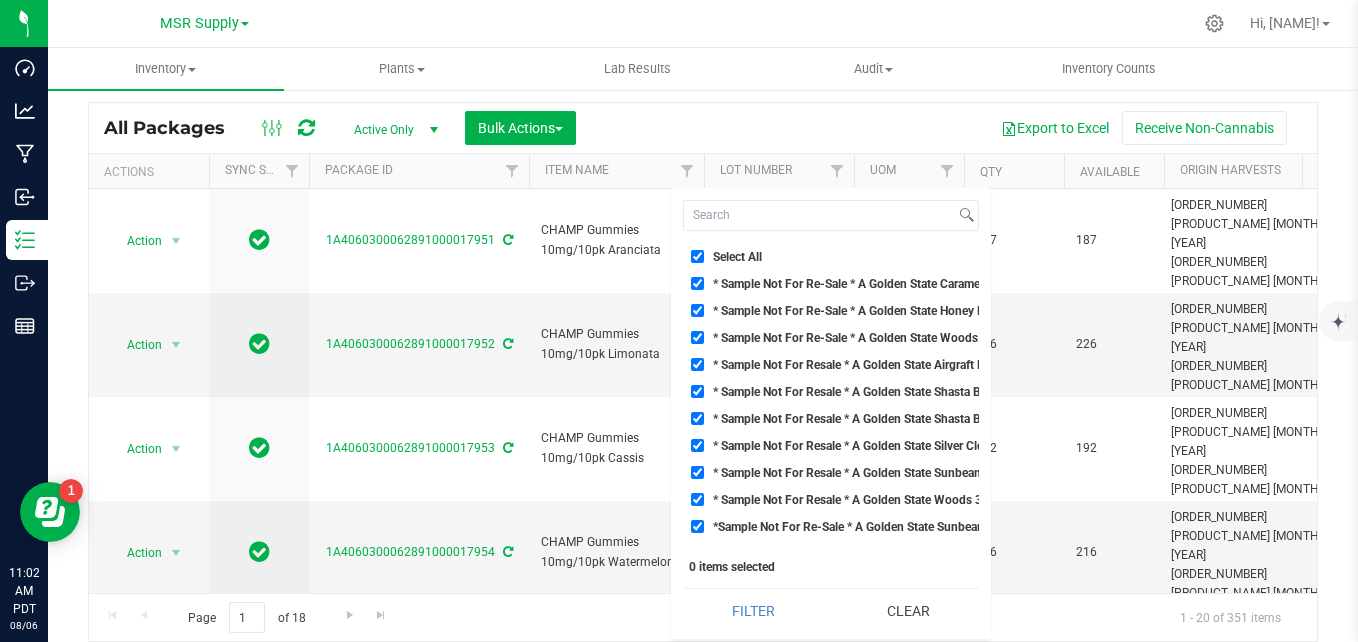 checkbox on "true" 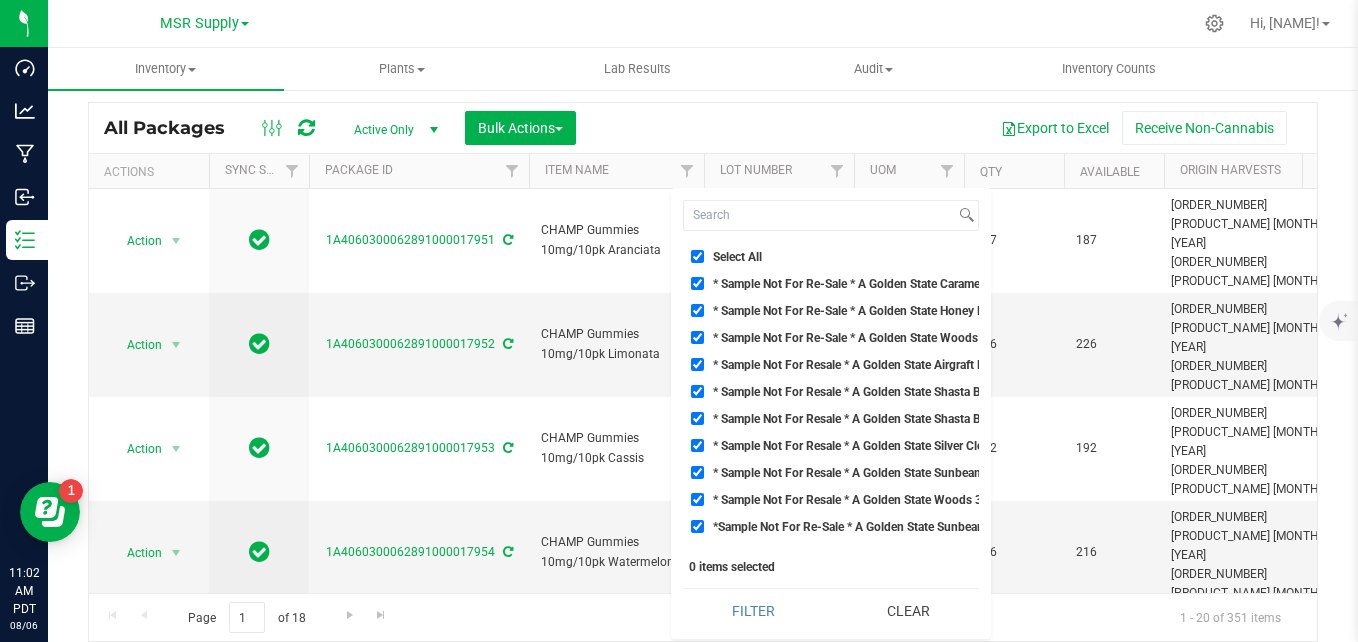 checkbox on "true" 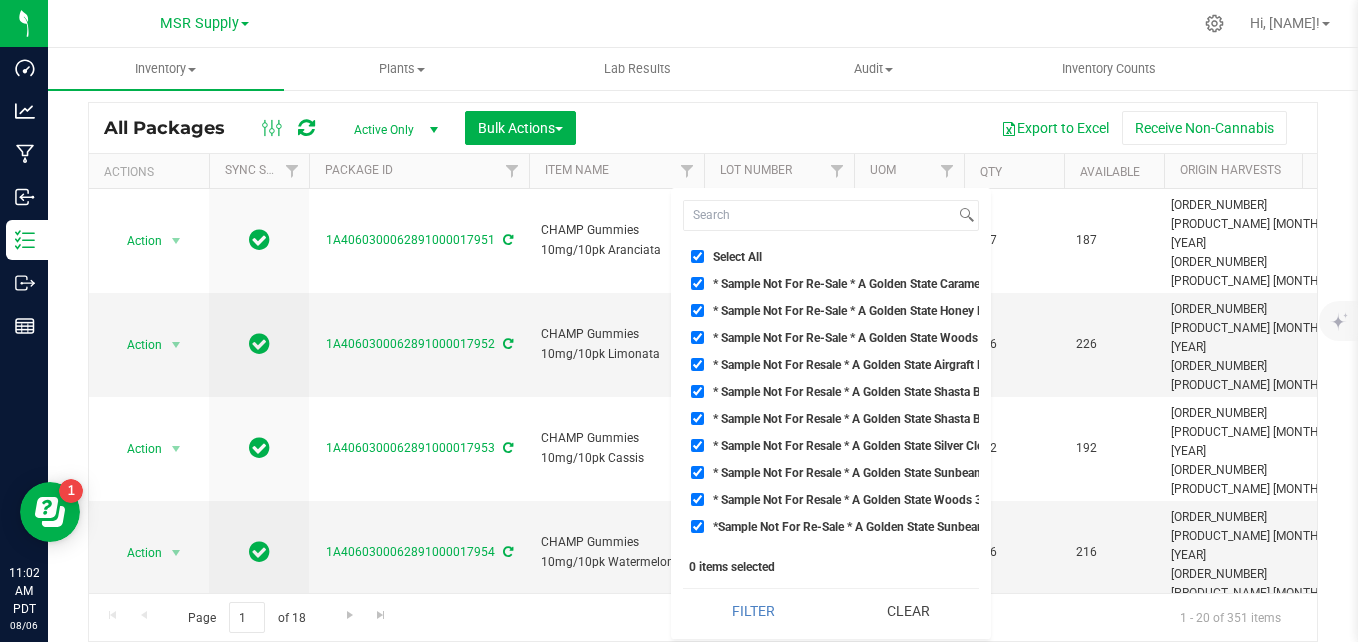 checkbox on "true" 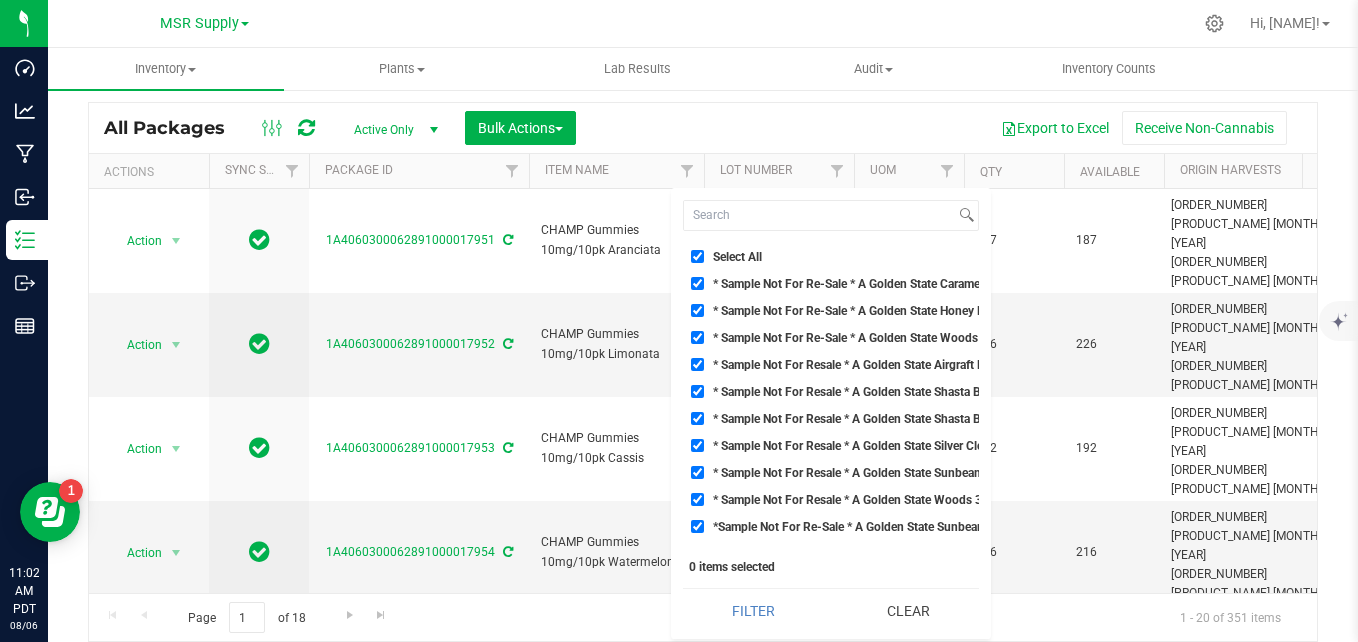 checkbox on "true" 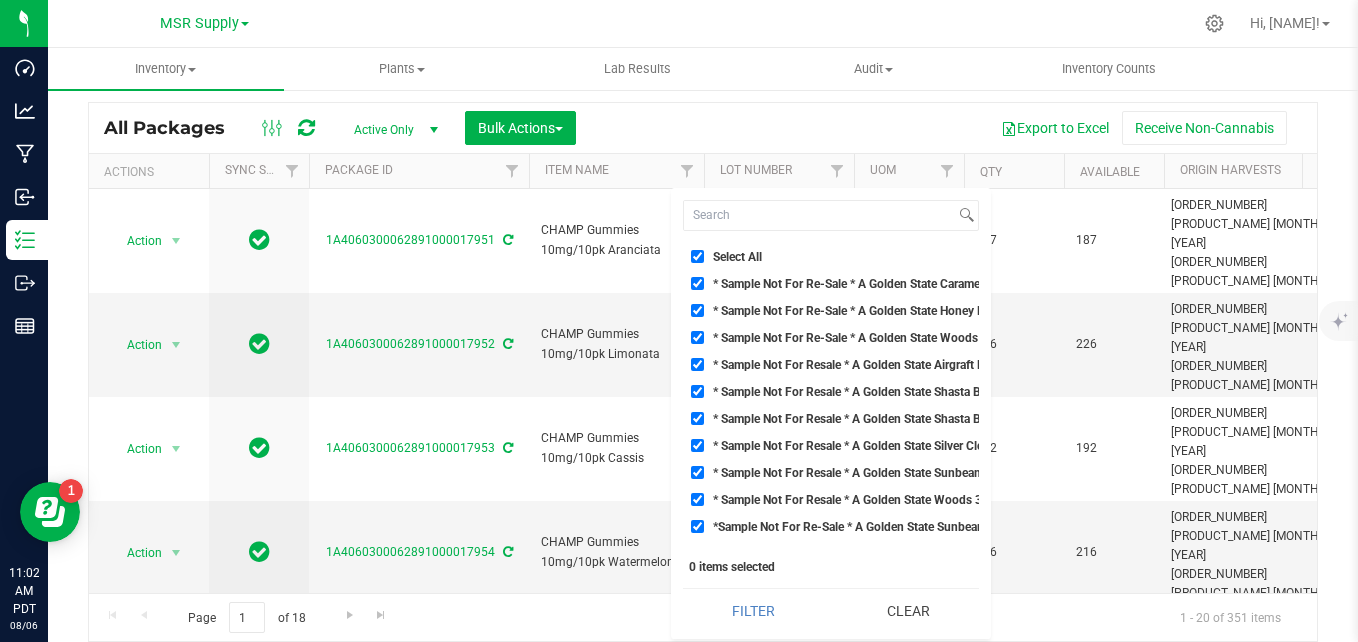 checkbox on "true" 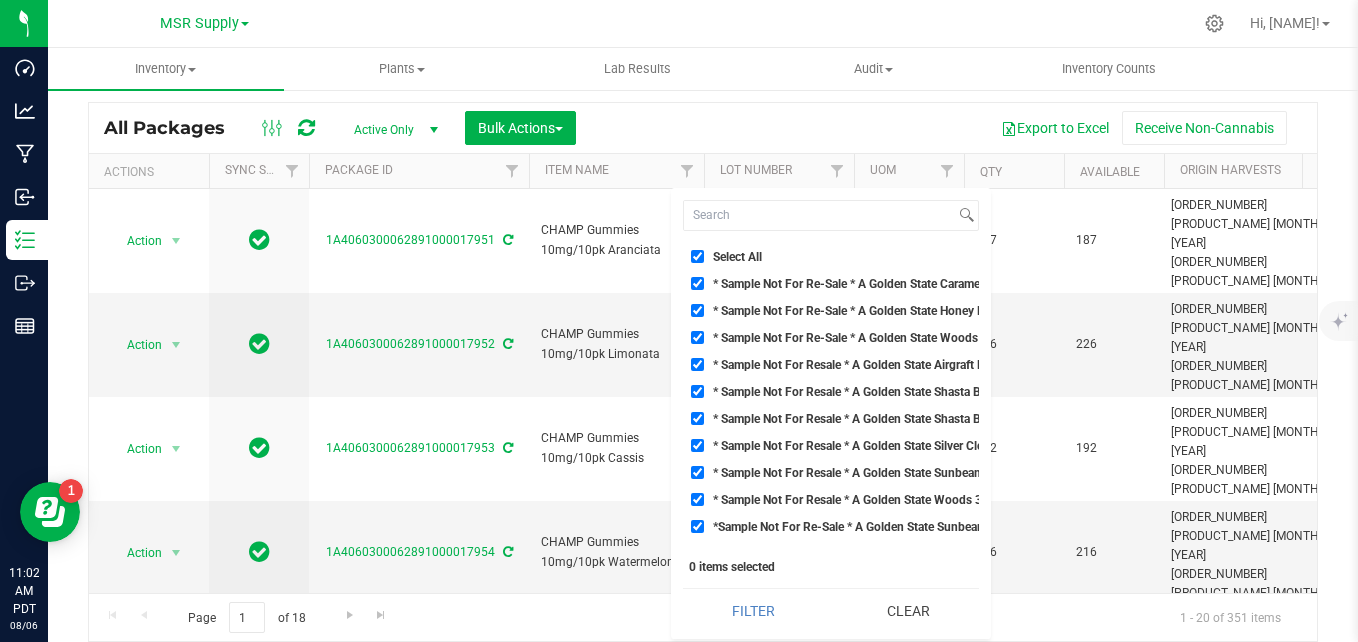 checkbox on "true" 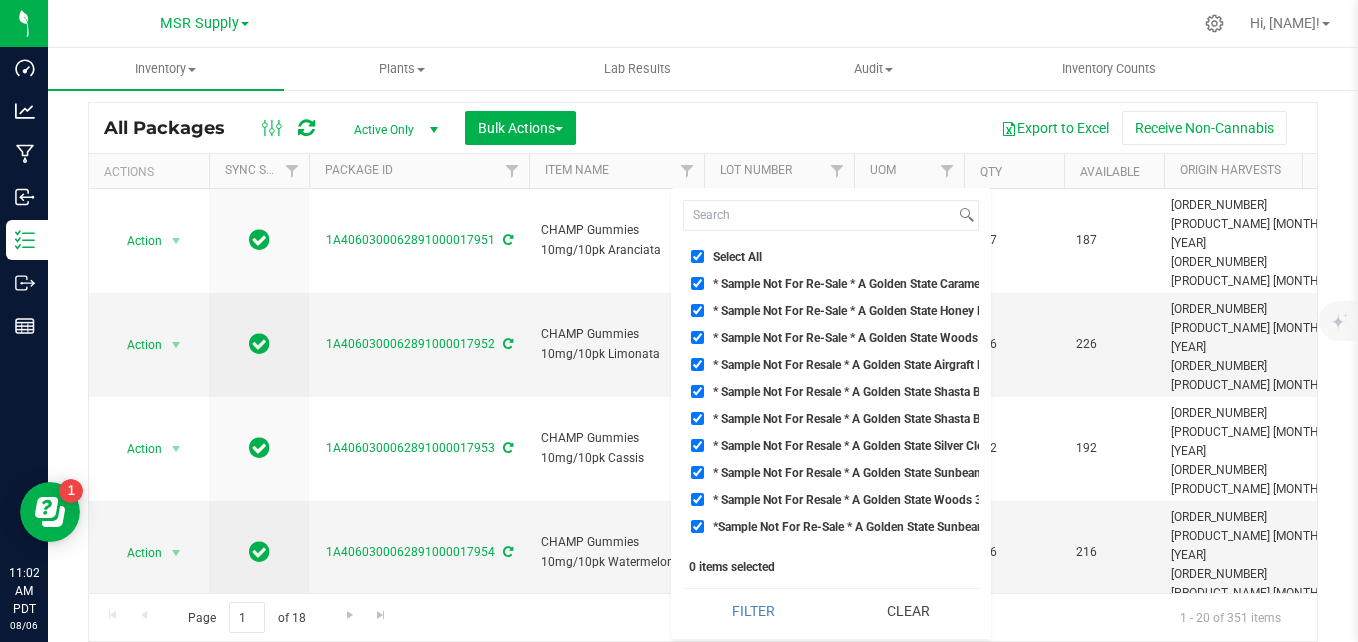 checkbox on "true" 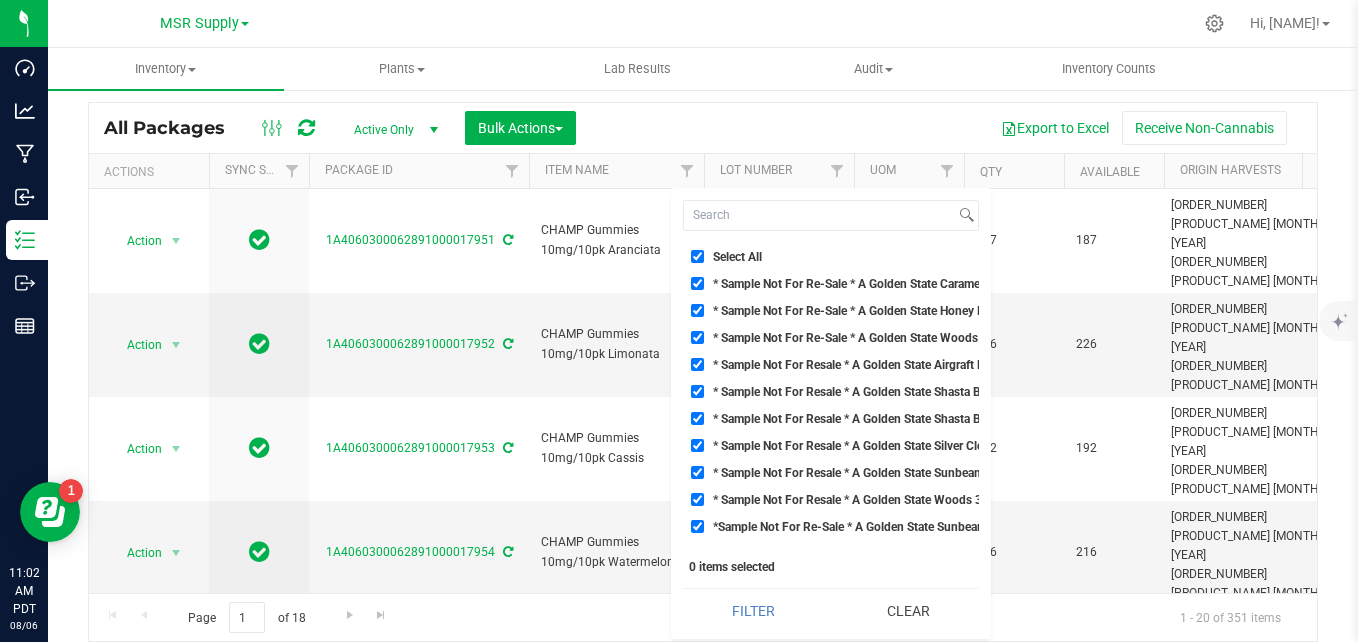 checkbox on "true" 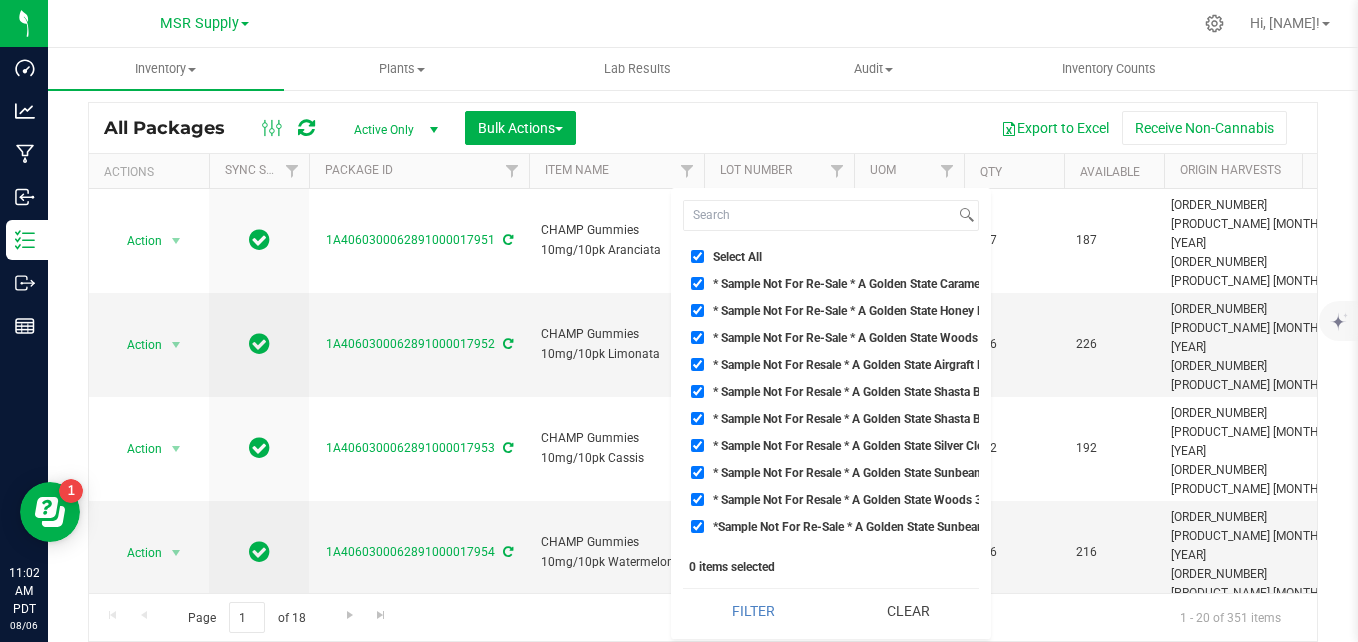 checkbox on "true" 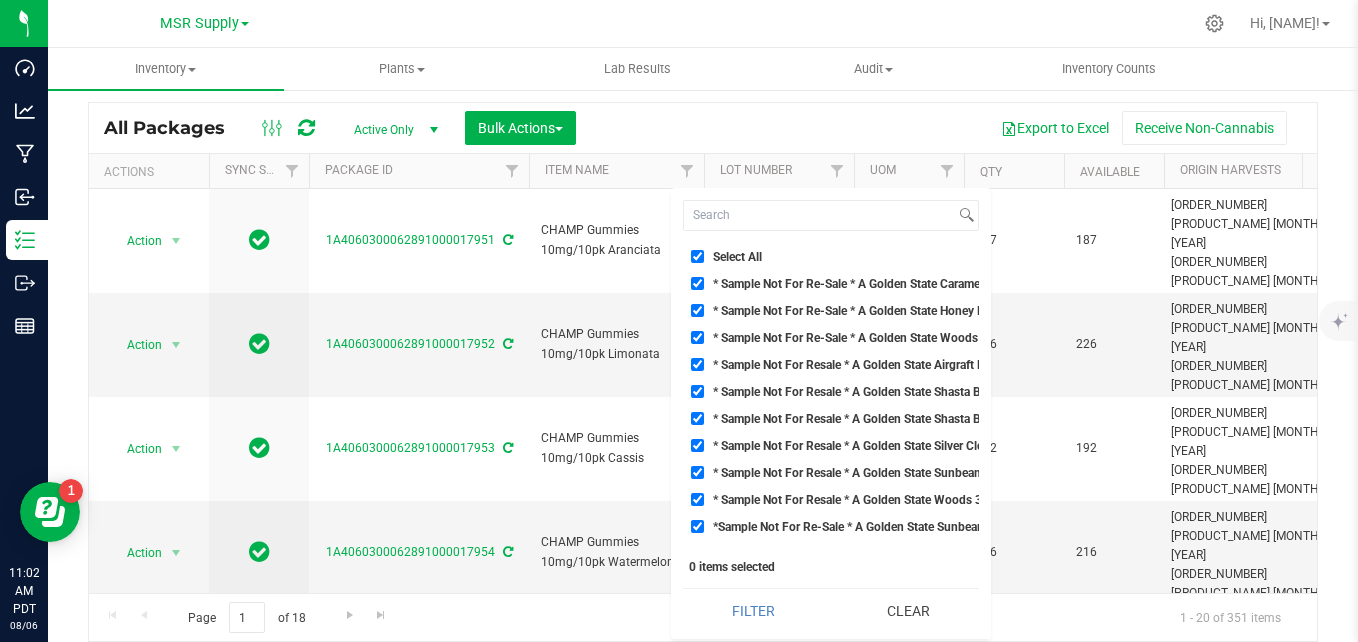 checkbox on "true" 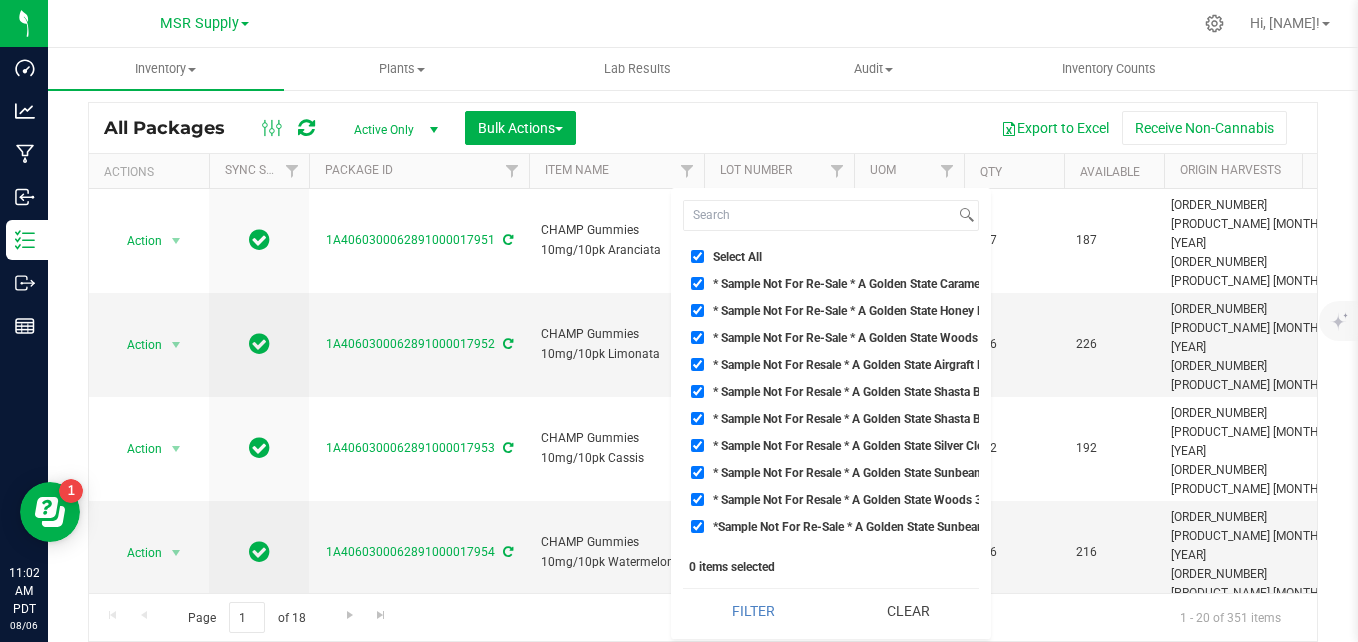 checkbox on "true" 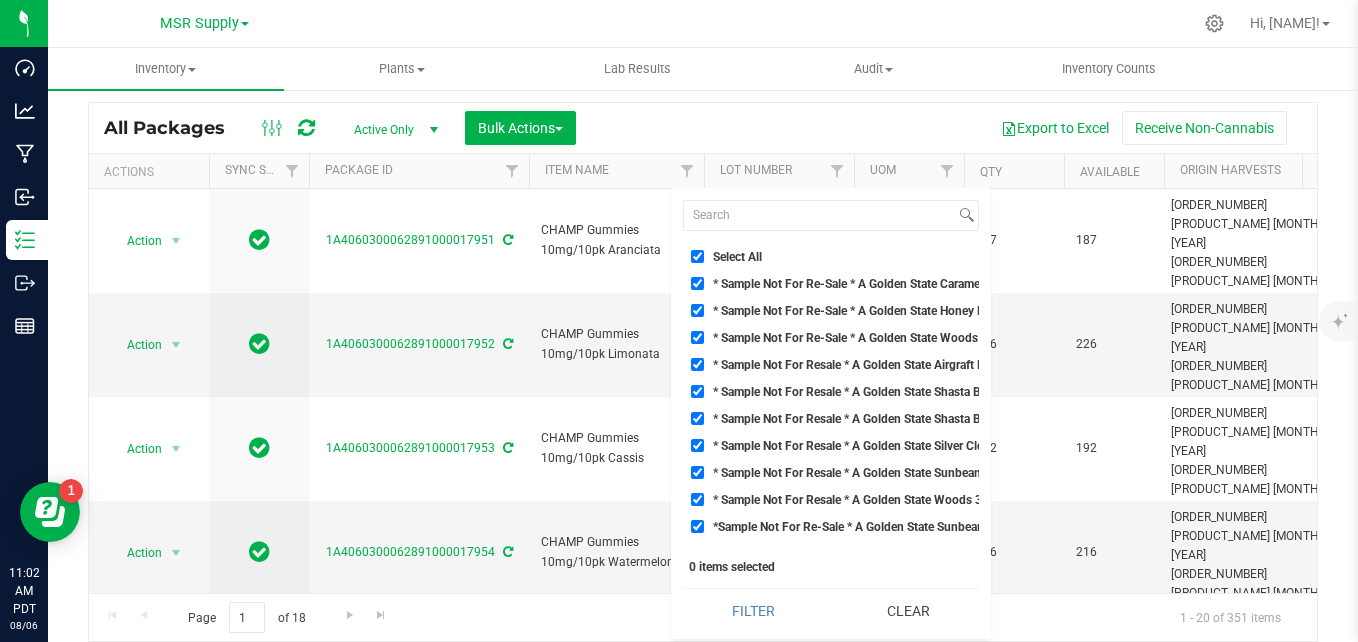 checkbox on "true" 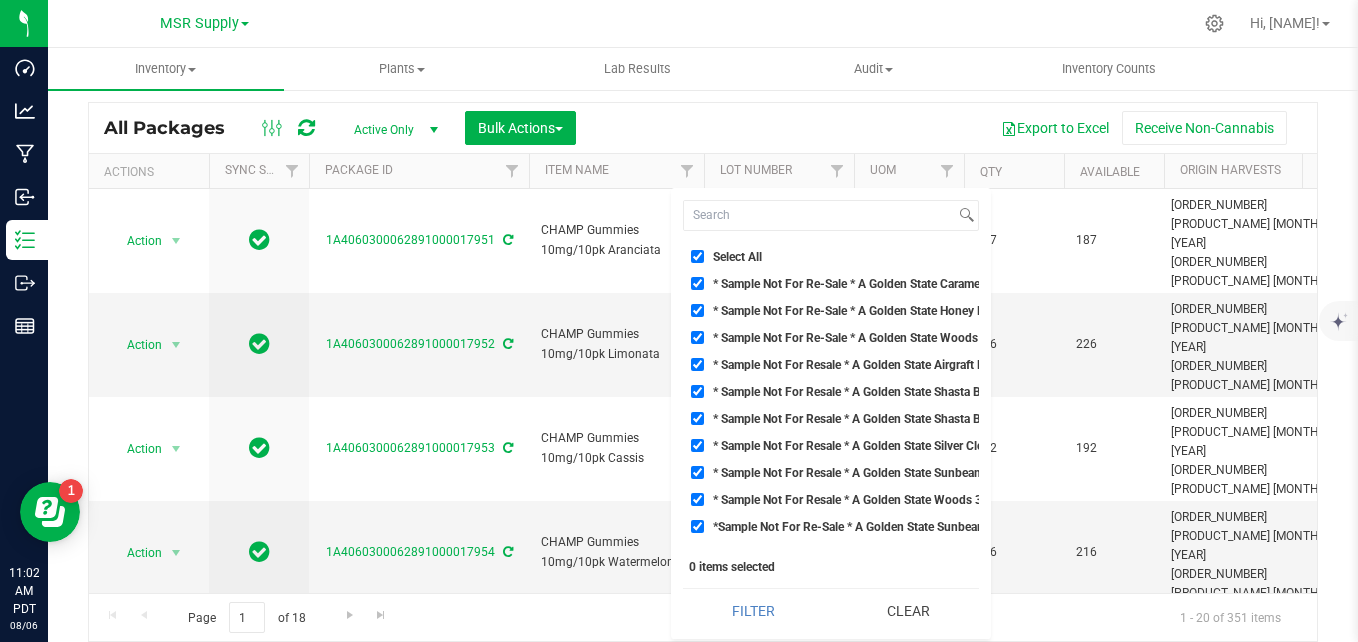 checkbox on "true" 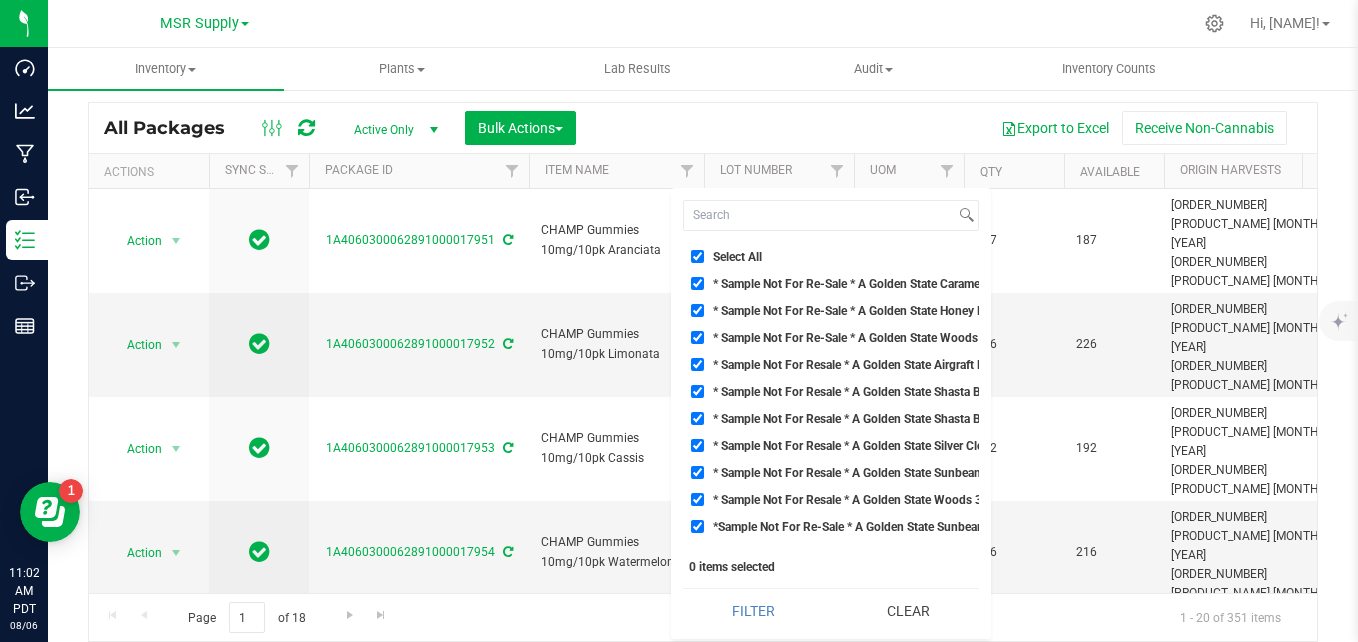 checkbox on "true" 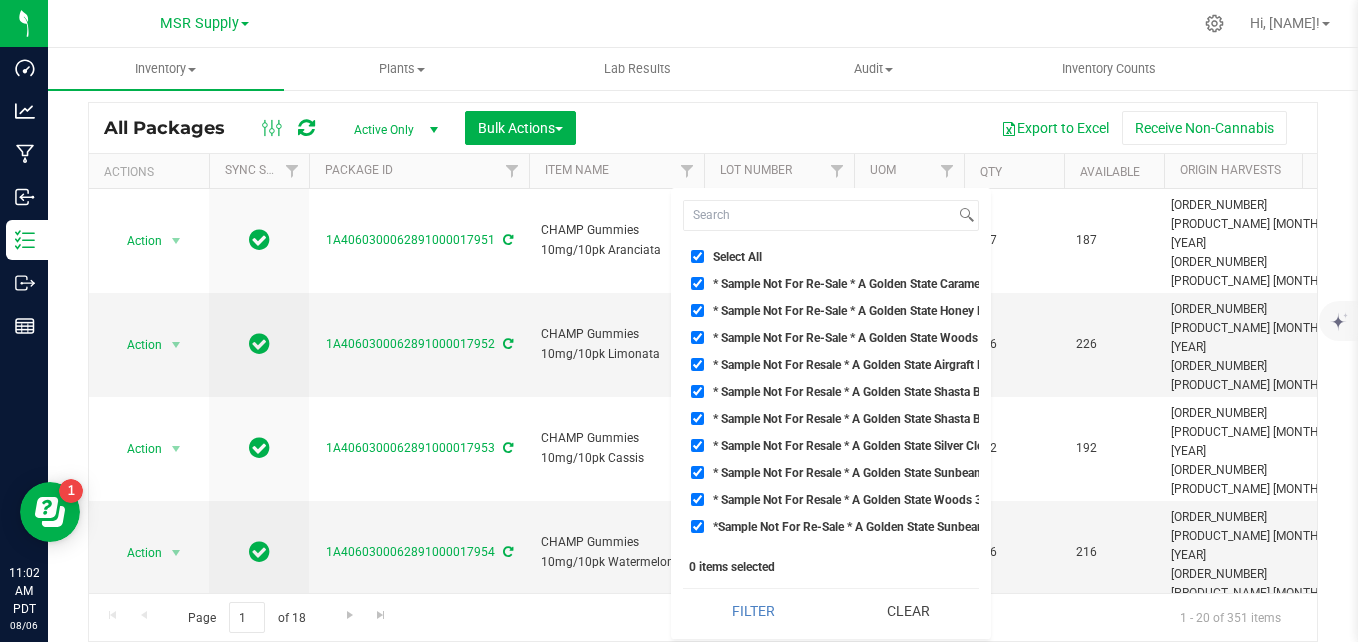 checkbox on "true" 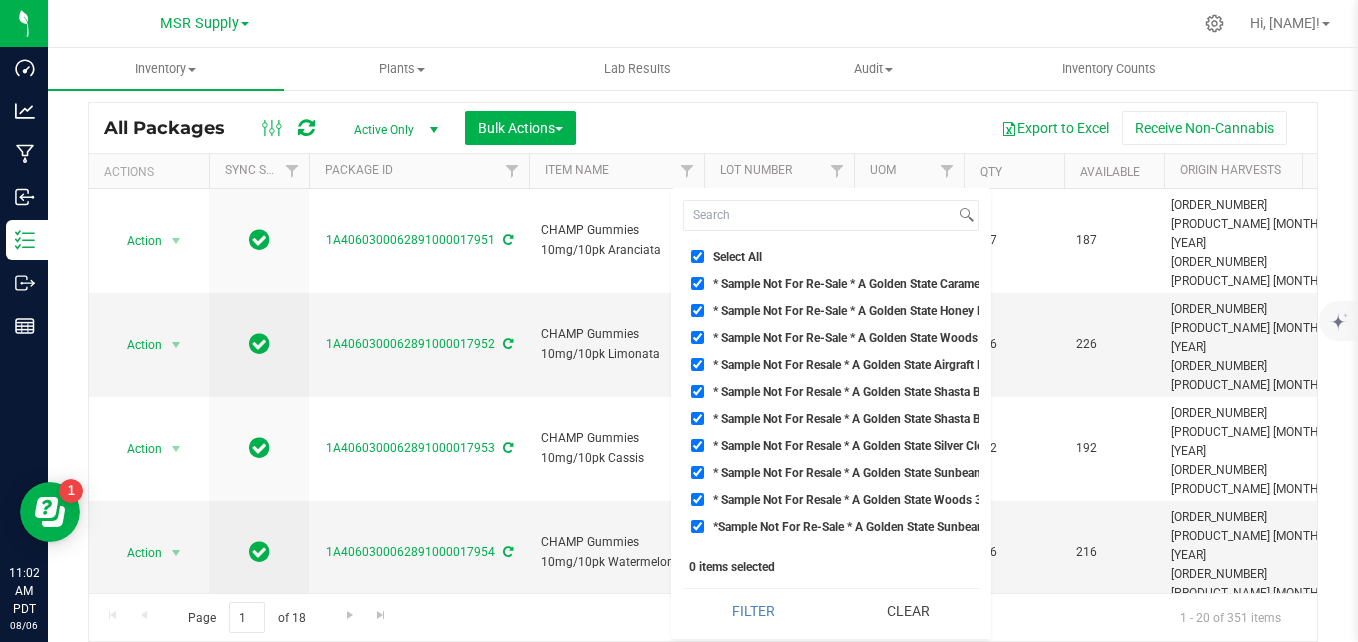 checkbox on "true" 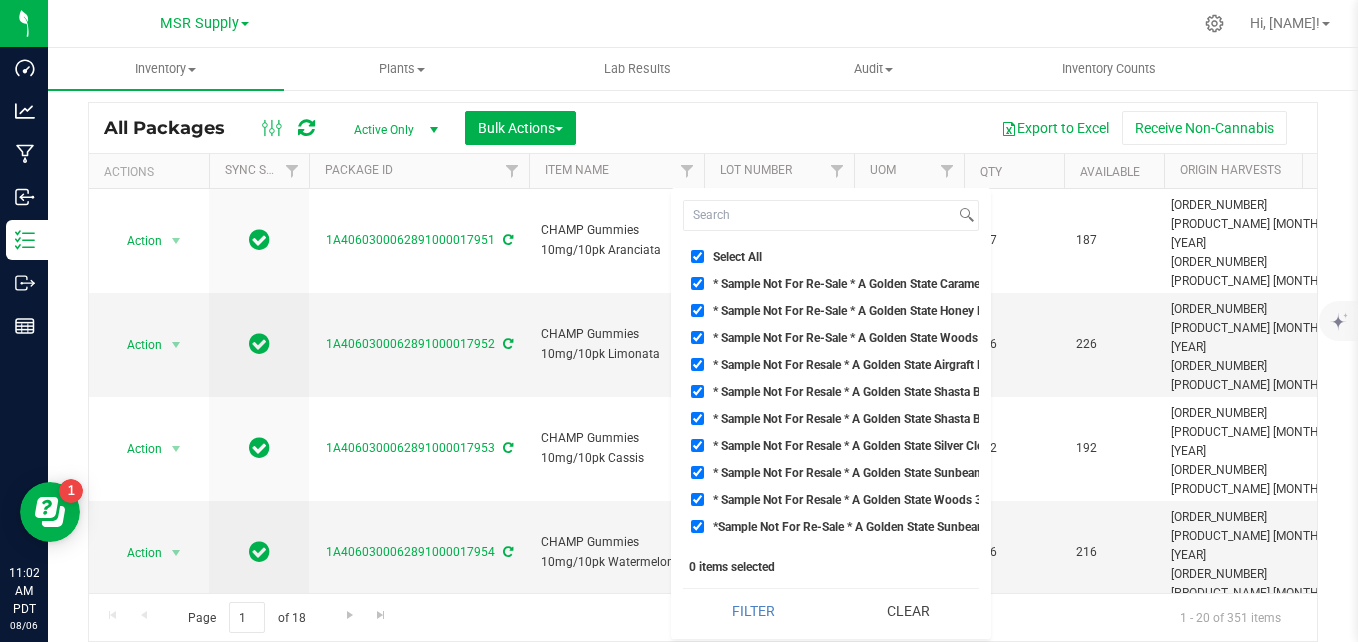 checkbox on "true" 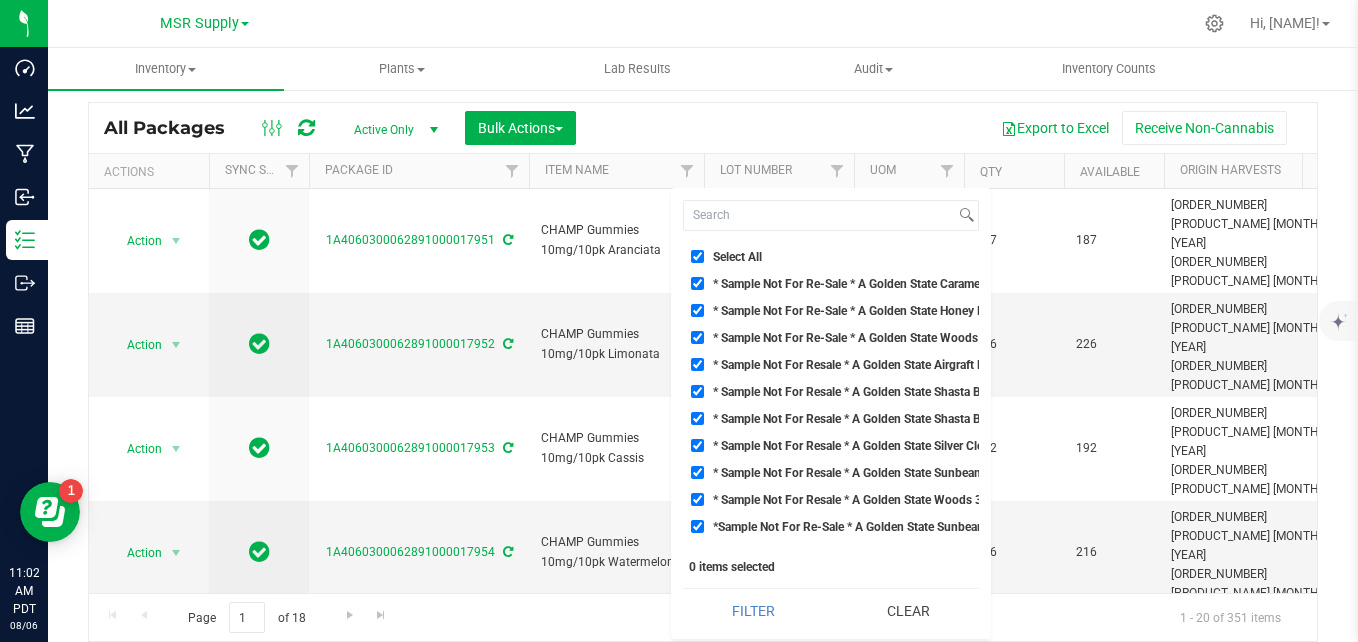 checkbox on "true" 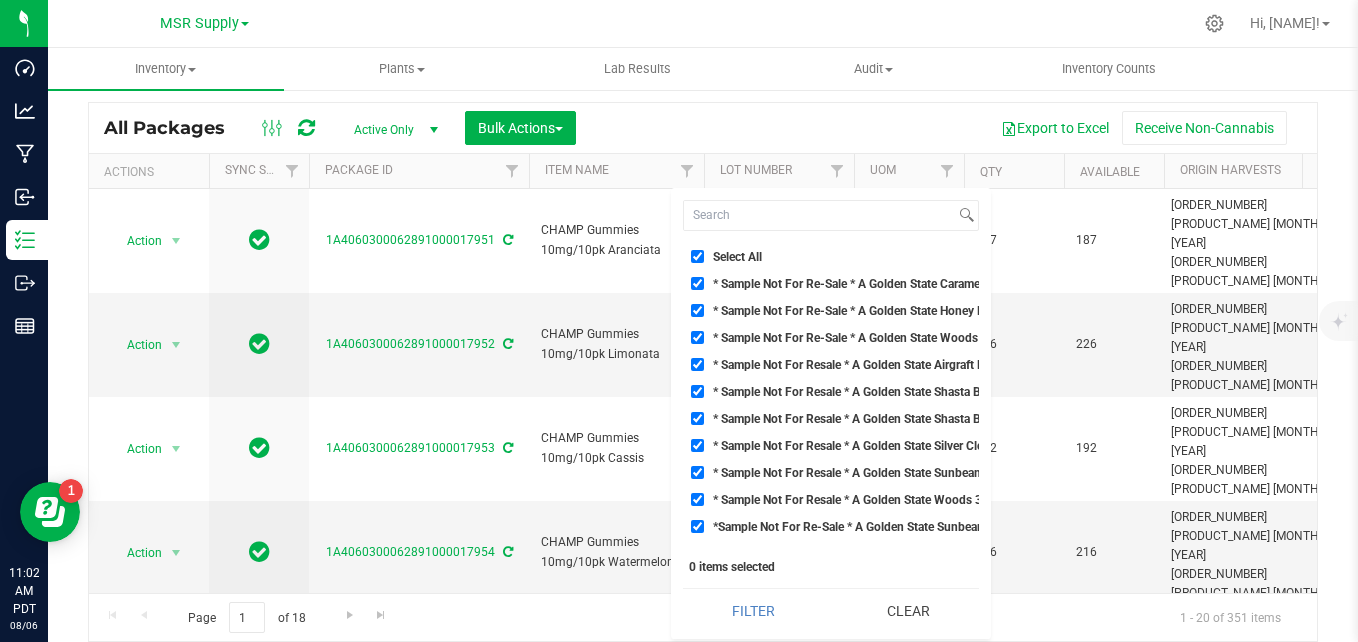 checkbox on "true" 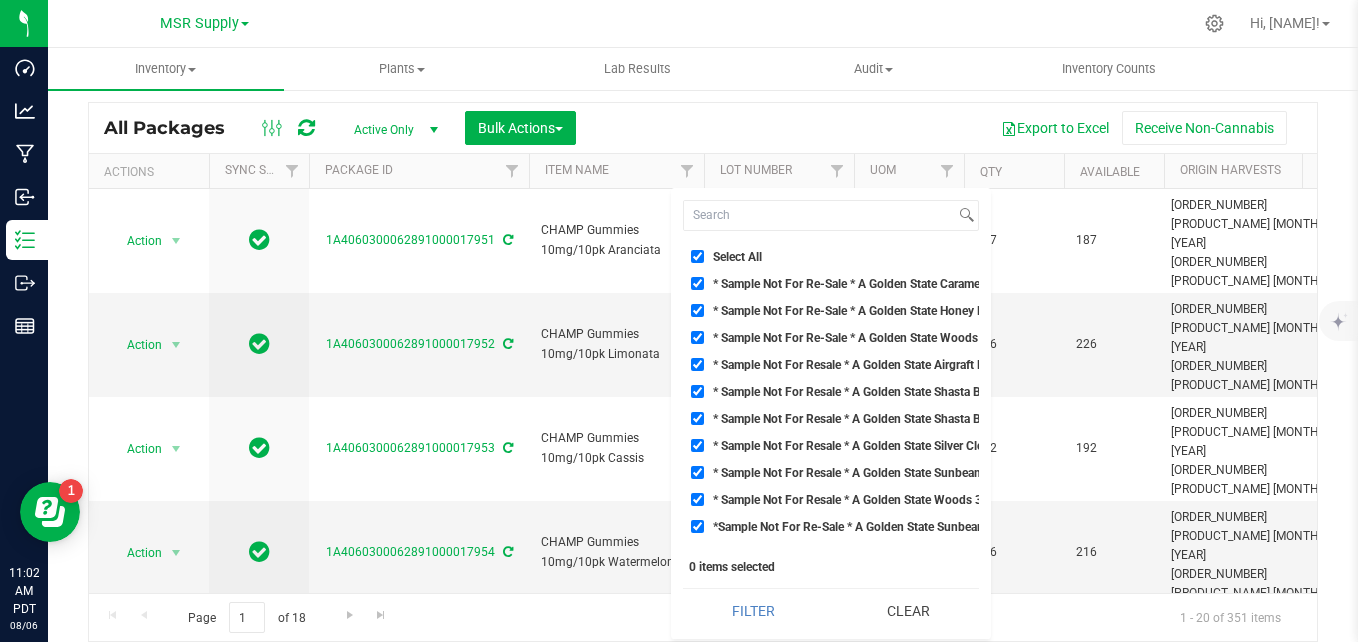 checkbox on "true" 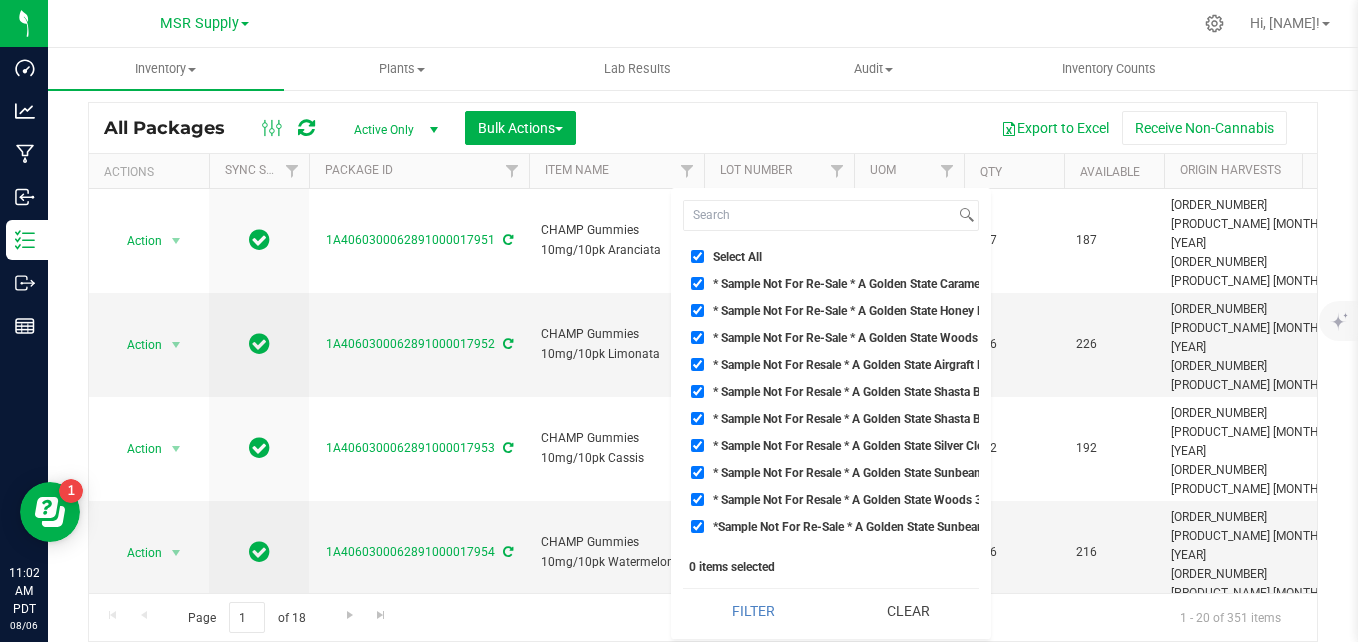 checkbox on "true" 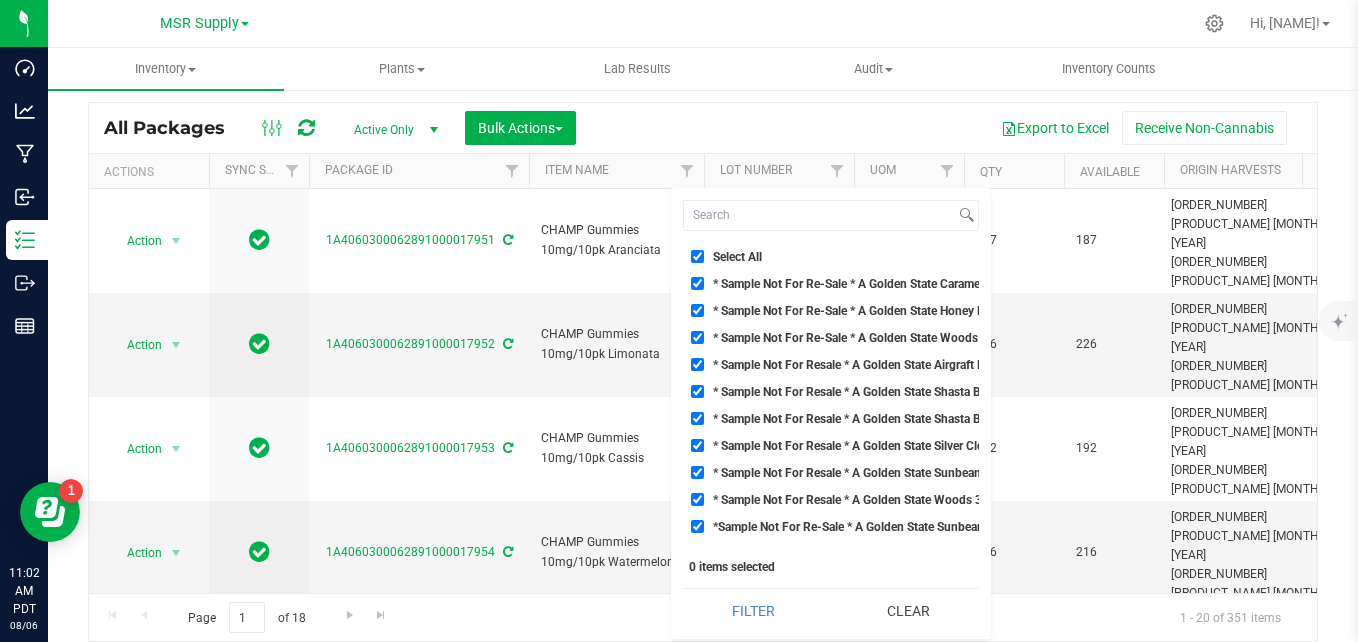 checkbox on "true" 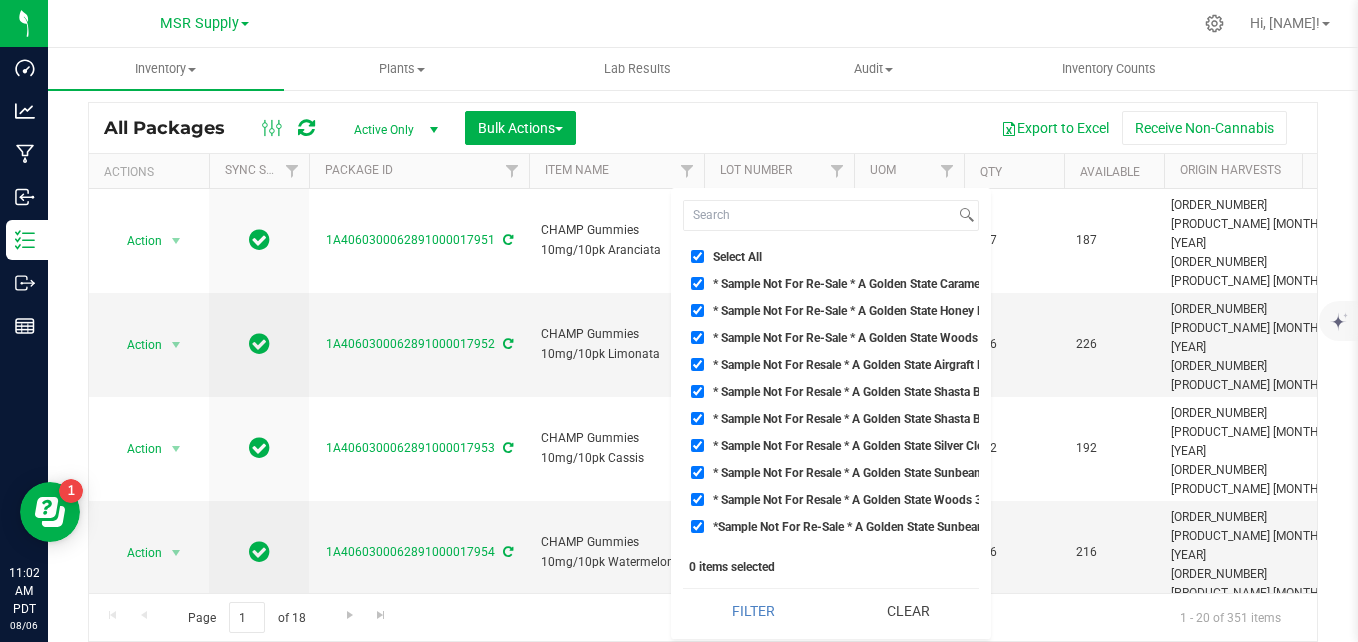 checkbox on "true" 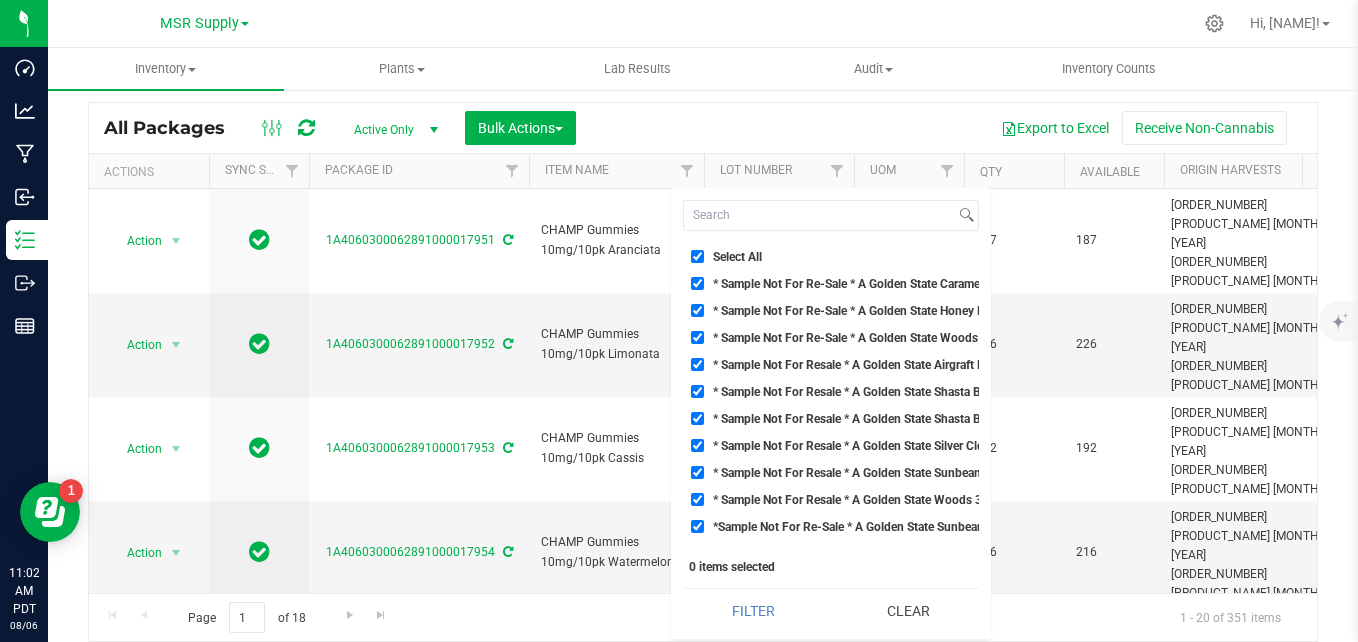 checkbox on "true" 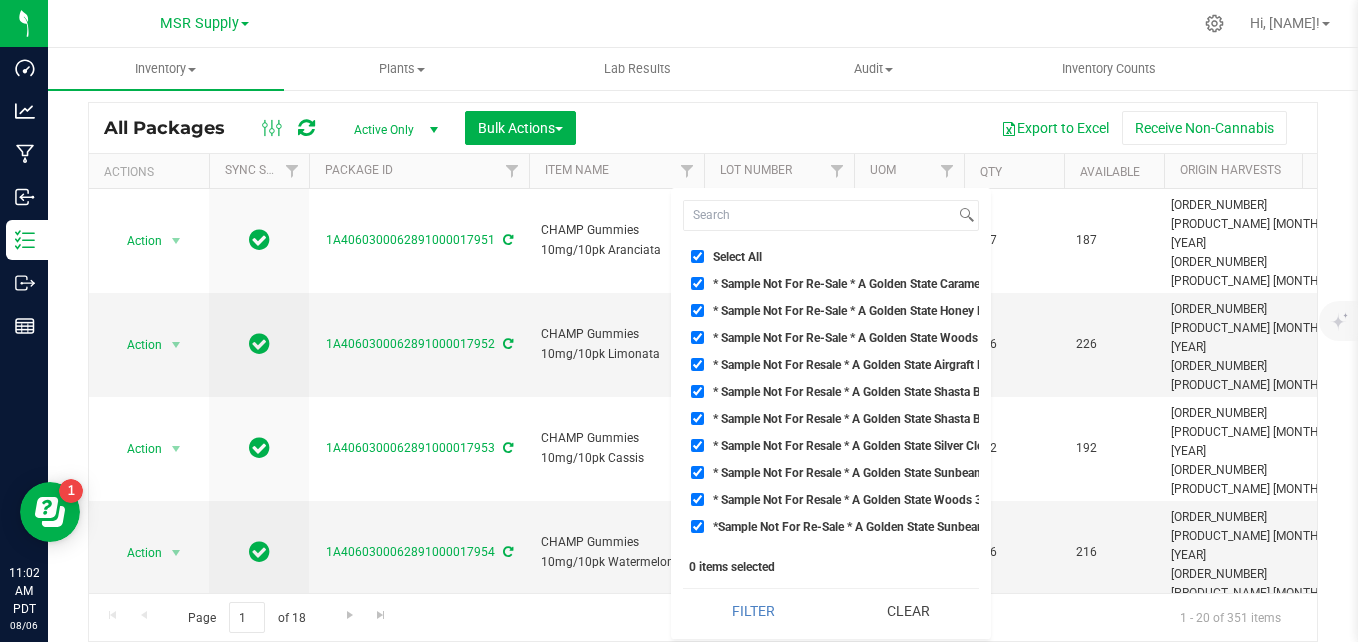 checkbox on "true" 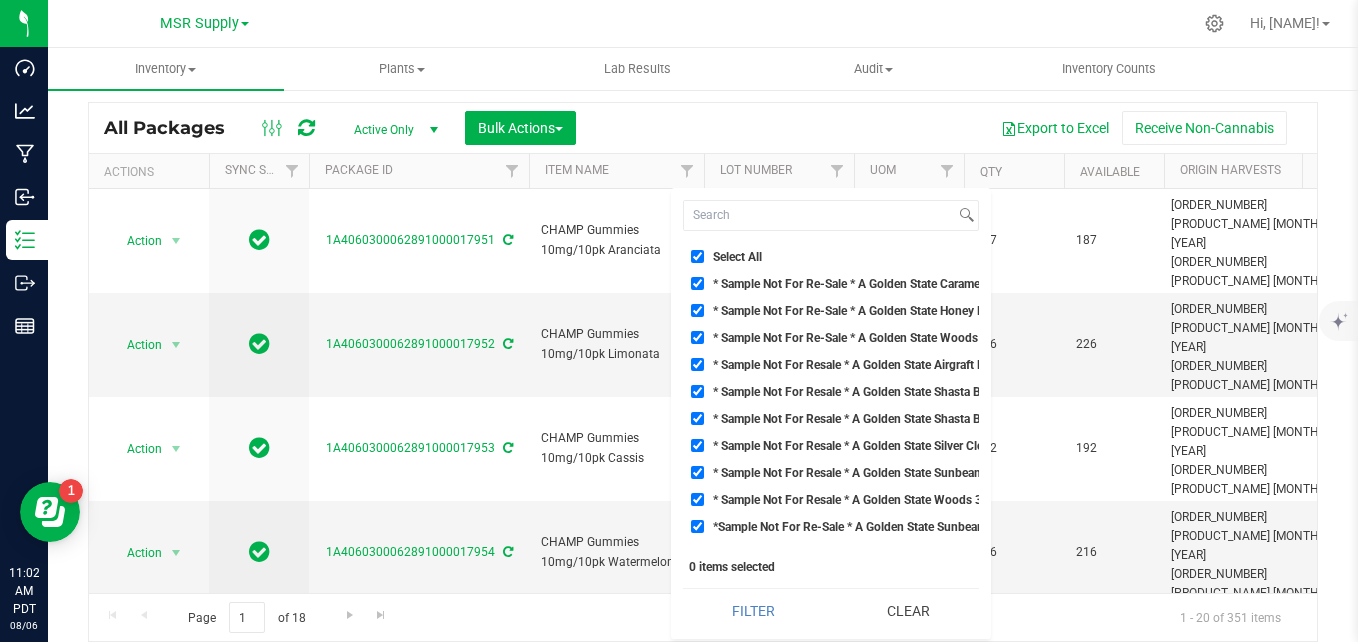 checkbox on "true" 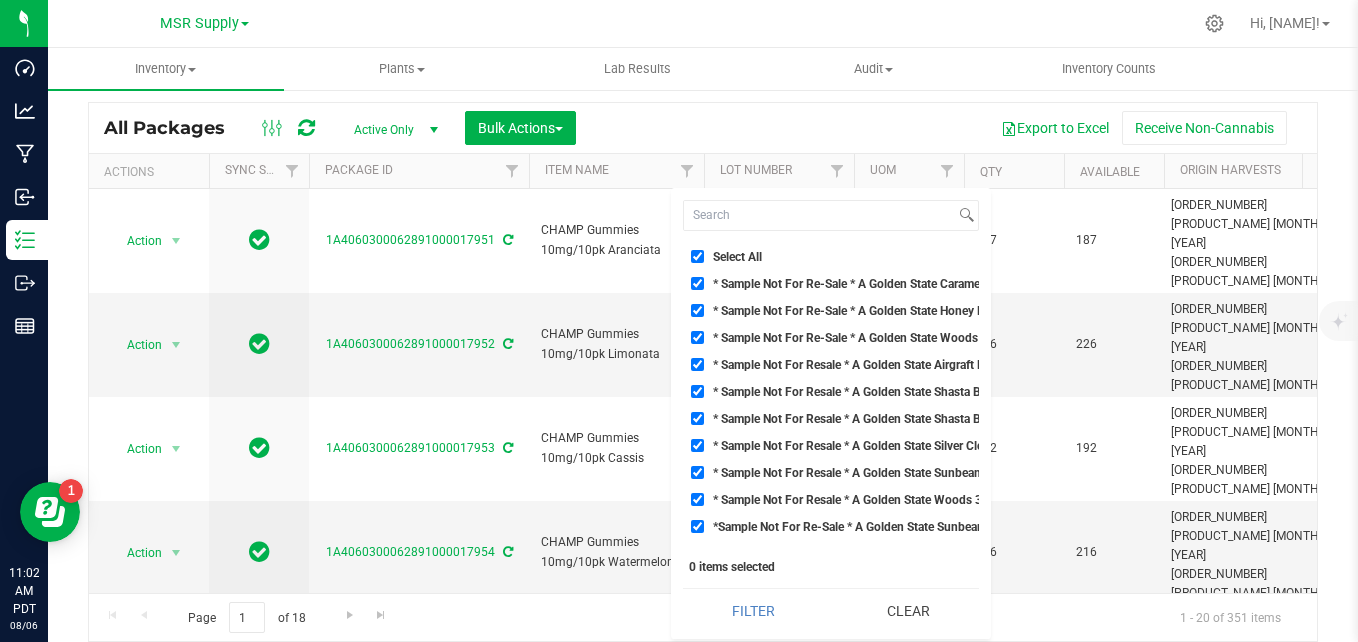 checkbox on "true" 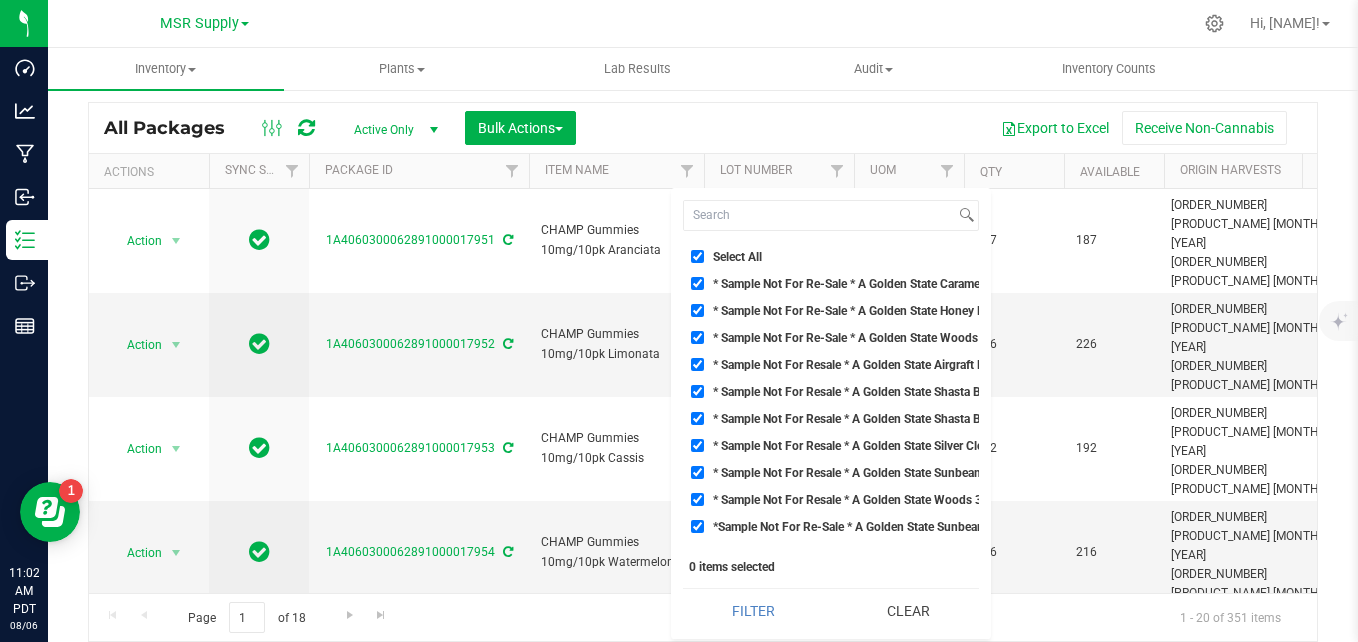 checkbox on "true" 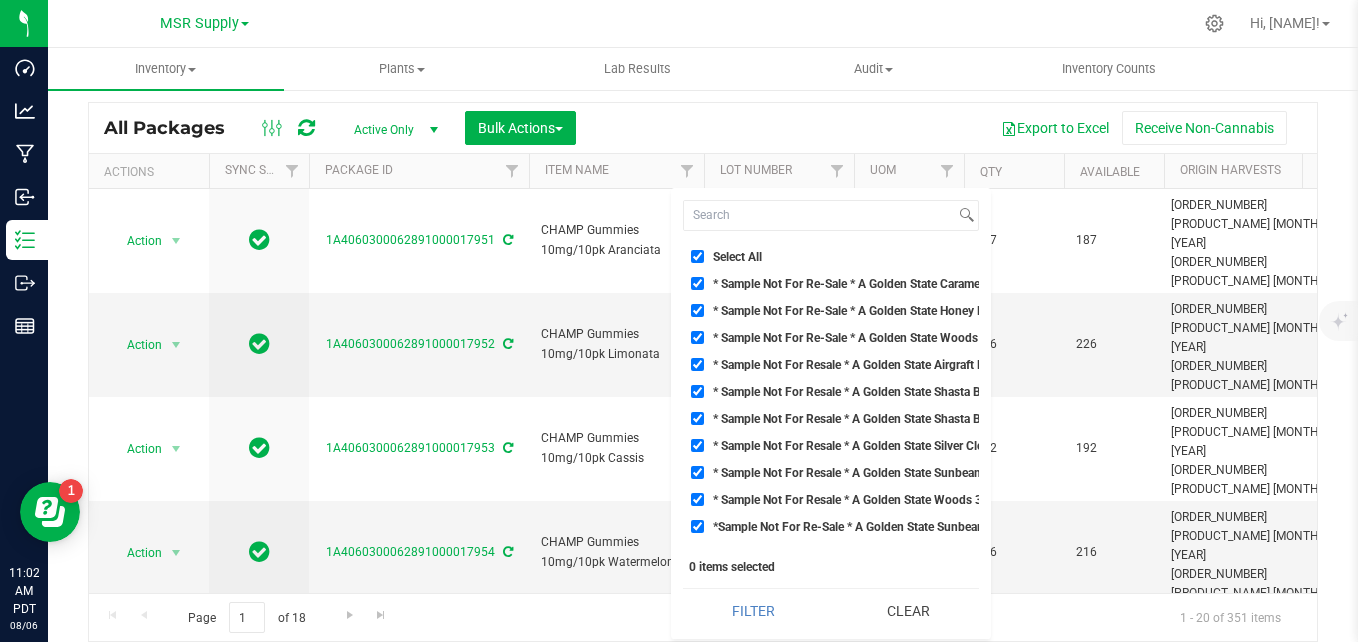 checkbox on "true" 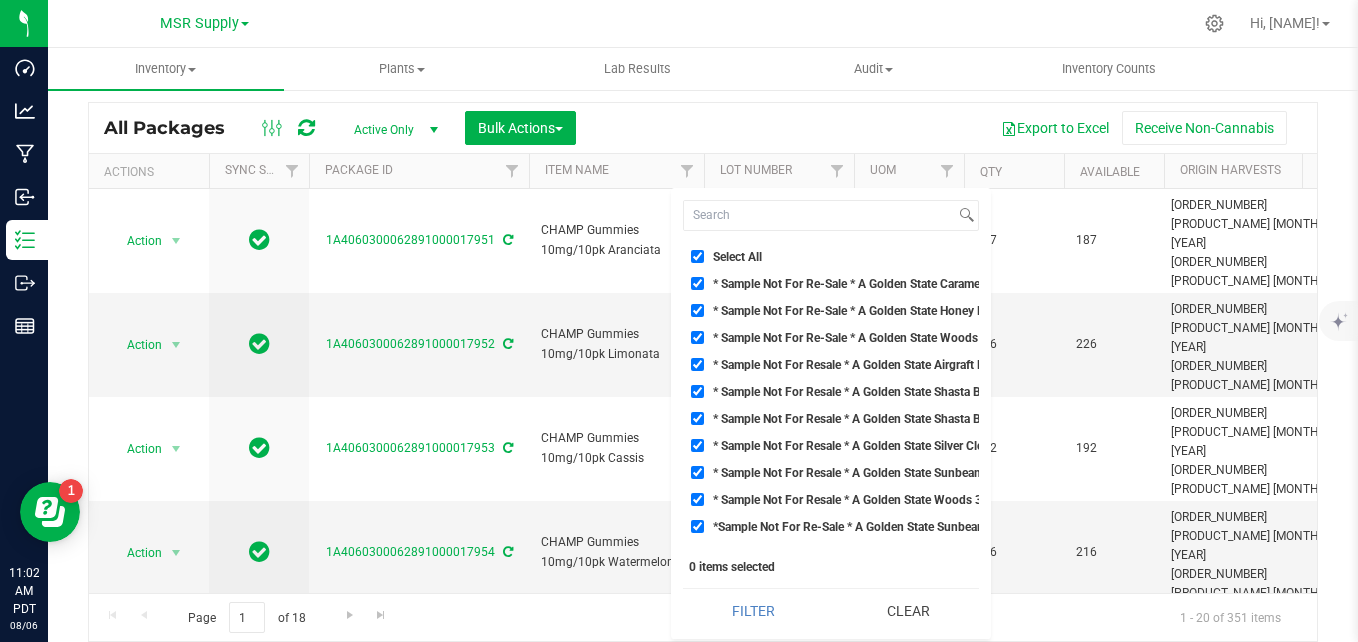 checkbox on "true" 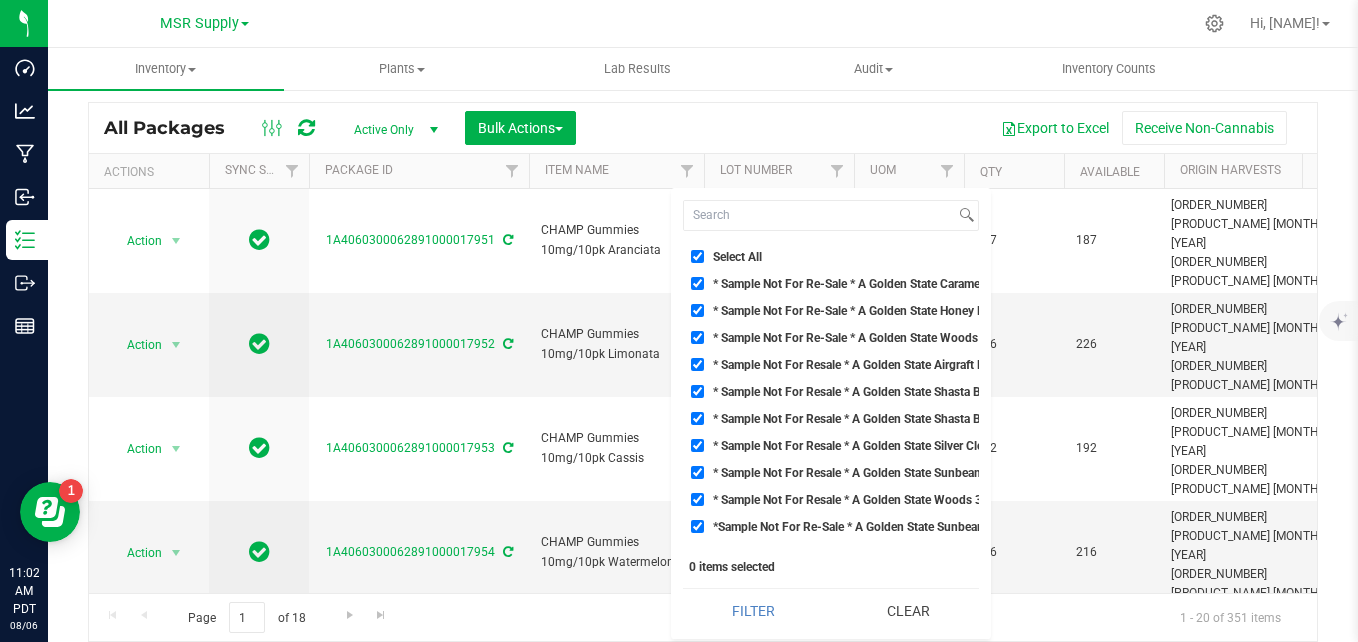 checkbox on "true" 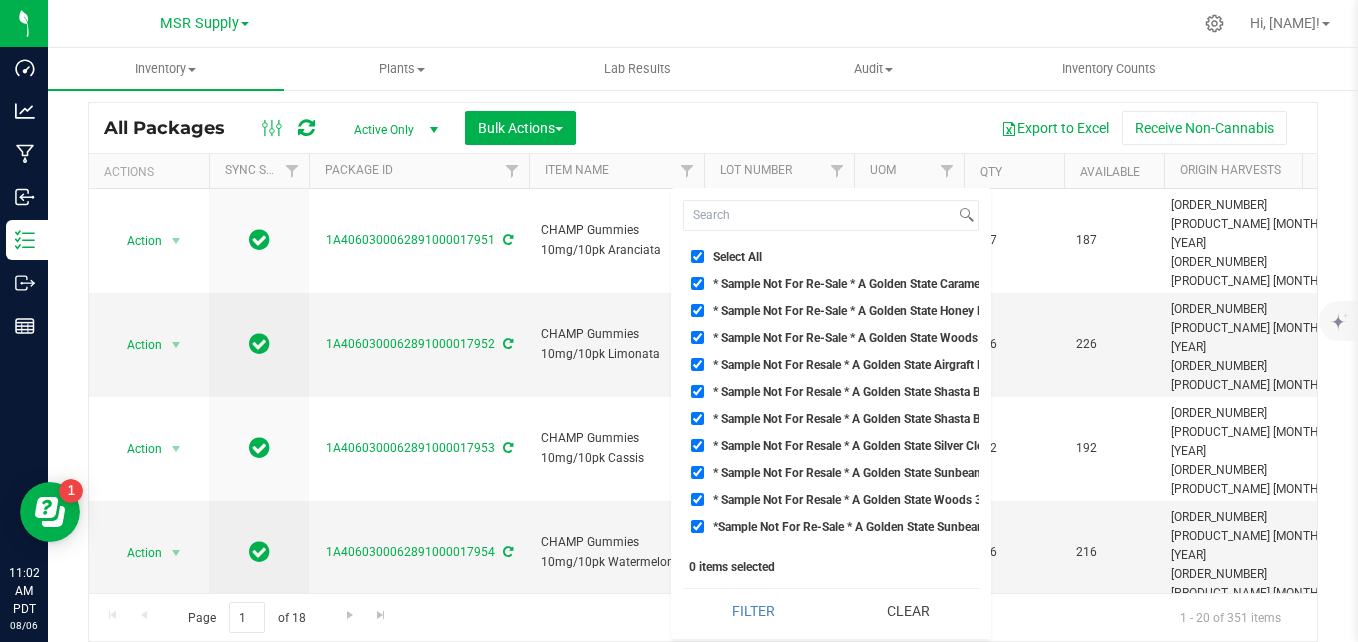 checkbox on "true" 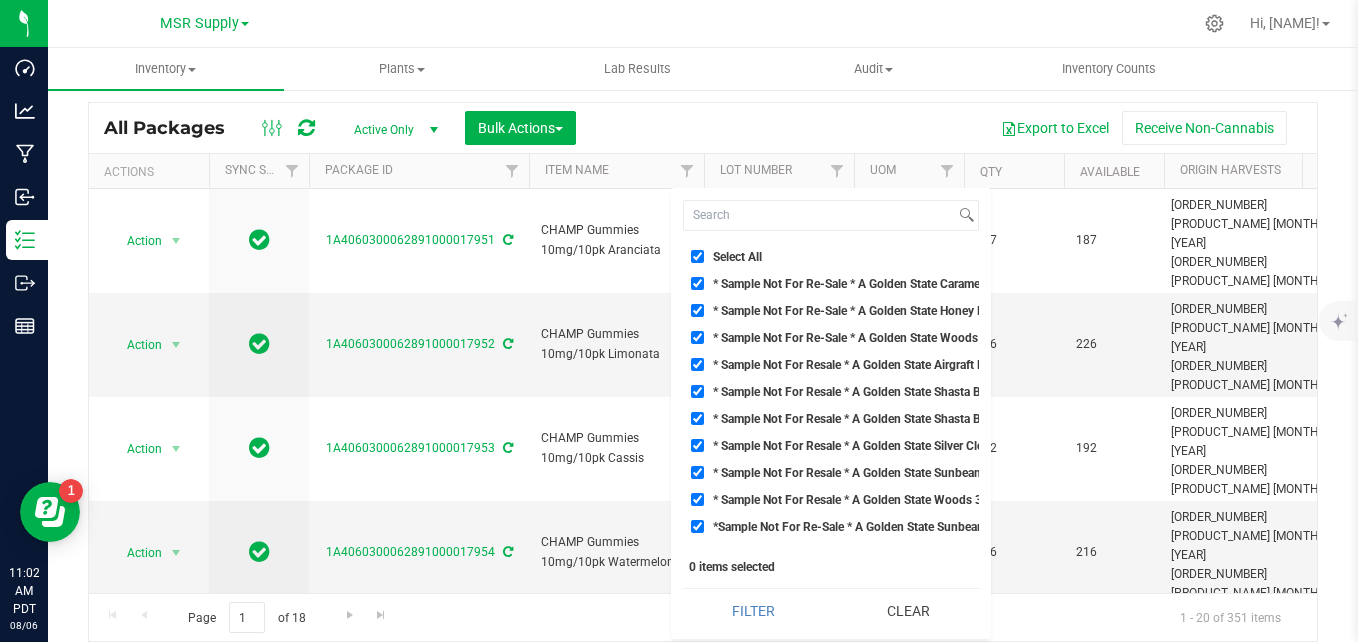 checkbox on "true" 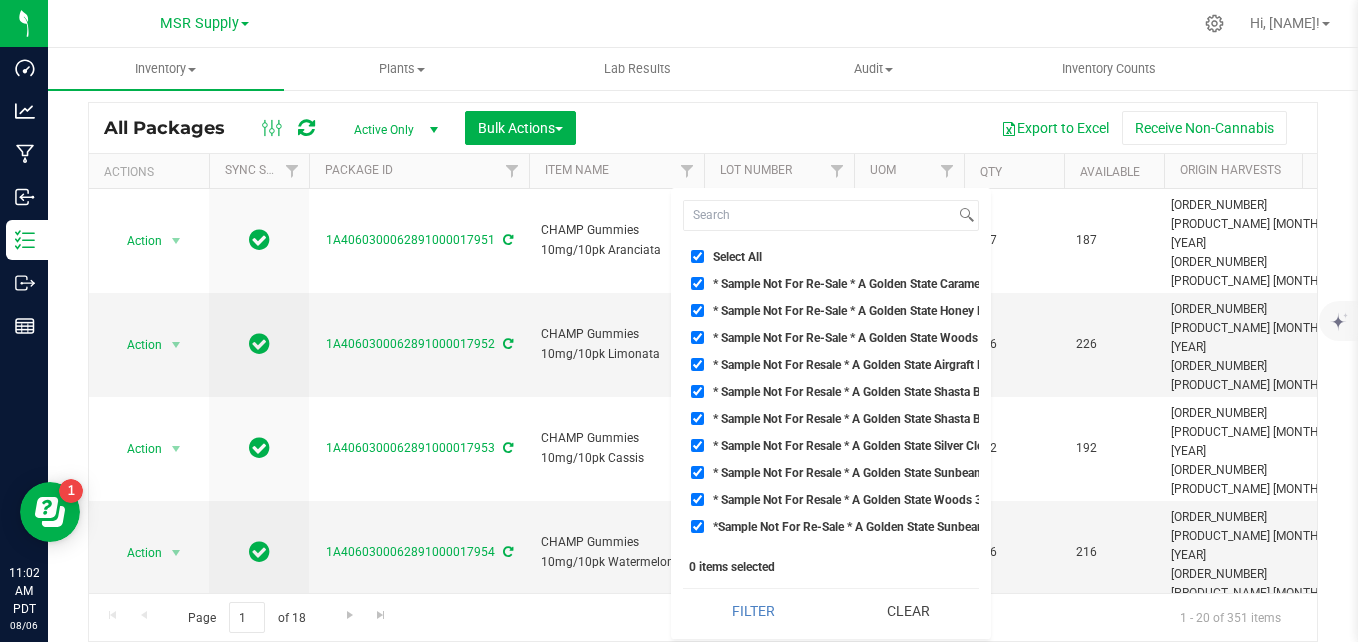 checkbox on "true" 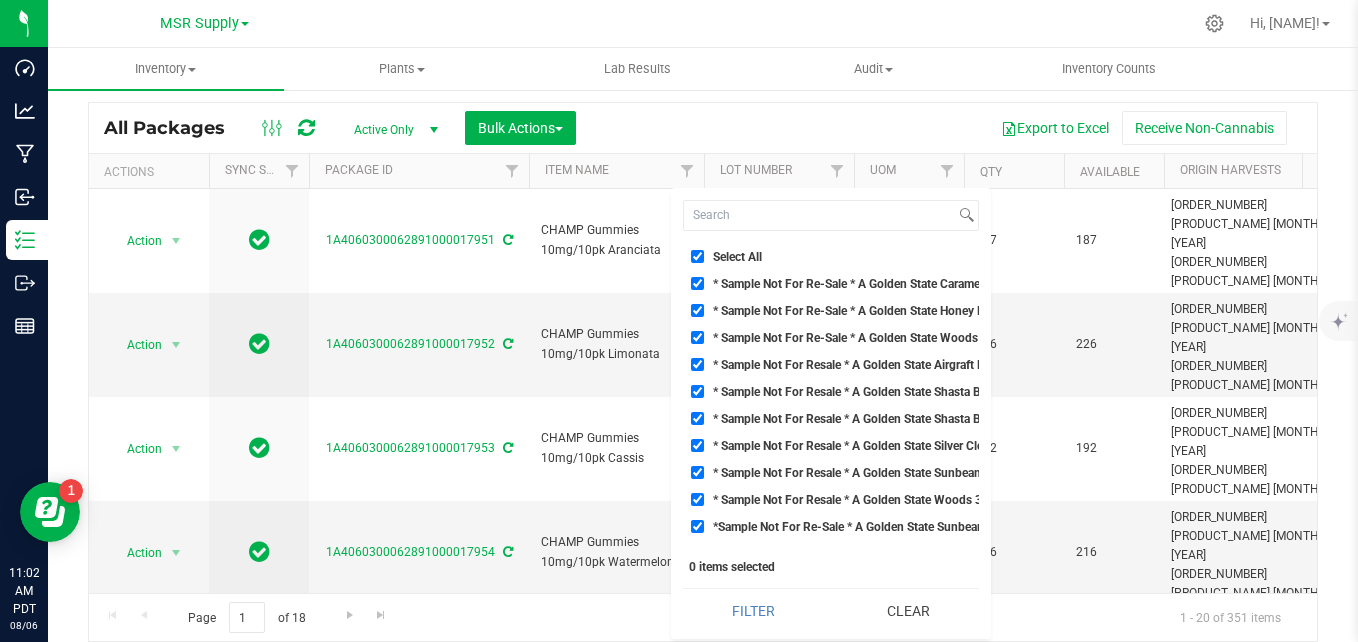 checkbox on "true" 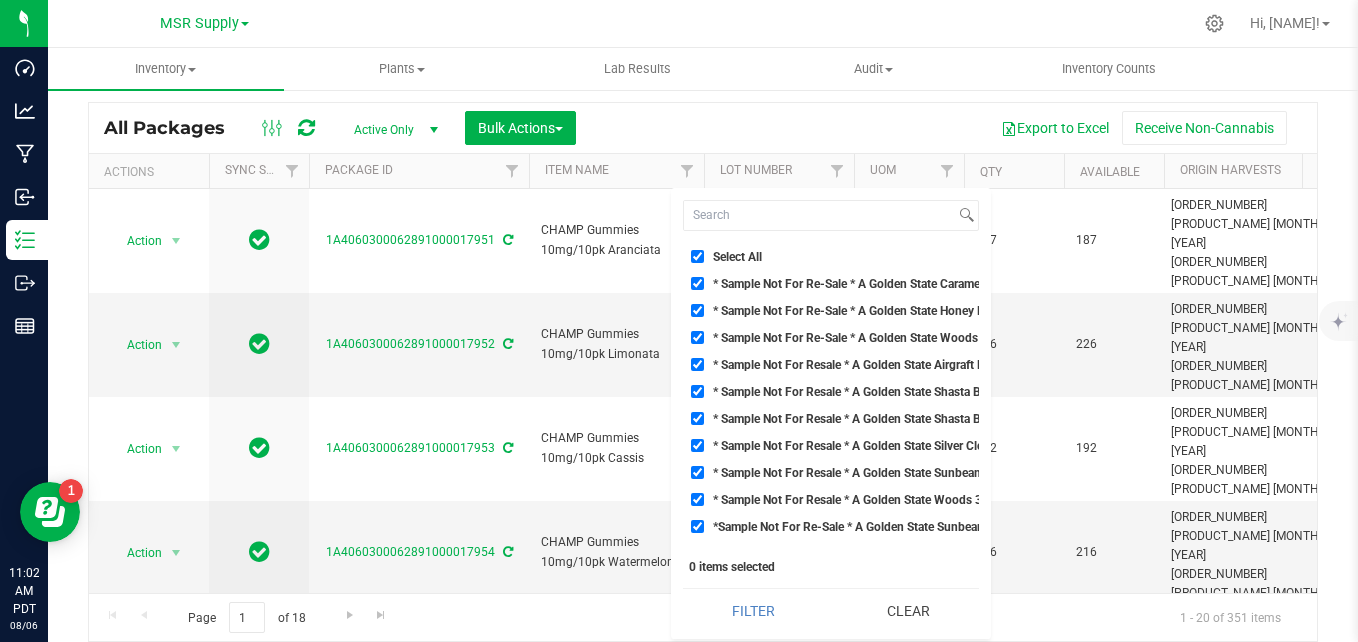 checkbox on "true" 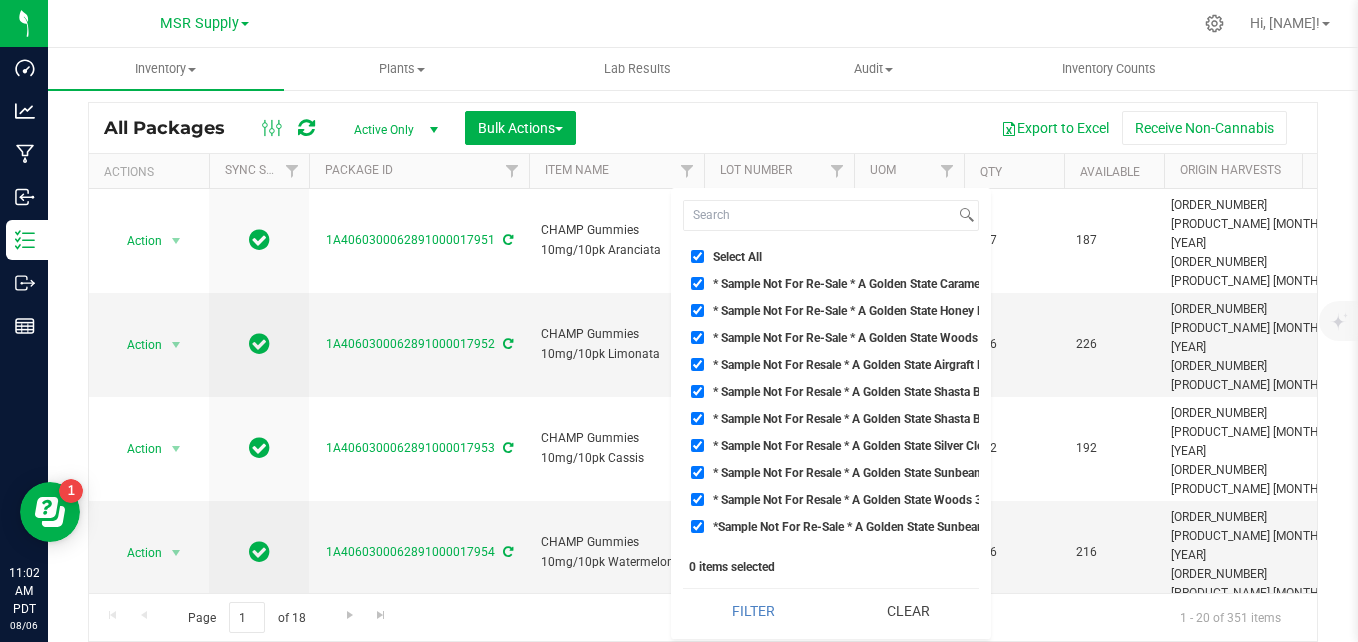 checkbox on "true" 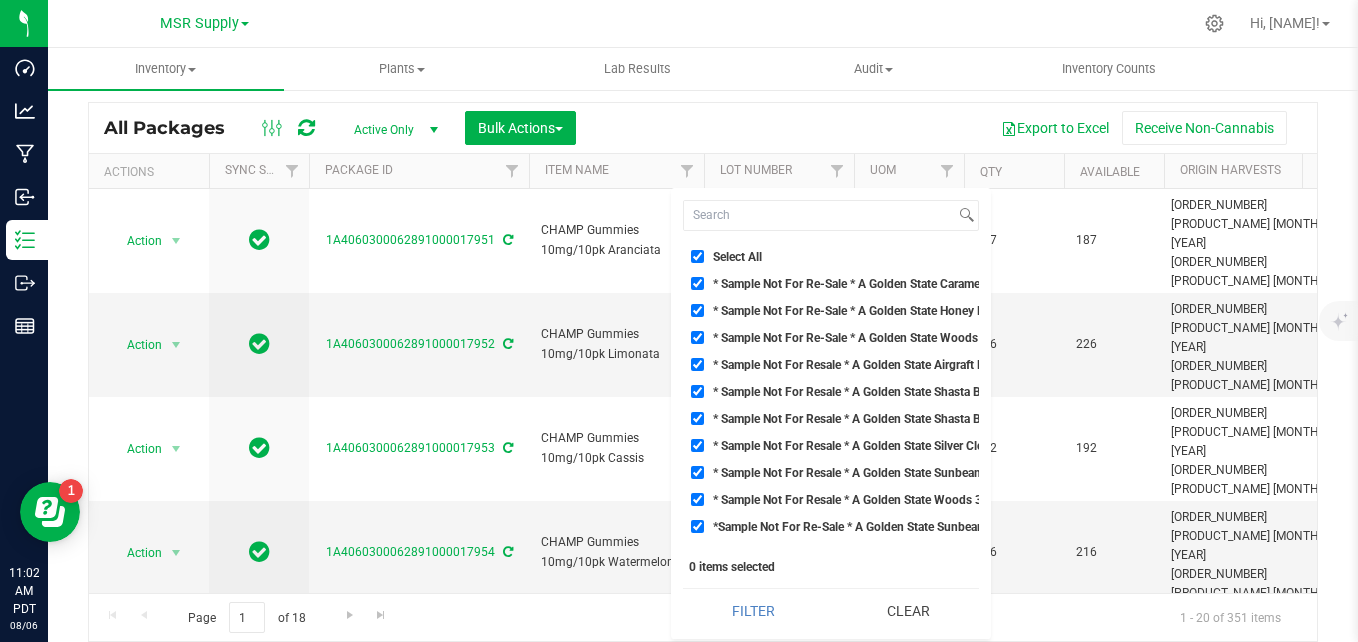 checkbox on "true" 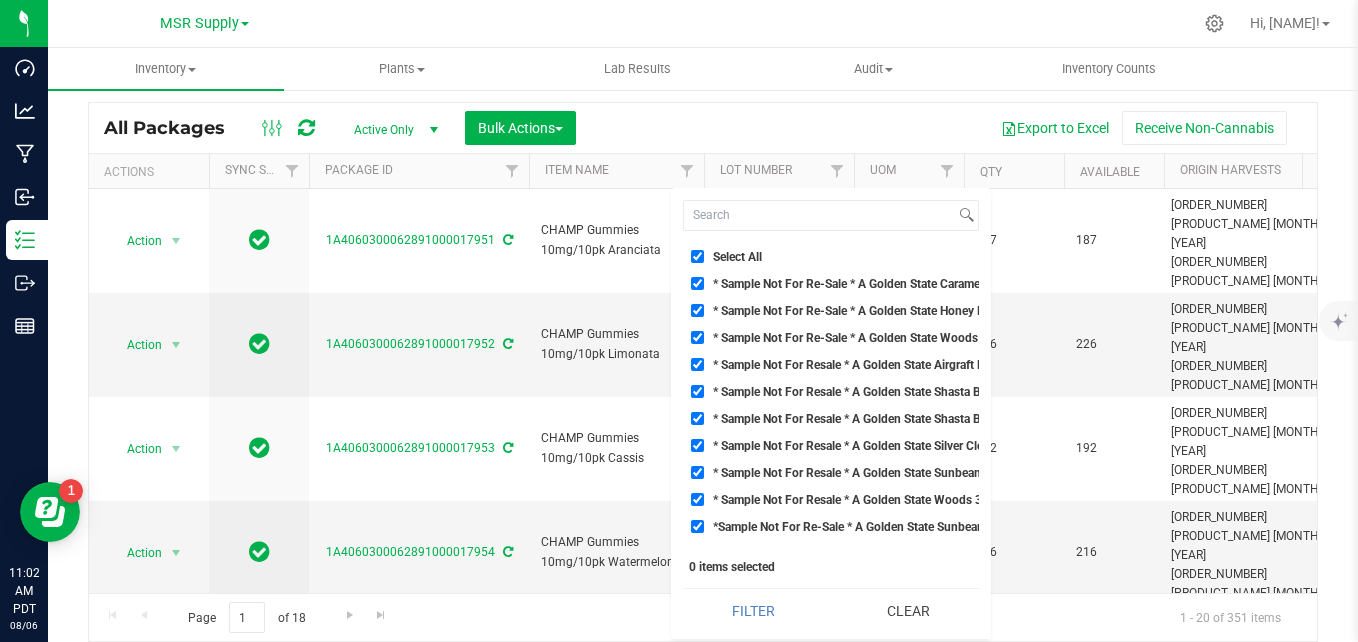 checkbox on "true" 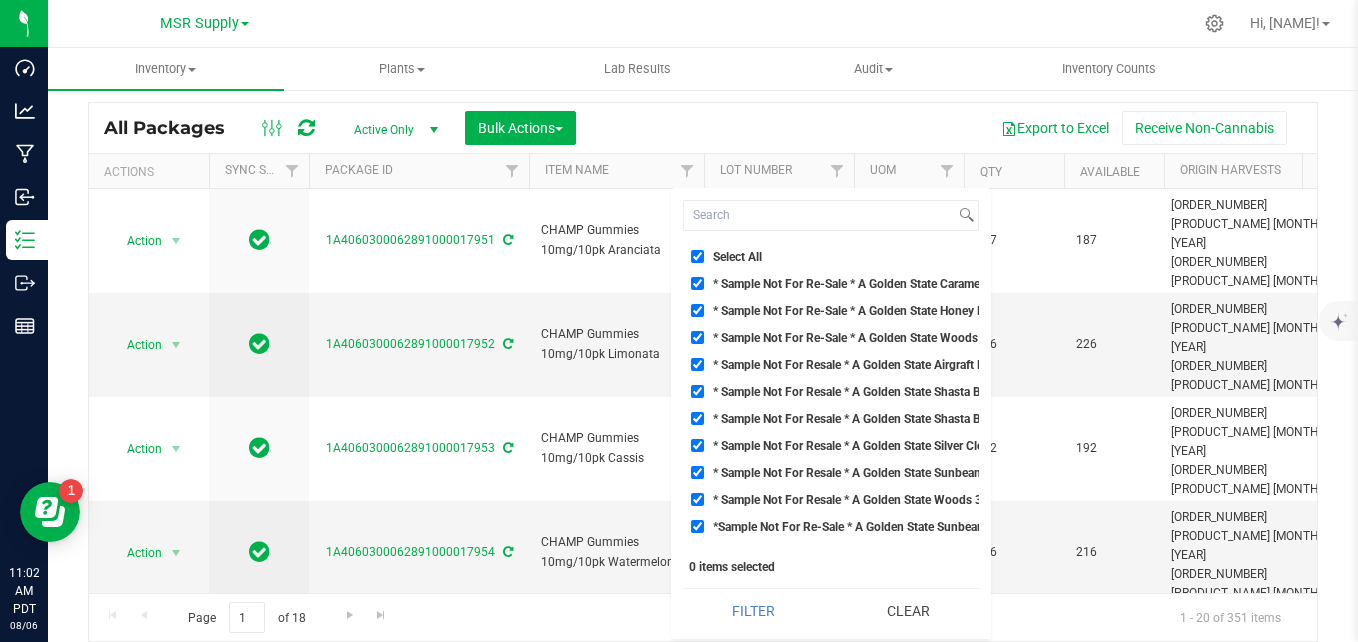checkbox on "true" 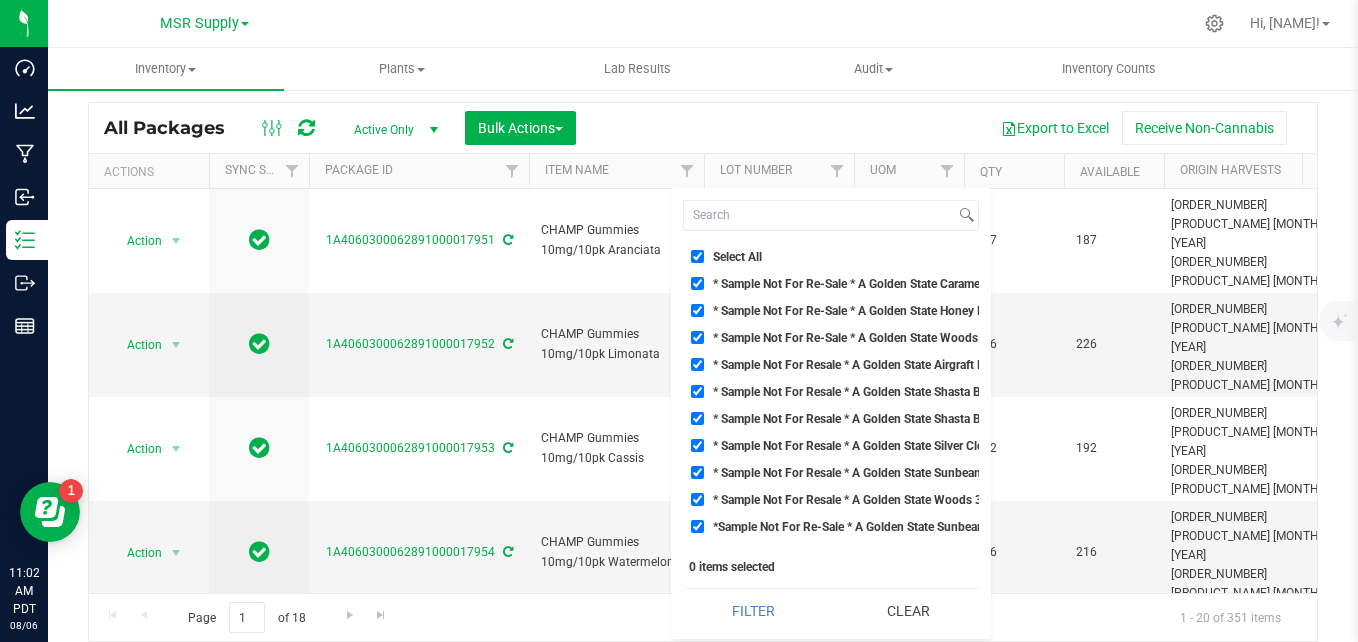 checkbox on "true" 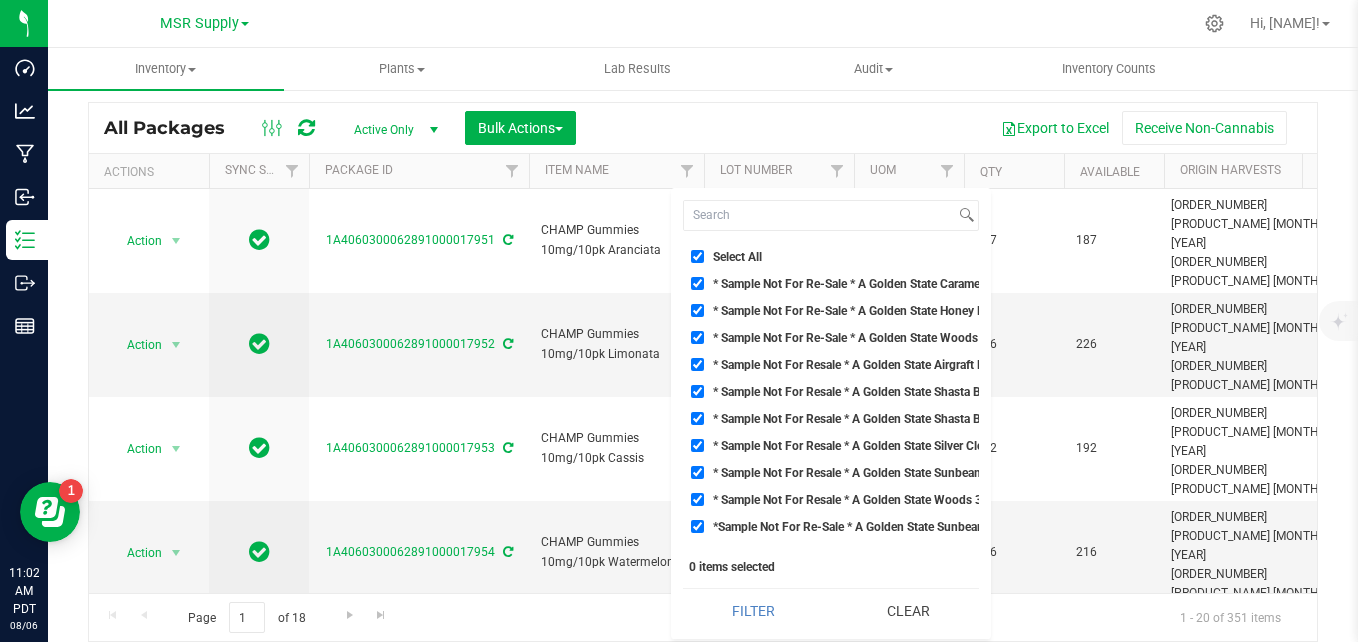 checkbox on "true" 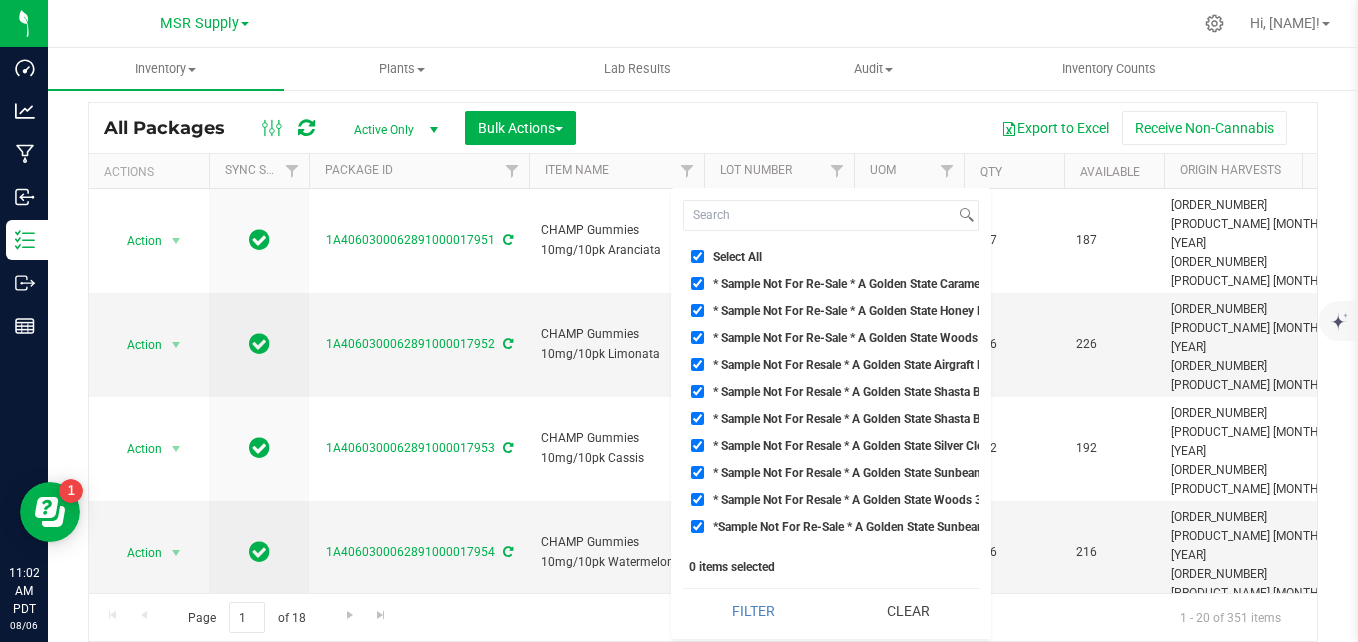 checkbox on "true" 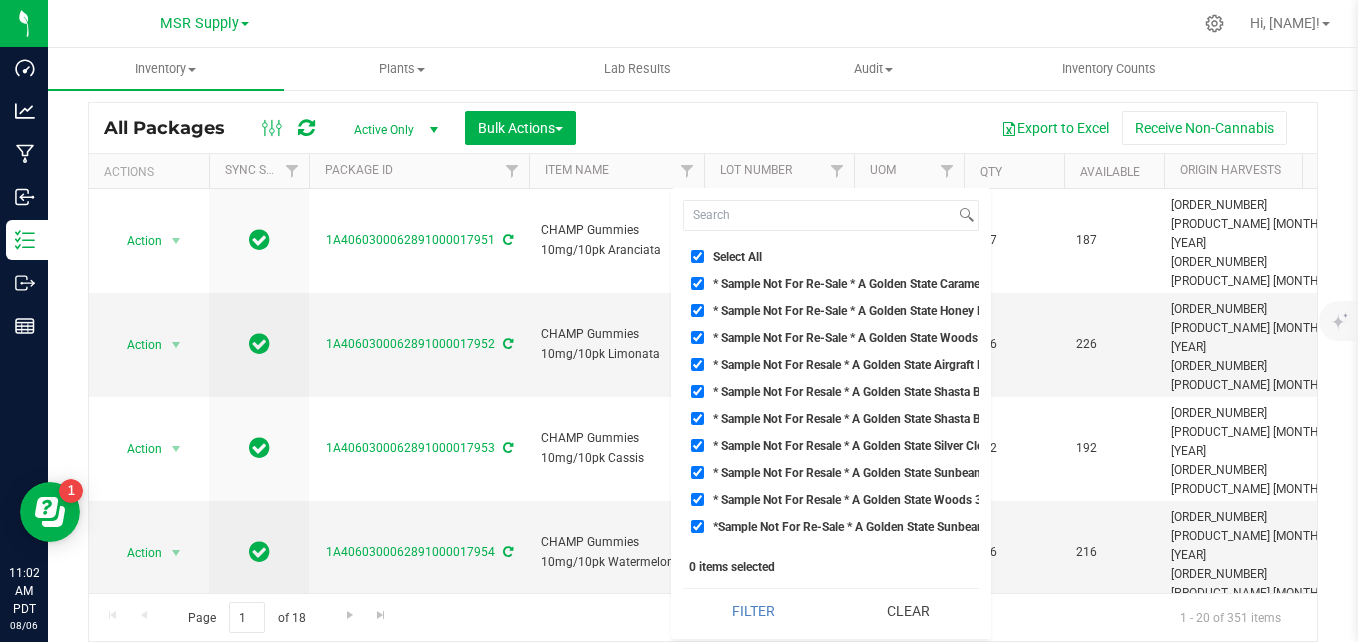 checkbox on "true" 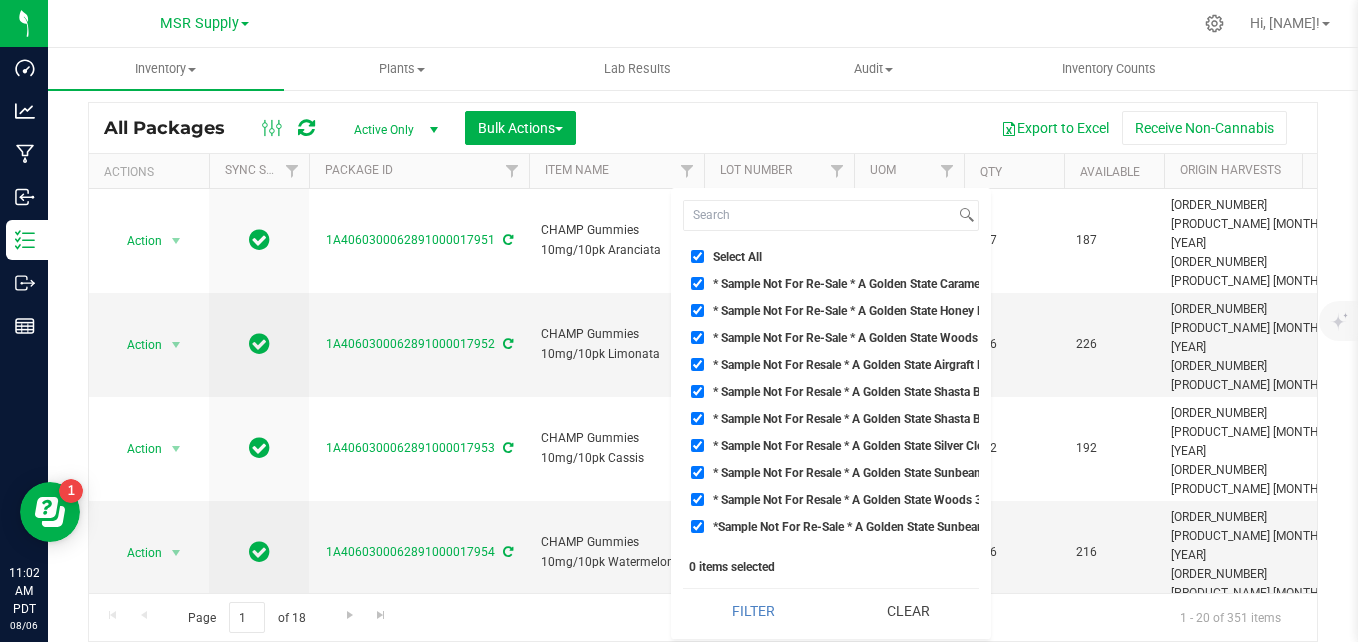 checkbox on "true" 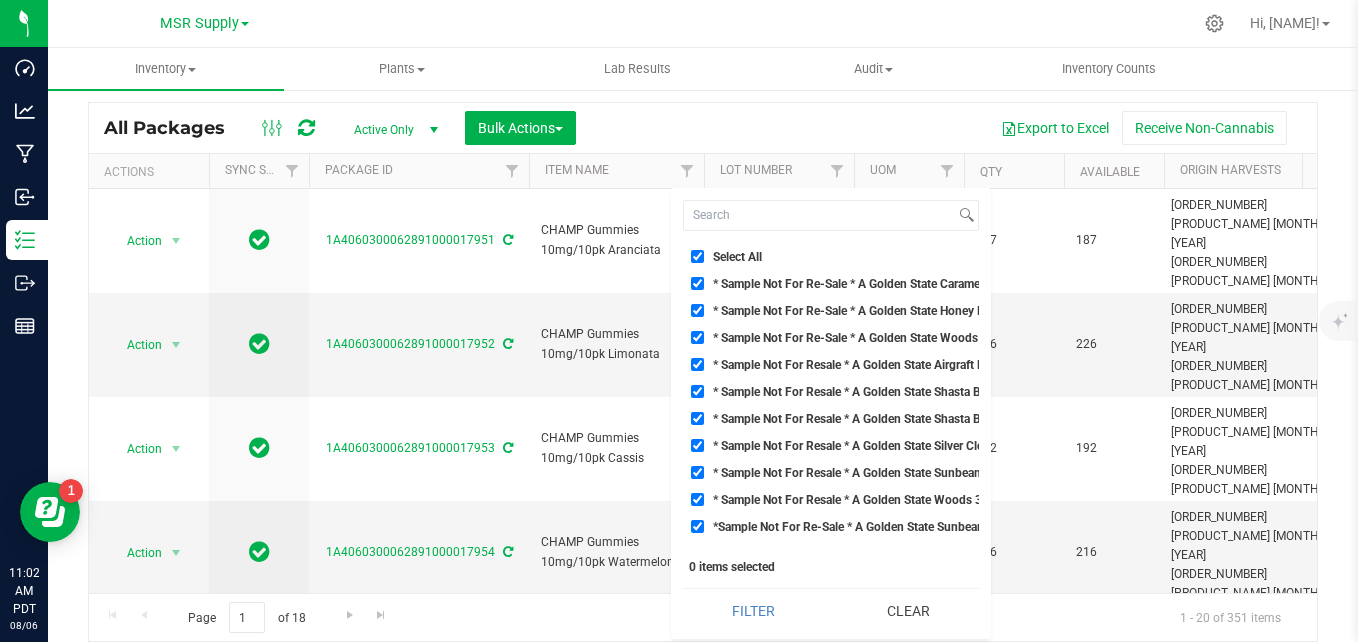 checkbox on "true" 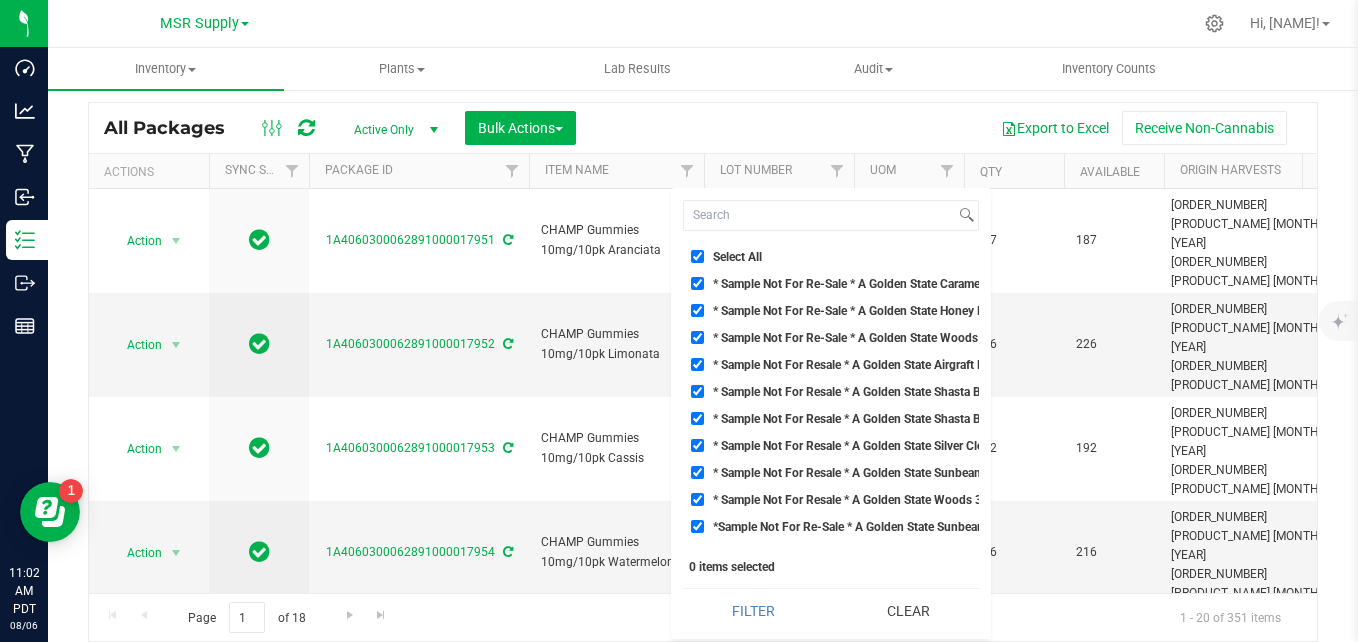 checkbox on "true" 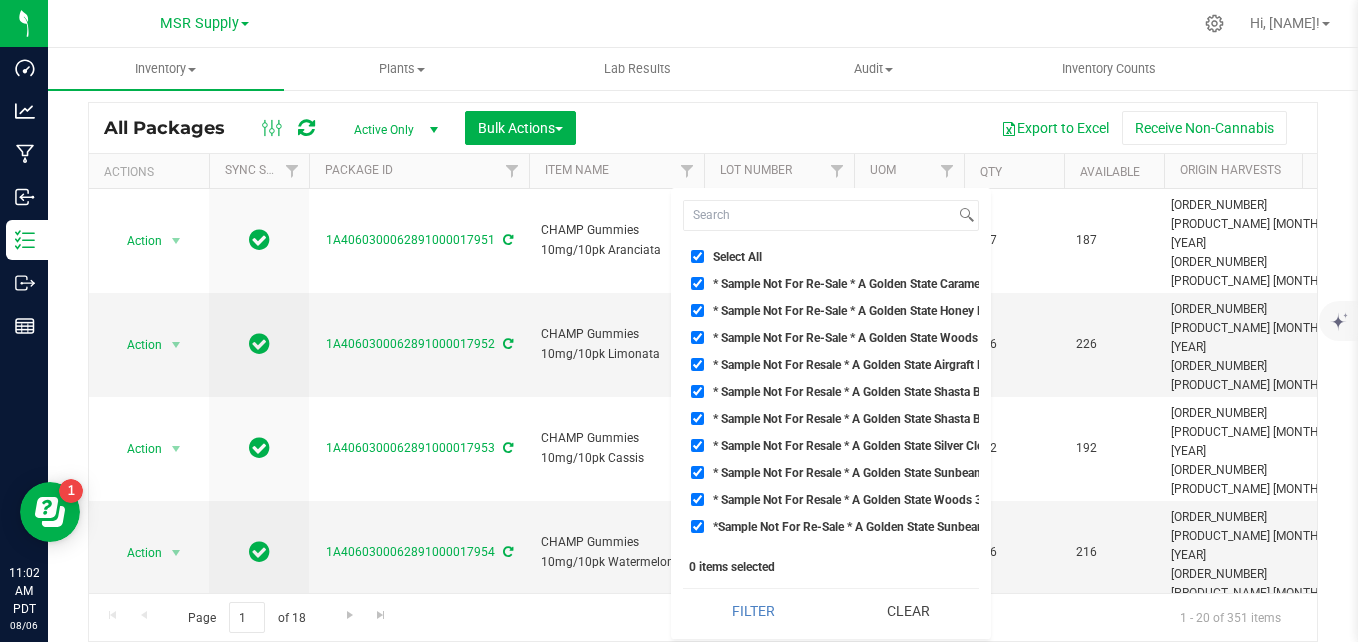checkbox on "true" 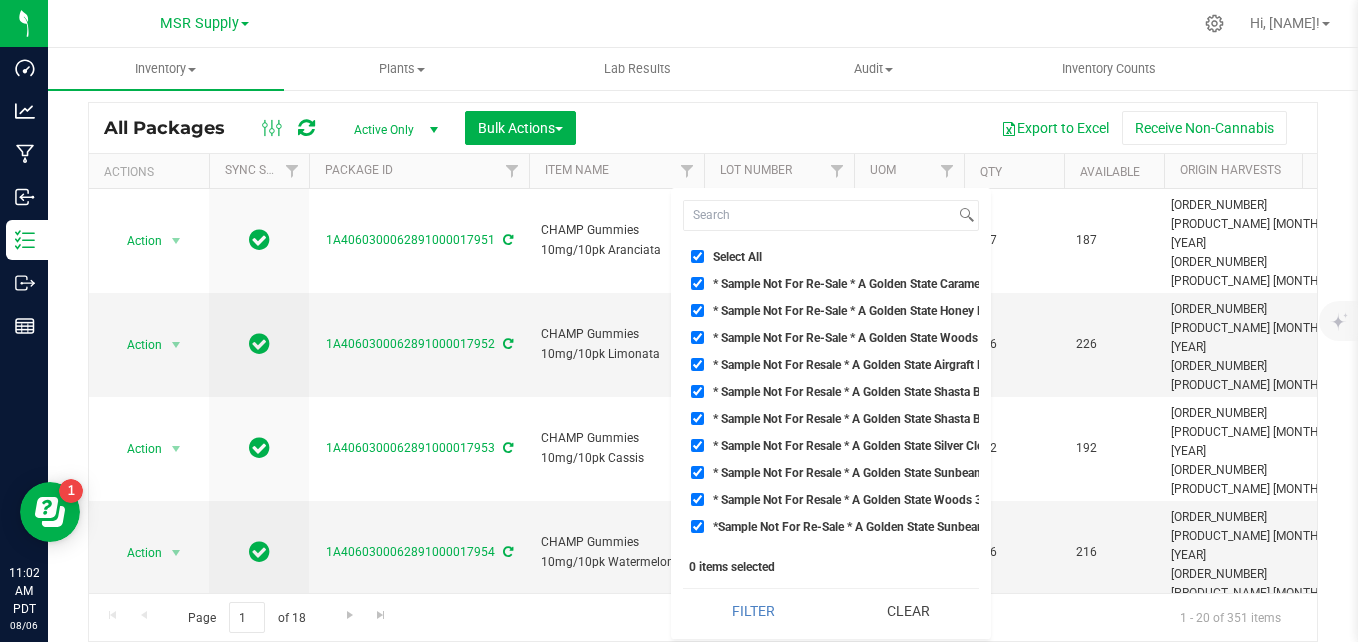 checkbox on "true" 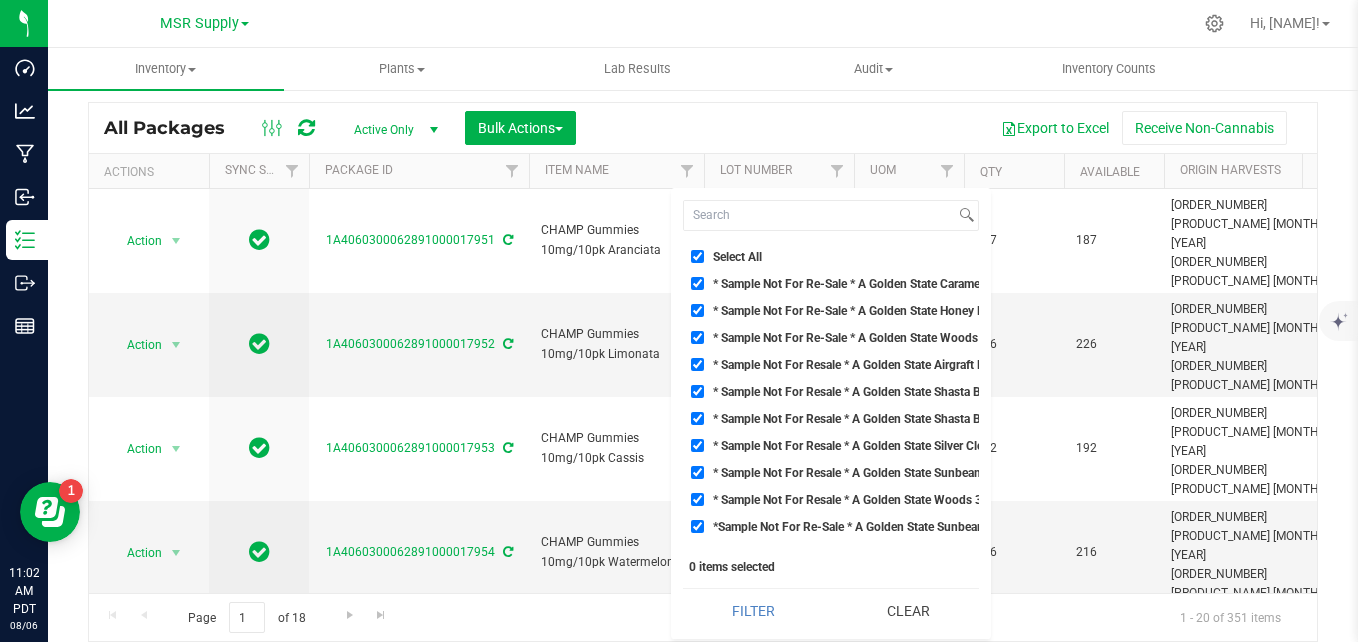 checkbox on "true" 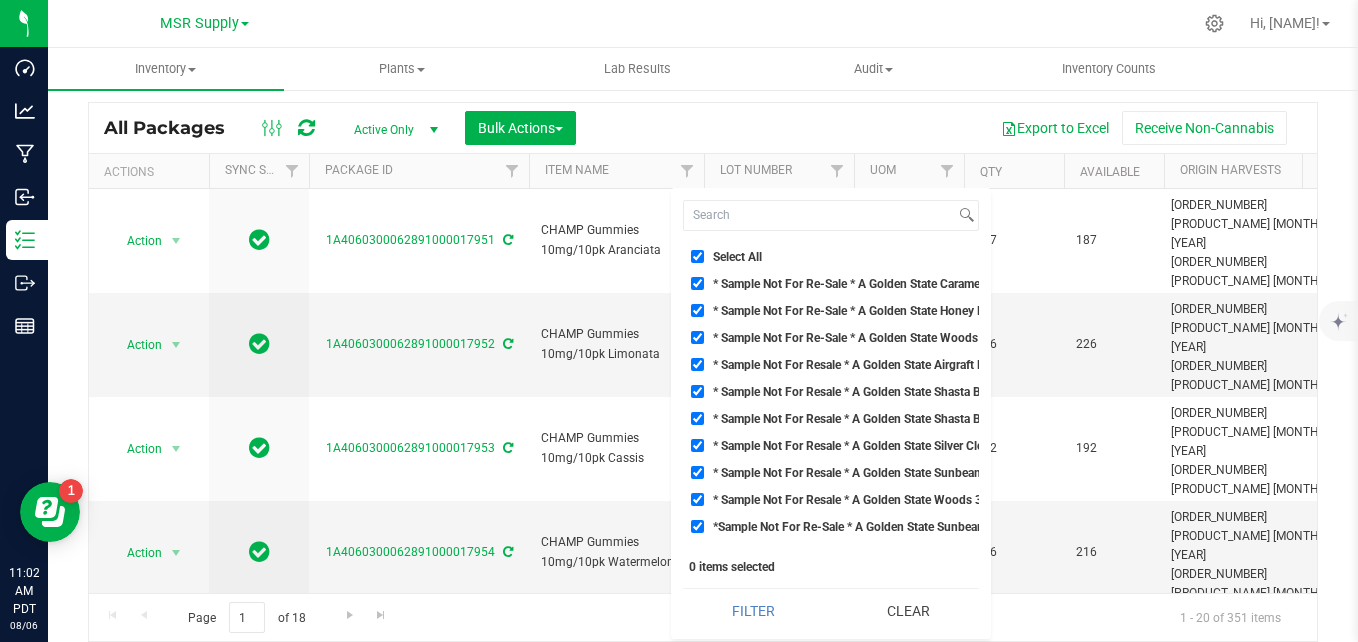 checkbox on "true" 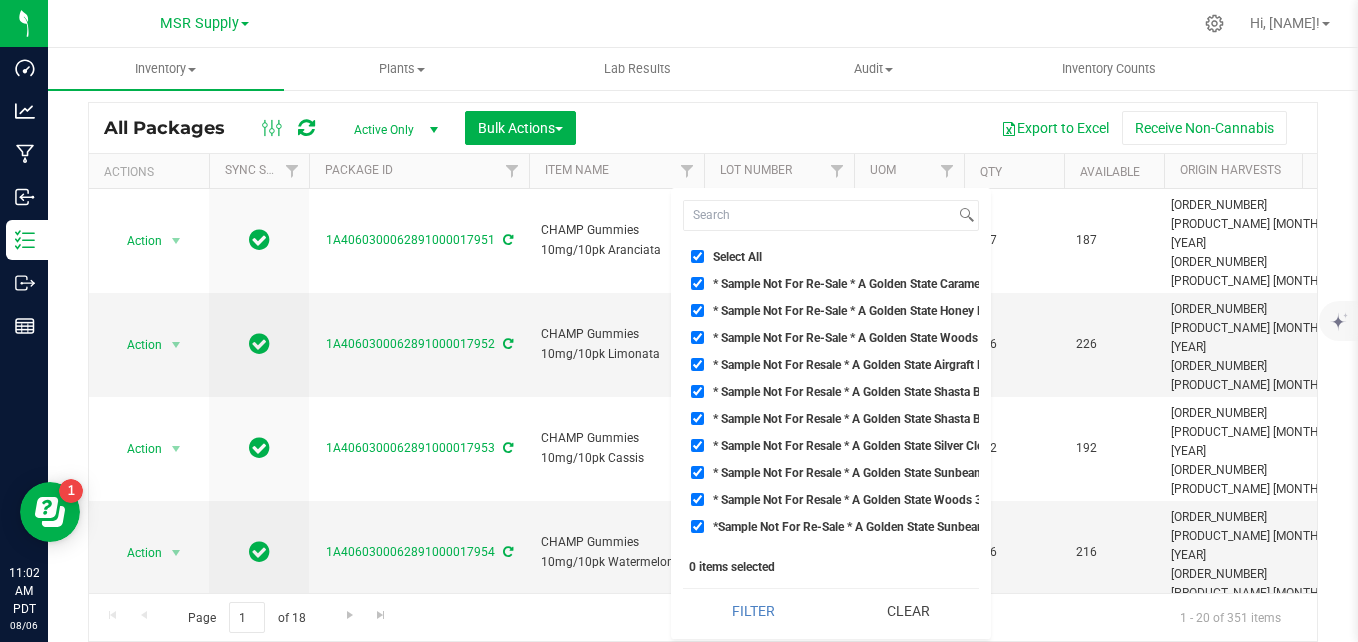 checkbox on "true" 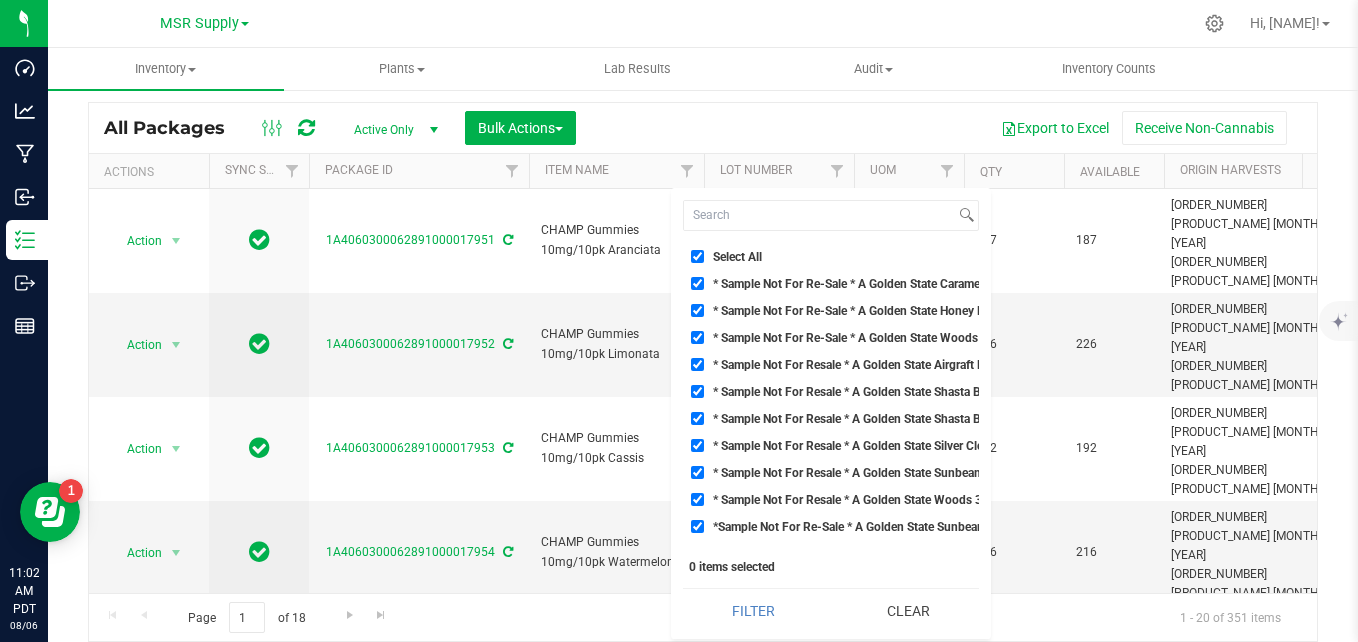 checkbox on "true" 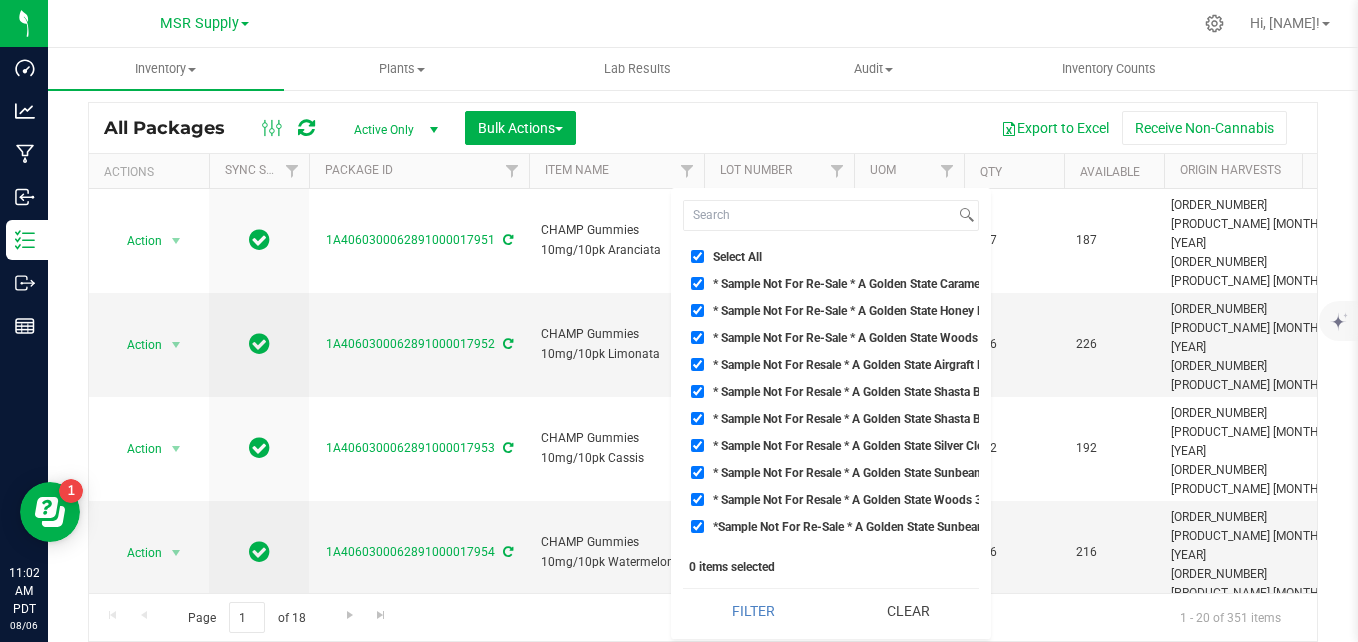 checkbox on "true" 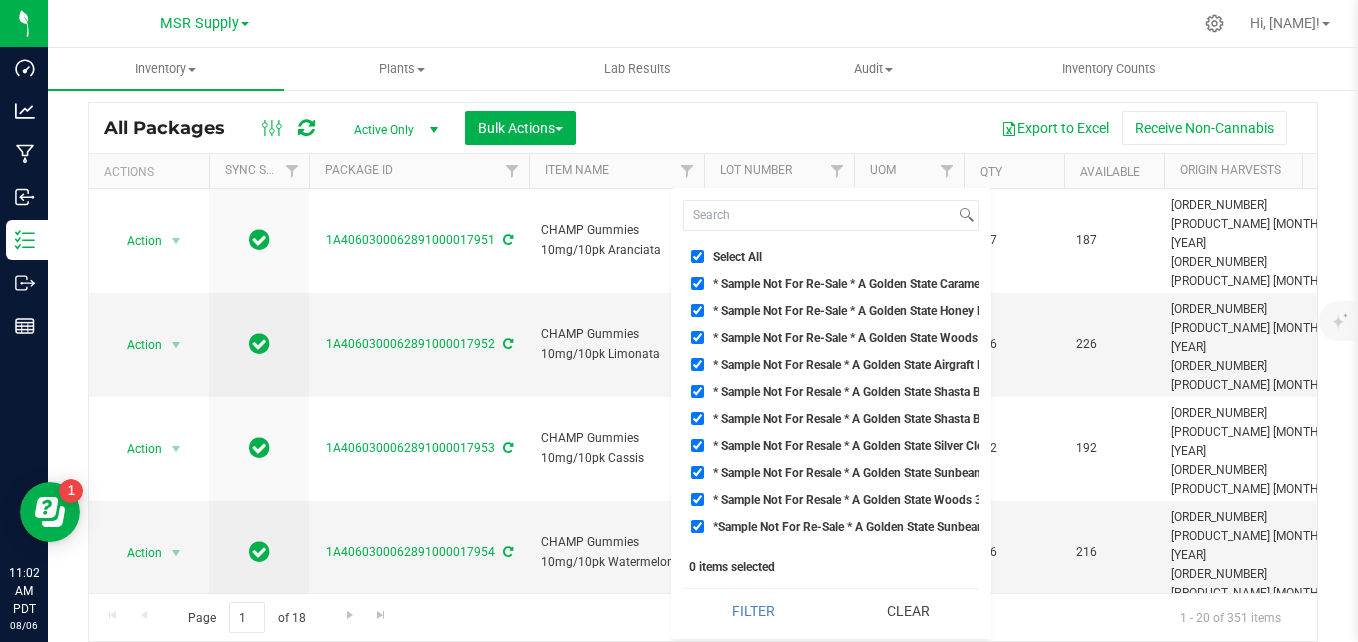 checkbox on "true" 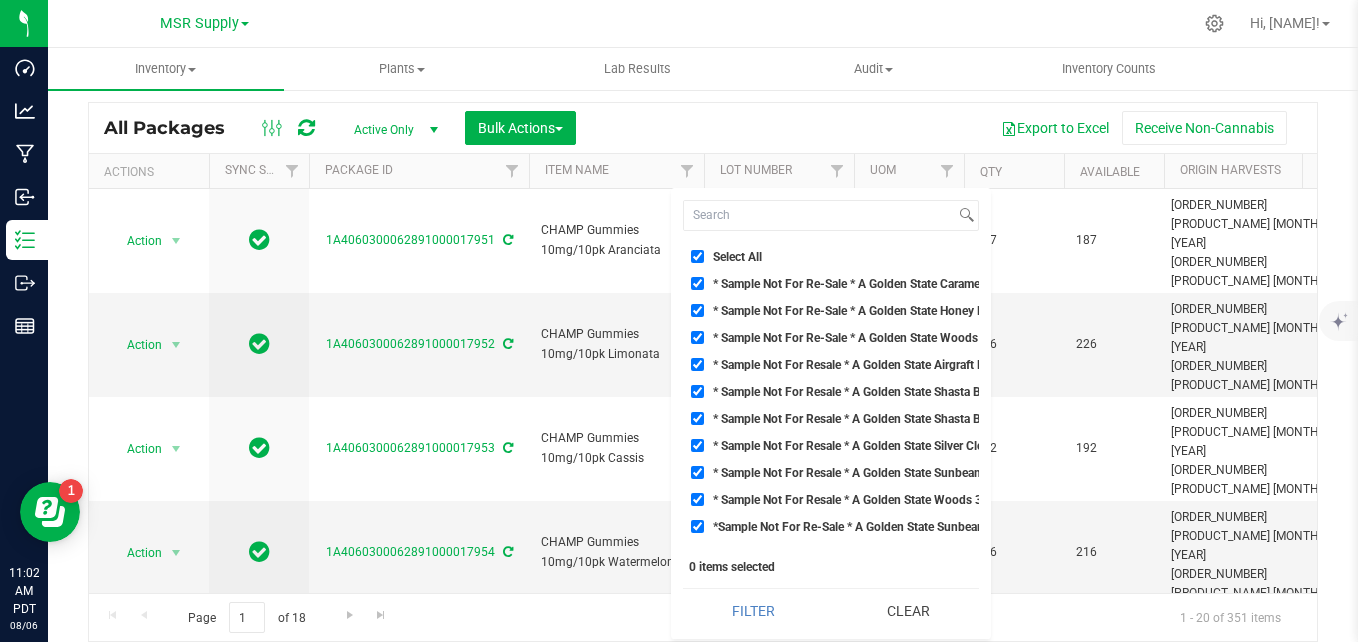 checkbox on "true" 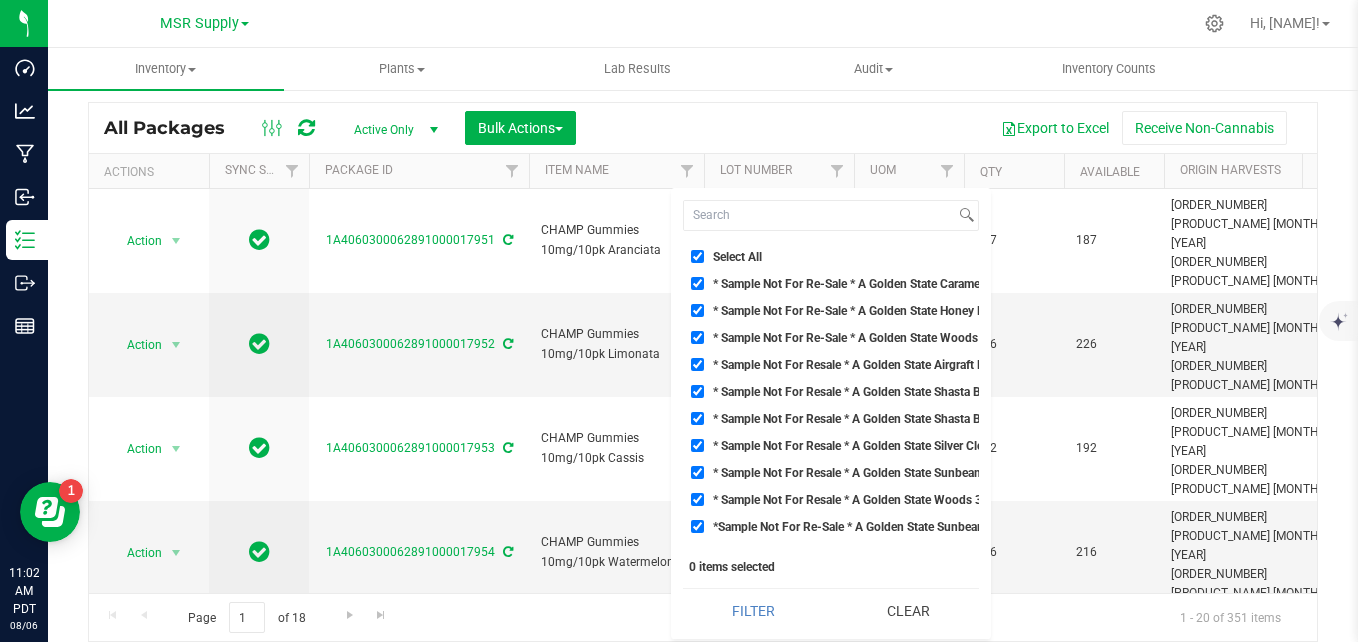 checkbox on "true" 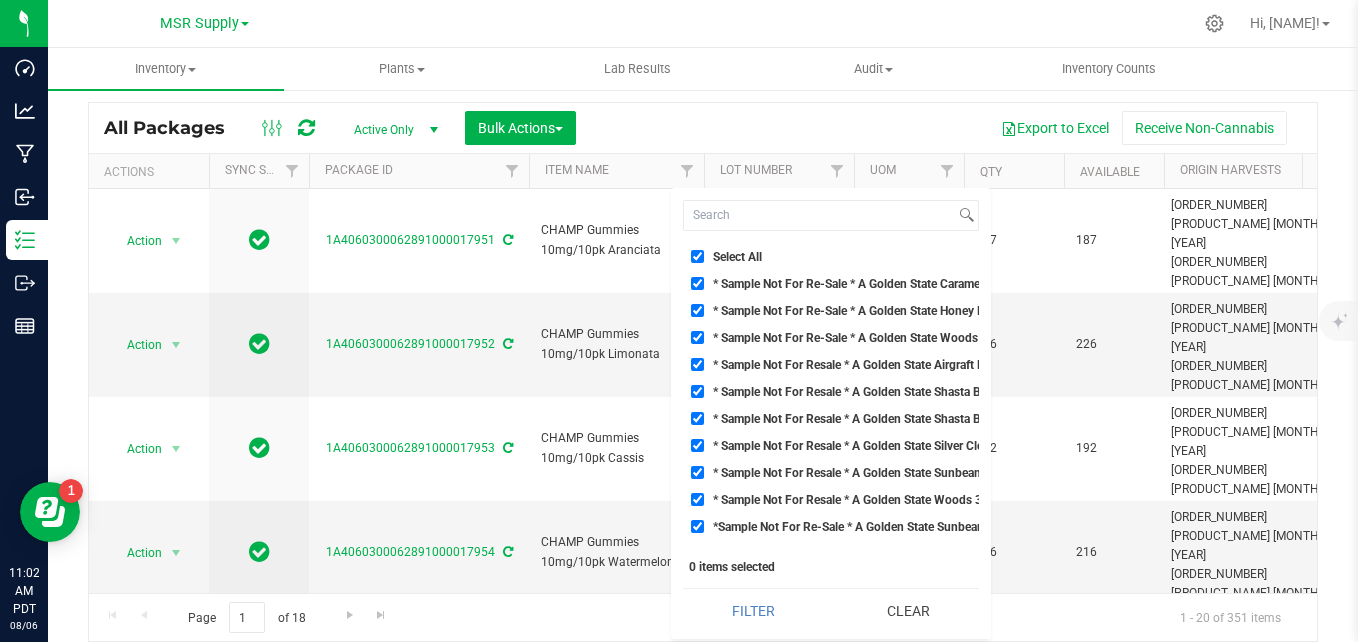 checkbox on "true" 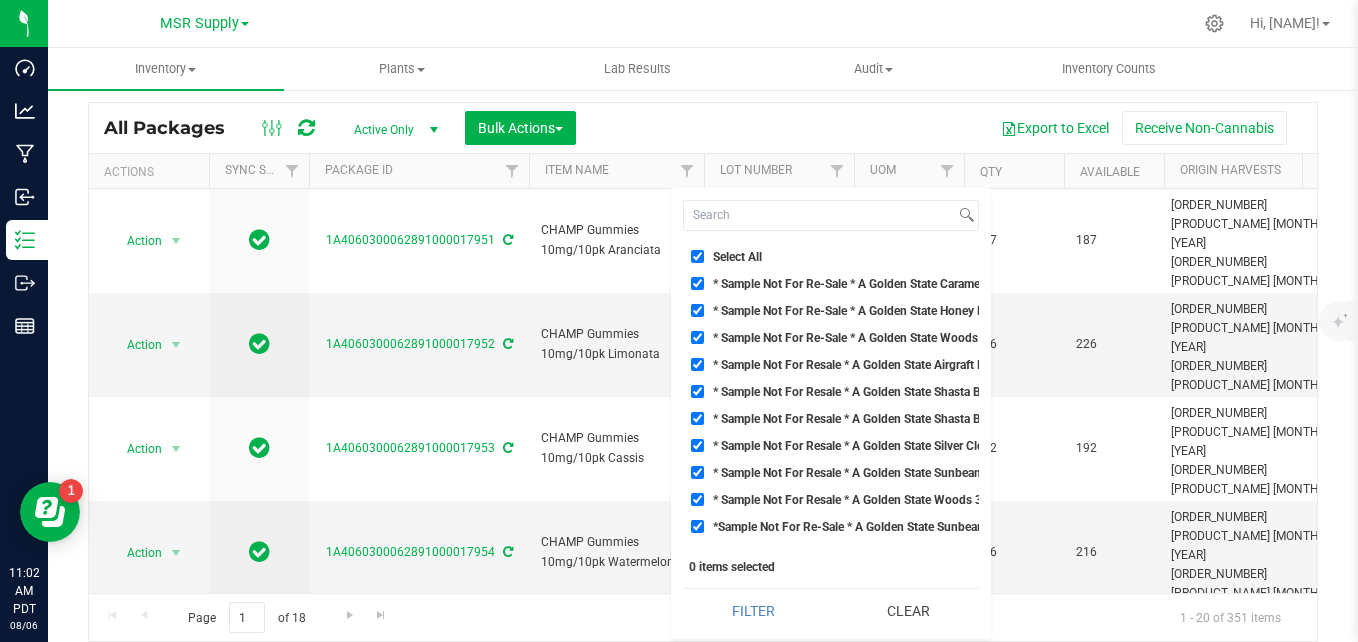 checkbox on "true" 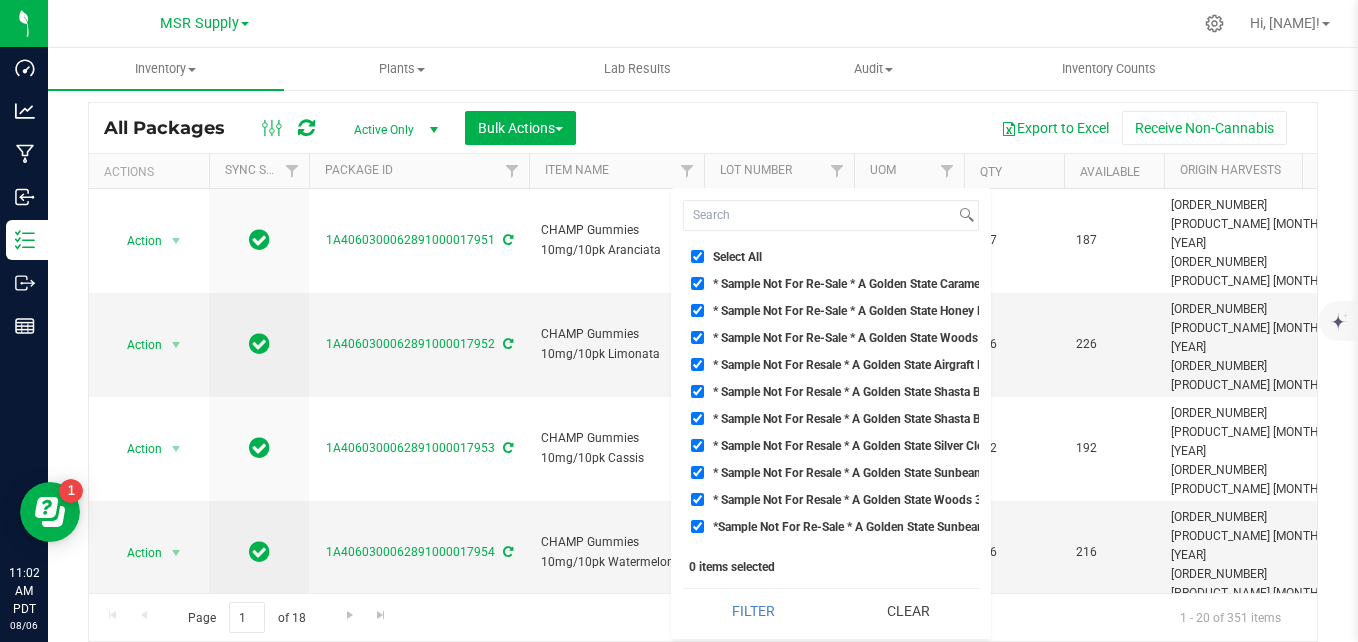 checkbox on "true" 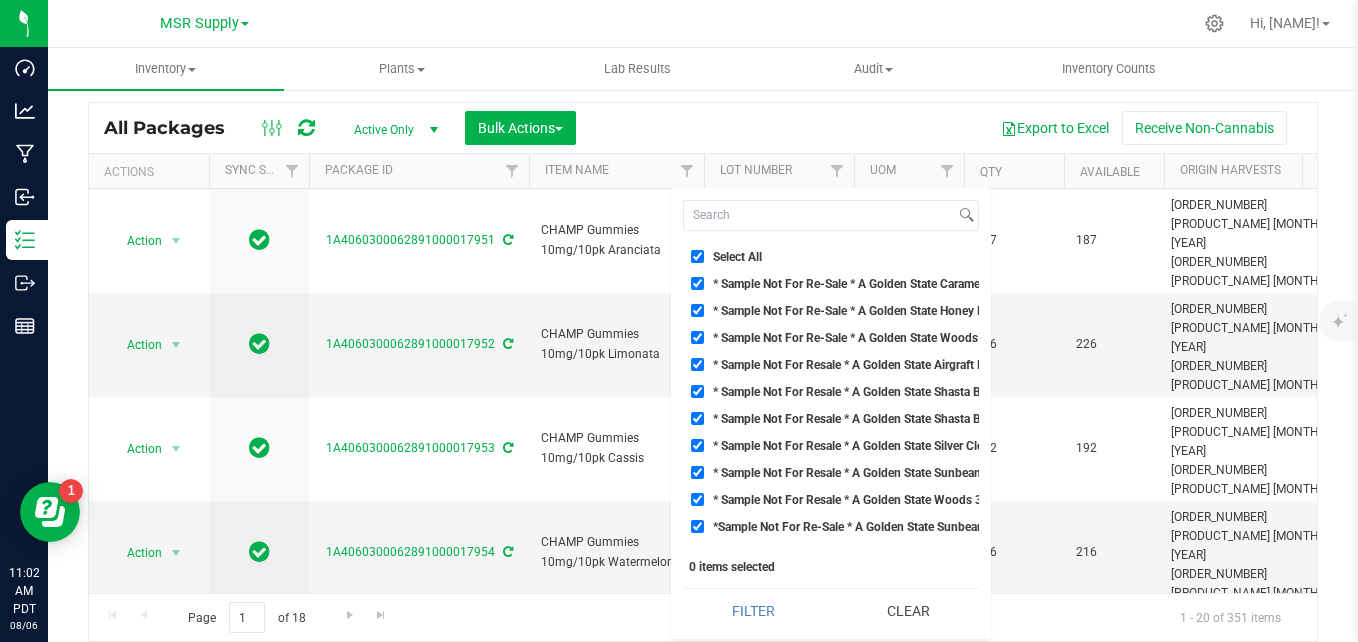 checkbox on "true" 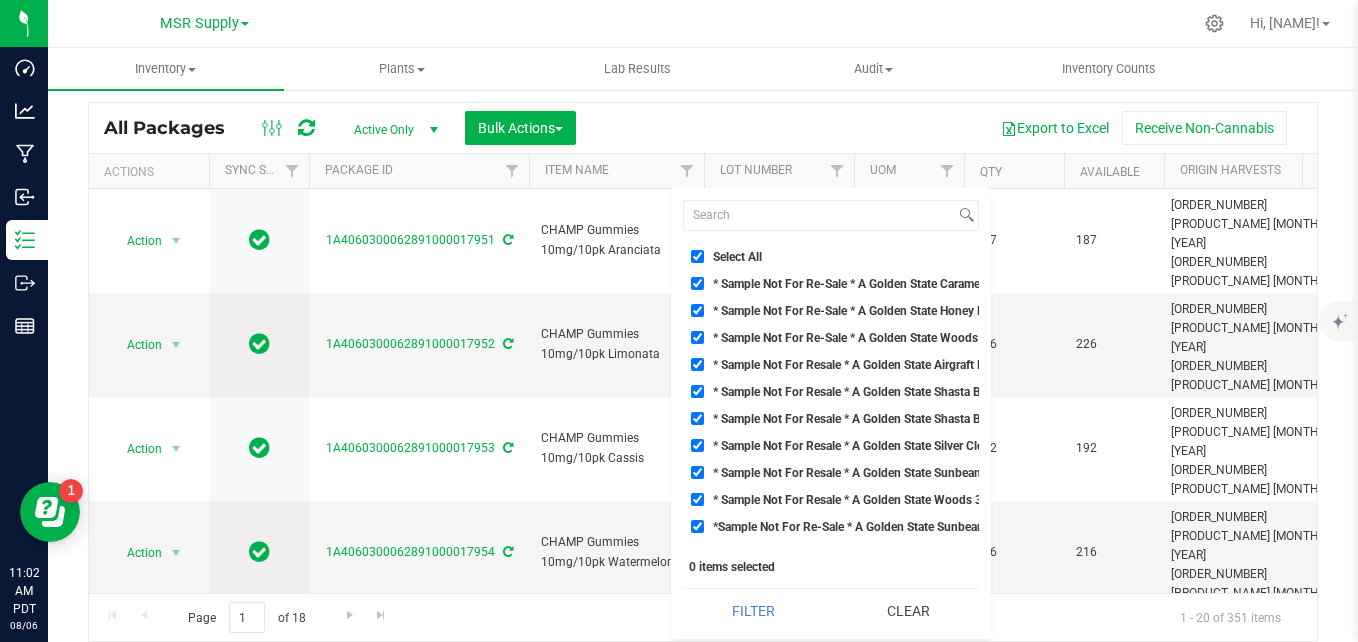 checkbox on "true" 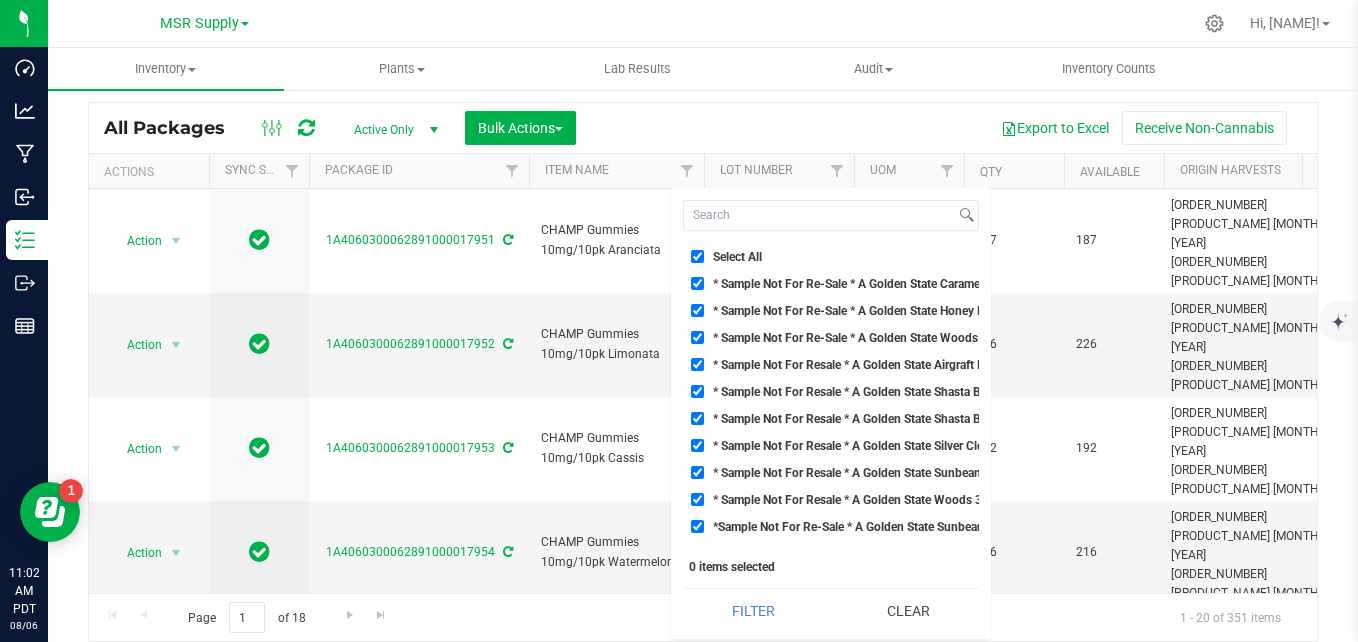 checkbox on "true" 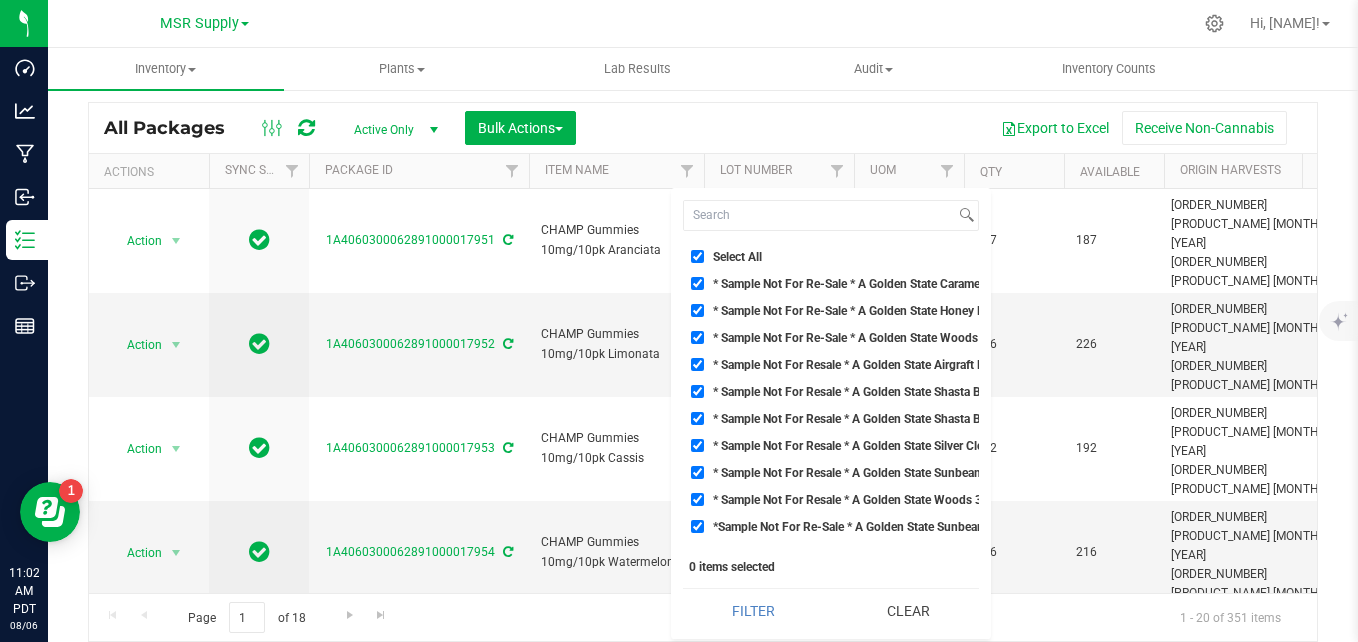checkbox on "true" 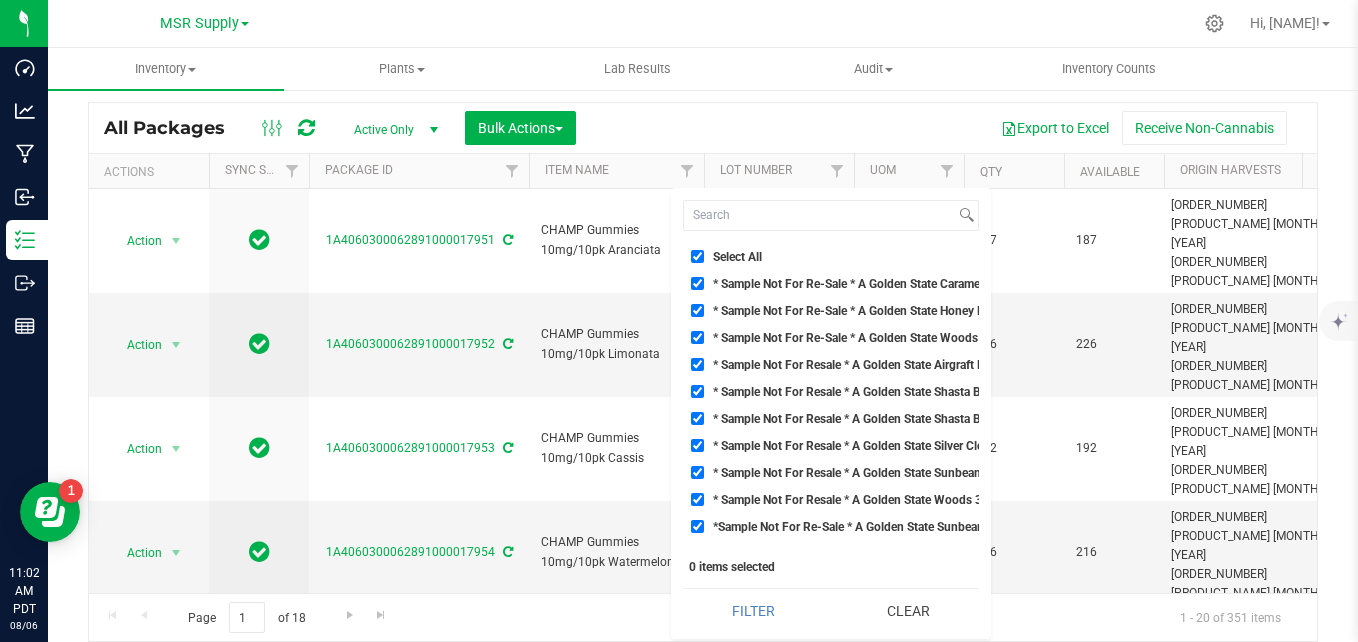 type 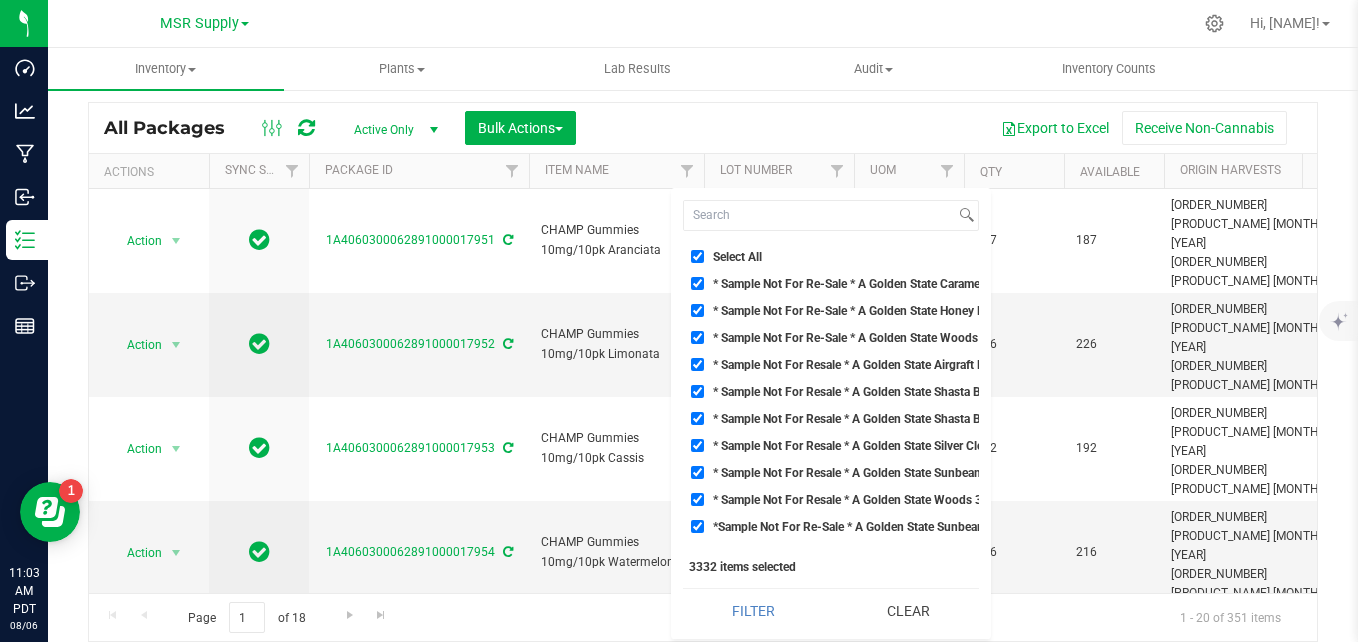 drag, startPoint x: 698, startPoint y: 281, endPoint x: 691, endPoint y: 371, distance: 90.27181 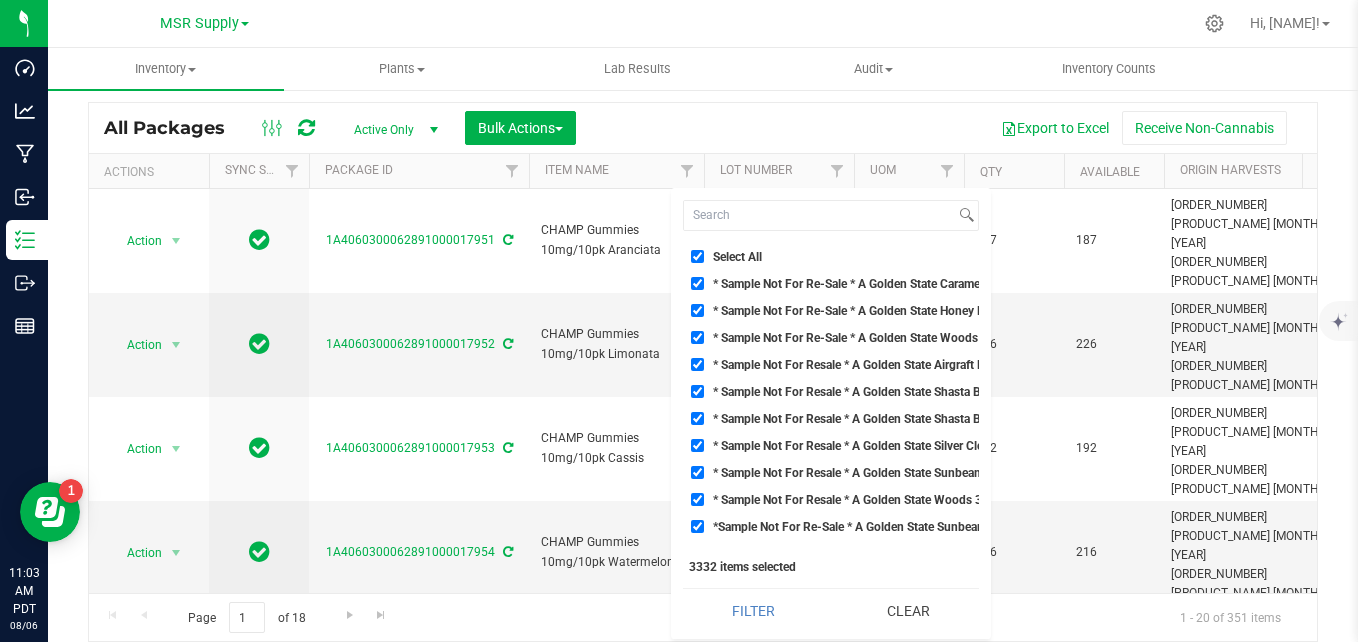 click on "Select All * Sample Not For Re-Sale * A Golden State Caramel Apple 3.5g Flower Jar-[ID_NUMBER] * Sample Not For Re-Sale * A Golden State Honey Flower 3.5g Flower Jar-[ID_NUMBER] * Sample Not For Re-Sale * A Golden State Woods 3.5g Flower Jar-[ID_NUMBER] * Sample Not For Resale * A Golden State Airgraft HTE Lava Flower 500mg Pod Cartridge-[ID_NUMBER] * Sample Not For Resale * A Golden State Shasta Bloom 3.5g Flower Jar-[ID_NUMBER] * Sample Not For Resale * A Golden State Shasta Bloom 3.5g Flower Jar-[ID_NUMBER] * Sample Not For Resale * A Golden State Silver Cloud 3.5g Flower Jar-[ID_NUMBER] * Sample Not For Resale * A Golden State Sunbeam 3.5g Flower Jar-[ID_NUMBER] * Sample Not For Resale * A Golden State Woods 3.5g Flower Jar-[ID_NUMBER] *Sample Not For Re-Sale * A Golden State Sunbeam 3.5g Flower Jar-[ID_NUMBER] *Sample Not For Re-Sale* A Golden State - Lava Flower - 3.5g Flower-[ID_NUMBER] *Sample Not For Re-Sale* A Golden State - Woods - 3.5g Flower-[ID_NUMBER] *Sample Not For Re-Sale* A Golden State Caramel Apple 3.5g Flower Jar-[ID_NUMBER] 4516 A5 AR 15" at bounding box center (831, 396) 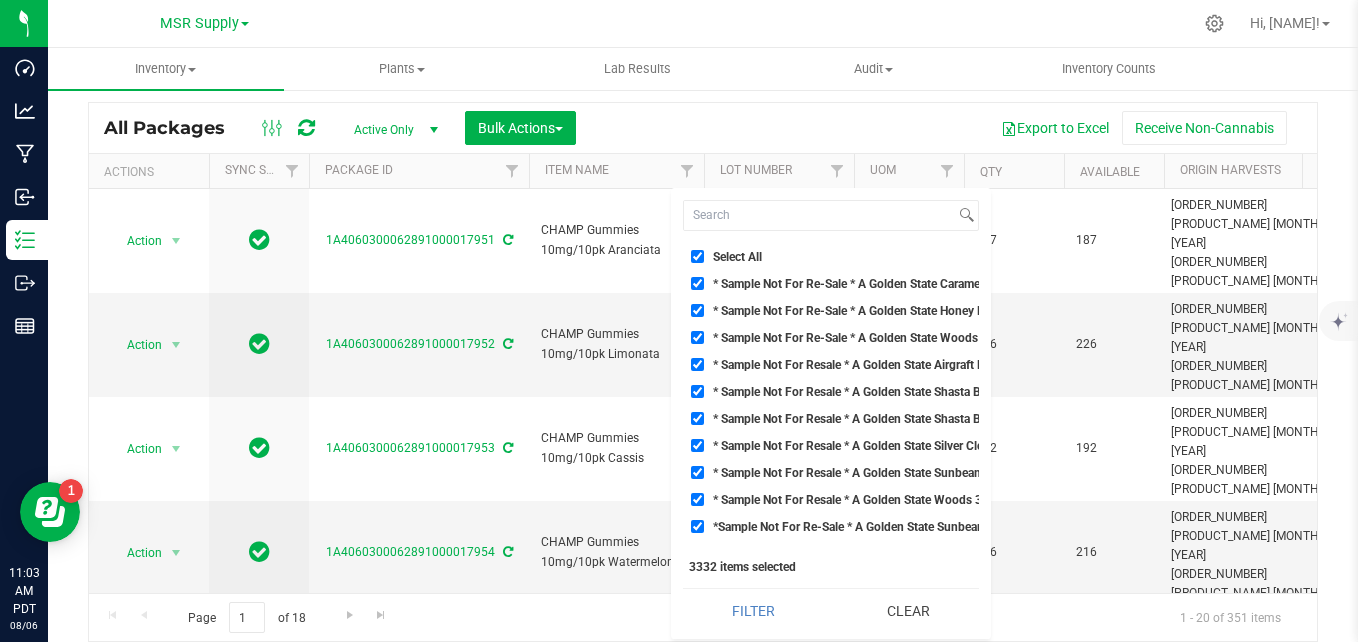 click on "* Sample Not For Re-Sale * A Golden State Caramel Apple 3.5g Flower Jar-1344978" at bounding box center (697, 283) 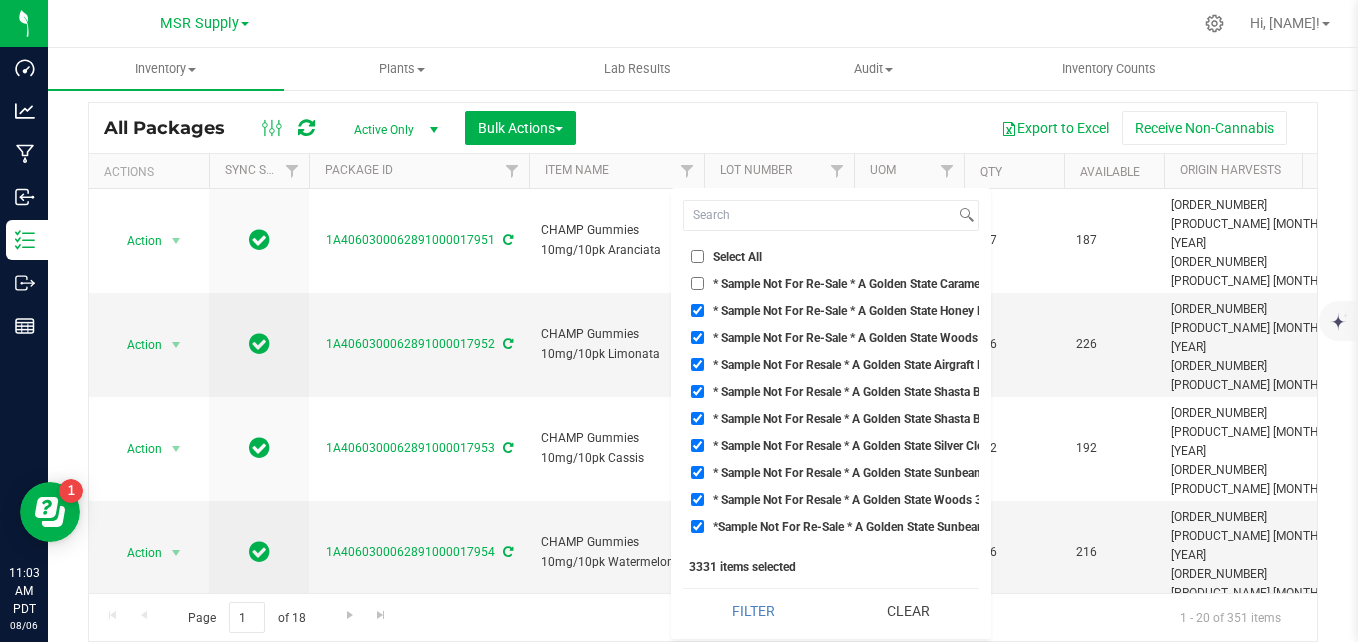 click on "* Sample Not For Re-Sale * A Golden State Honey Flower 3.5g Flower Jar-1334094" at bounding box center [831, 310] 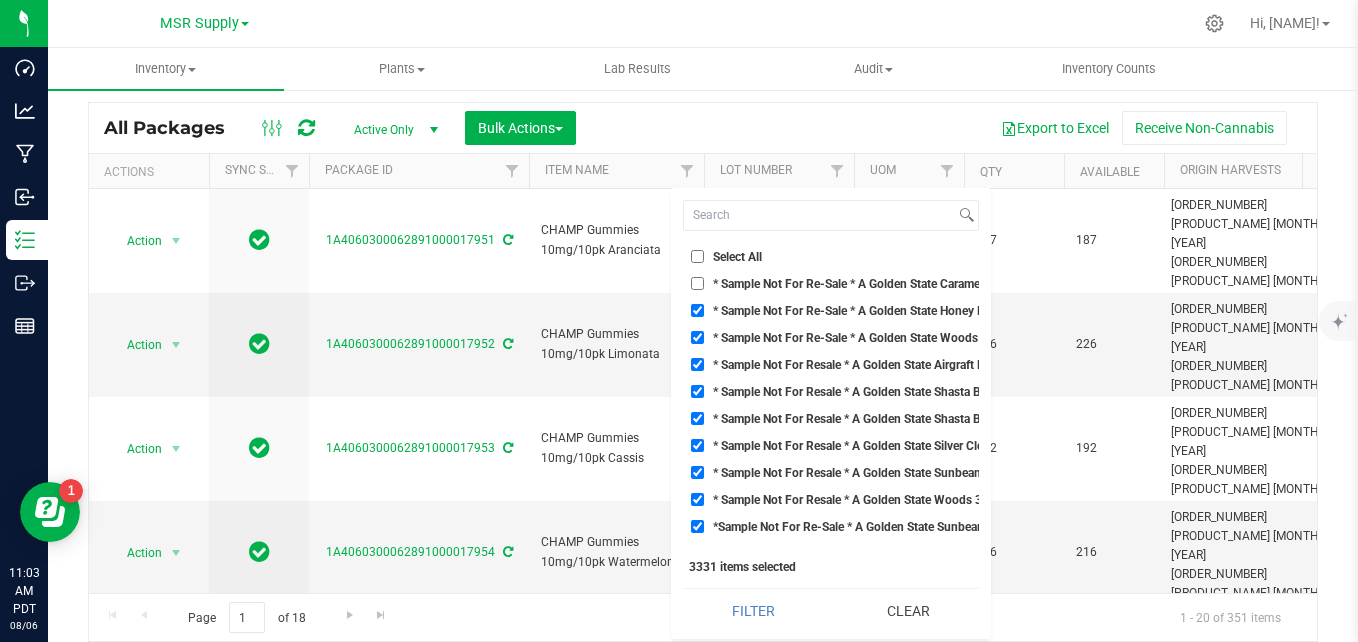 click on "* Sample Not For Re-Sale * A Golden State Honey Flower 3.5g Flower Jar-1334094" at bounding box center [697, 310] 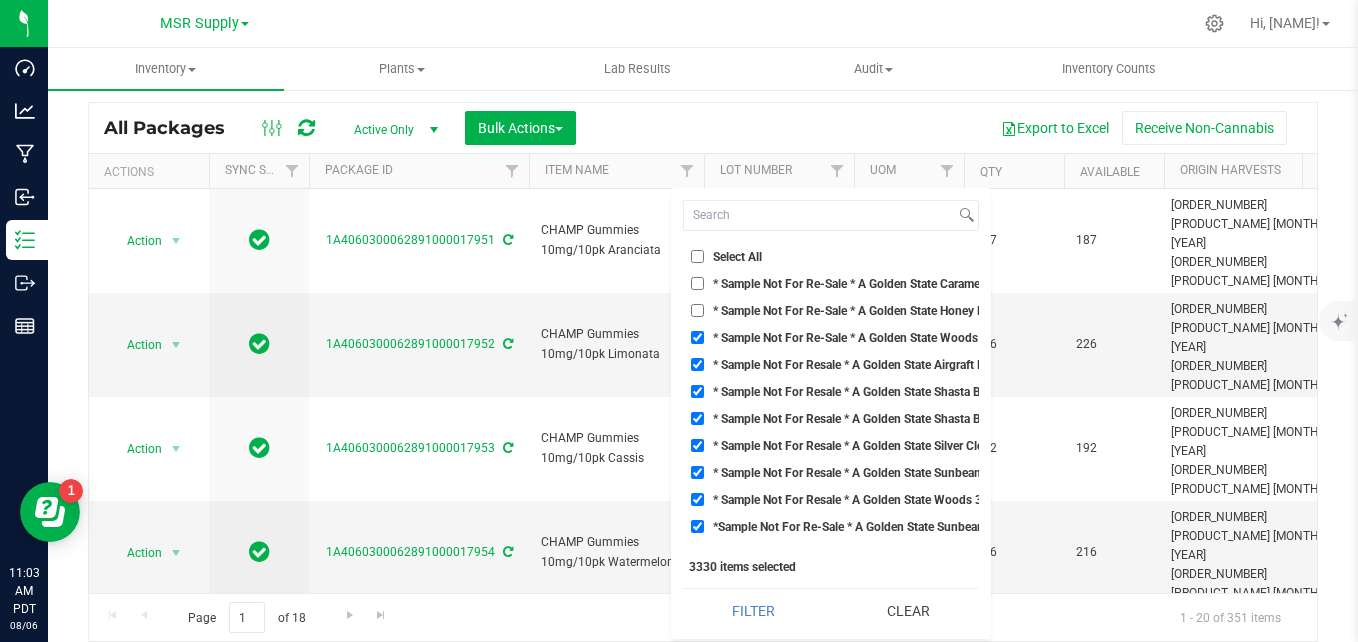 click on "* Sample Not For Re-Sale * A Golden State Woods 3.5g Flower Jar-1316804" at bounding box center [697, 337] 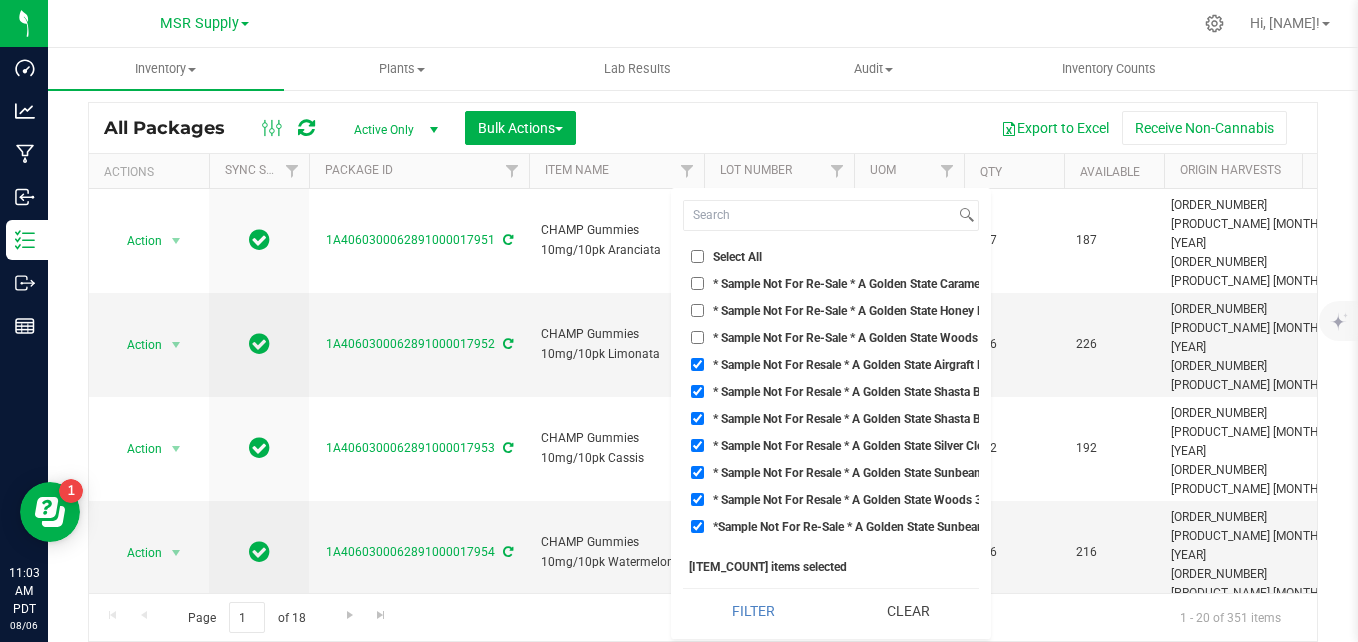 click on "* Sample Not For Resale * A Golden State Airgraft HTE Lava Flower 500mg Pod Cartridge-1366134" at bounding box center [697, 364] 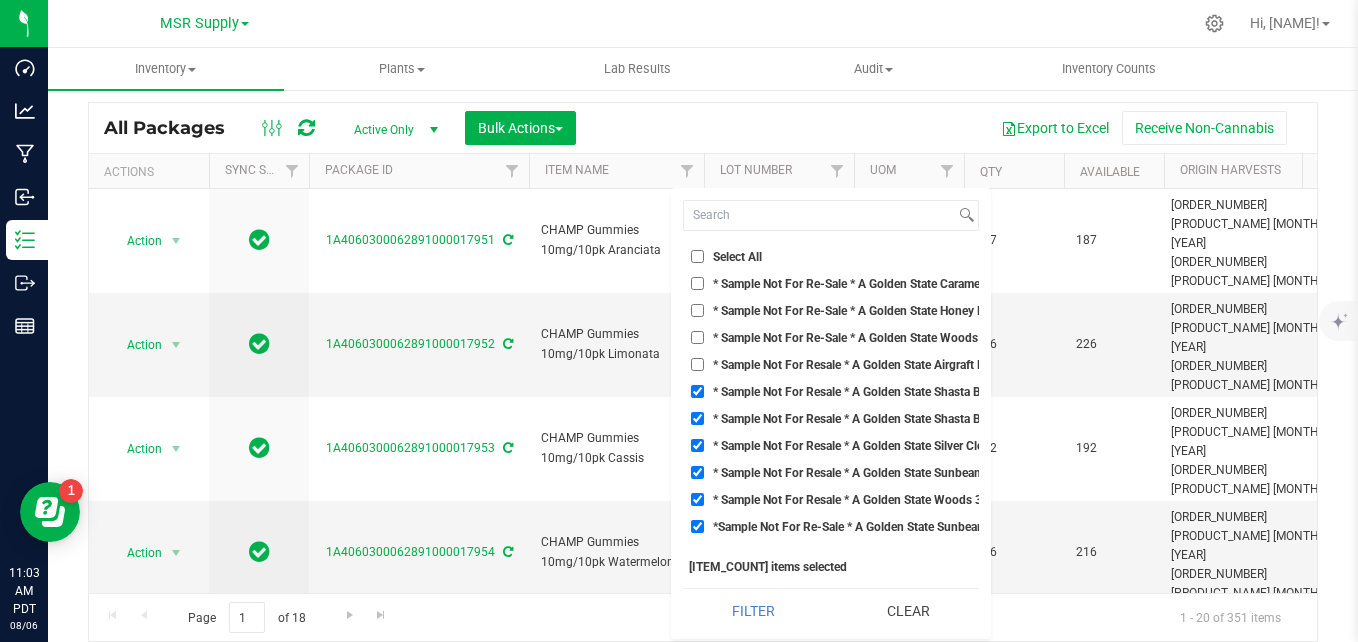 click on "* Sample Not For Resale * A Golden State Shasta Bloom 3.5g Flower Jar-1129307" at bounding box center (697, 391) 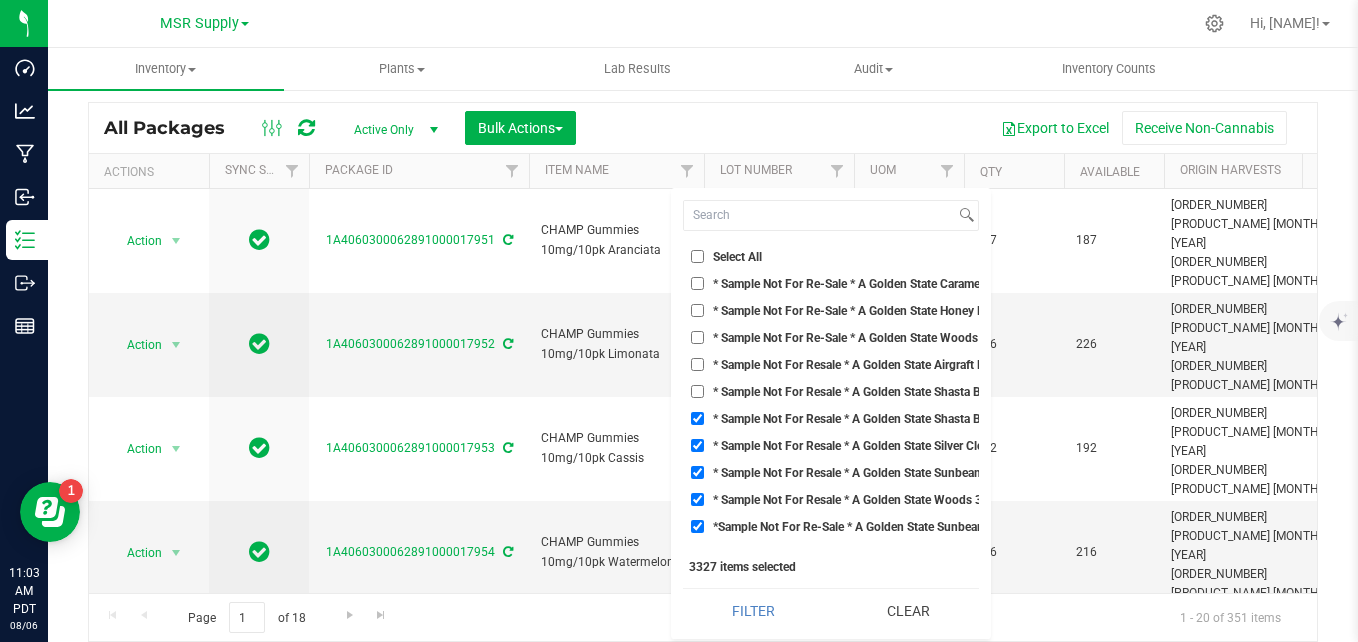 click on "* Sample Not For Resale * A Golden State Shasta Bloom 3.5g Flower Jar-1366121" at bounding box center (697, 418) 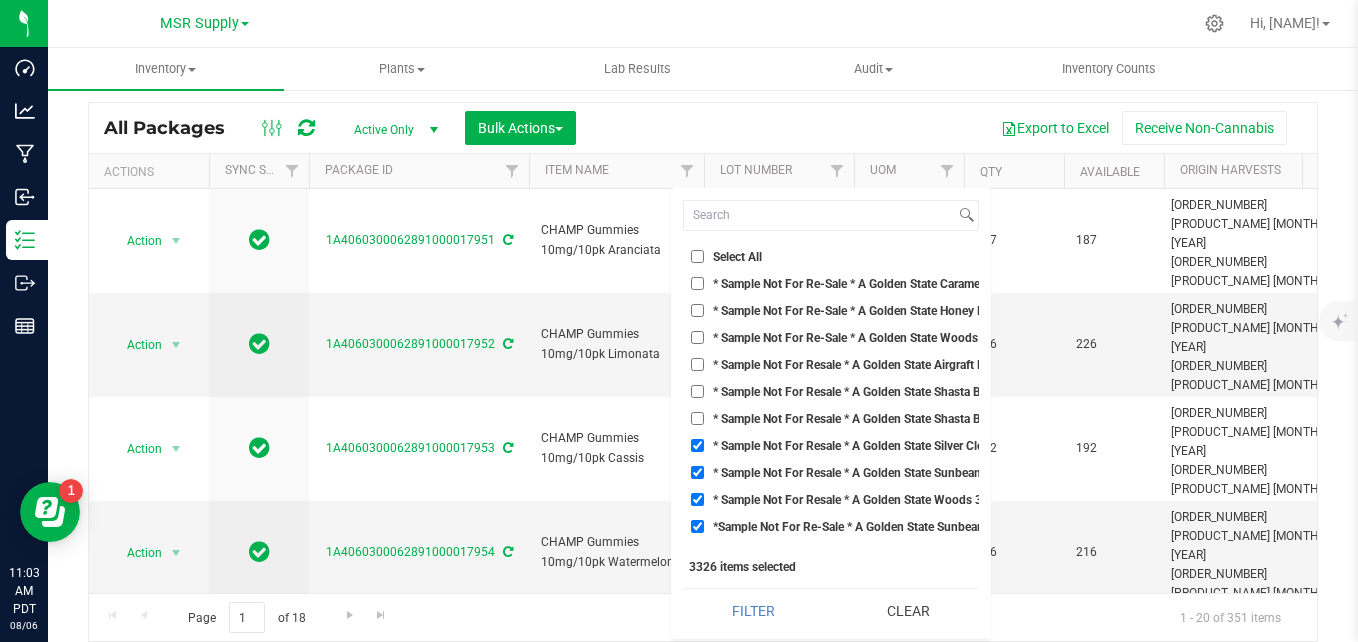 click on "* Sample Not For Resale * A Golden State Silver Cloud 3.5g Flower Jar-1155281" at bounding box center (697, 445) 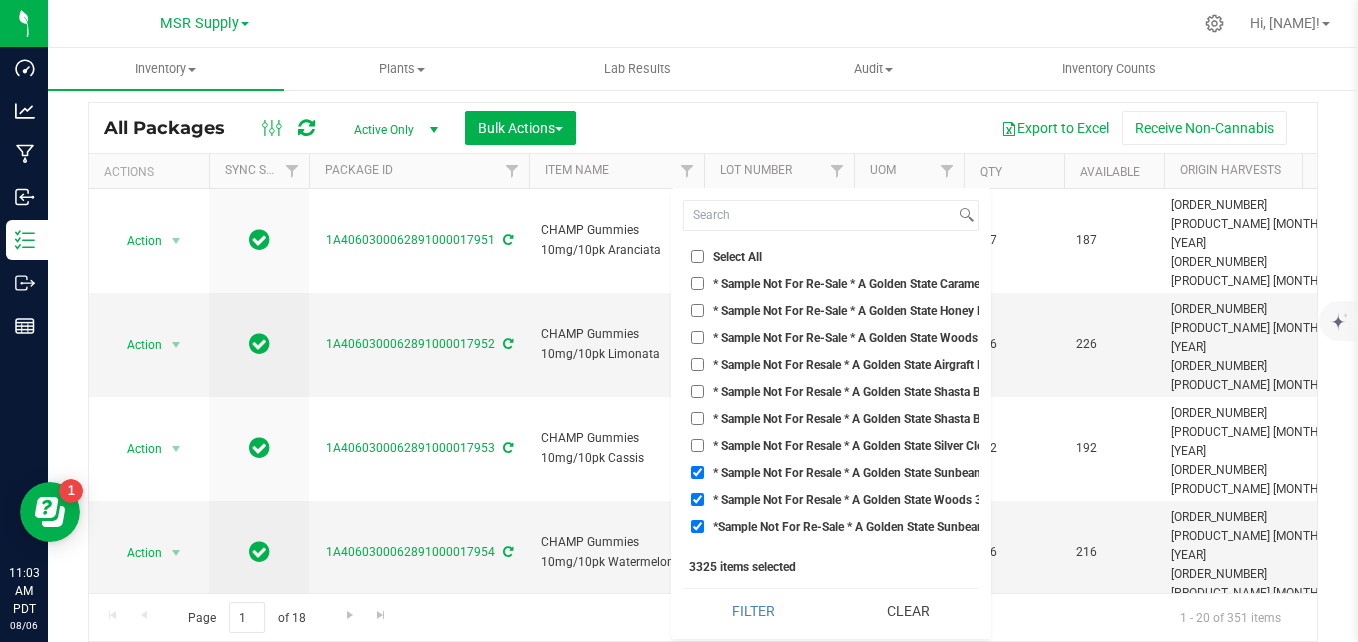 click on "* Sample Not For Resale * A Golden State Sunbeam 3.5g Flower Jar-1366005" at bounding box center [697, 472] 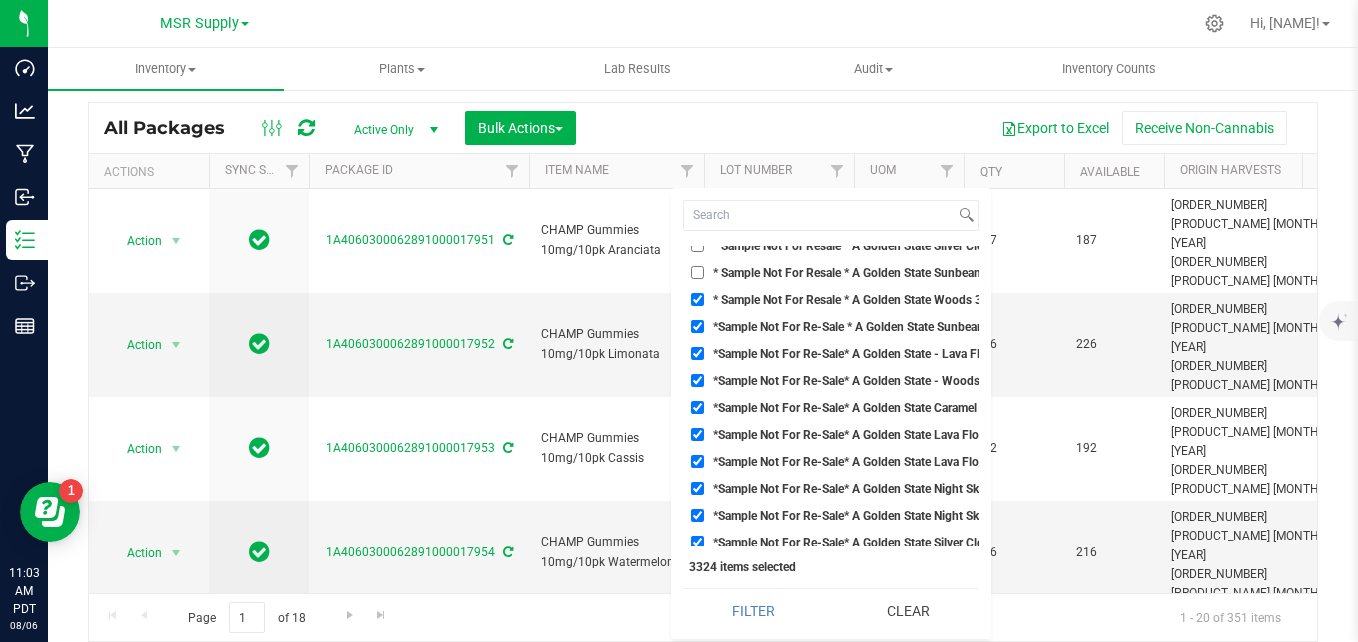 click on "* Sample Not For Resale * A Golden State Woods 3.5g Flower Jar-906386" at bounding box center (697, 299) 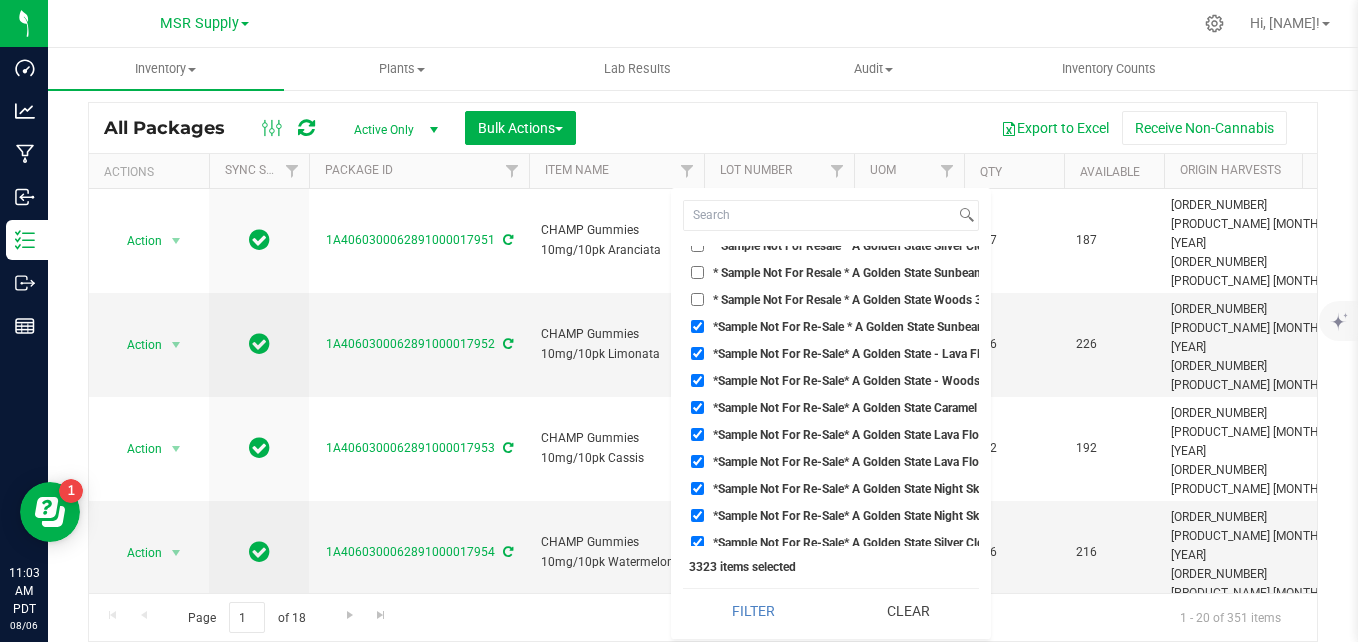 click on "*Sample Not For Re-Sale * A Golden State Sunbeam 3.5g Flower Jar-1117410" at bounding box center [697, 326] 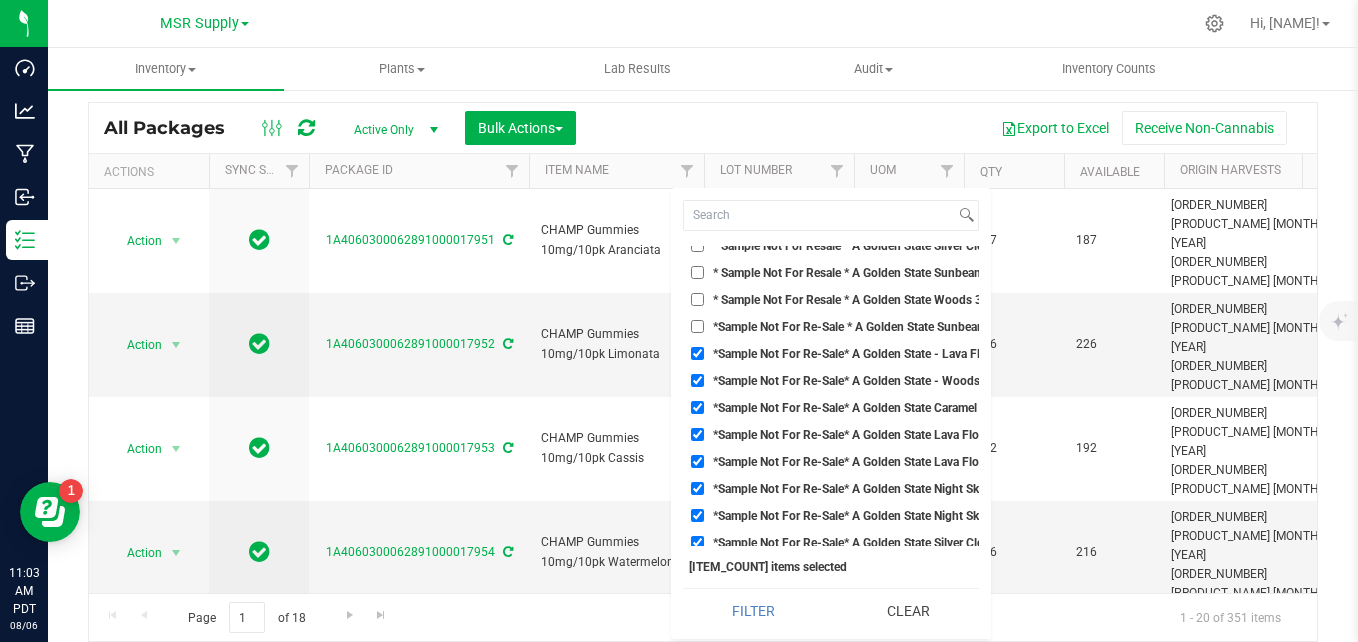 click on "*Sample Not For Re-Sale* A Golden State - Lava Flower - 3.5g Flower-1331326" at bounding box center [697, 353] 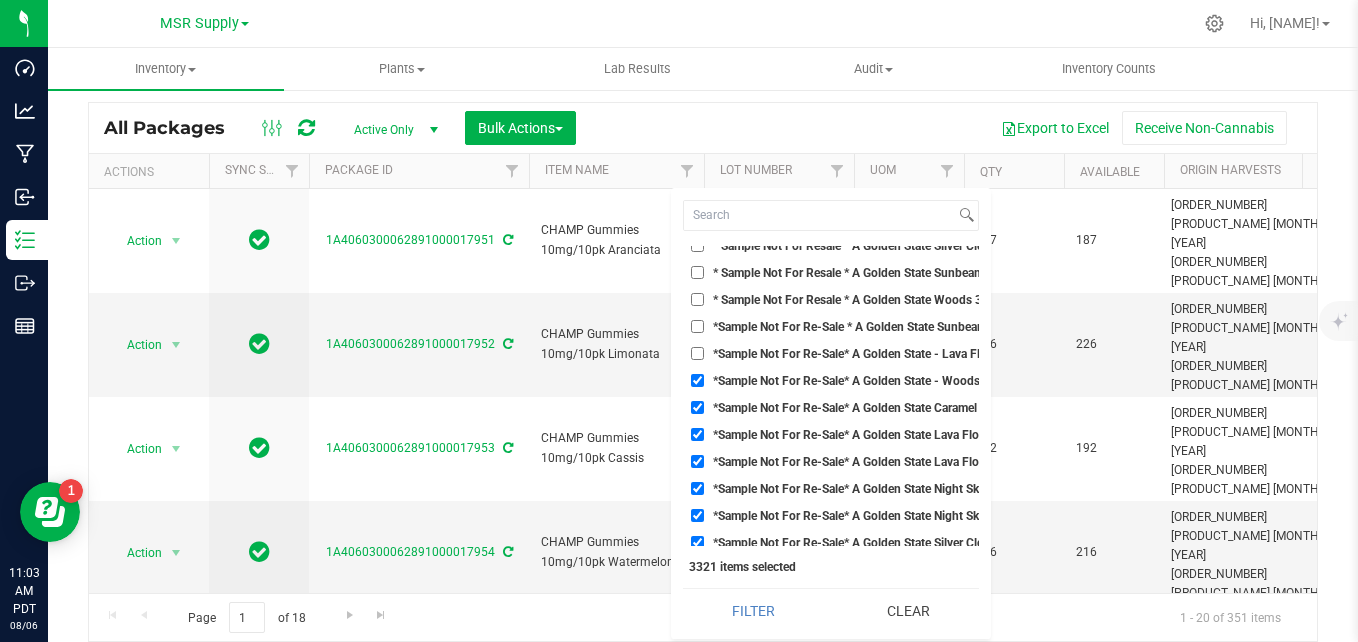 click on "*Sample Not For Re-Sale* A Golden State - Woods - 3.5g Flower-1334608" at bounding box center [697, 380] 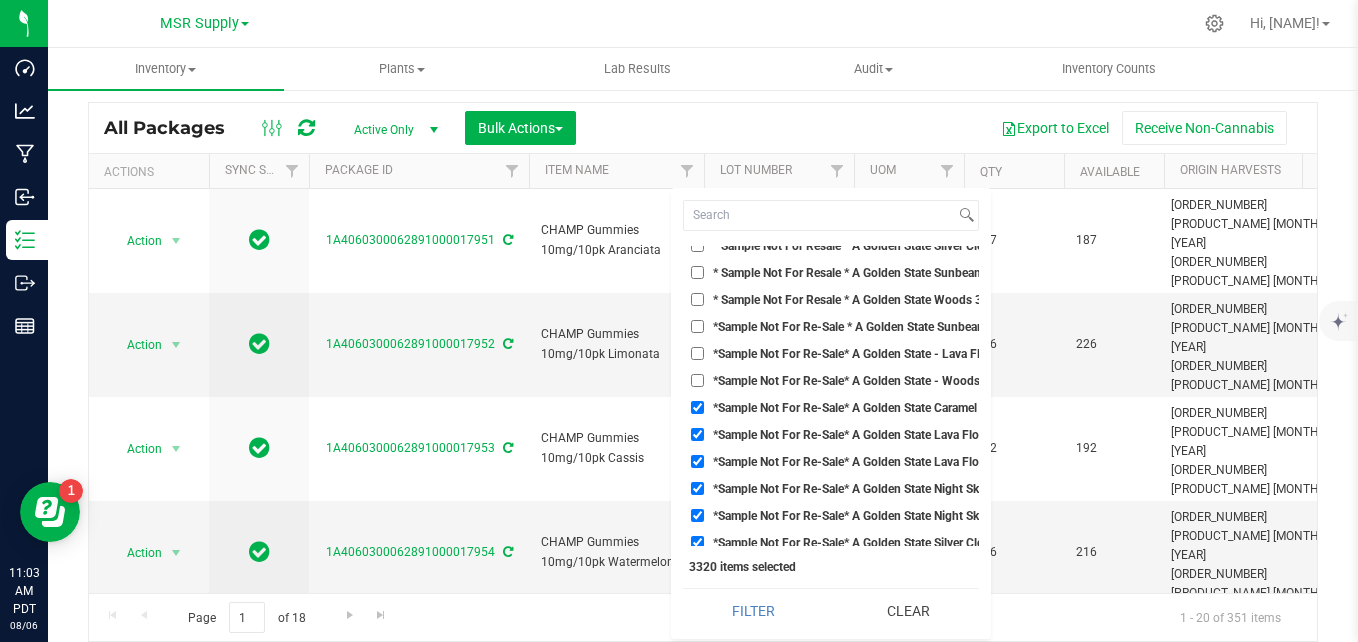 drag, startPoint x: 697, startPoint y: 407, endPoint x: 697, endPoint y: 419, distance: 12 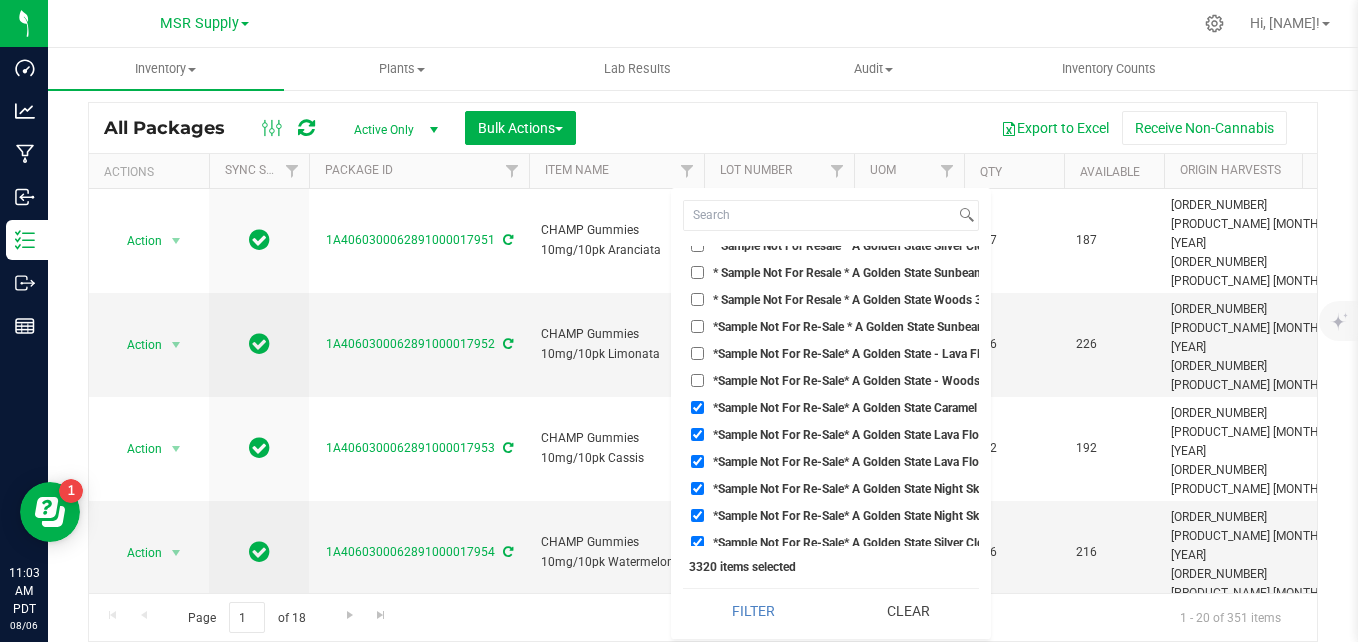 click on "*Sample Not For Re-Sale* A Golden State Caramel Apple 3.5g Flower Jar-1117524" at bounding box center (697, 407) 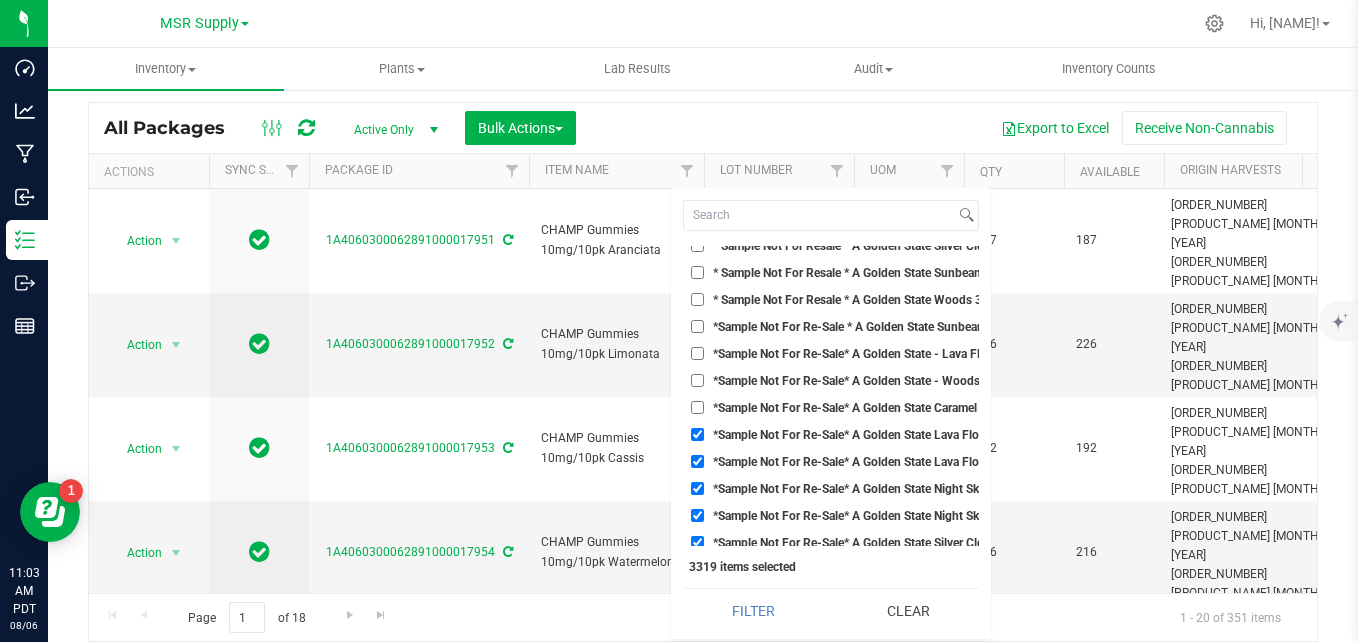 drag, startPoint x: 697, startPoint y: 430, endPoint x: 697, endPoint y: 441, distance: 11 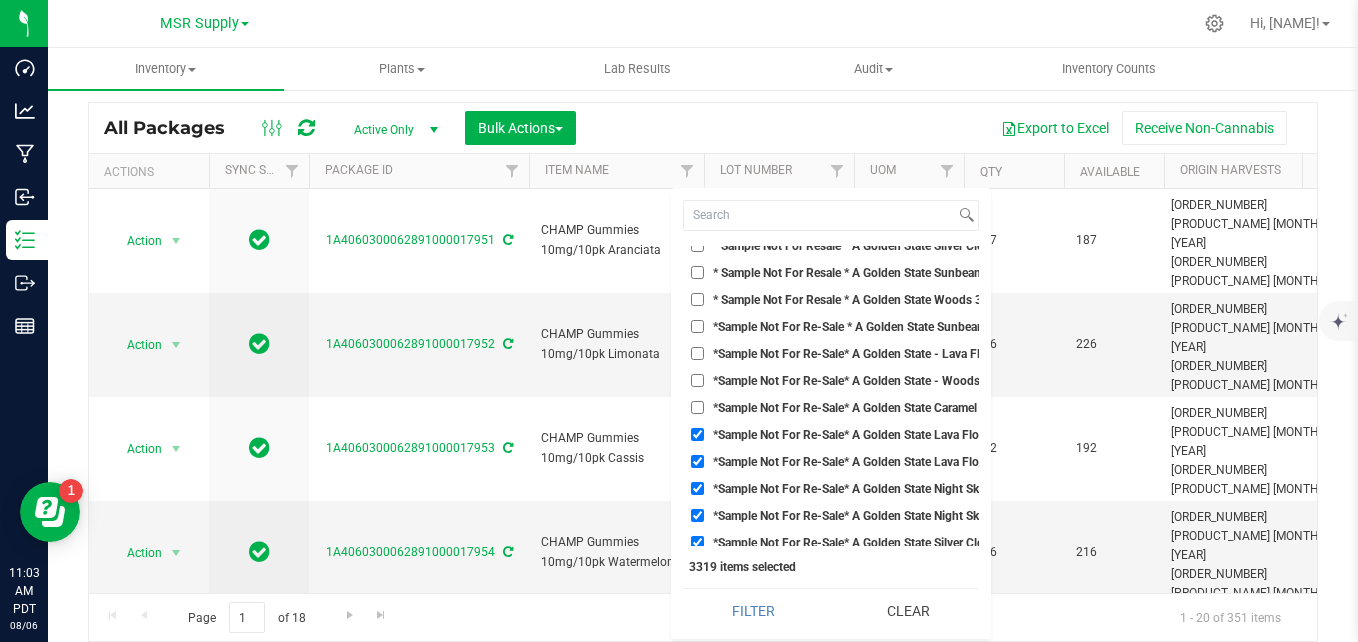 click on "*Sample Not For Re-Sale* A Golden State Lava Flower 3.5g Flower Jar-1117523" at bounding box center (697, 434) 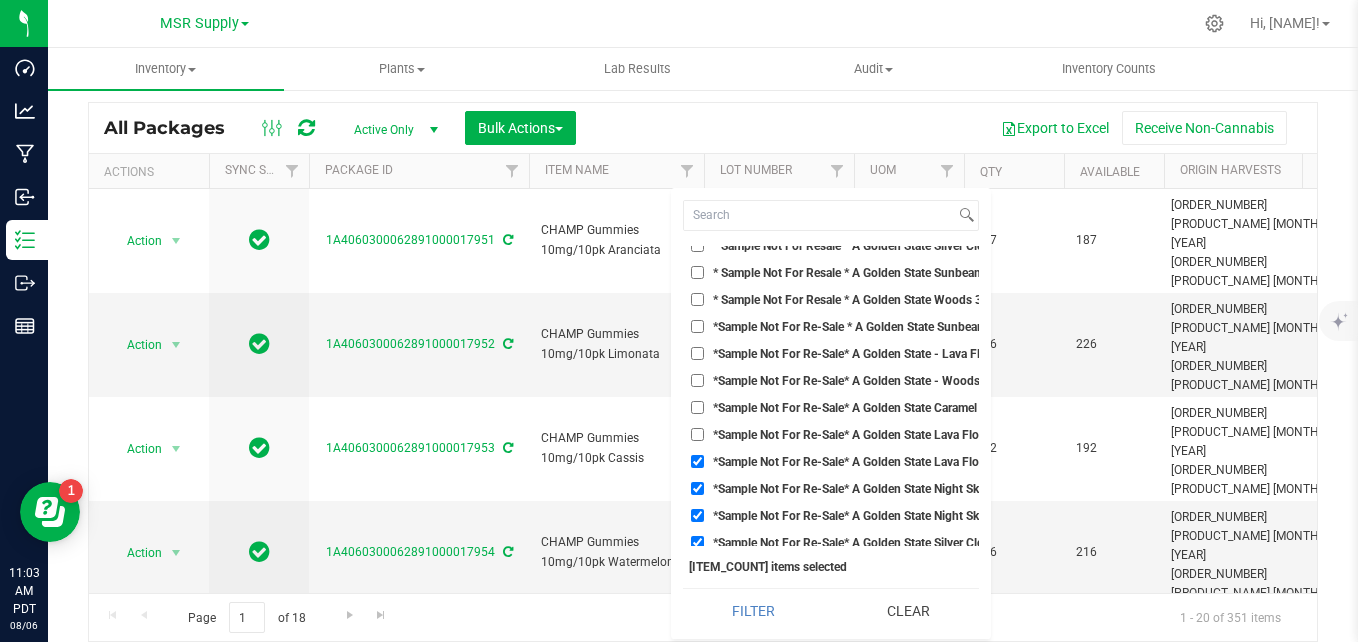 click on "*Sample Not For Re-Sale* A Golden State Lava Flower 3.5g Flower Jar-1334367" at bounding box center [831, 461] 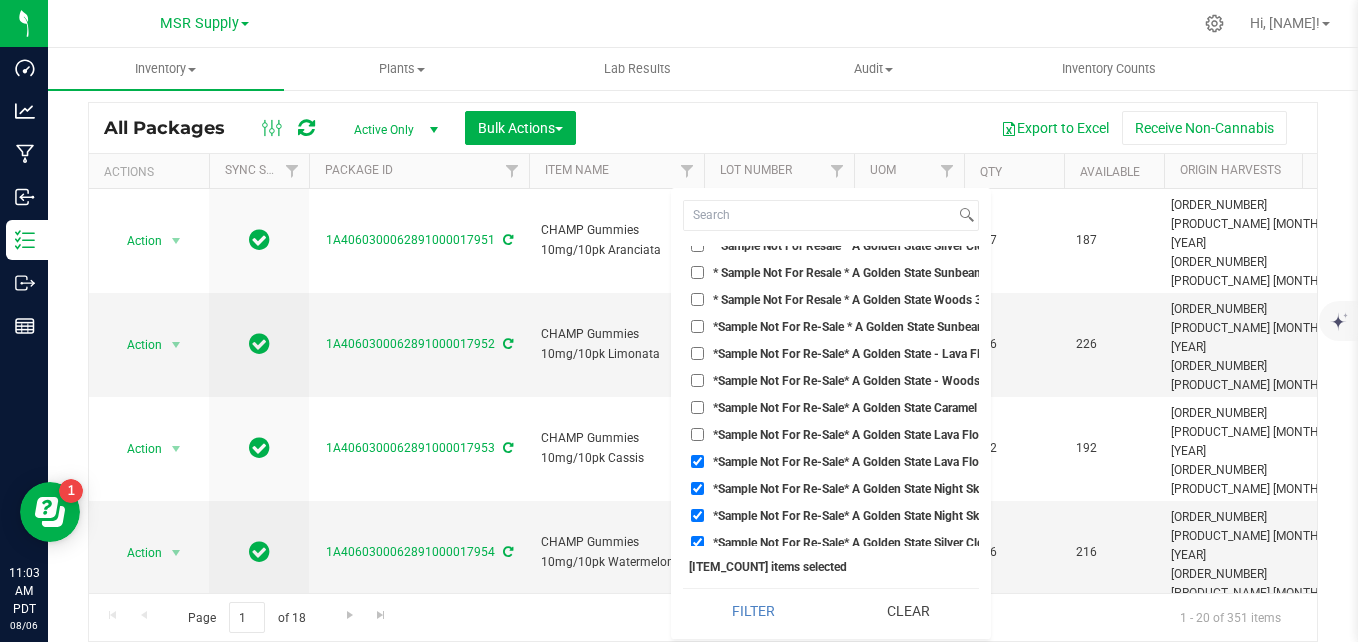 click on "*Sample Not For Re-Sale* A Golden State Night Sky 3.5g Flower Jar-1117529" at bounding box center (697, 488) 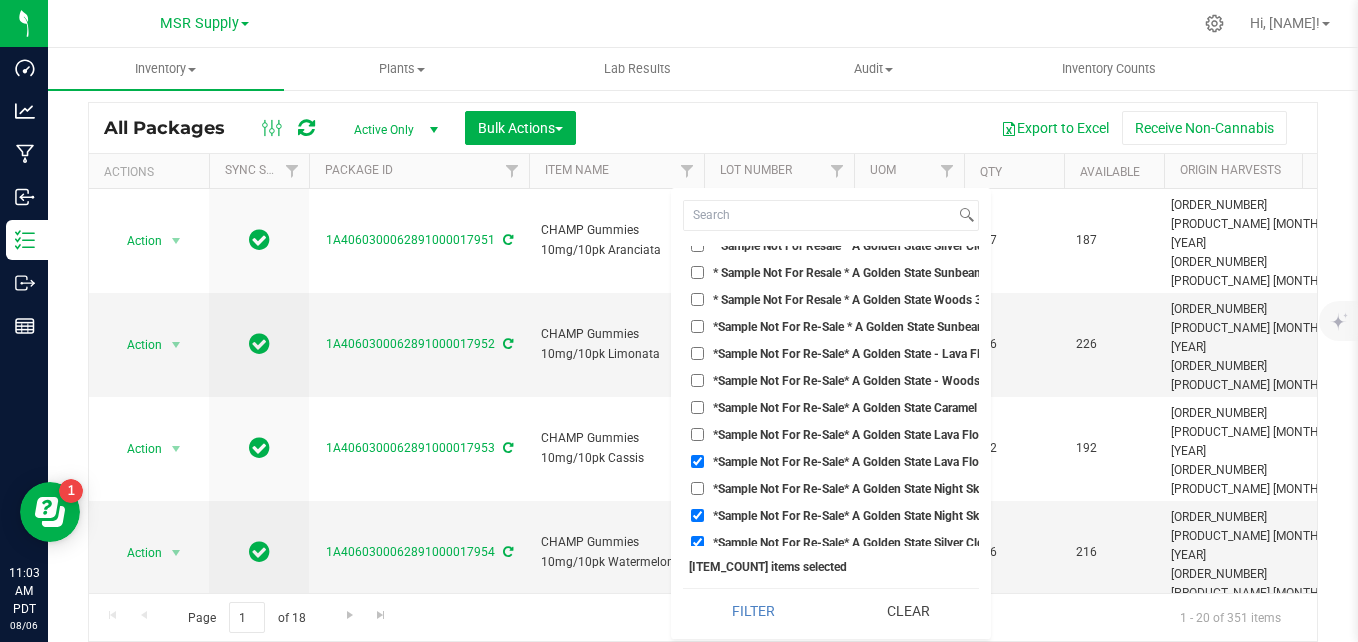 click on "*Sample Not For Re-Sale* A Golden State Lava Flower 3.5g Flower Jar-1334367" at bounding box center (697, 461) 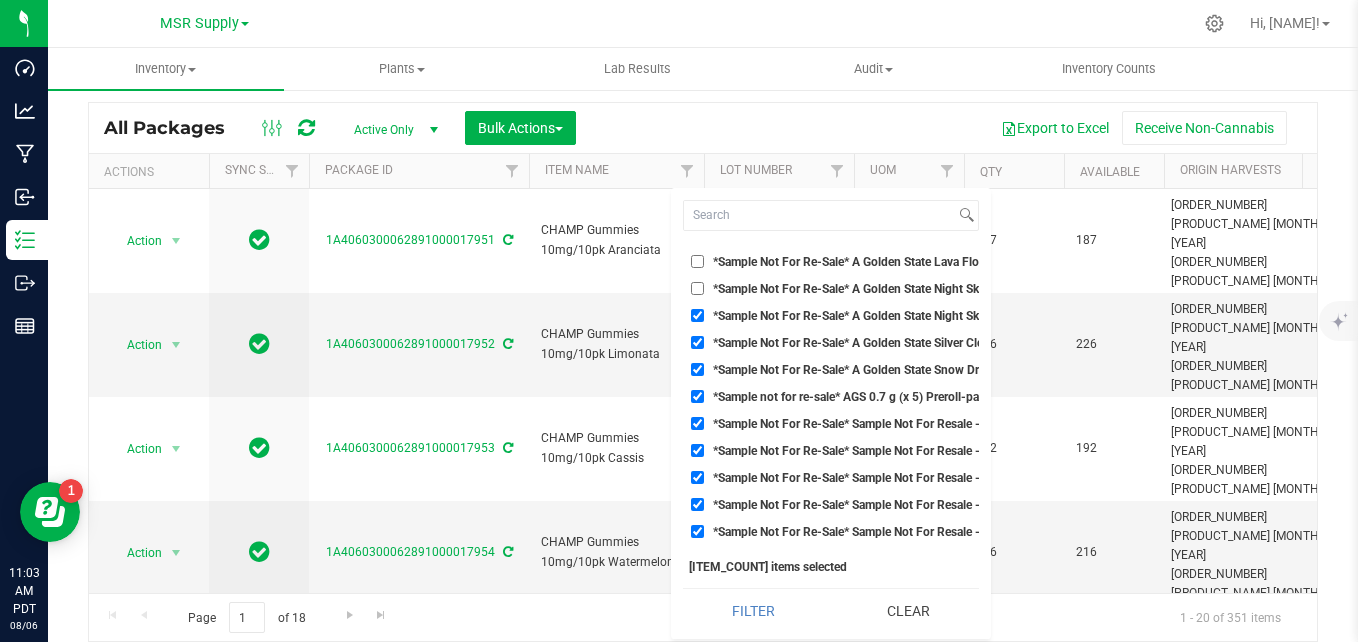 drag, startPoint x: 693, startPoint y: 316, endPoint x: 693, endPoint y: 335, distance: 19 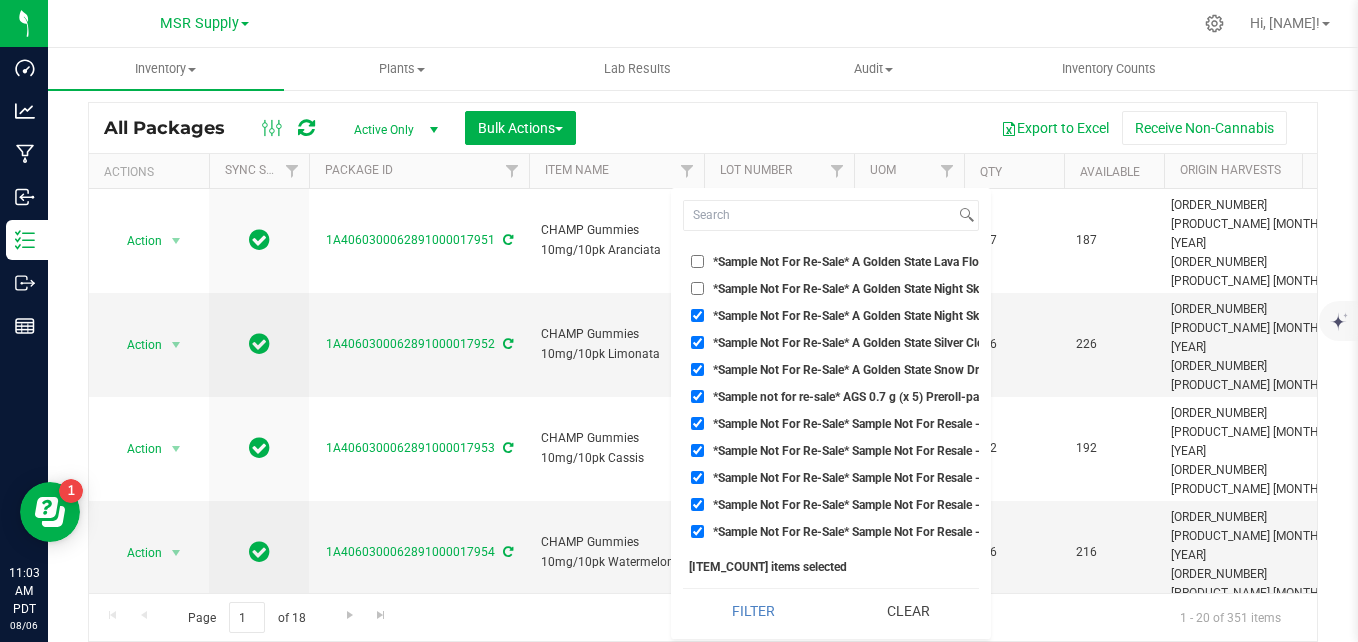 click on "*Sample Not For Re-Sale* A Golden State Night Sky 3.5g Flower Jar-1334362" at bounding box center [697, 315] 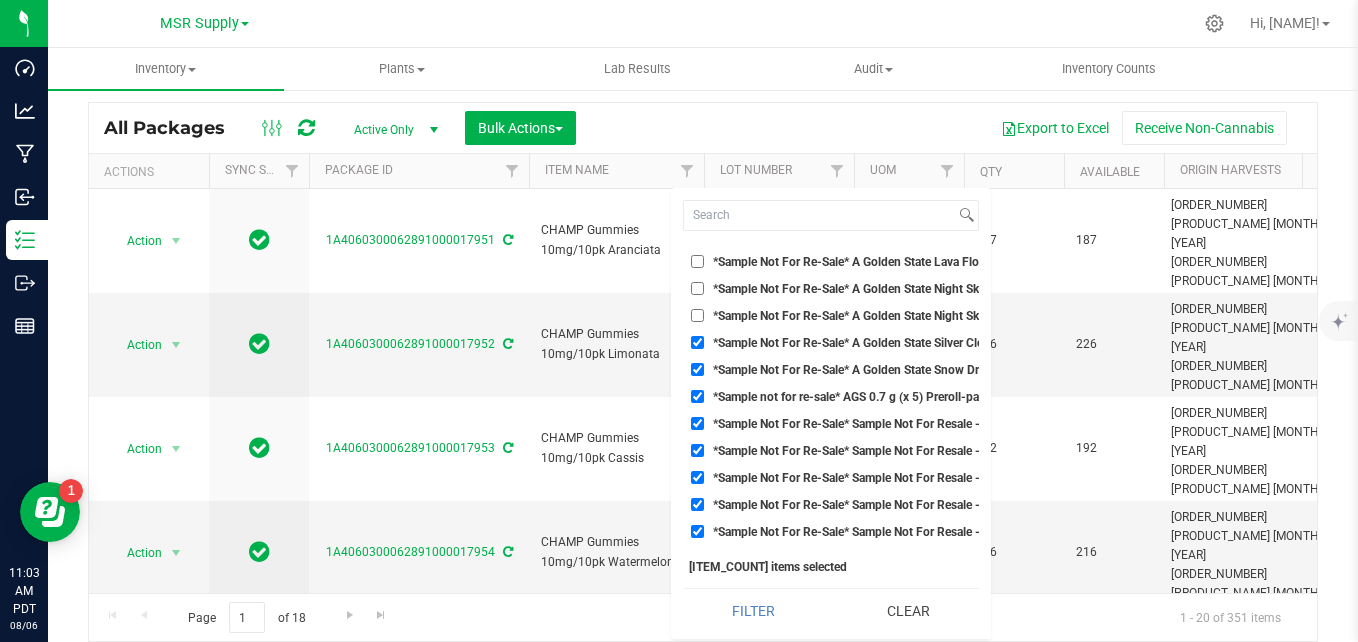 click on "*Sample Not For Re-Sale* A Golden State Silver Cloud 3.5g Flower Jar-1334360" at bounding box center (697, 342) 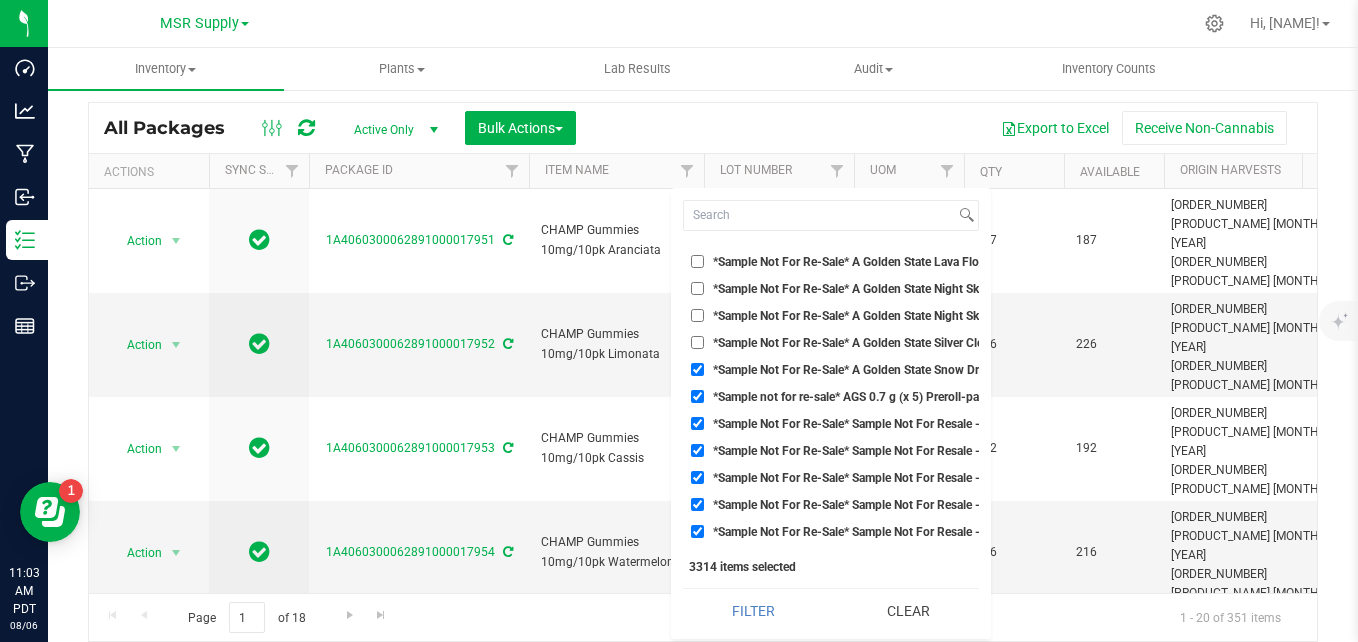 click on "*Sample Not For Re-Sale* A Golden State Snow Dream 3.5g Flower Jar-1117522" at bounding box center (697, 369) 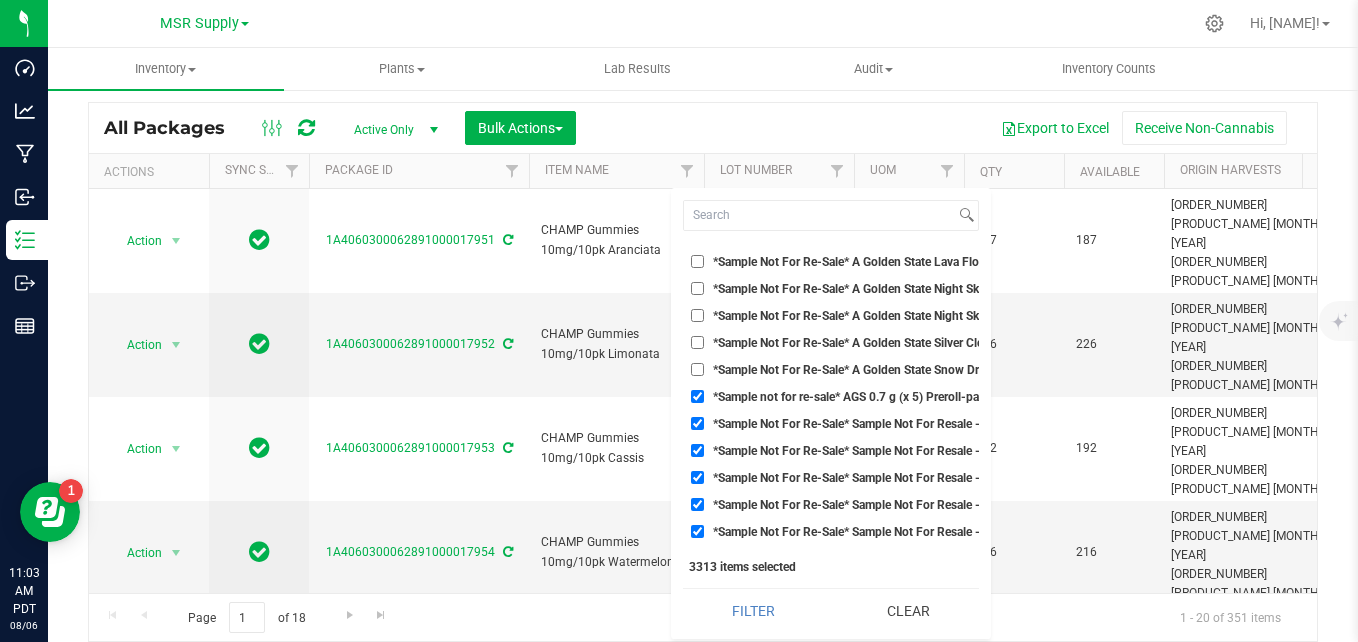 click on "*Sample not for re-sale* AGS 0.7 g (x 5) Preroll-pack Caramel Apple 3.5g, MSR Supply LLC-3178028" at bounding box center [697, 396] 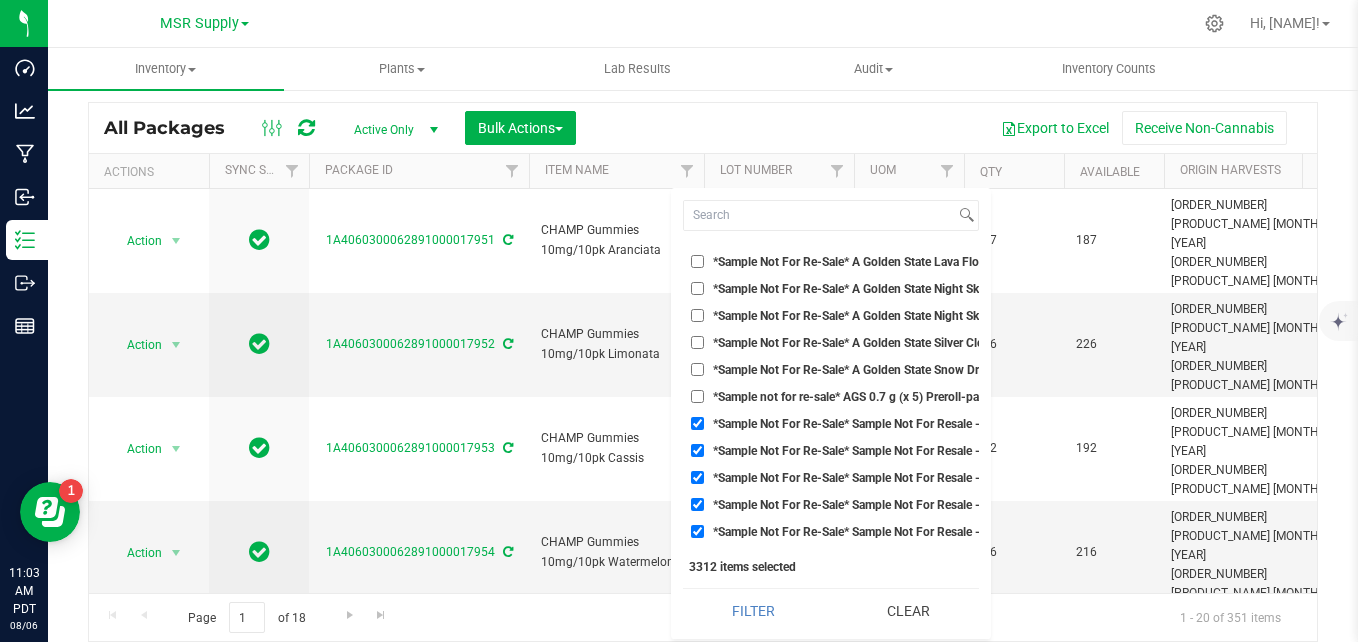 click on "*Sample Not For Re-Sale* Sample Not For Resale - AGS 1.5 g Pre-roll Pack - Lava Flower, MSR Supply LLC" at bounding box center [697, 423] 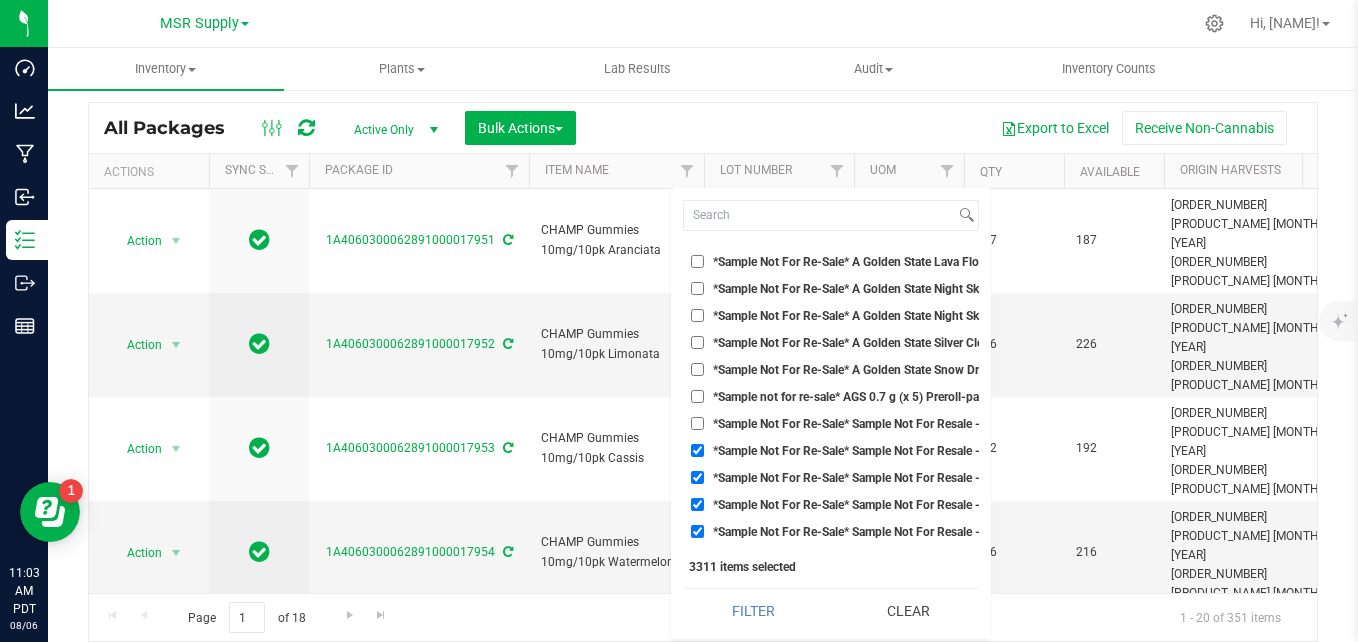 click on "*Sample Not For Re-Sale* Sample Not For Resale - AGS 1.5 g Pre-roll Pack - Night SKy, MSR Supply LLC" at bounding box center [697, 450] 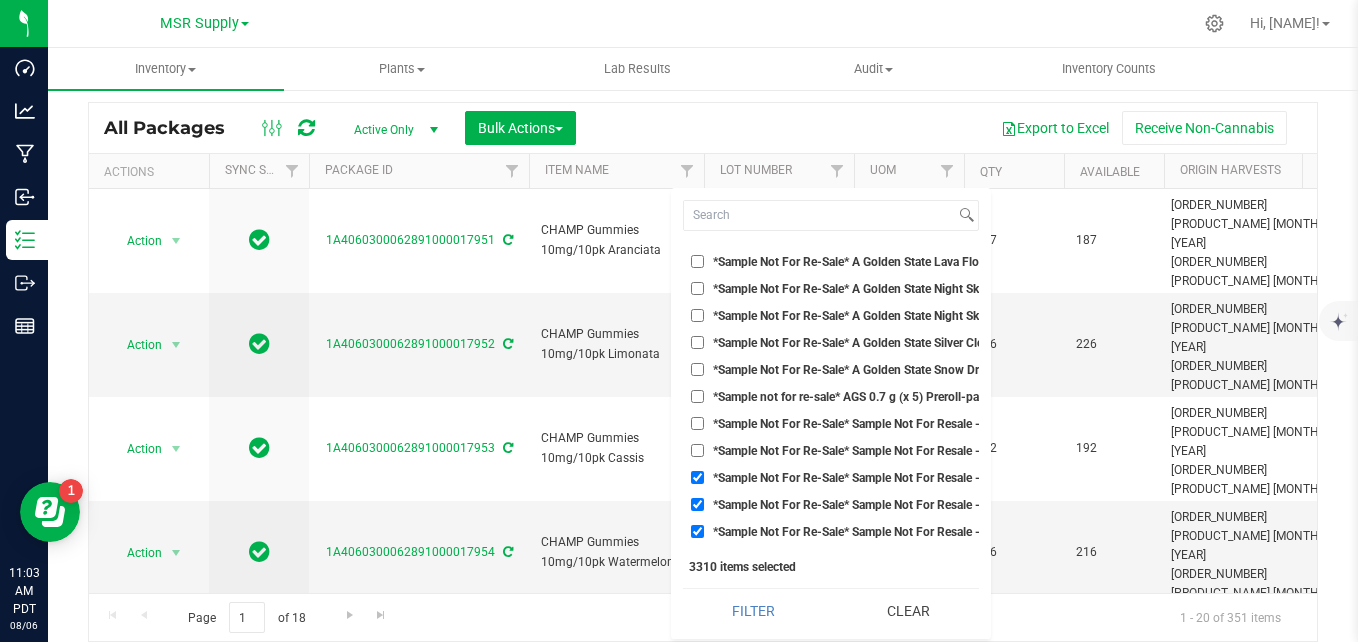 click on "*Sample Not For Re-Sale* Sample Not For Resale - AGS 3.5 g Pre-roll Pack - Woods, MSR Supply LLC-347" at bounding box center [831, 477] 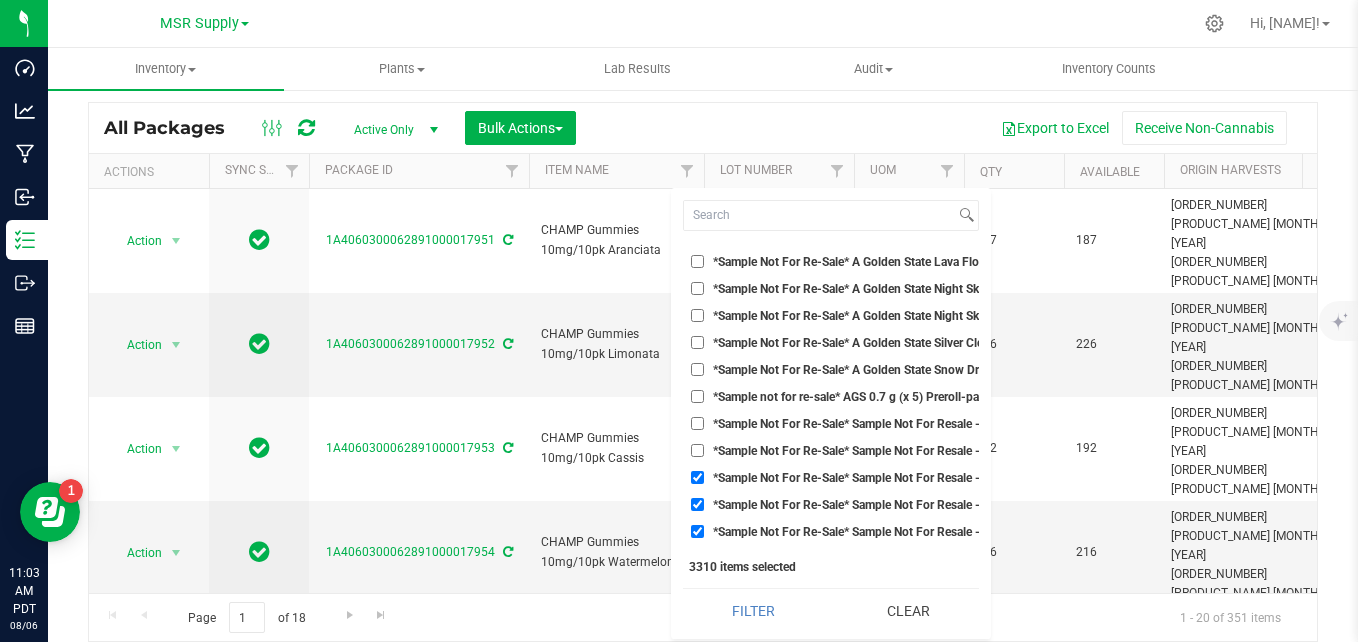 click on "*Sample Not For Re-Sale* Sample Not For Resale - AGS 3.5 g Pre-roll Pack - Woods, MSR Supply LLC-347" at bounding box center (697, 477) 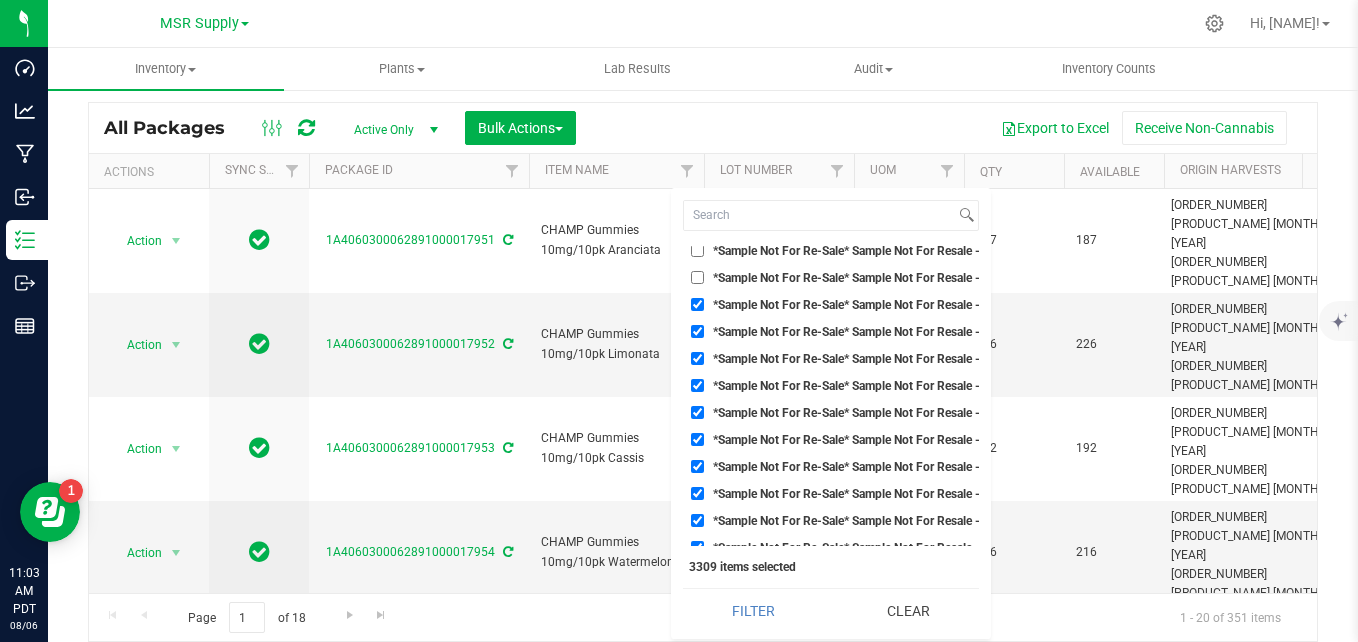 click on "*Sample Not For Re-Sale* Sample Not For Resale - Lava Flower 8th, MSR Supply LLC-2582204" at bounding box center [697, 304] 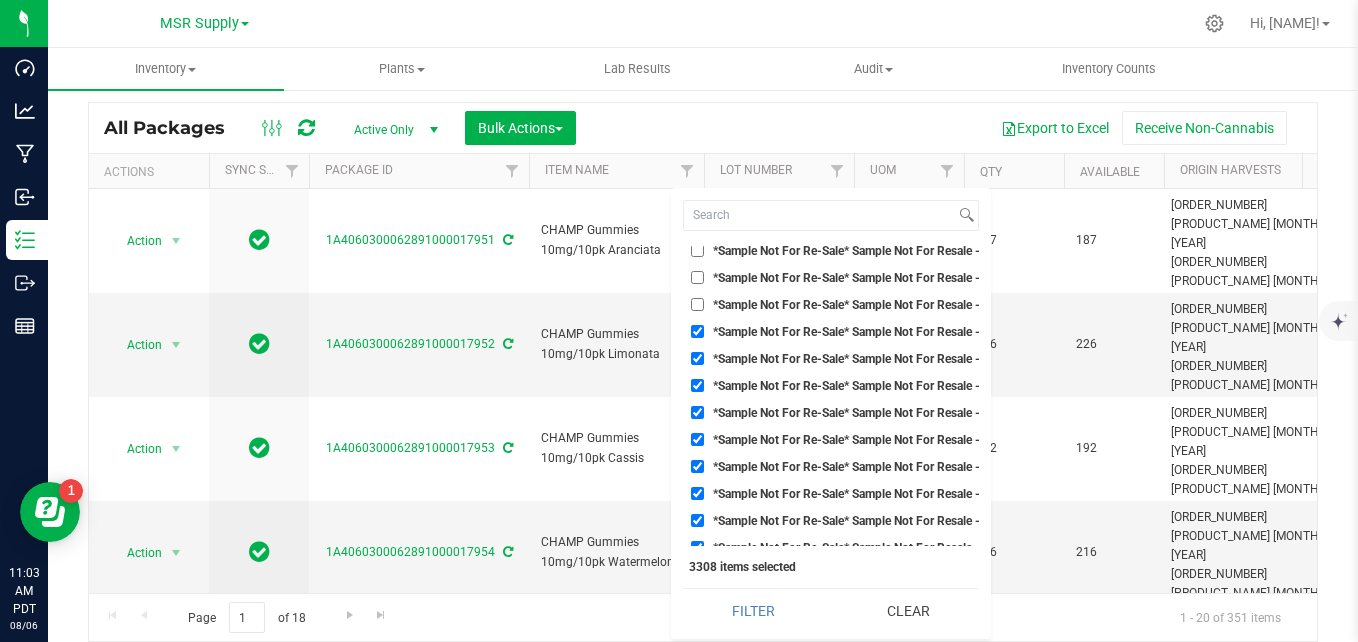 drag, startPoint x: 695, startPoint y: 333, endPoint x: 695, endPoint y: 349, distance: 16 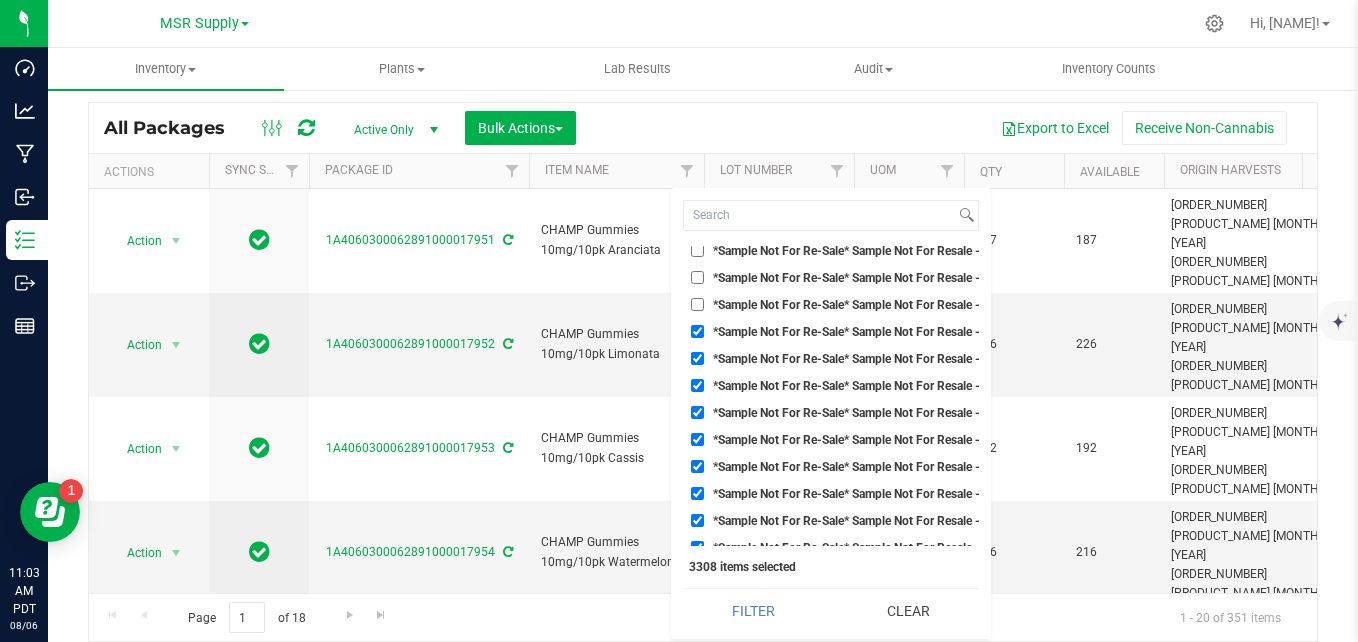 click on "*Sample Not For Re-Sale* Sample Not For Resale - Lava Flower 8th, MSR Supply LLC-2871546" at bounding box center (697, 331) 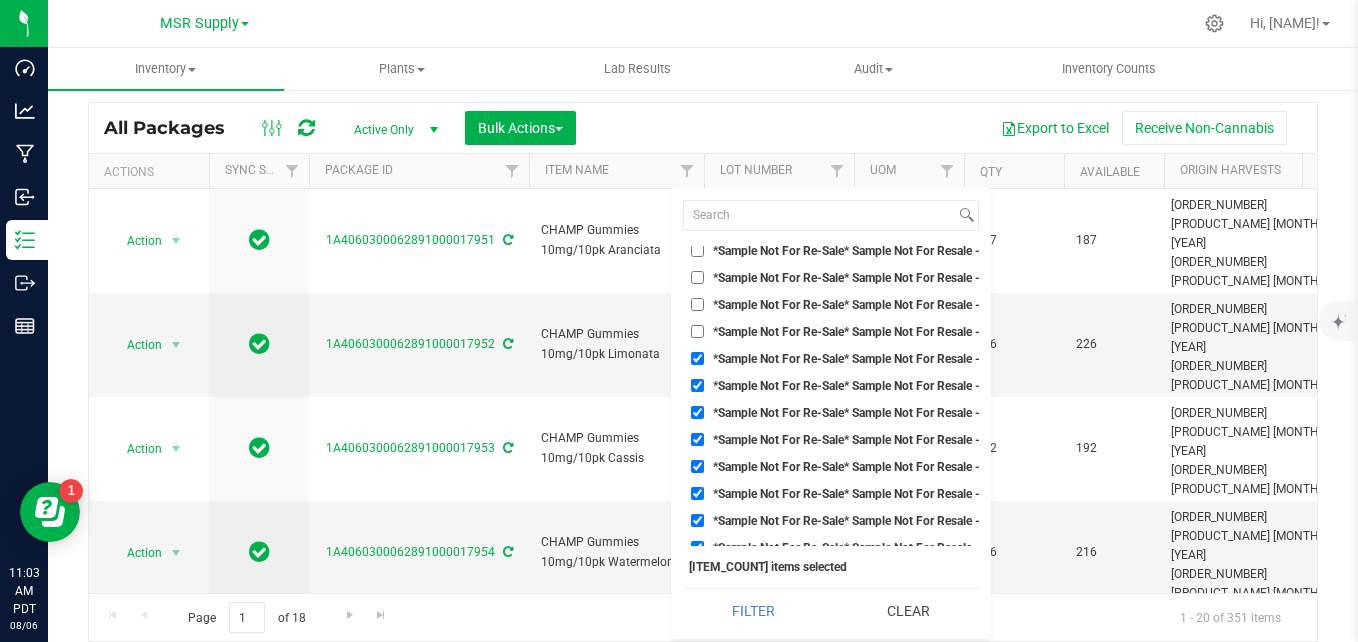 click on "*Sample Not For Re-Sale* Sample Not For Resale - Night Sky 8th, MSR Supply LLC-2582202" at bounding box center (697, 358) 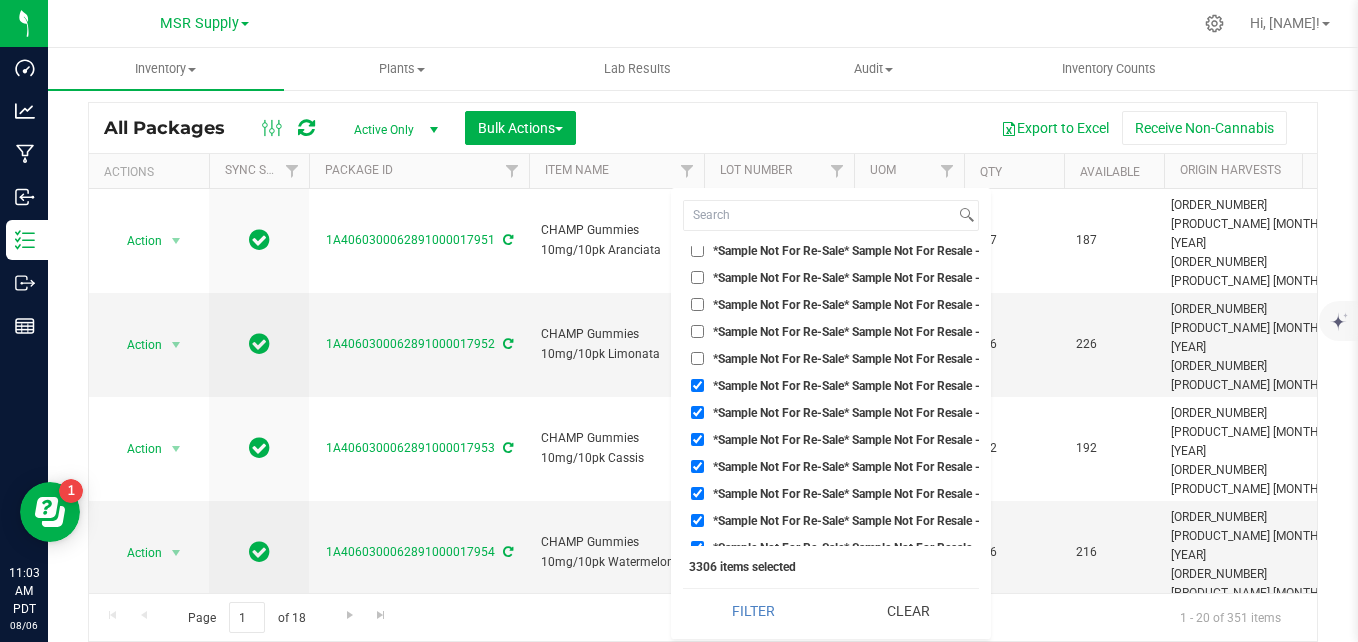 drag, startPoint x: 696, startPoint y: 383, endPoint x: 696, endPoint y: 394, distance: 11 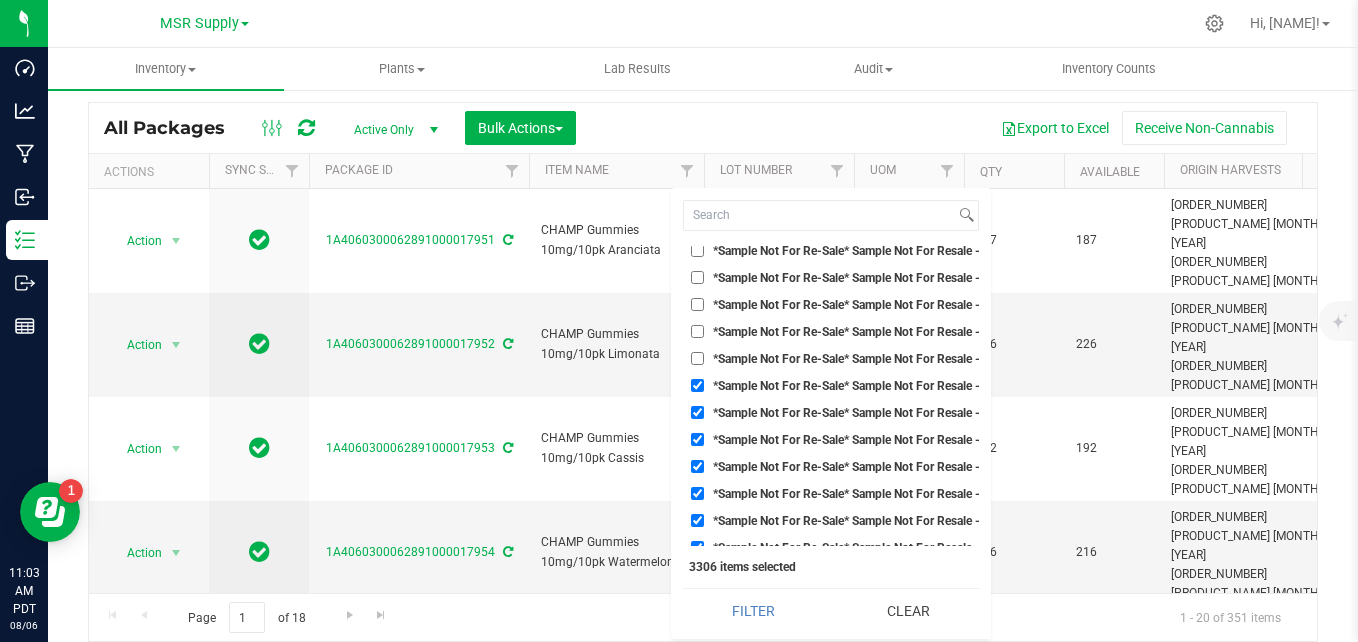 click on "*Sample Not For Re-Sale* Sample Not For Resale - Night Sky 8th, MSR Supply LLC-2871548" at bounding box center (697, 385) 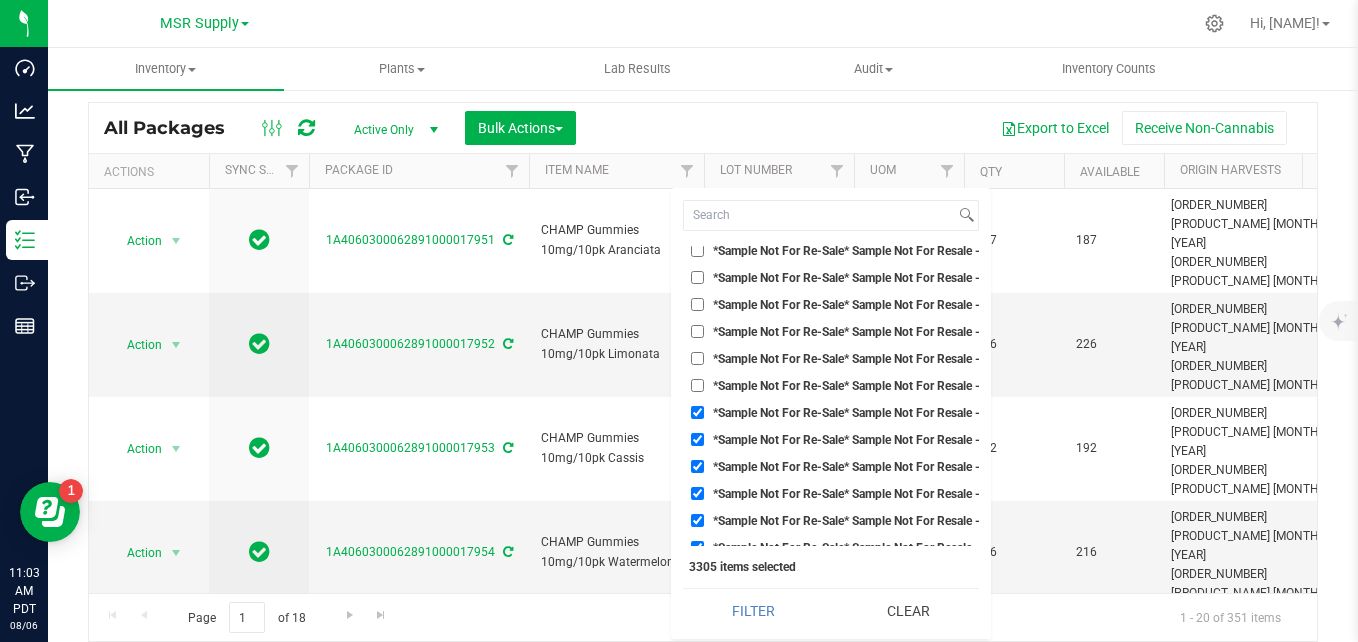 click on "*Sample Not For Re-Sale* Sample Not For Resale - PHS Retrograde 8th, MSR Supply LLC-2871648" at bounding box center (697, 412) 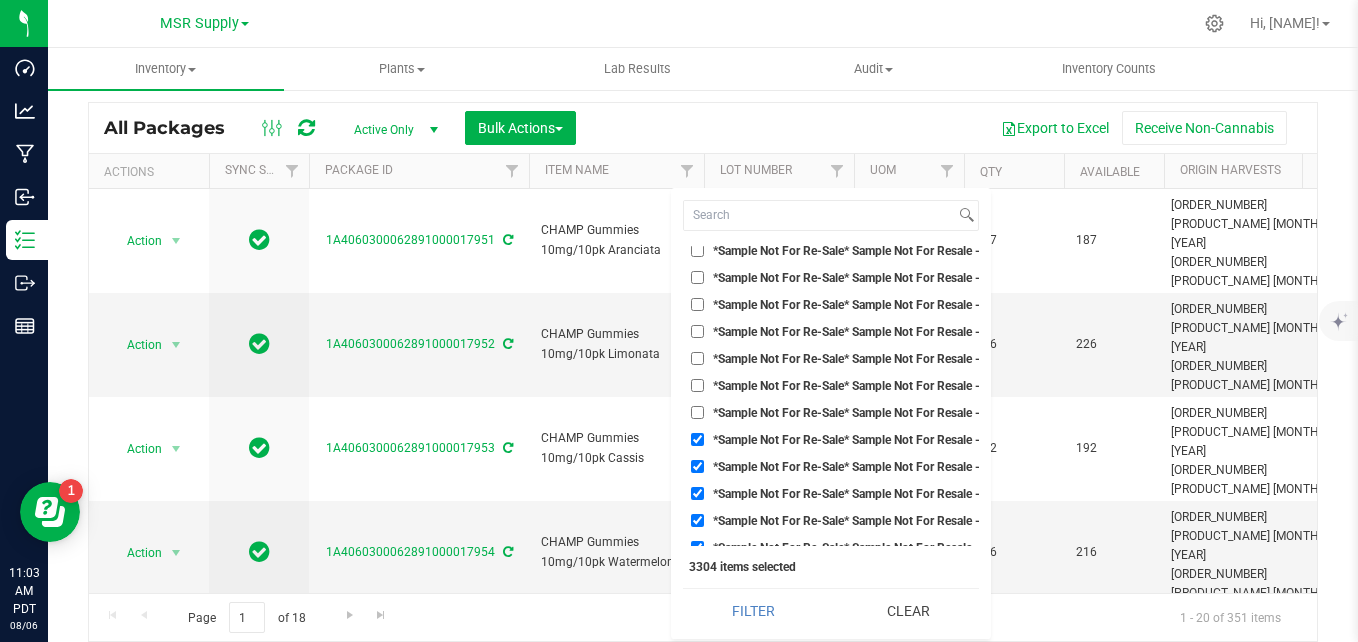 click on "*Sample Not For Re-Sale* Sample Not For Resale - PHS Vibration 8th, MSR Supply LLC-2689277" at bounding box center [831, 439] 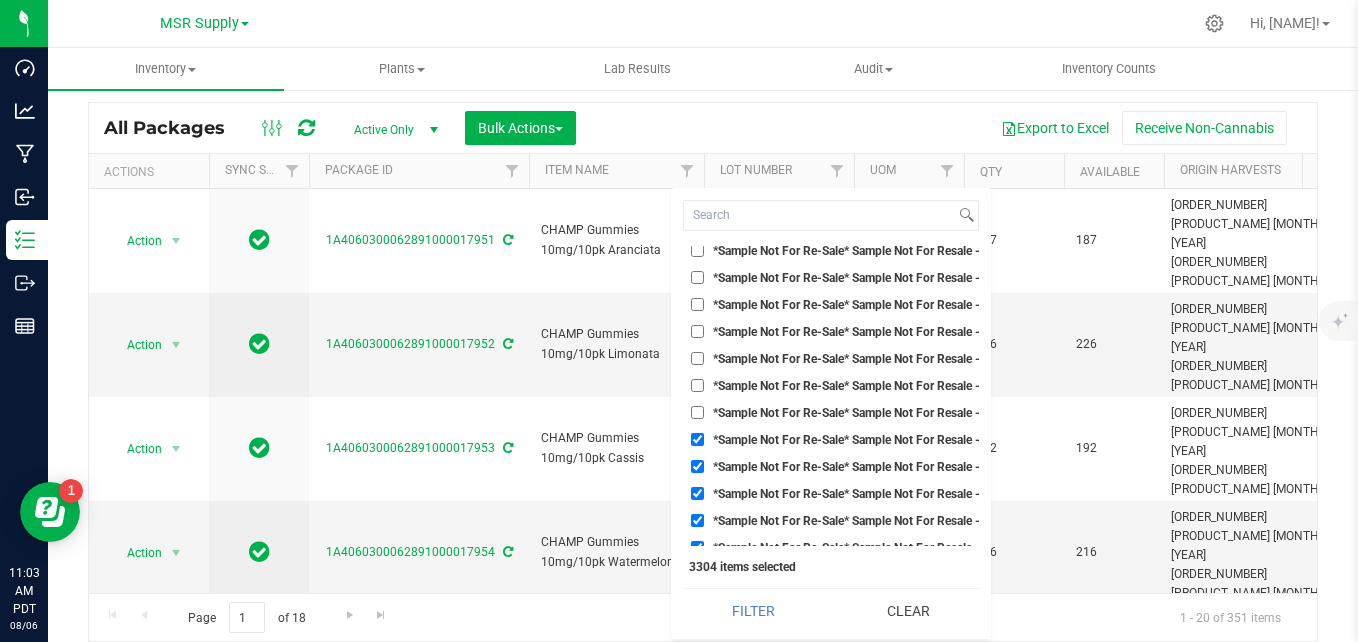 click on "*Sample Not For Re-Sale* Sample Not For Resale - Snow Dream 8th, MSR Supply LLC-2871556" at bounding box center [697, 466] 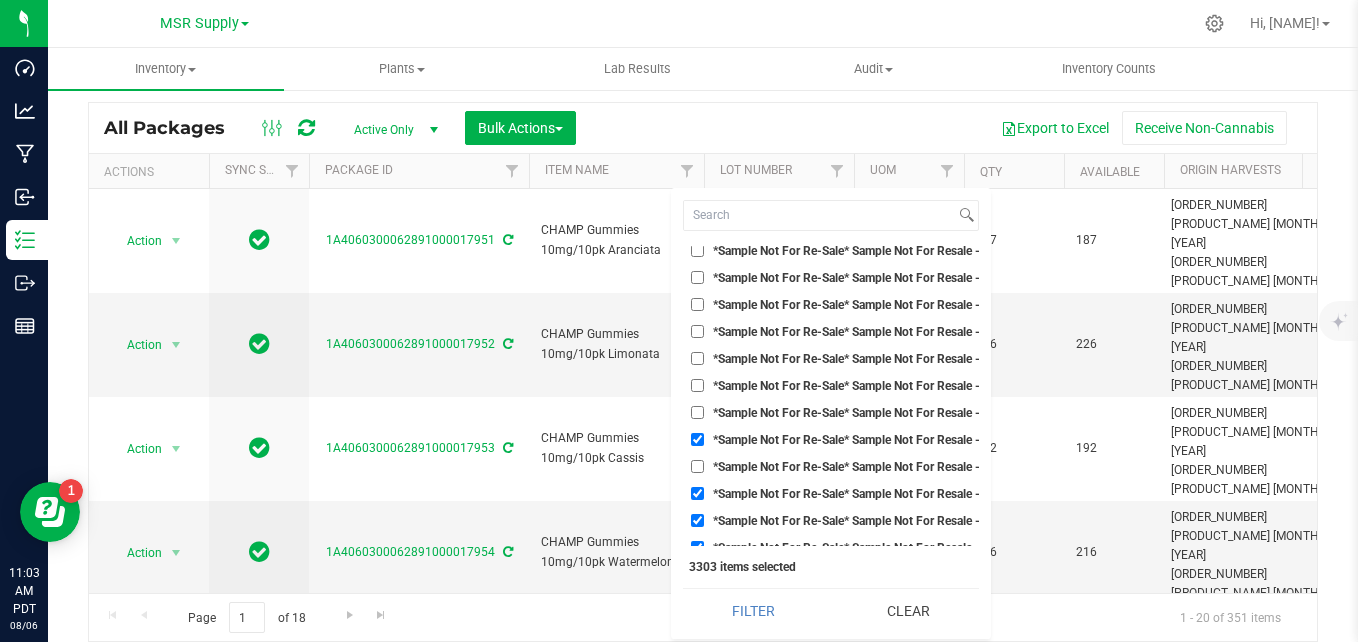 drag, startPoint x: 696, startPoint y: 484, endPoint x: 694, endPoint y: 497, distance: 13.152946 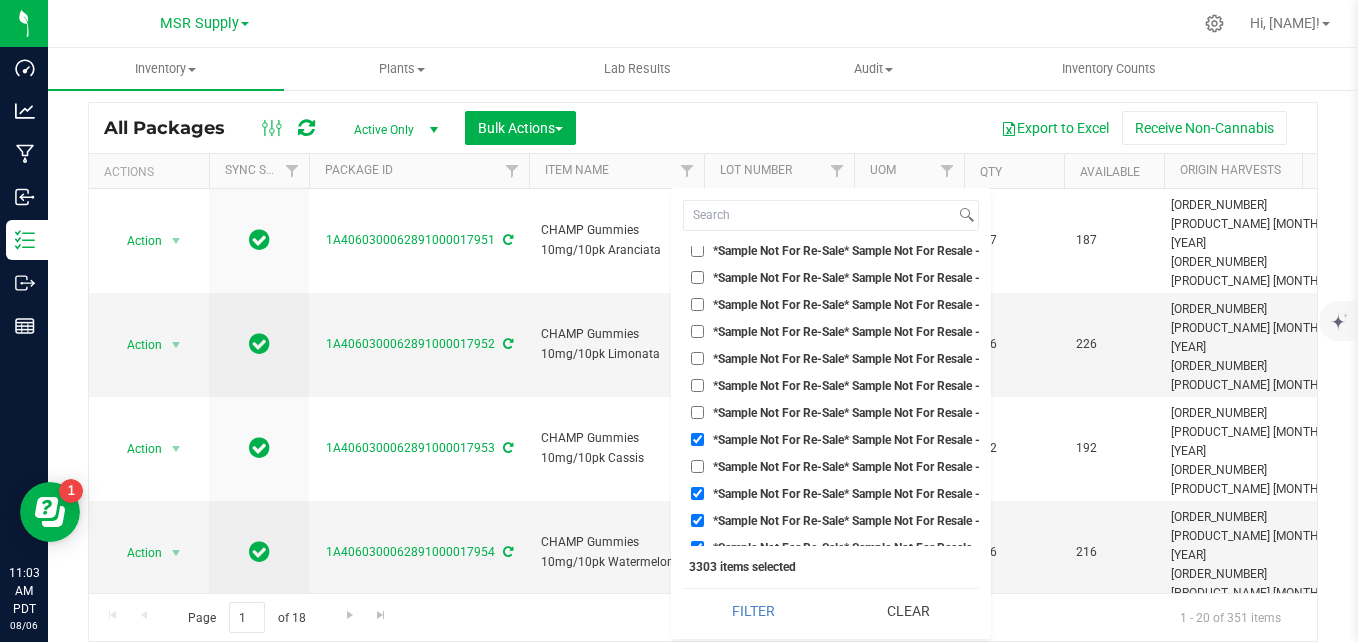 click on "*Sample Not For Re-Sale* Sample Not For Resale - Sunbeam 8th, MSR Supply LLC-2765115" at bounding box center [831, 493] 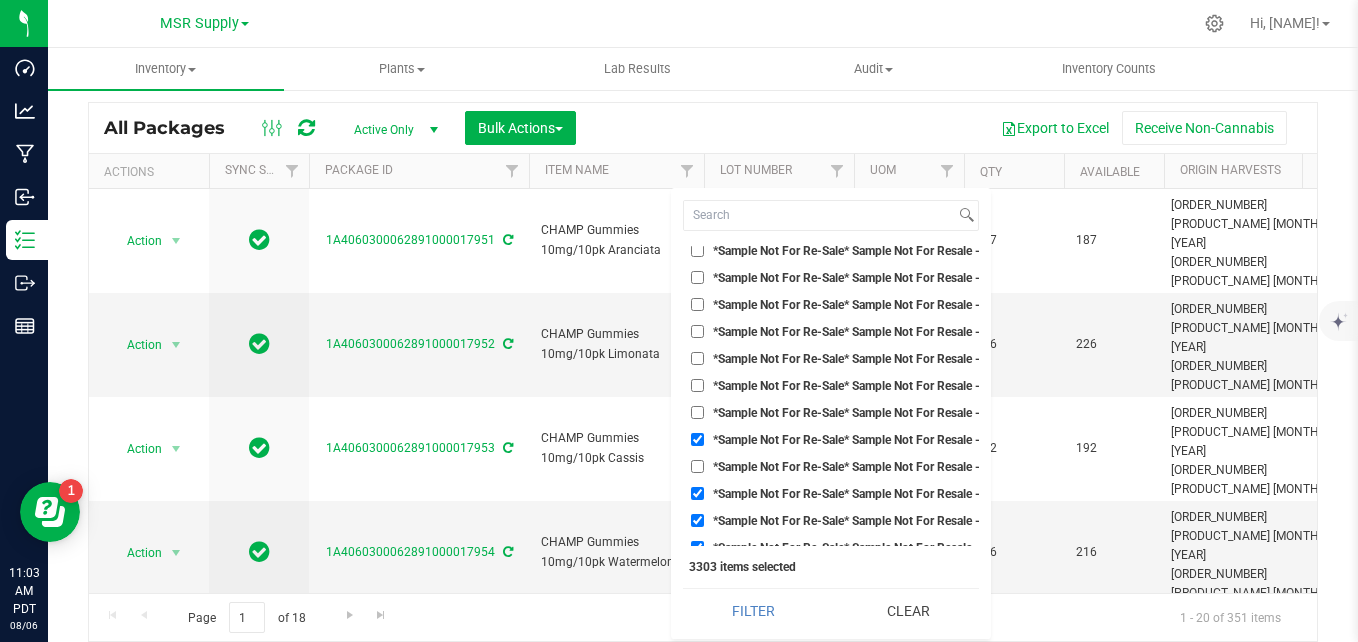click on "*Sample Not For Re-Sale* Sample Not For Resale - Sunbeam 8th, MSR Supply LLC-2871558" at bounding box center (697, 520) 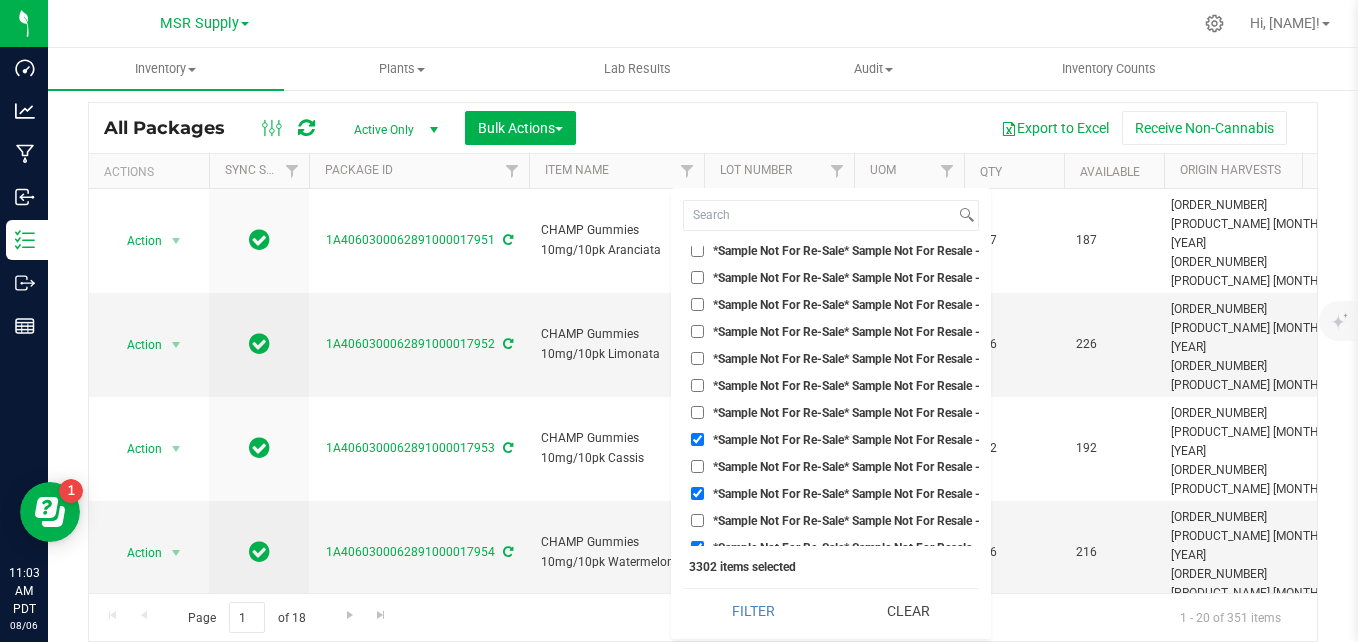 click on "*Sample Not For Re-Sale* Sample Not For Resale - Sunbeam 8th, MSR Supply LLC-2765115" at bounding box center [697, 493] 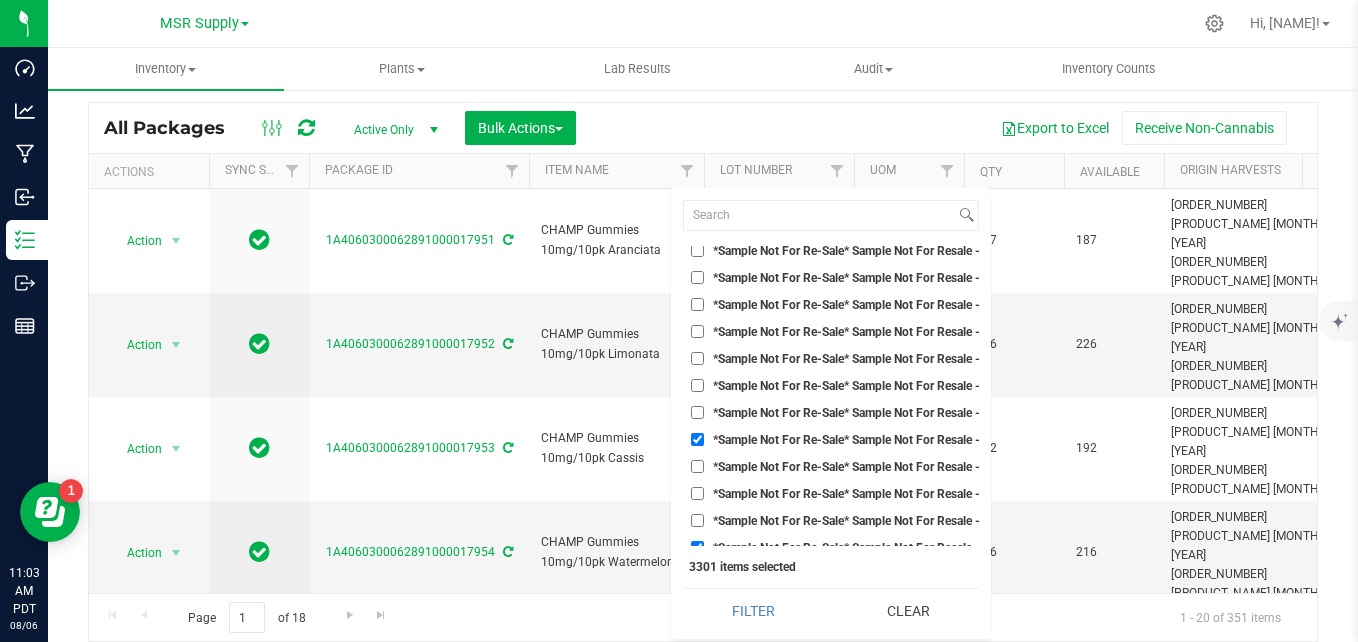 click on "*Sample Not For Re-Sale* Sample Not For Resale - PHS Vibration 8th, MSR Supply LLC-2689277" at bounding box center [697, 439] 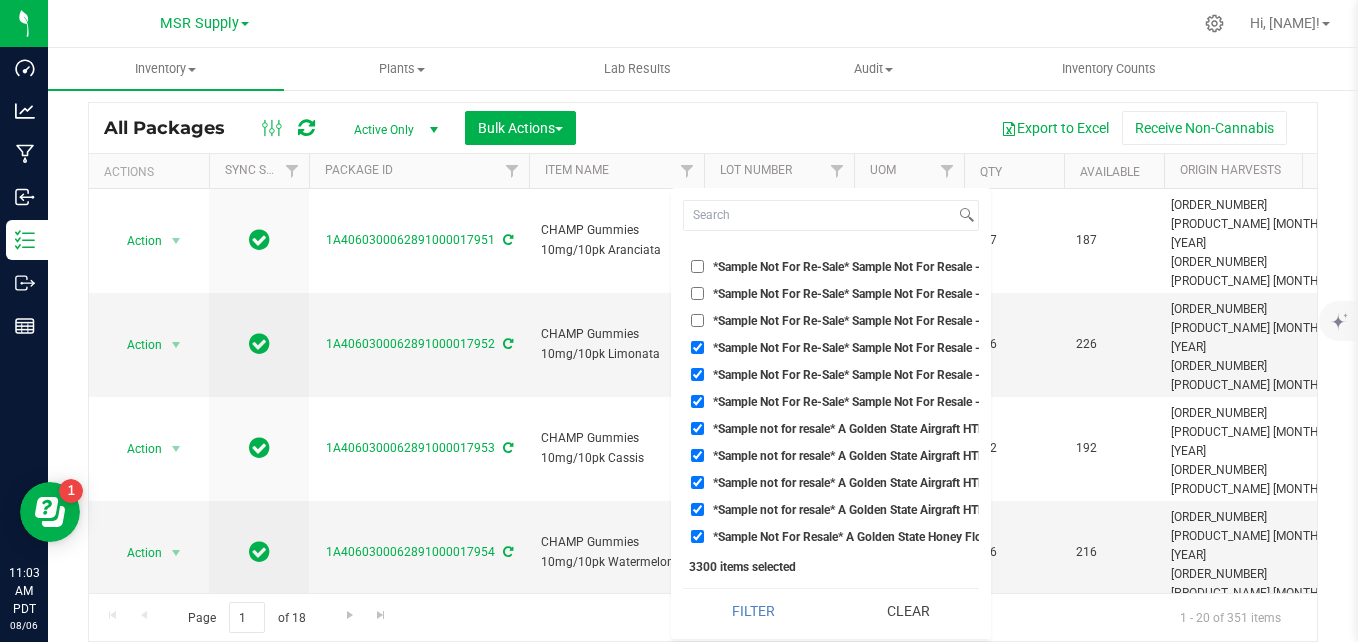 drag, startPoint x: 704, startPoint y: 348, endPoint x: 692, endPoint y: 372, distance: 26.832815 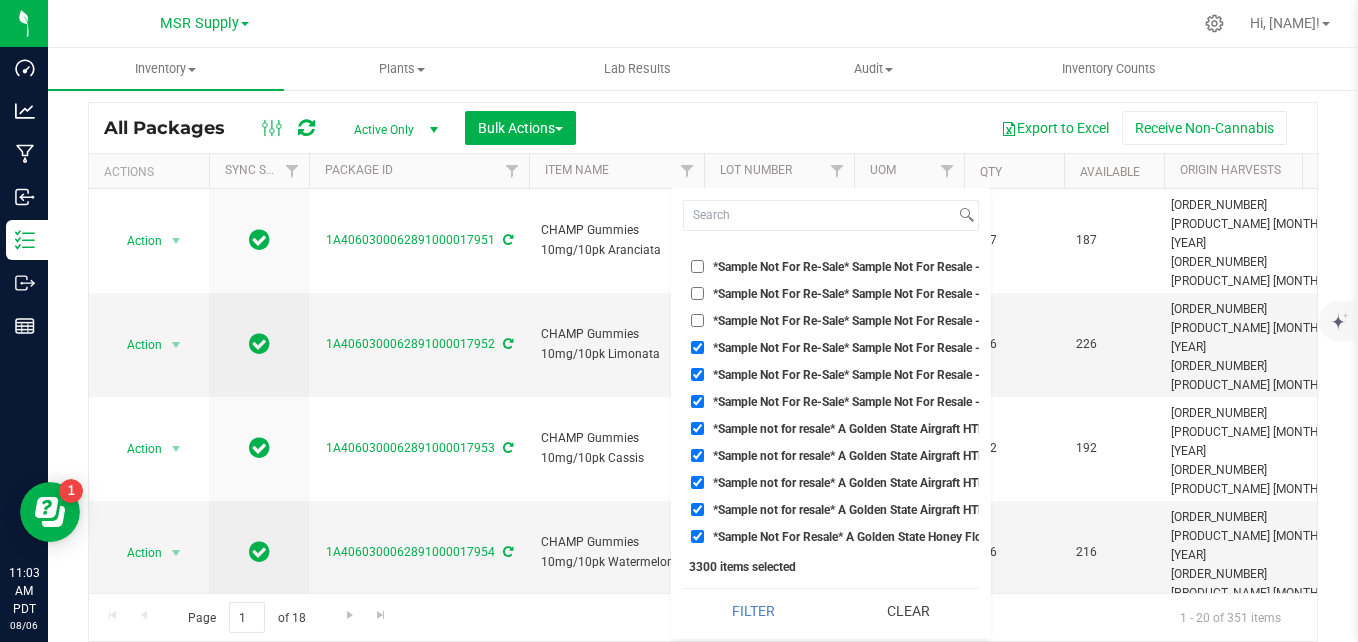 click on "*Sample Not For Re-Sale* Sample Not For Resale -Mountain Shadows 8th, MSR Supply LLC-2871651" at bounding box center [831, 347] 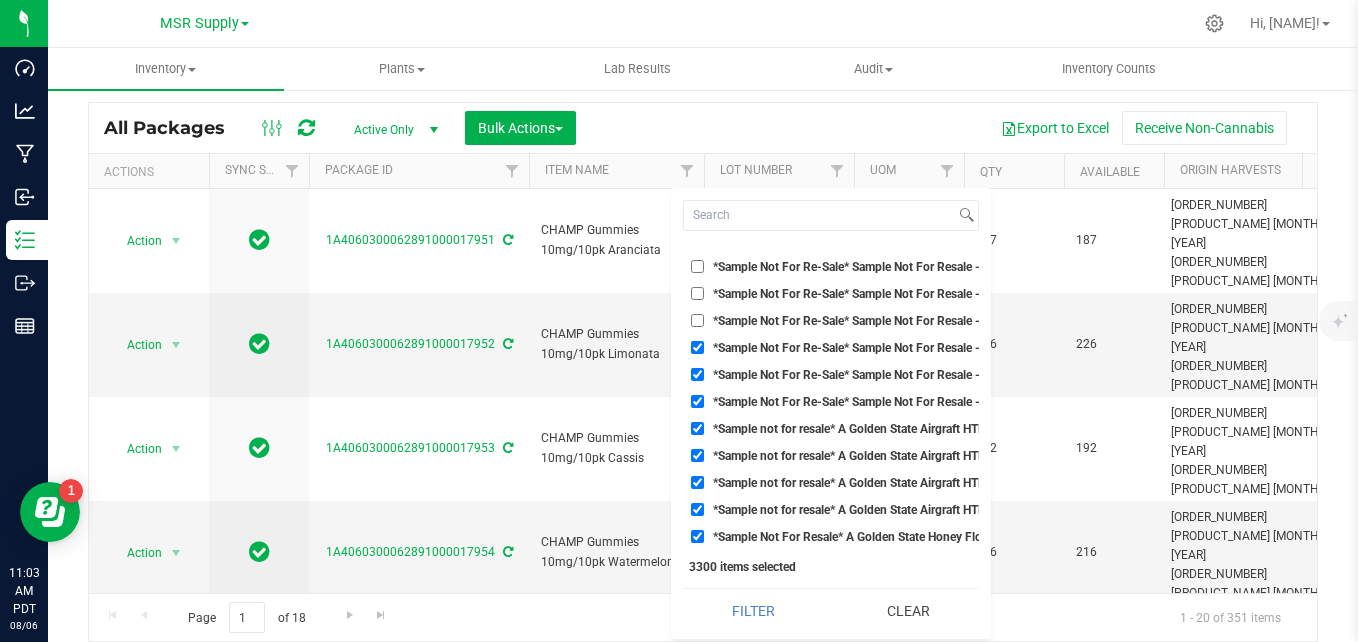 click on "*Sample Not For Re-Sale* Sample Not For Resale -Mountain Shadows 8th, MSR Supply LLC-2871651" at bounding box center [697, 347] 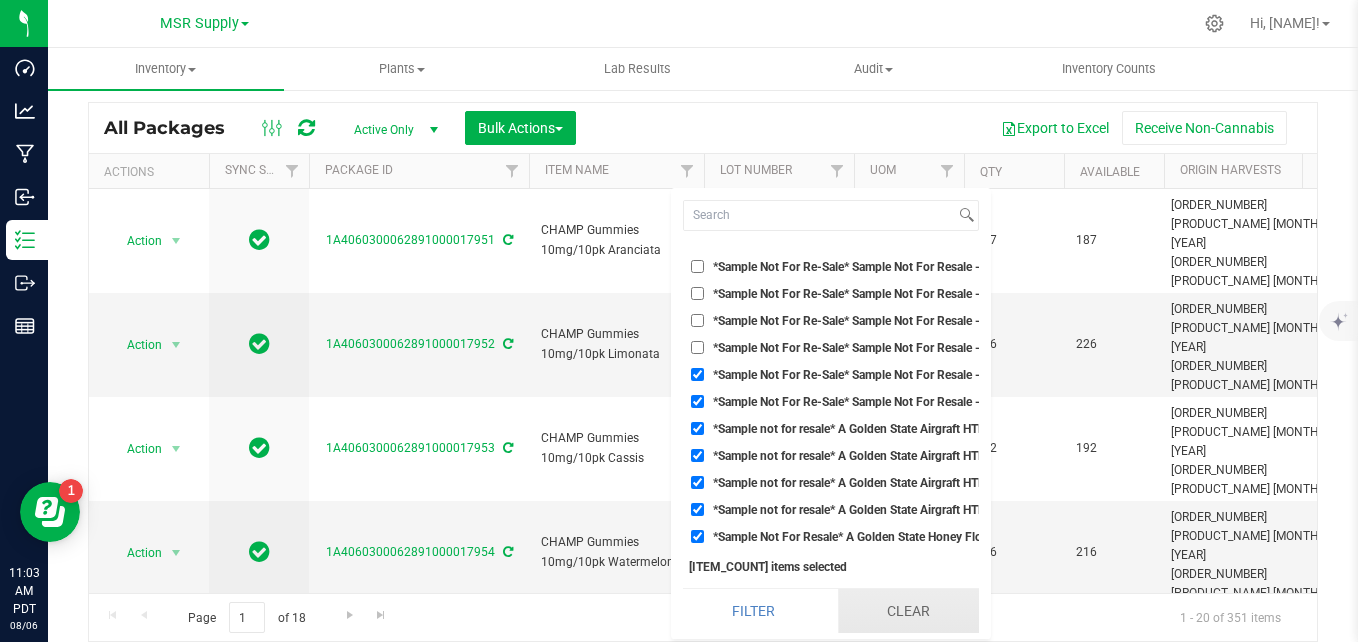click on "Clear" at bounding box center [908, 611] 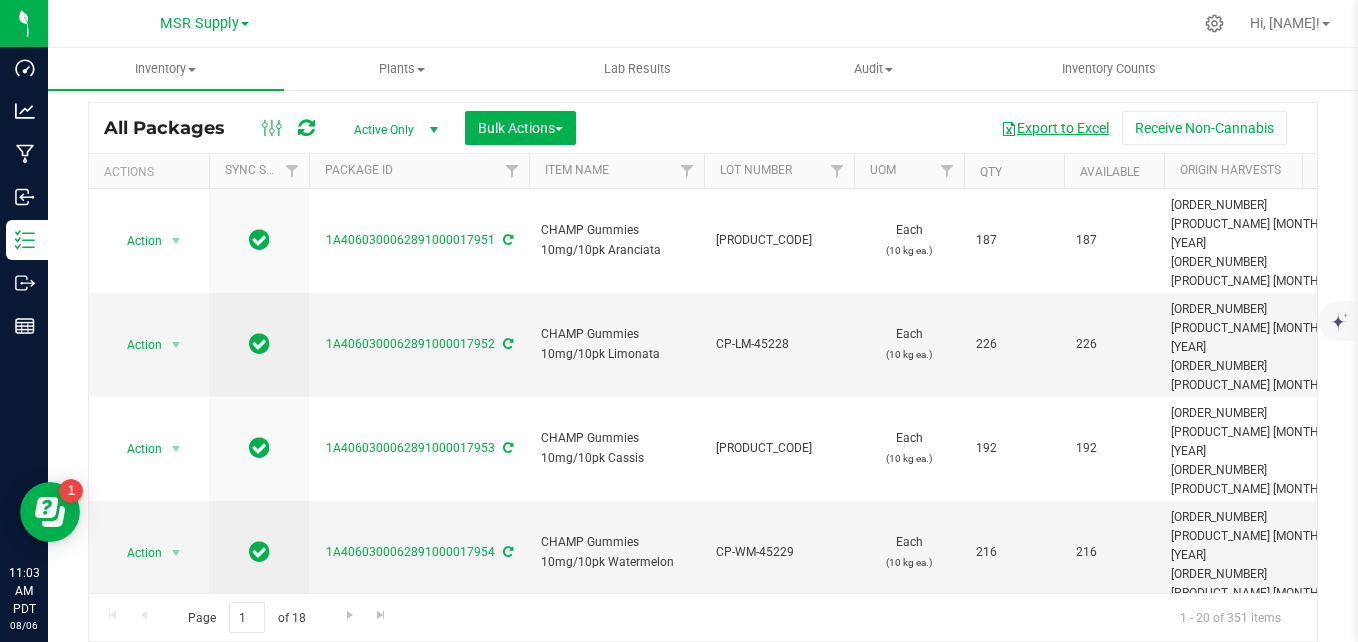 click on "Export to Excel" at bounding box center (1055, 128) 